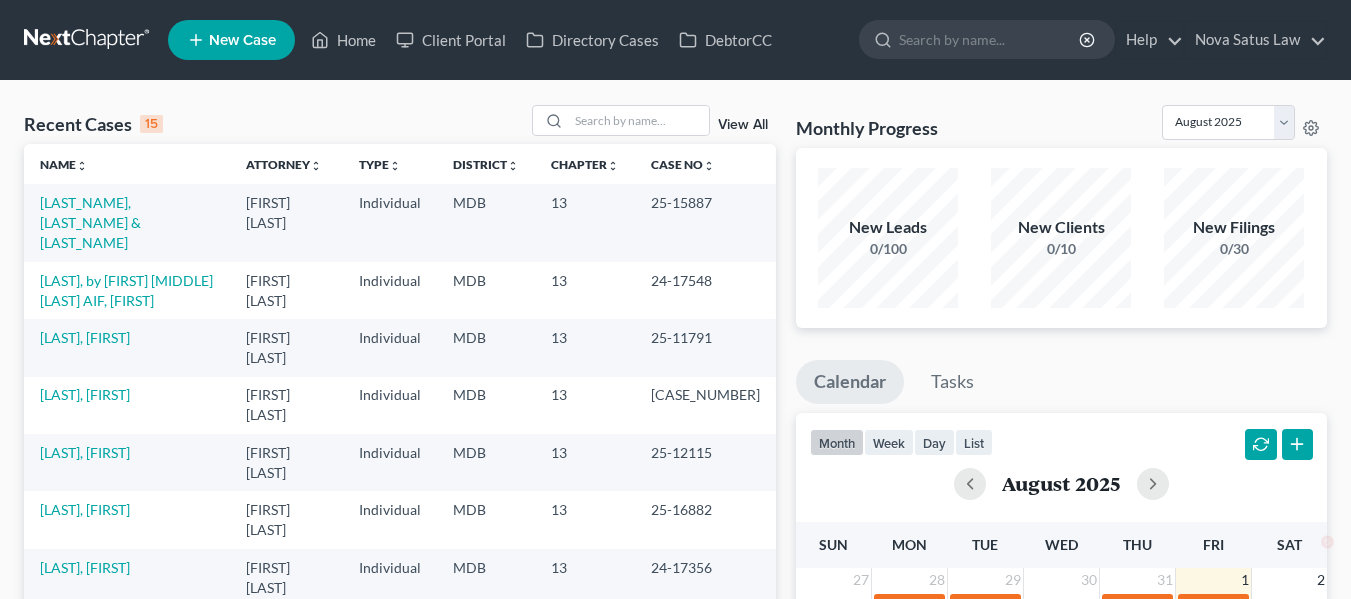 scroll, scrollTop: 0, scrollLeft: 0, axis: both 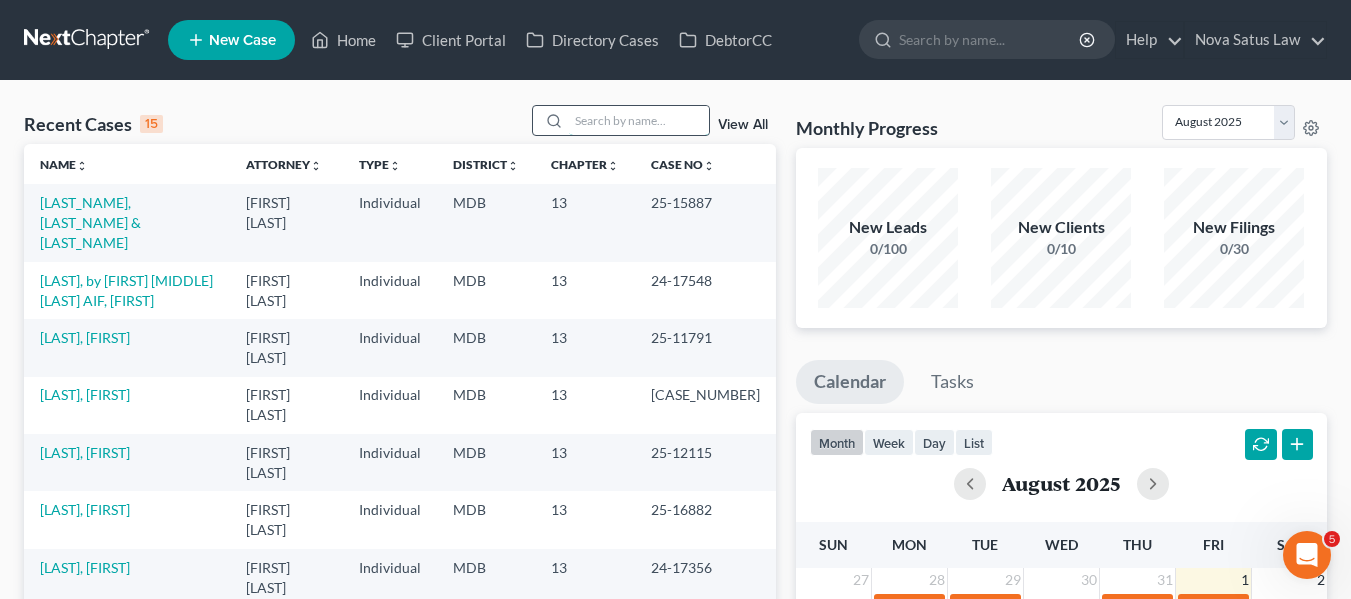 click at bounding box center [639, 120] 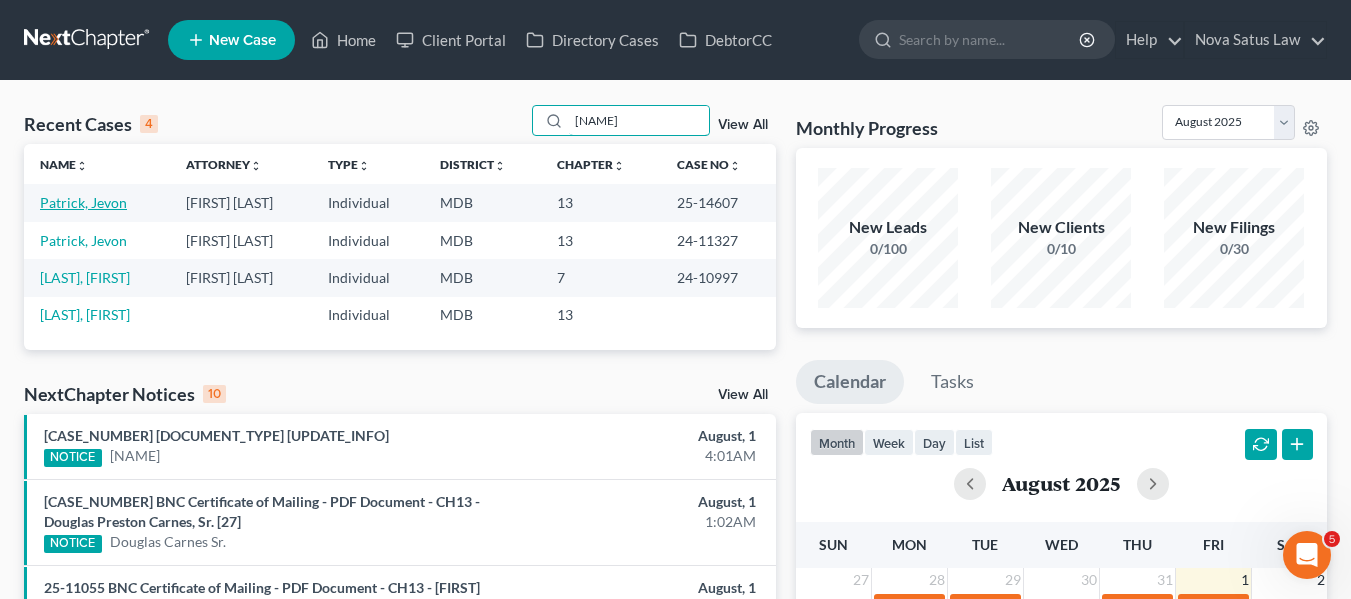 type on "[NAME]" 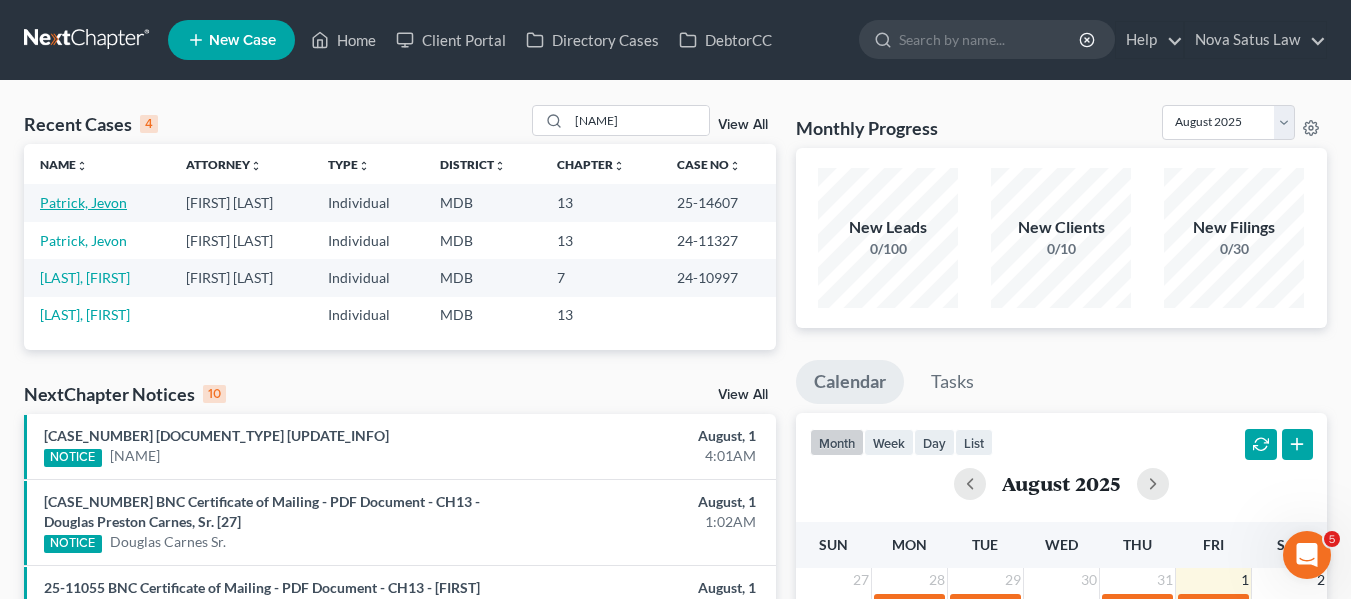 click on "Patrick, Jevon" at bounding box center [83, 202] 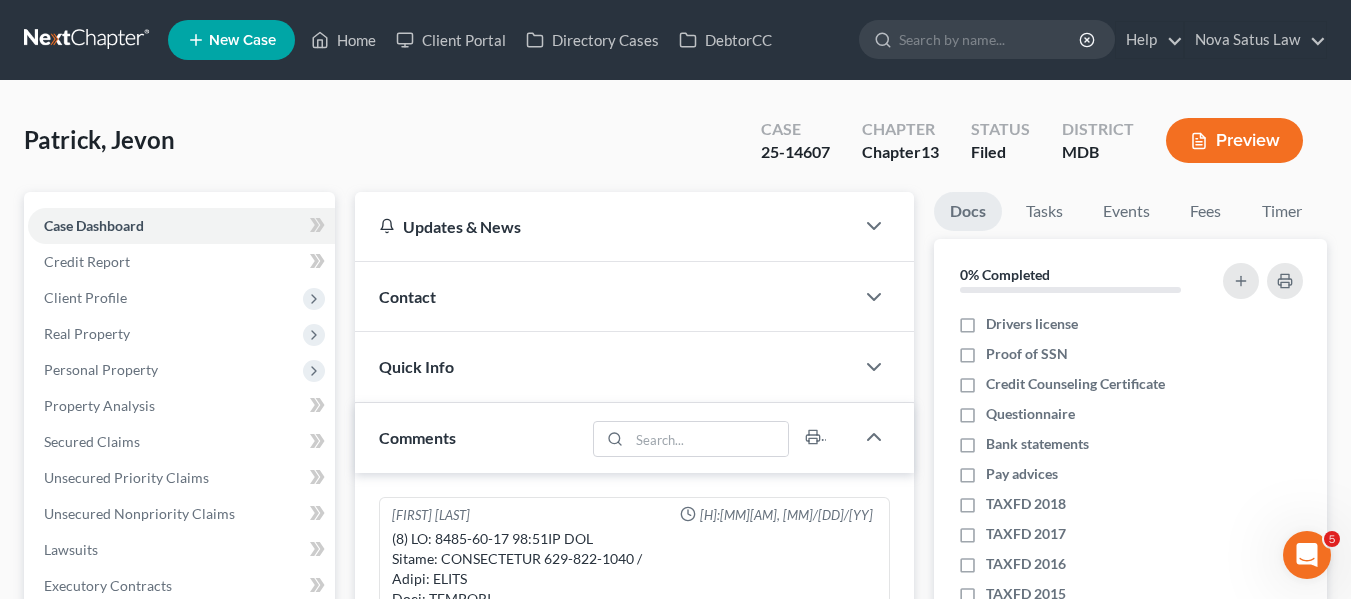 scroll, scrollTop: 815, scrollLeft: 0, axis: vertical 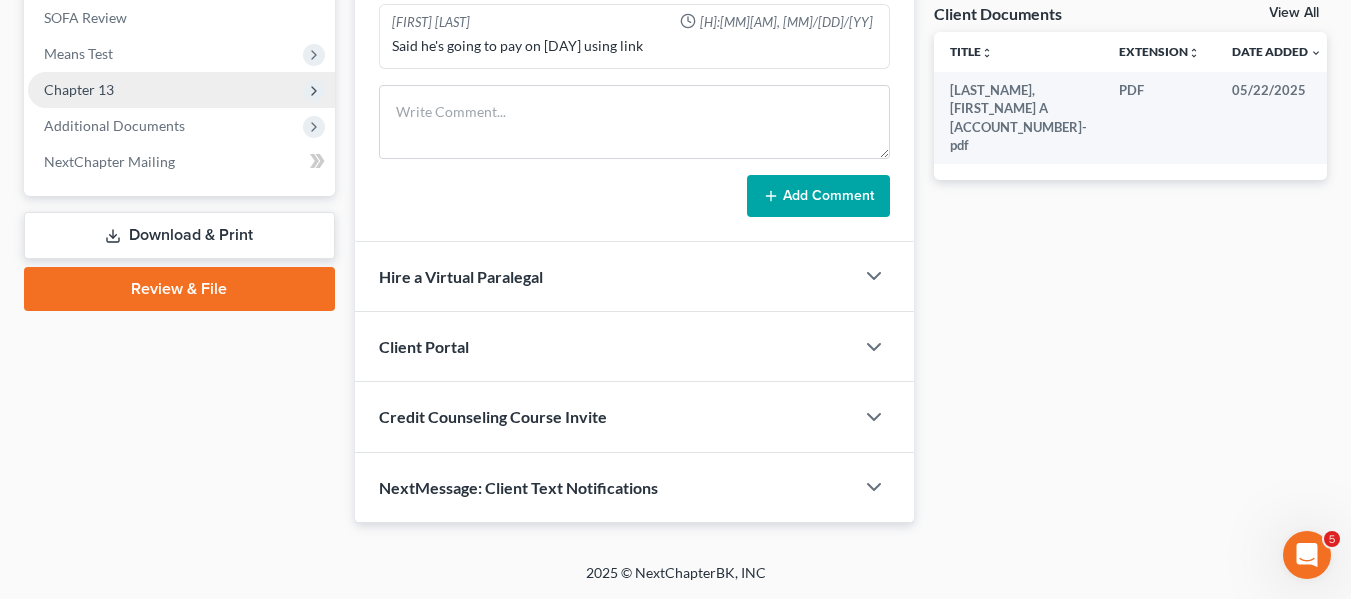 click on "Chapter 13" at bounding box center (79, 89) 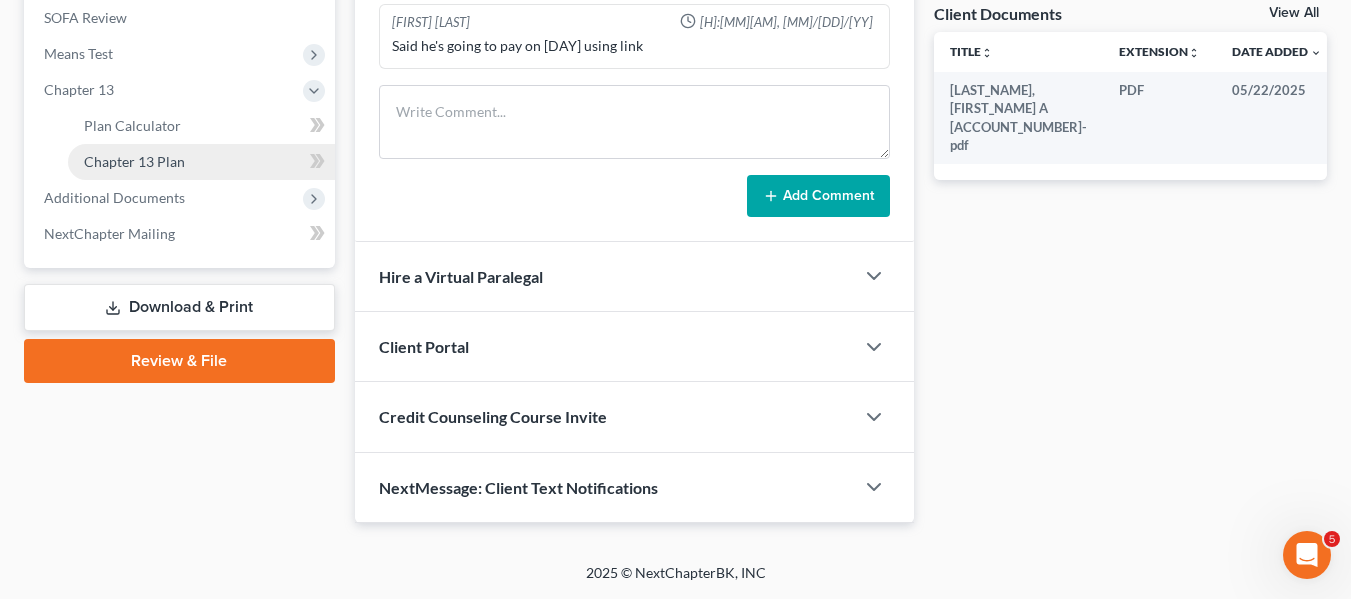 click on "Chapter 13 Plan" at bounding box center [134, 161] 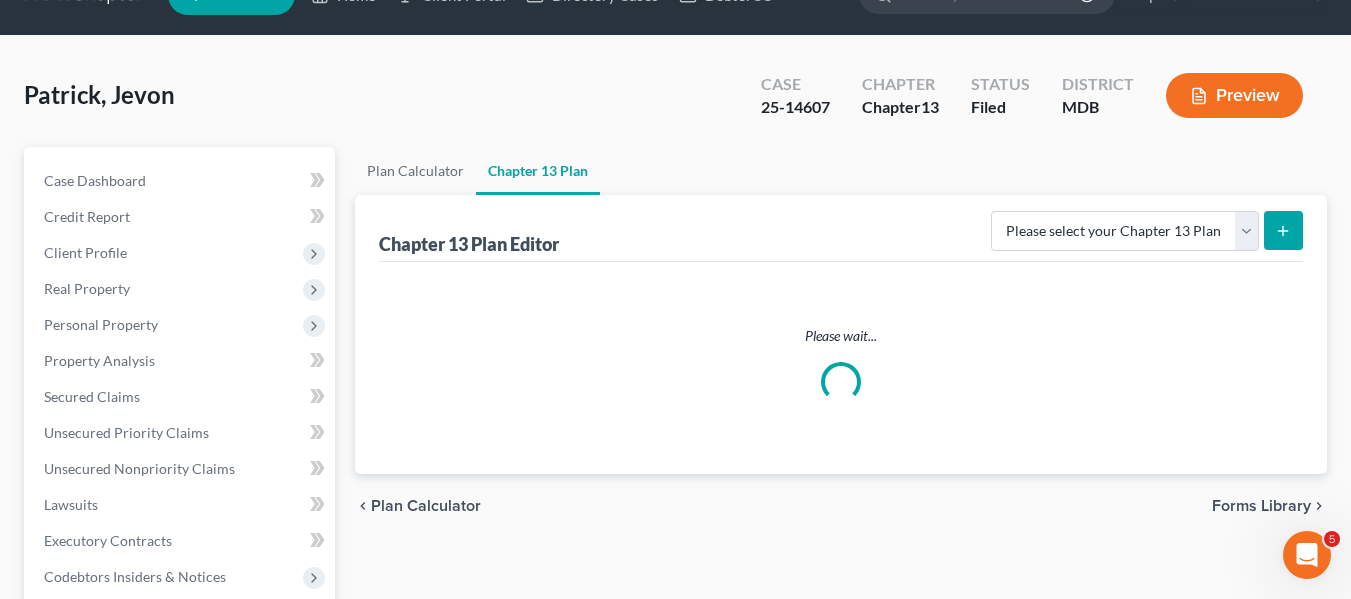 scroll, scrollTop: 0, scrollLeft: 0, axis: both 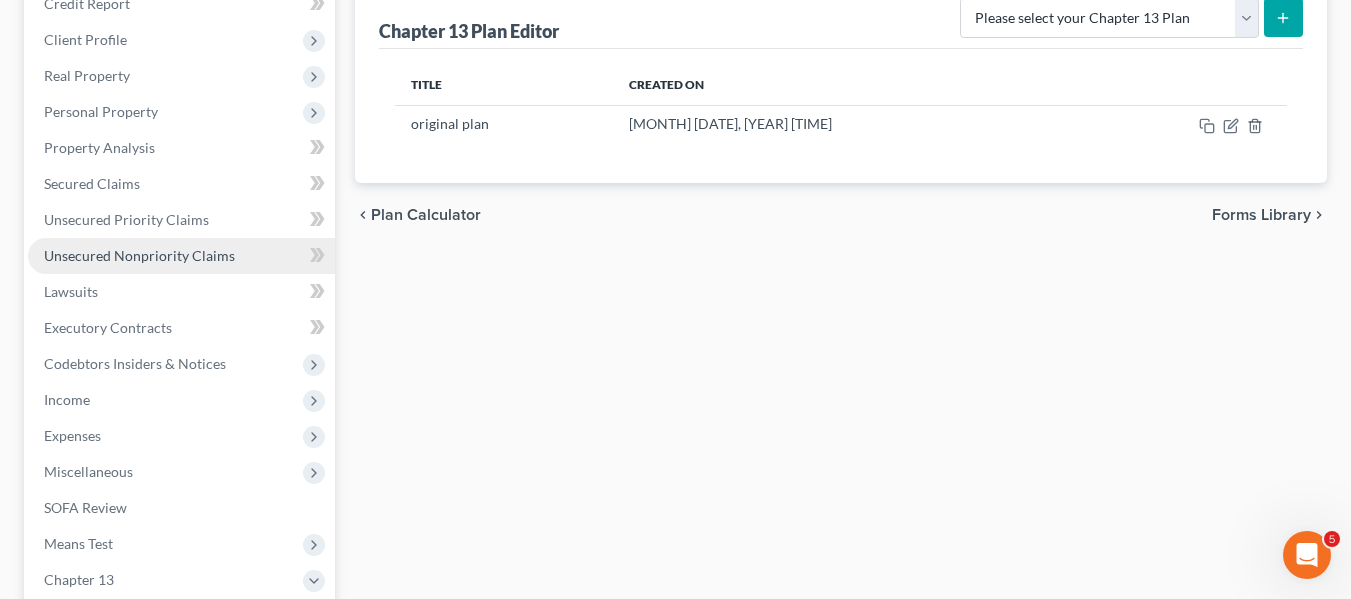click on "Unsecured Nonpriority Claims" at bounding box center [181, 256] 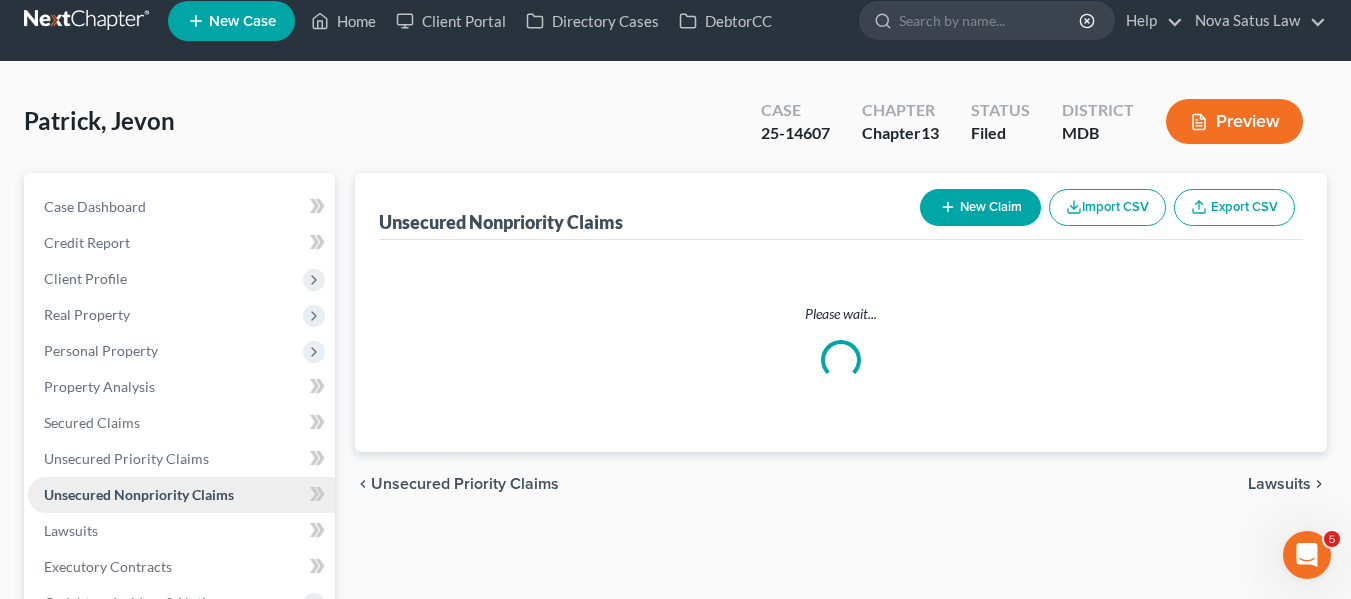scroll, scrollTop: 0, scrollLeft: 0, axis: both 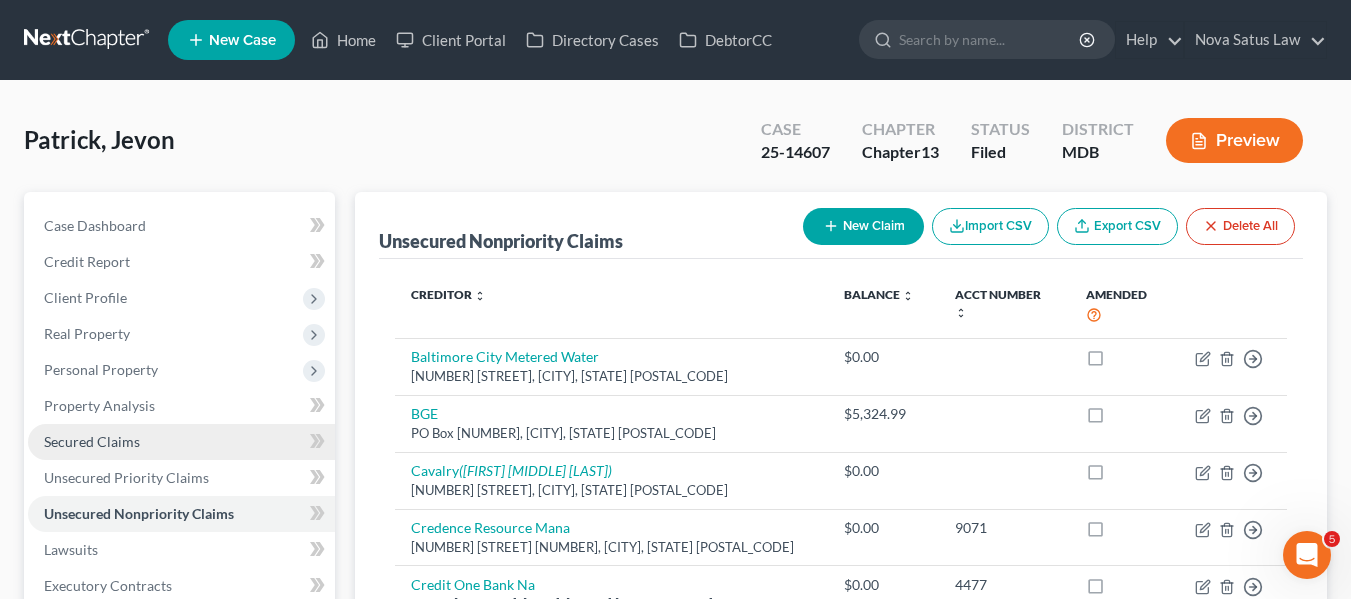 click on "Secured Claims" at bounding box center (92, 441) 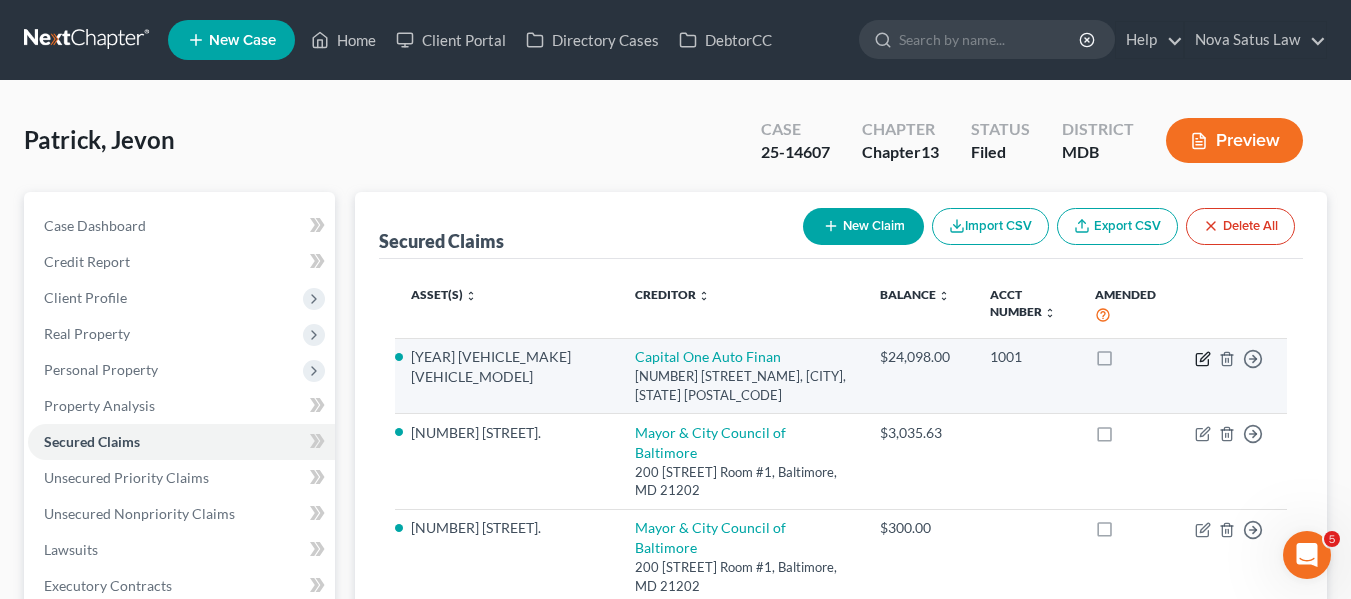 click 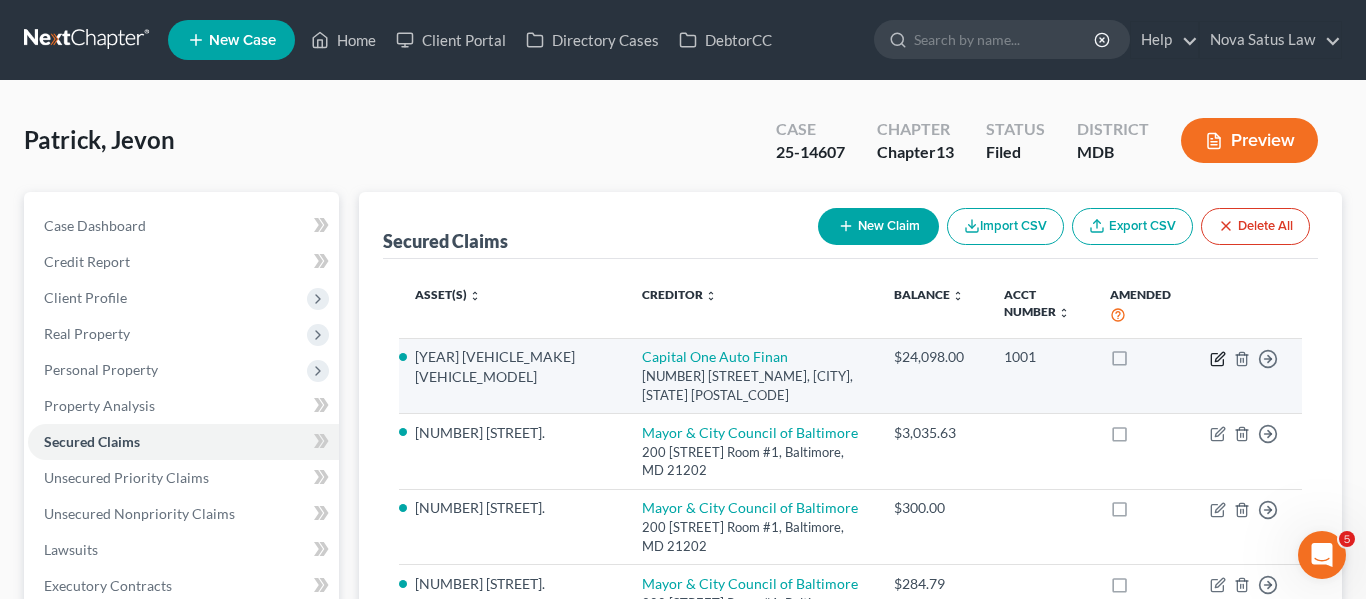 select on "45" 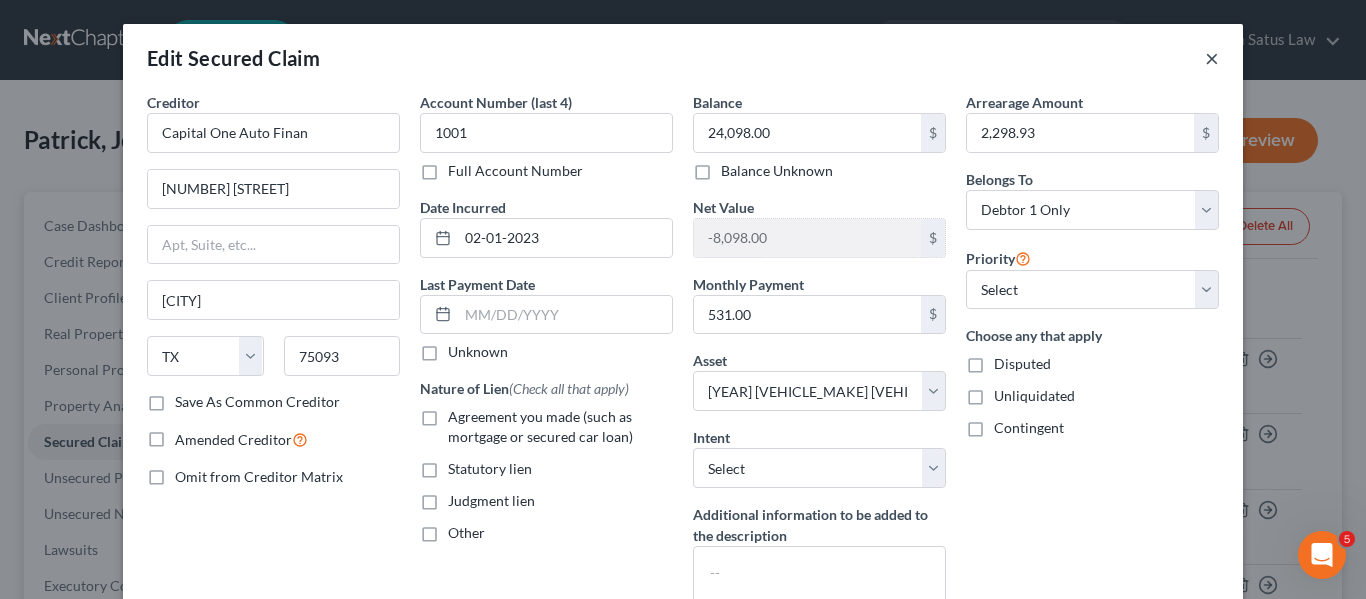 click on "×" at bounding box center [1212, 58] 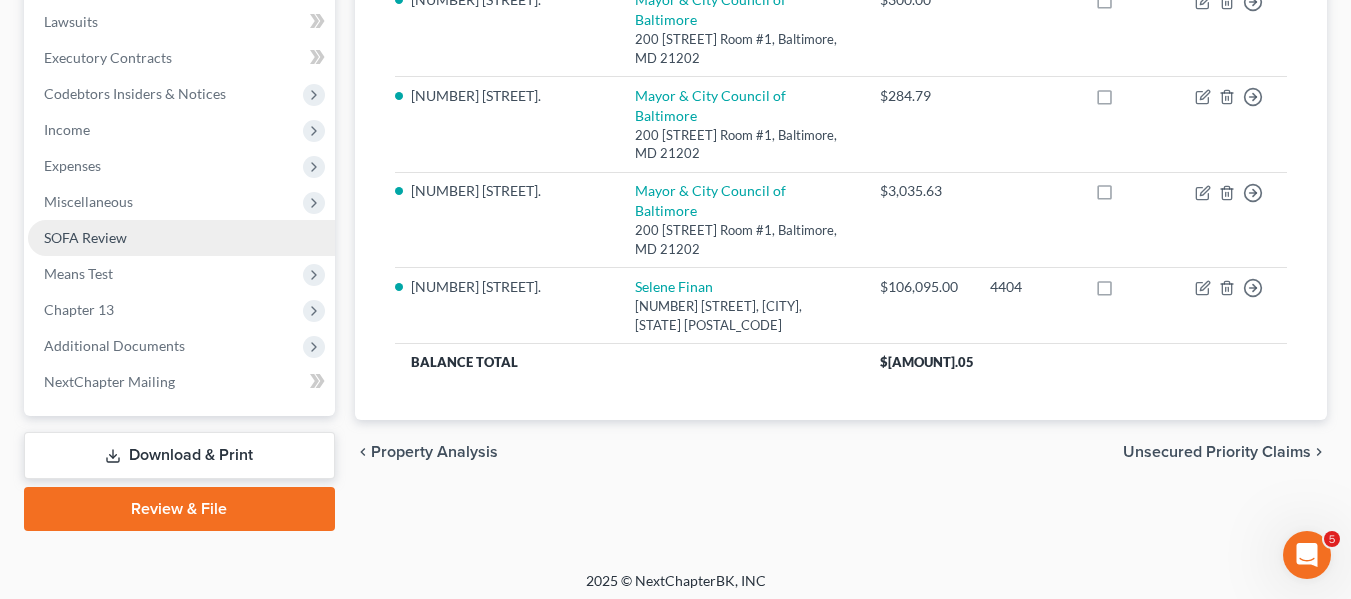 scroll, scrollTop: 529, scrollLeft: 0, axis: vertical 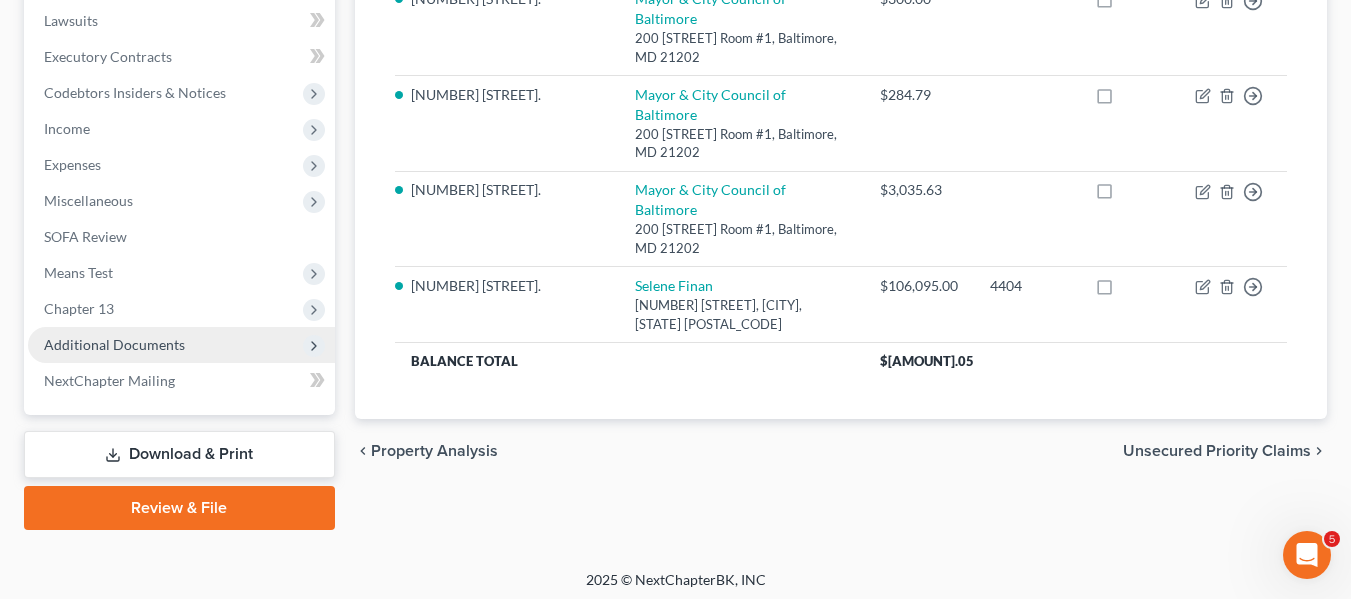 click on "Additional Documents" at bounding box center (114, 344) 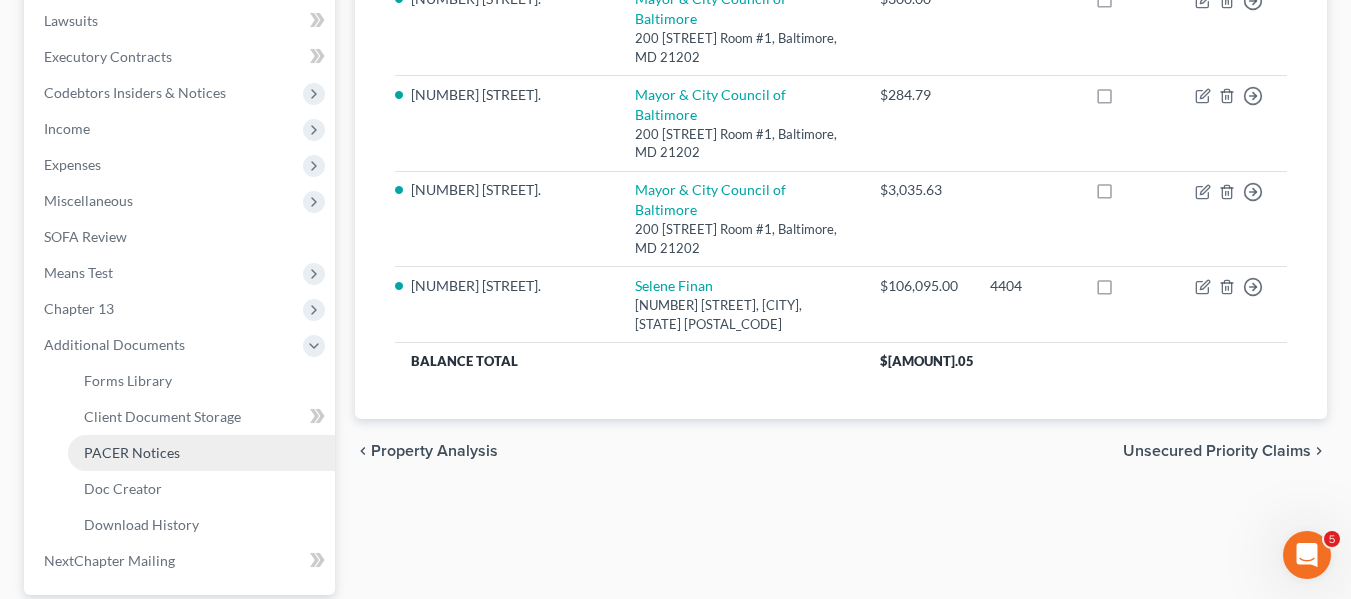click on "PACER Notices" at bounding box center (132, 452) 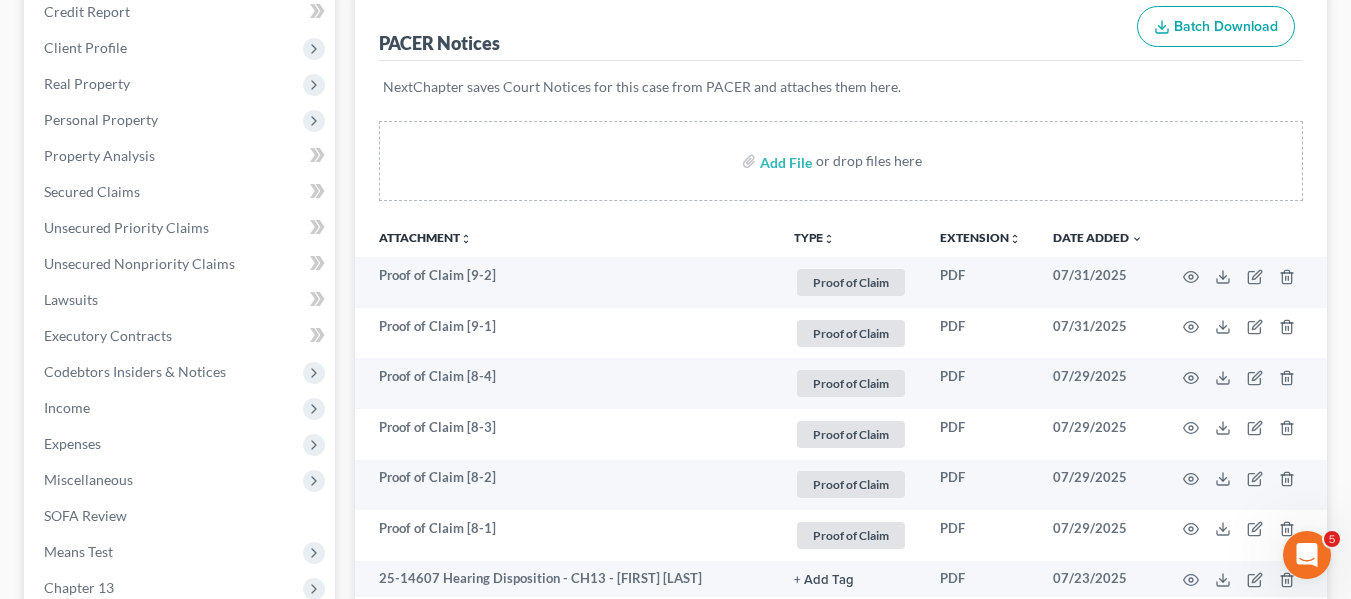 scroll, scrollTop: 251, scrollLeft: 0, axis: vertical 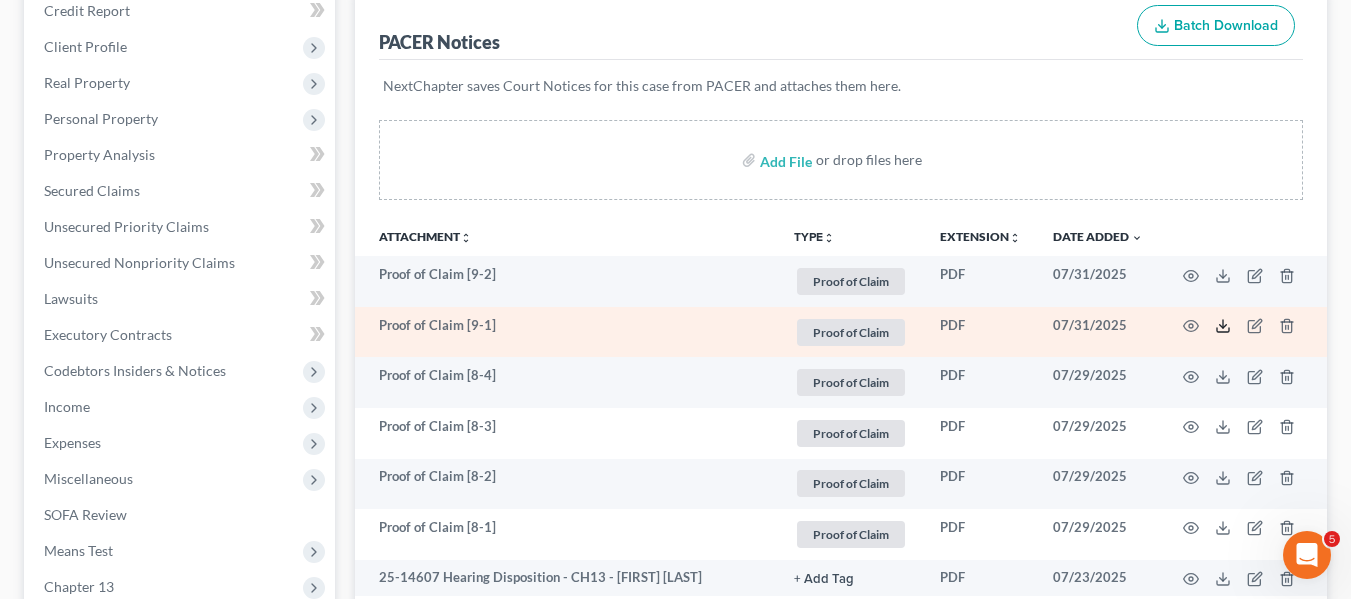 click 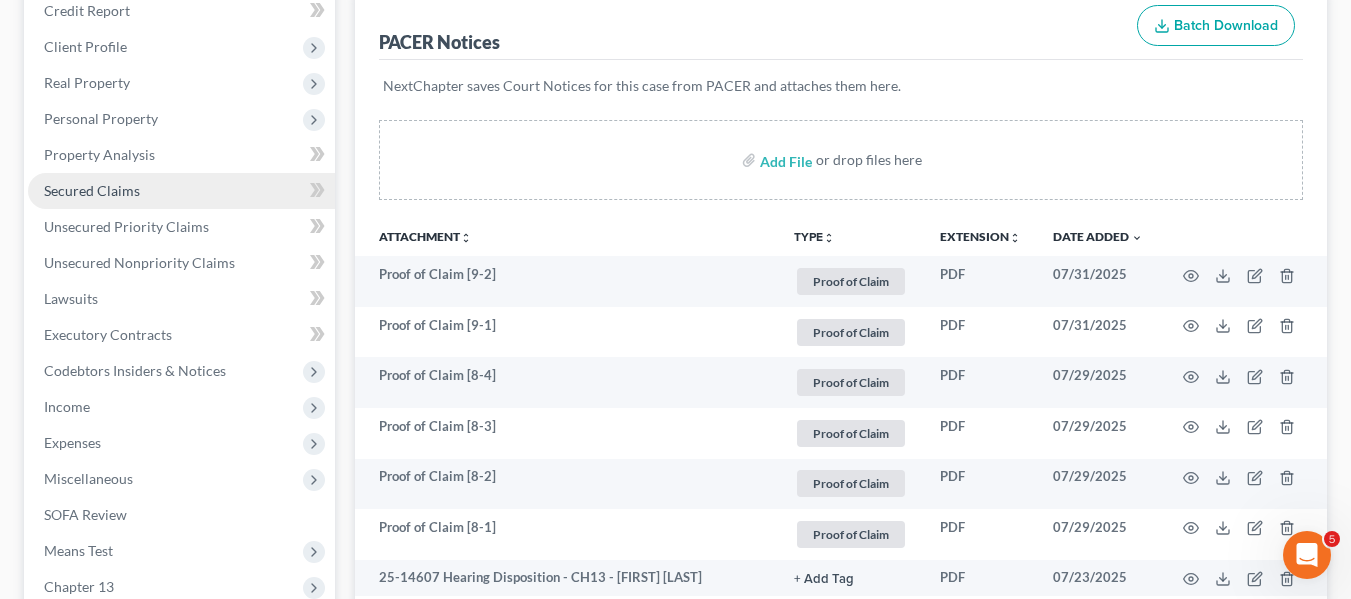 click on "Secured Claims" at bounding box center (181, 191) 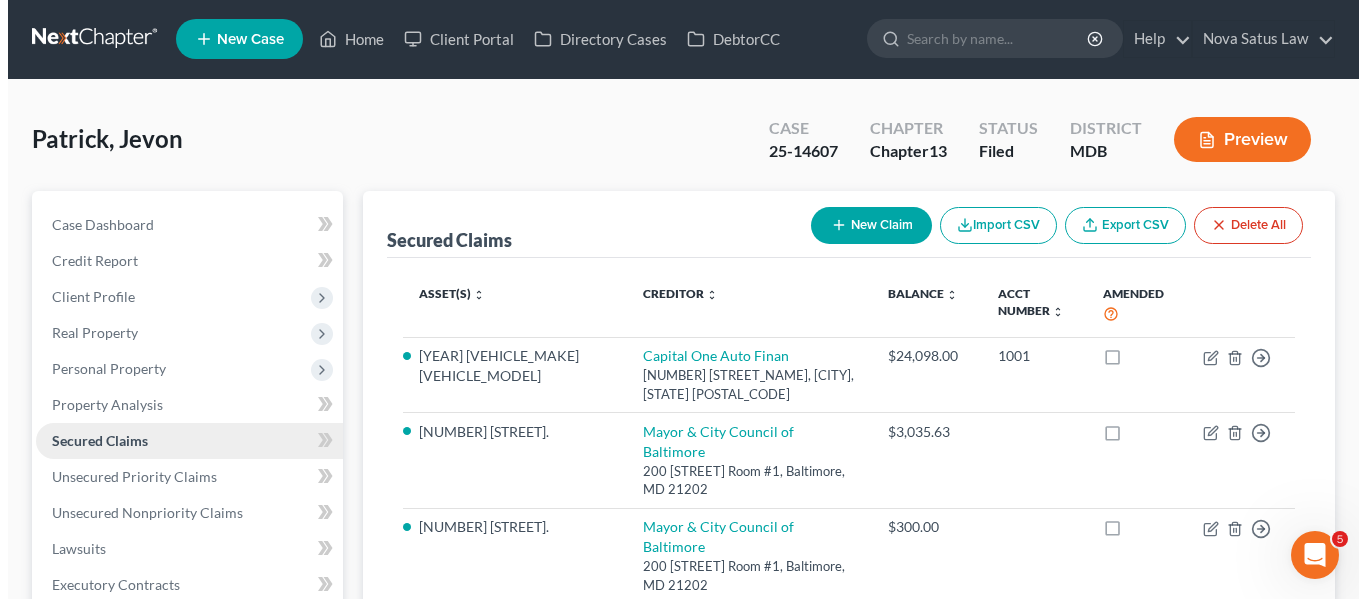 scroll, scrollTop: 0, scrollLeft: 0, axis: both 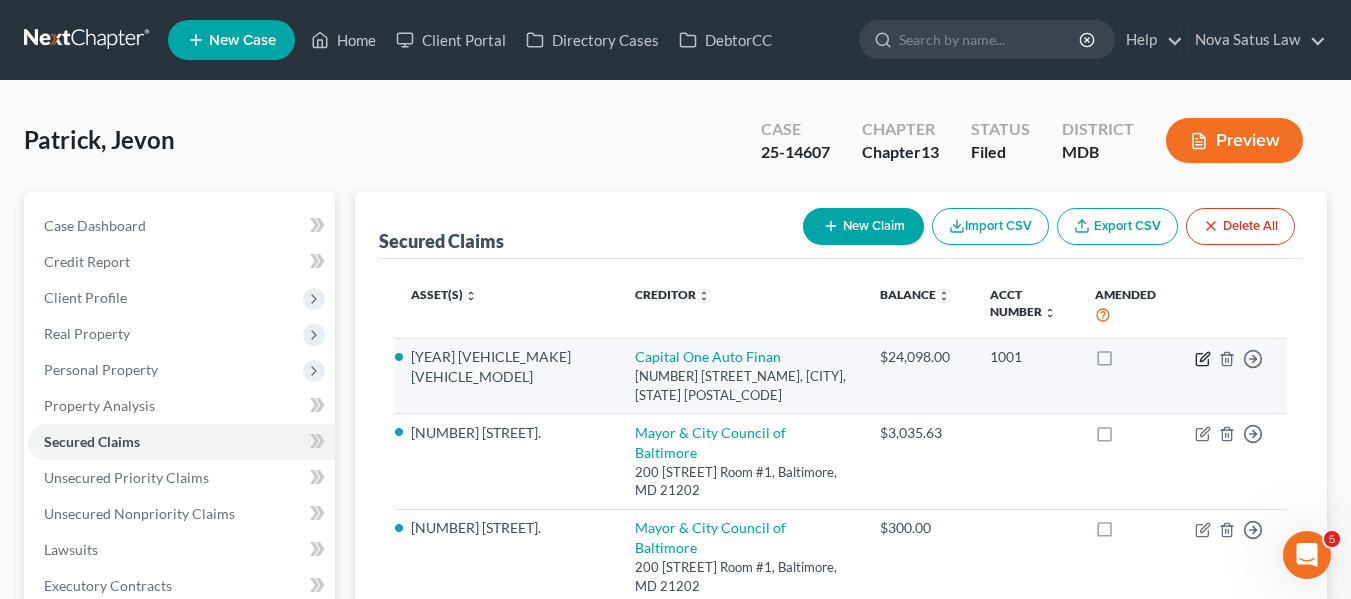 click 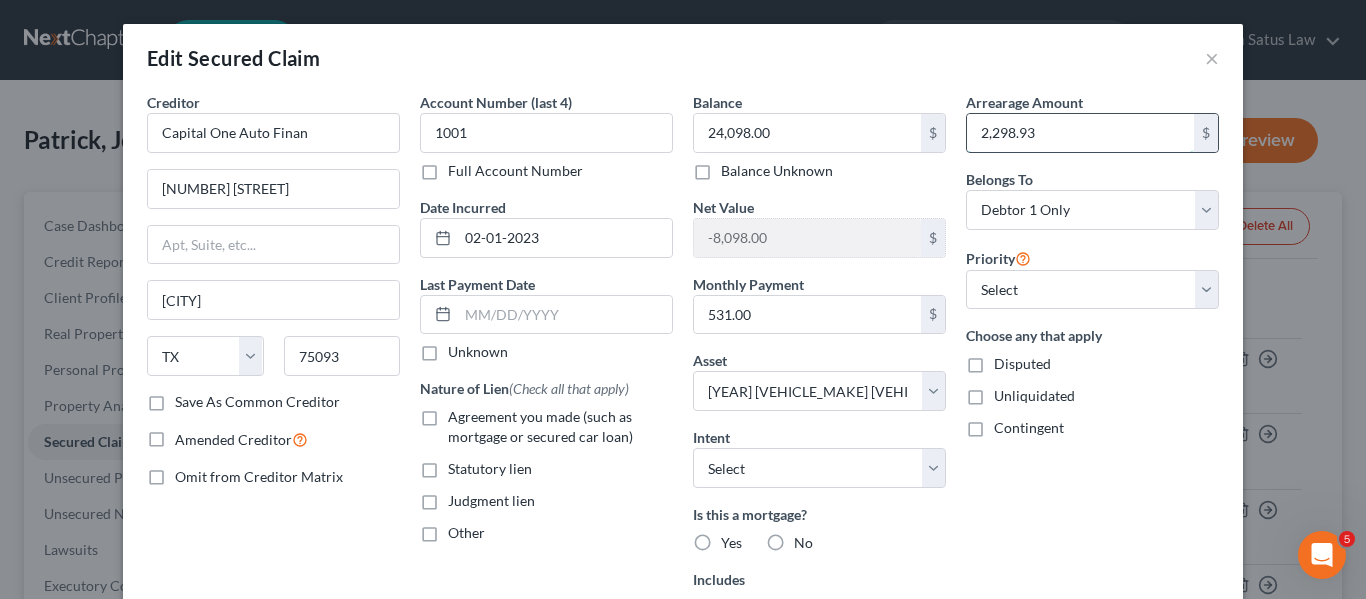 click on "2,298.93" at bounding box center (1080, 133) 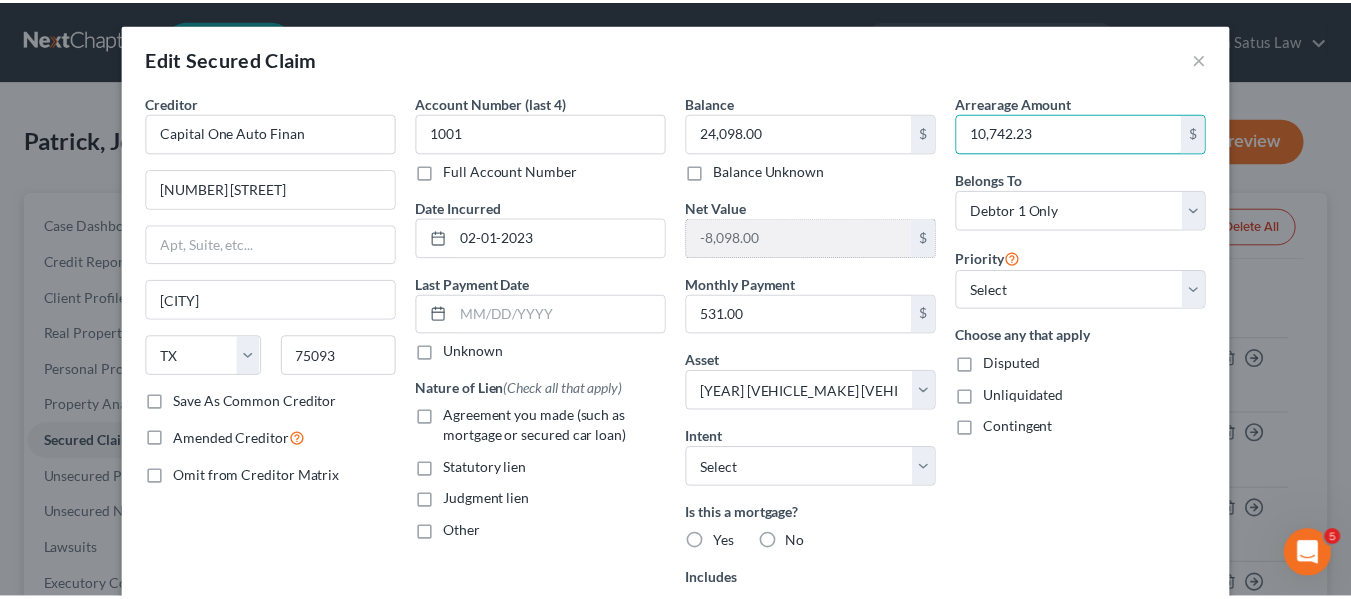 scroll, scrollTop: 350, scrollLeft: 0, axis: vertical 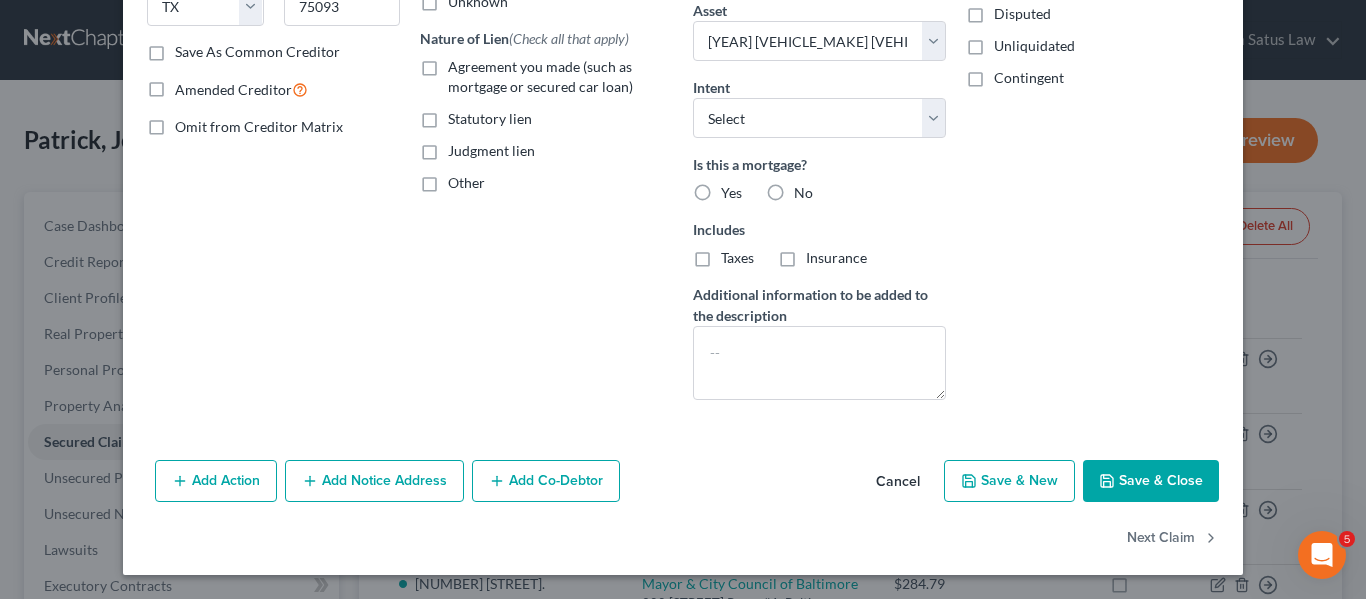 type on "10,742.23" 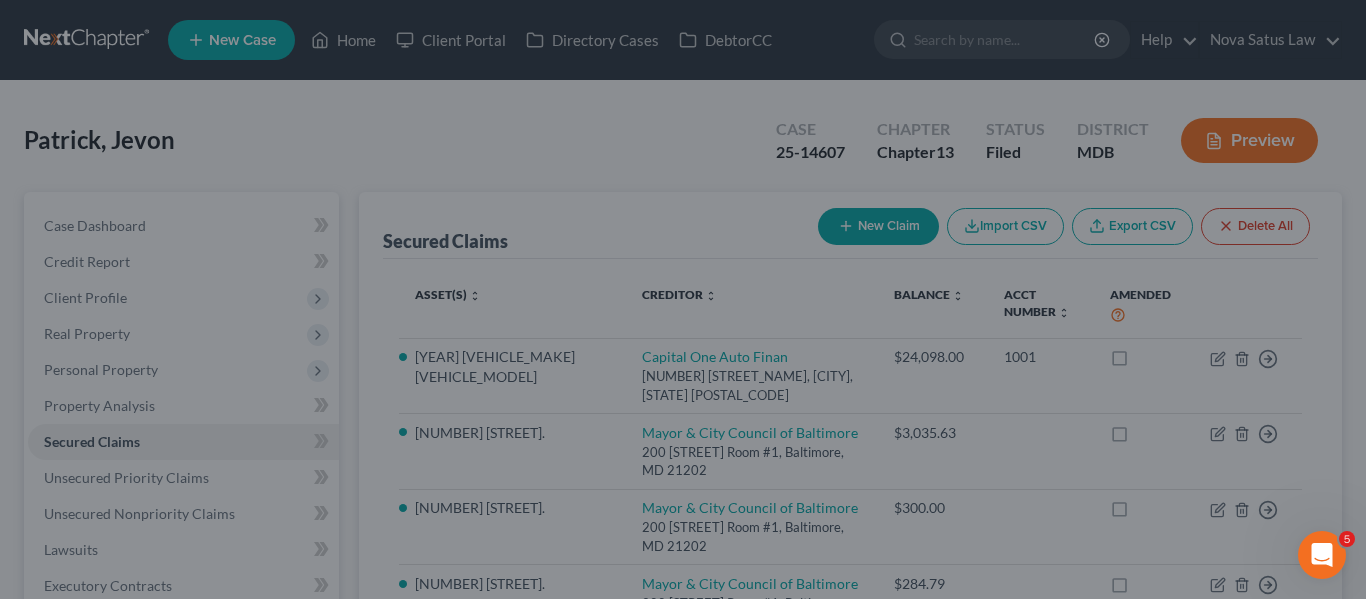 select on "8" 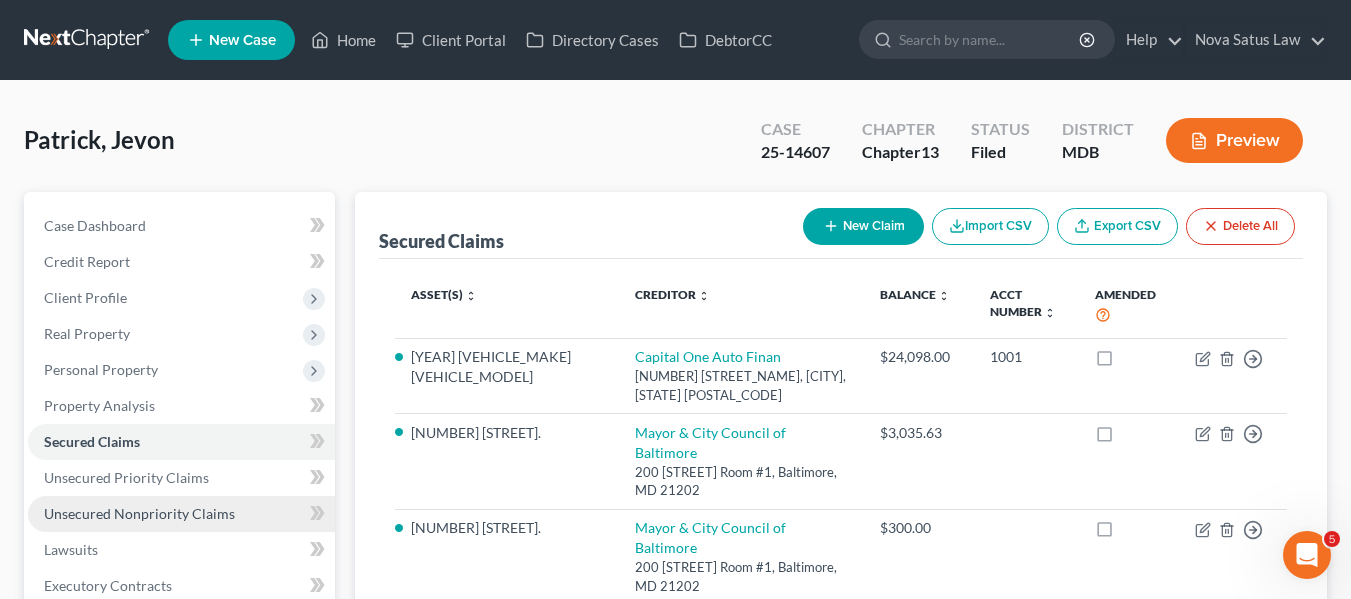 click on "Unsecured Nonpriority Claims" at bounding box center (181, 514) 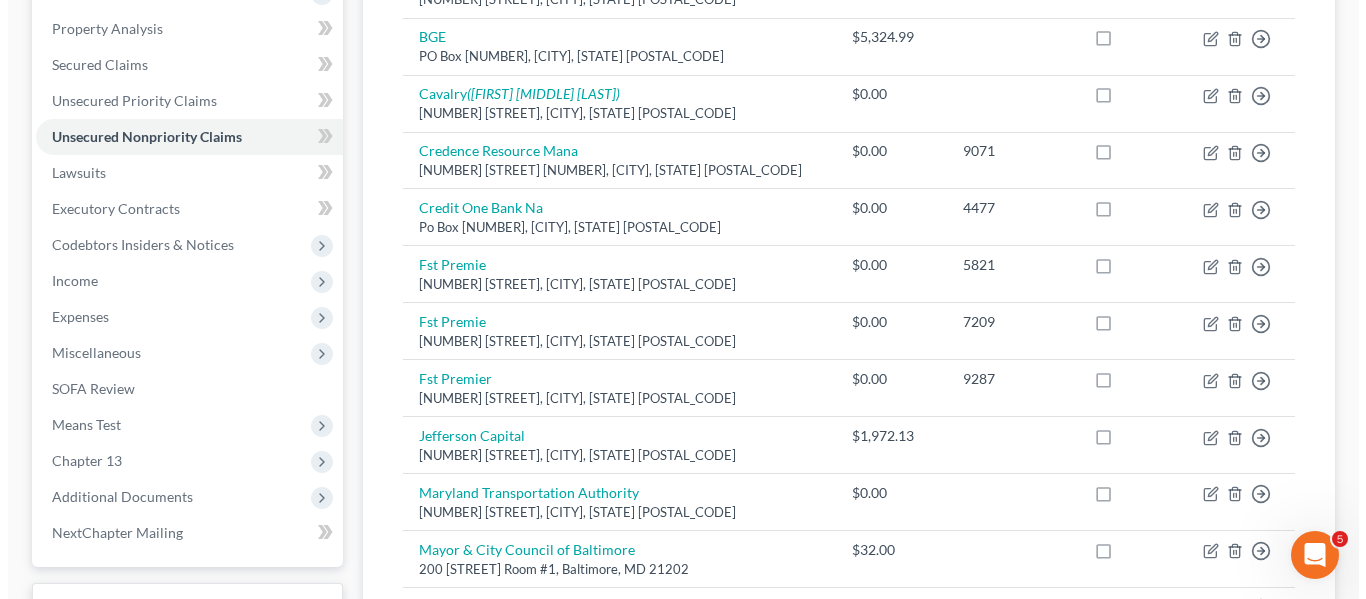 scroll, scrollTop: 539, scrollLeft: 0, axis: vertical 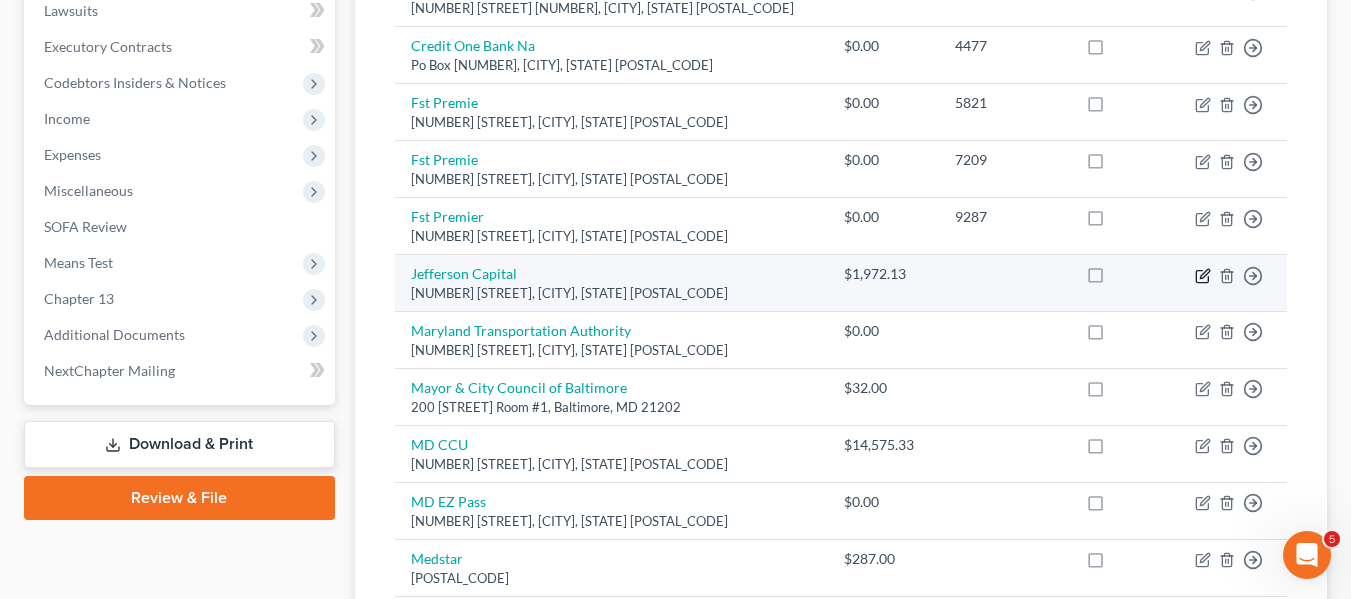 click 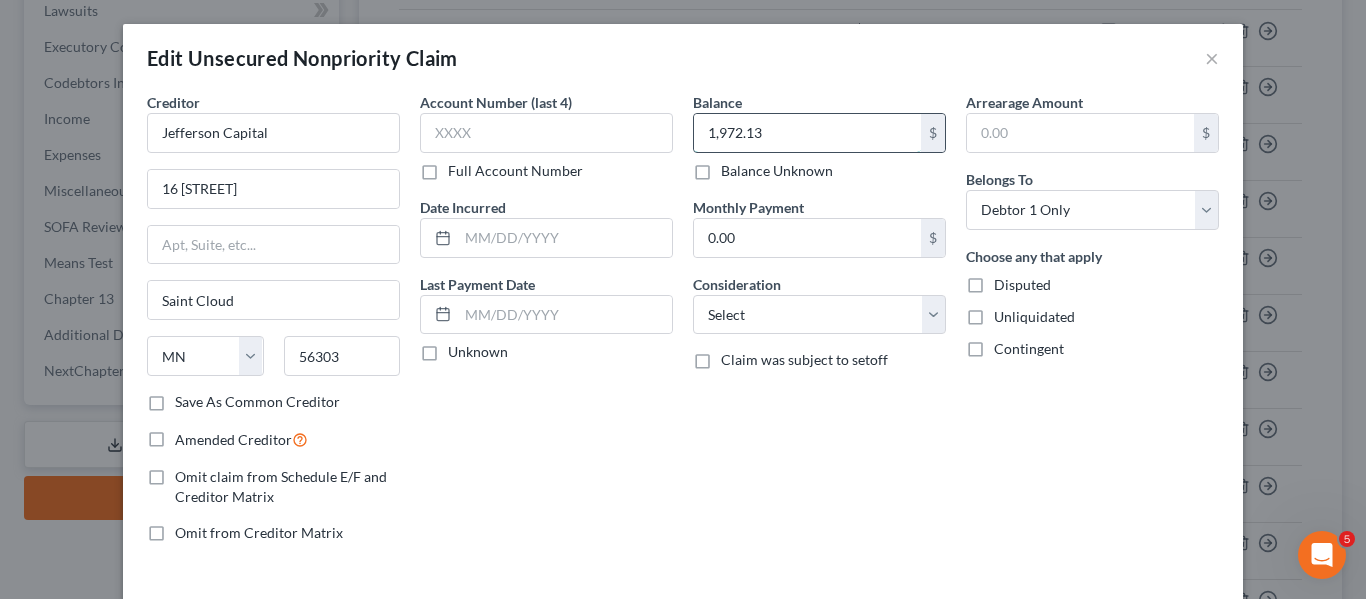 click on "1,972.13" at bounding box center [807, 133] 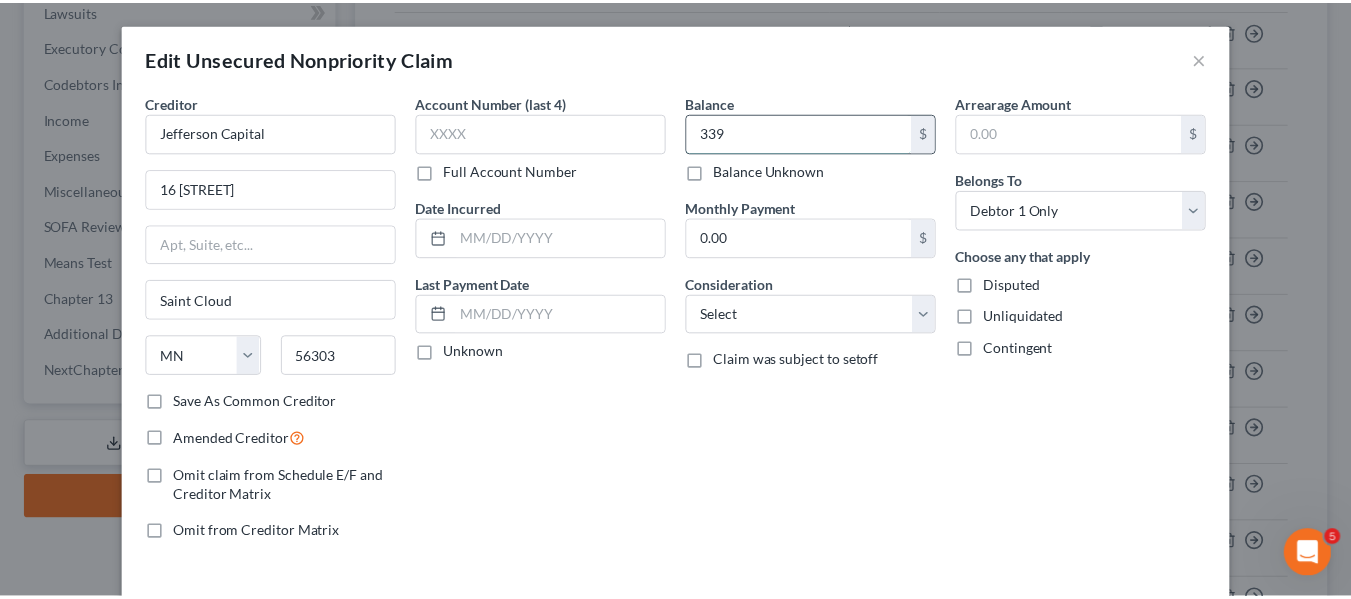 scroll, scrollTop: 143, scrollLeft: 0, axis: vertical 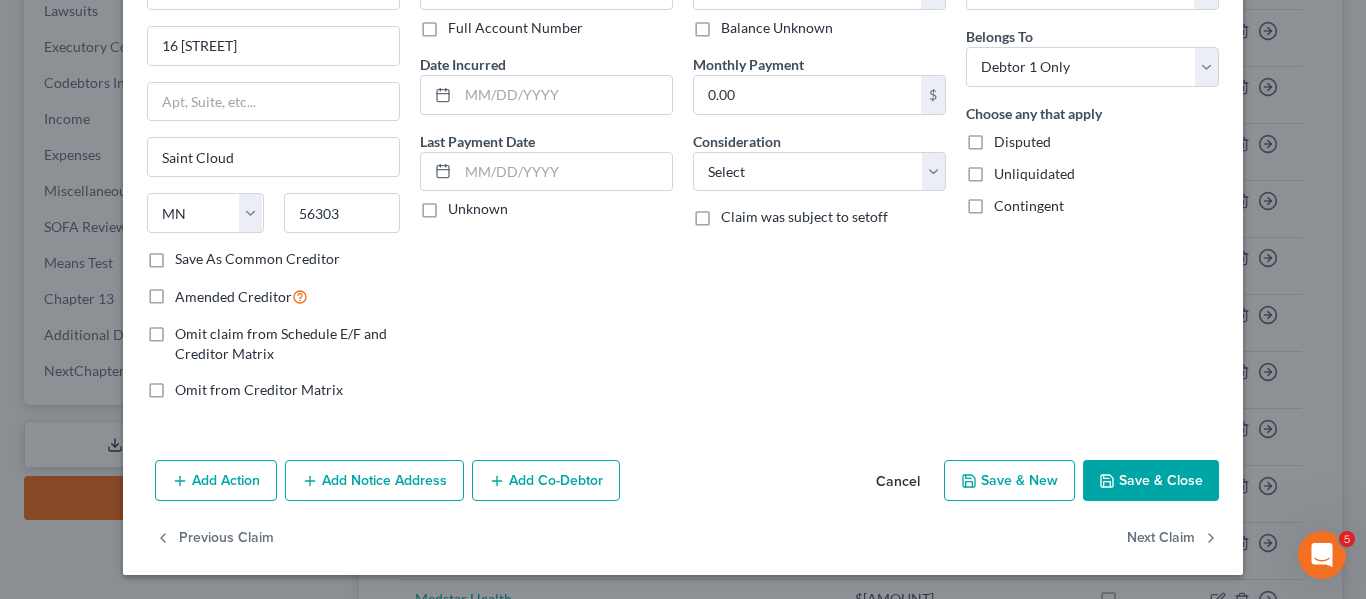 click on "Save & Close" at bounding box center (1151, 481) 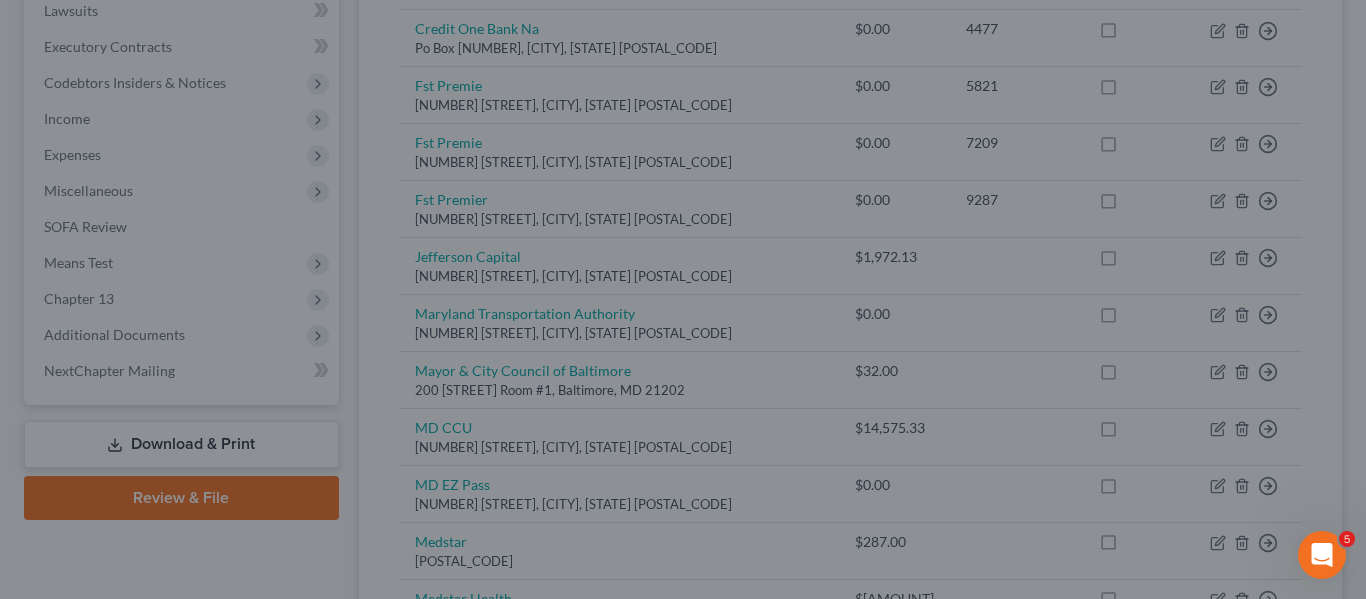 type on "339.00" 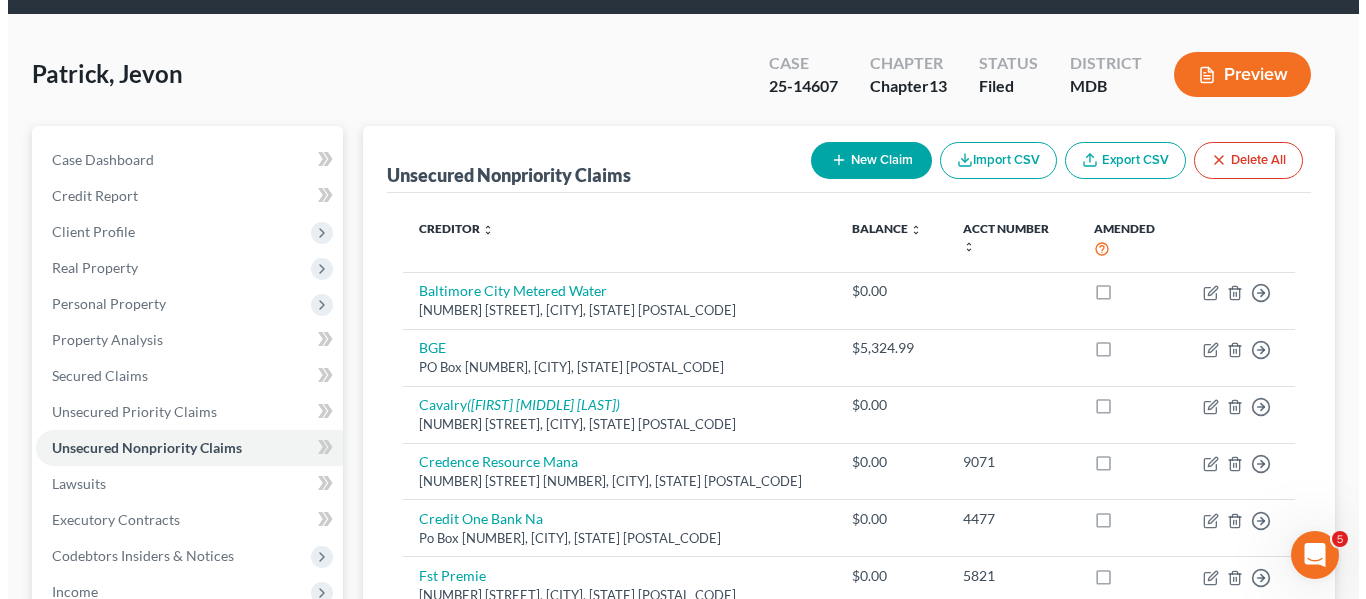 scroll, scrollTop: 59, scrollLeft: 0, axis: vertical 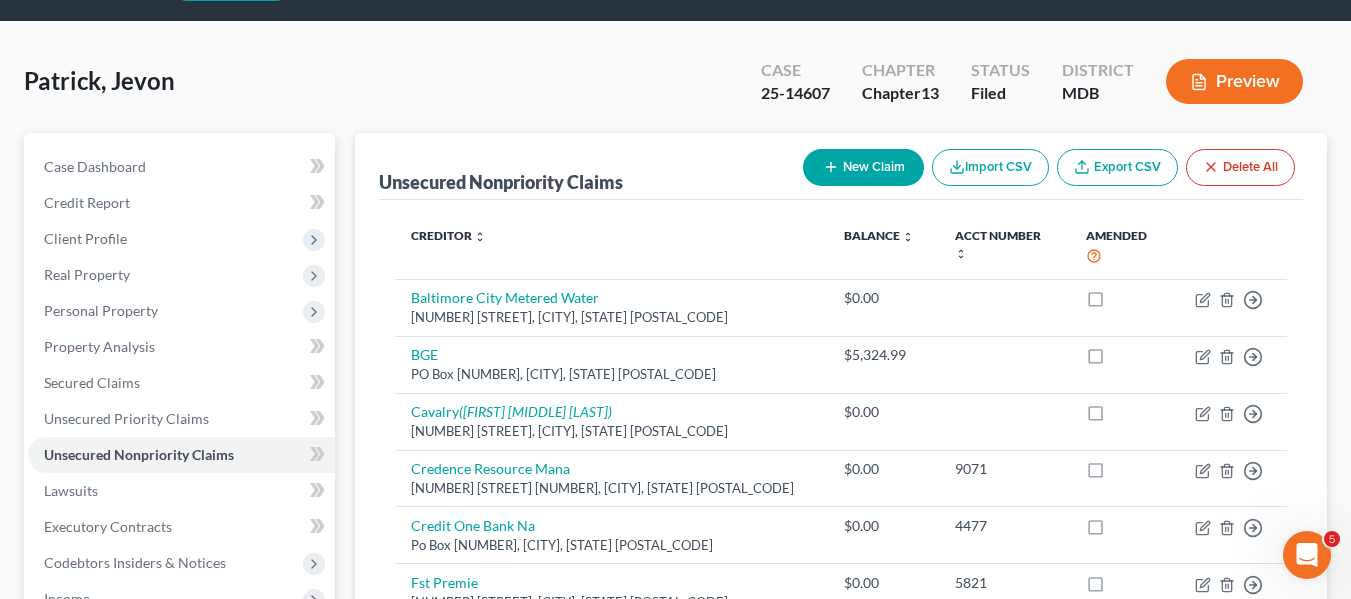 click on "New Claim" at bounding box center [863, 167] 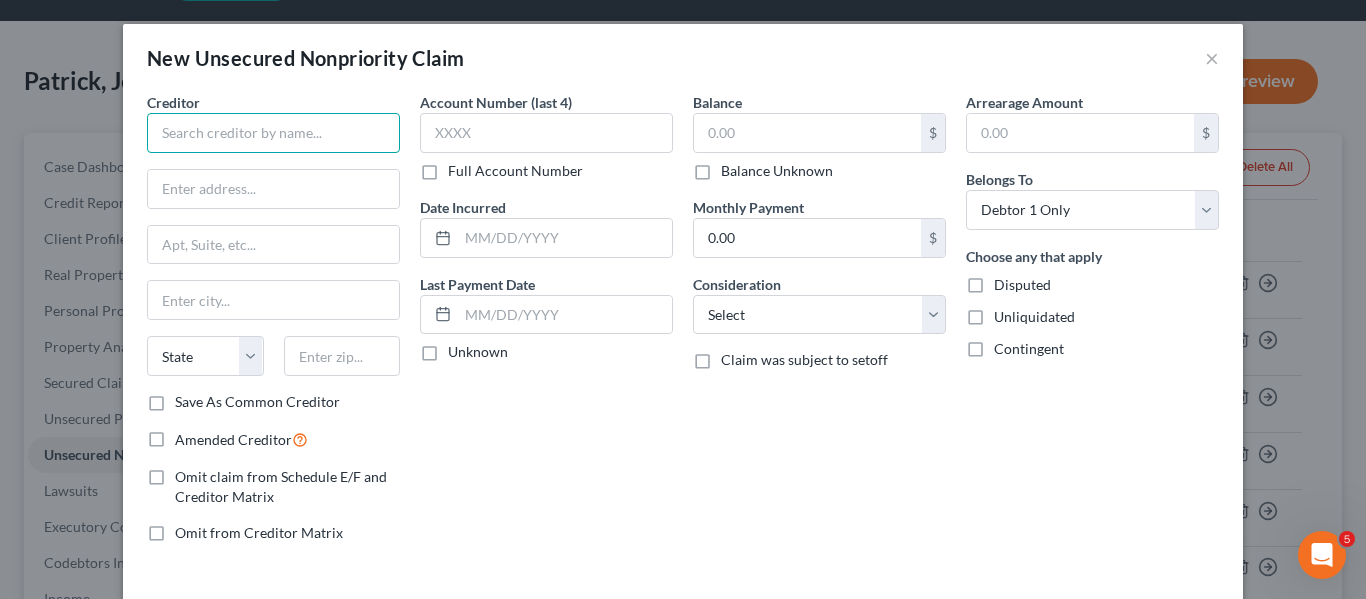 click at bounding box center [273, 133] 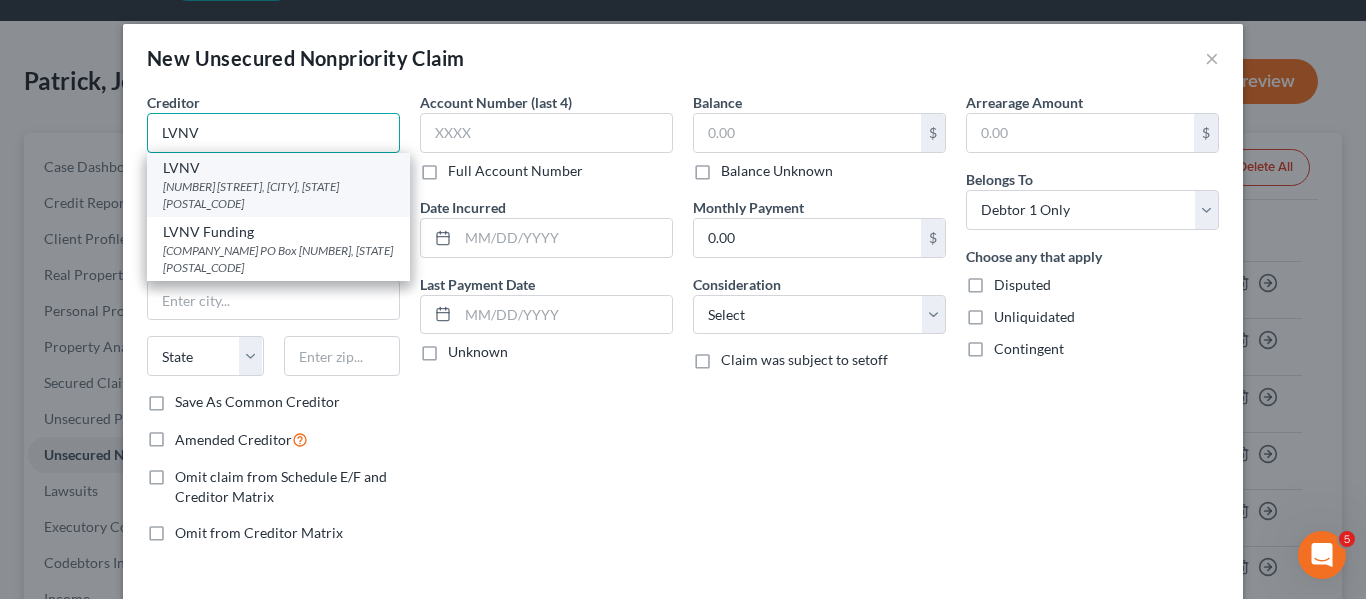 type on "LVNV" 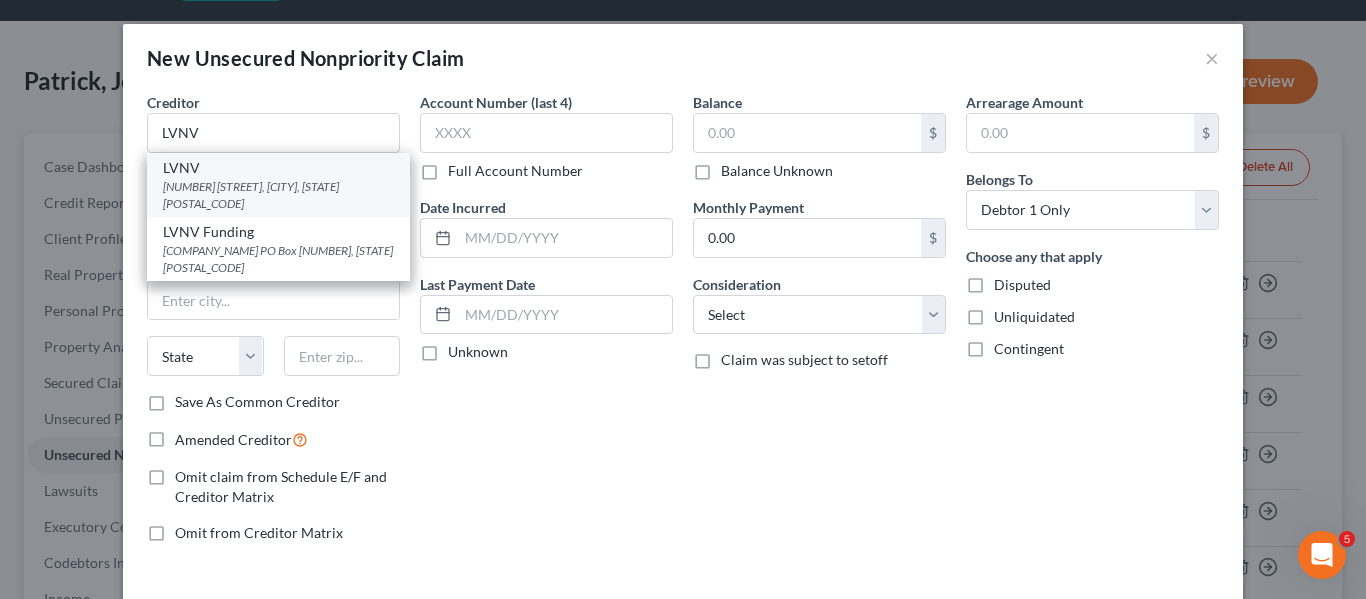 click on "LVNV" at bounding box center [278, 168] 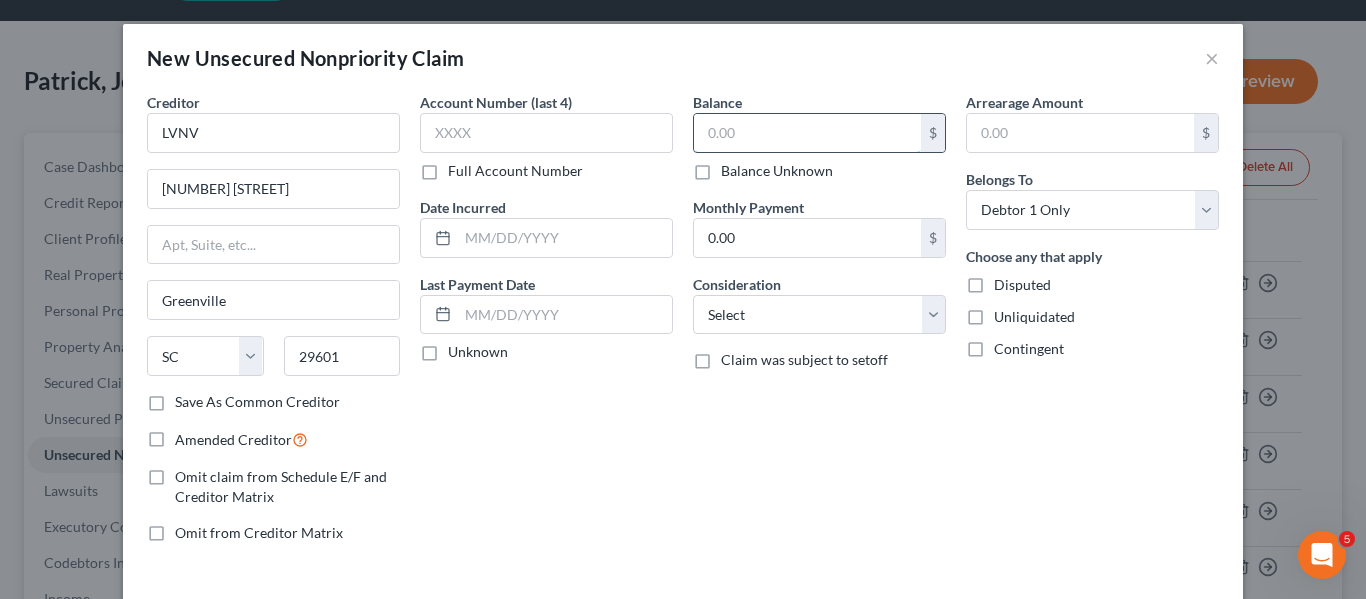 click at bounding box center [807, 133] 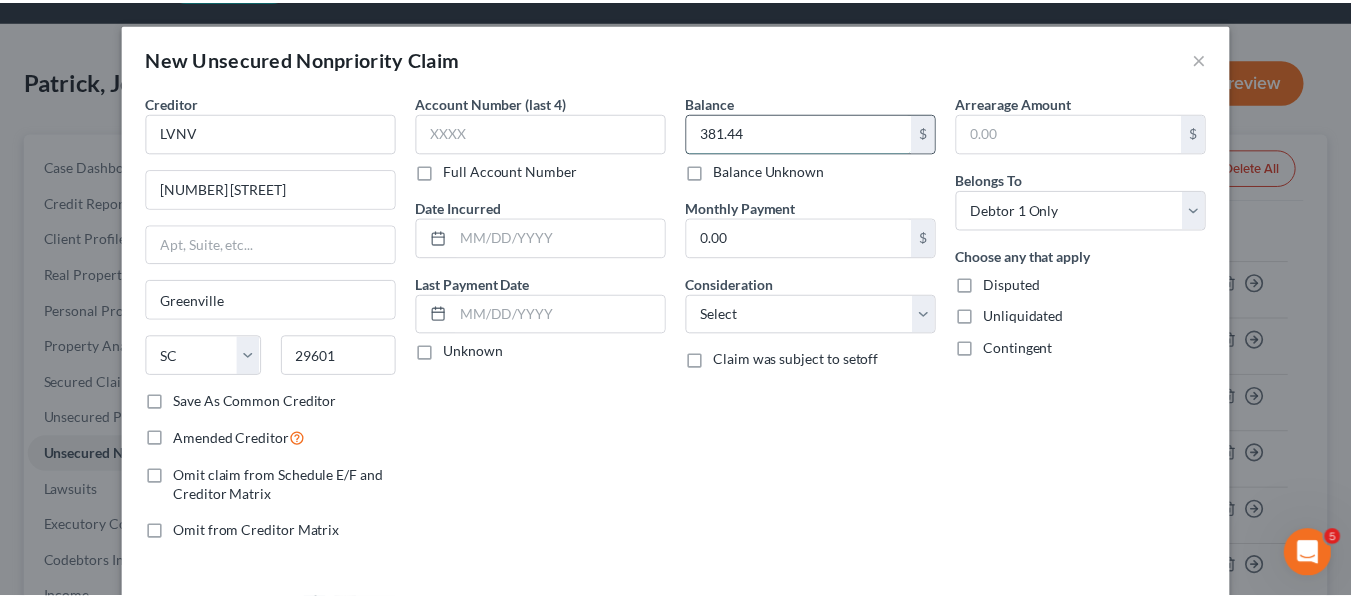 scroll, scrollTop: 85, scrollLeft: 0, axis: vertical 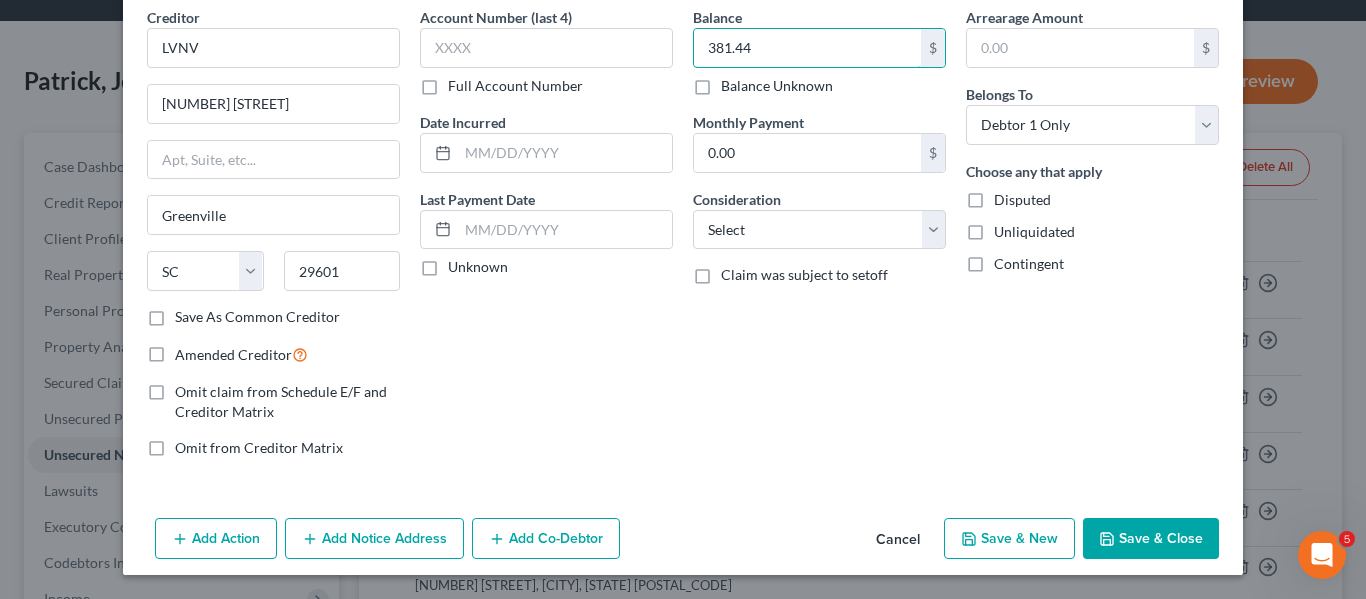 type on "381.44" 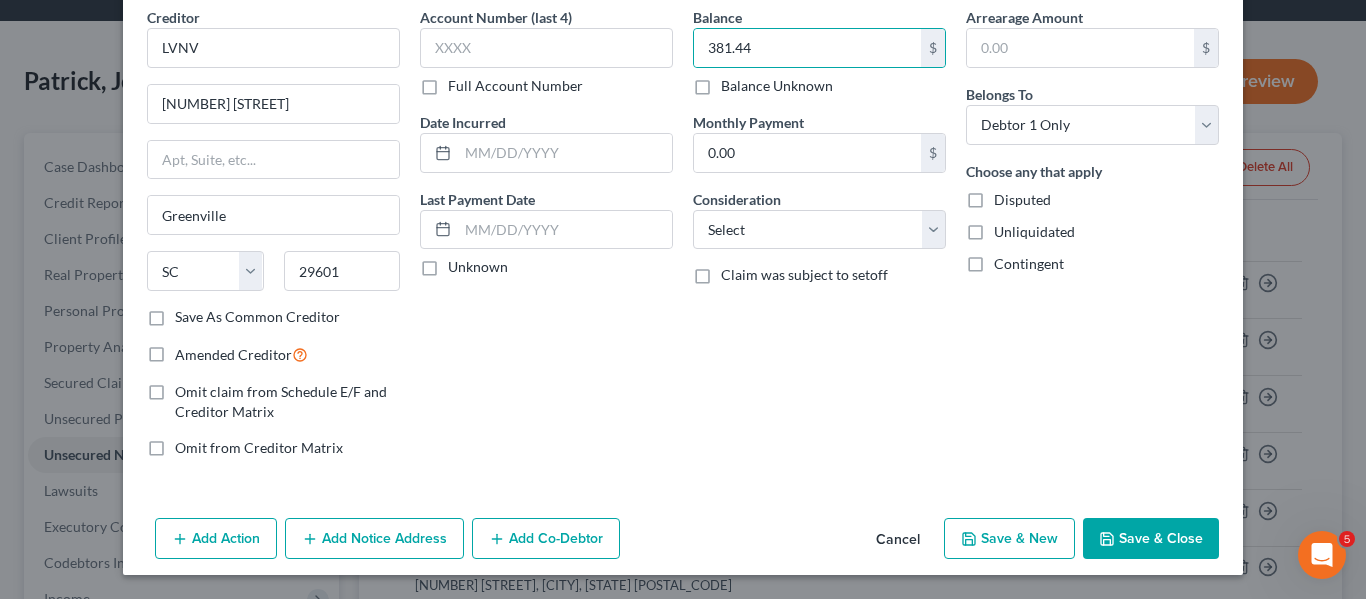click on "Save & Close" at bounding box center [1151, 539] 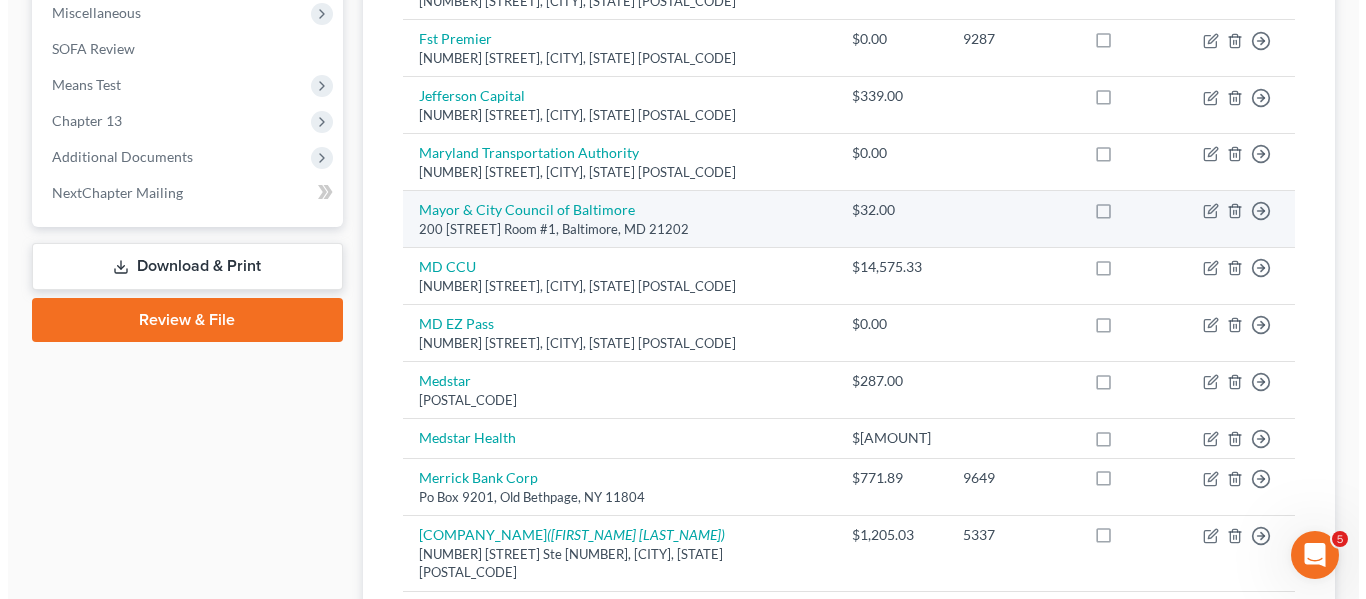 scroll, scrollTop: 718, scrollLeft: 0, axis: vertical 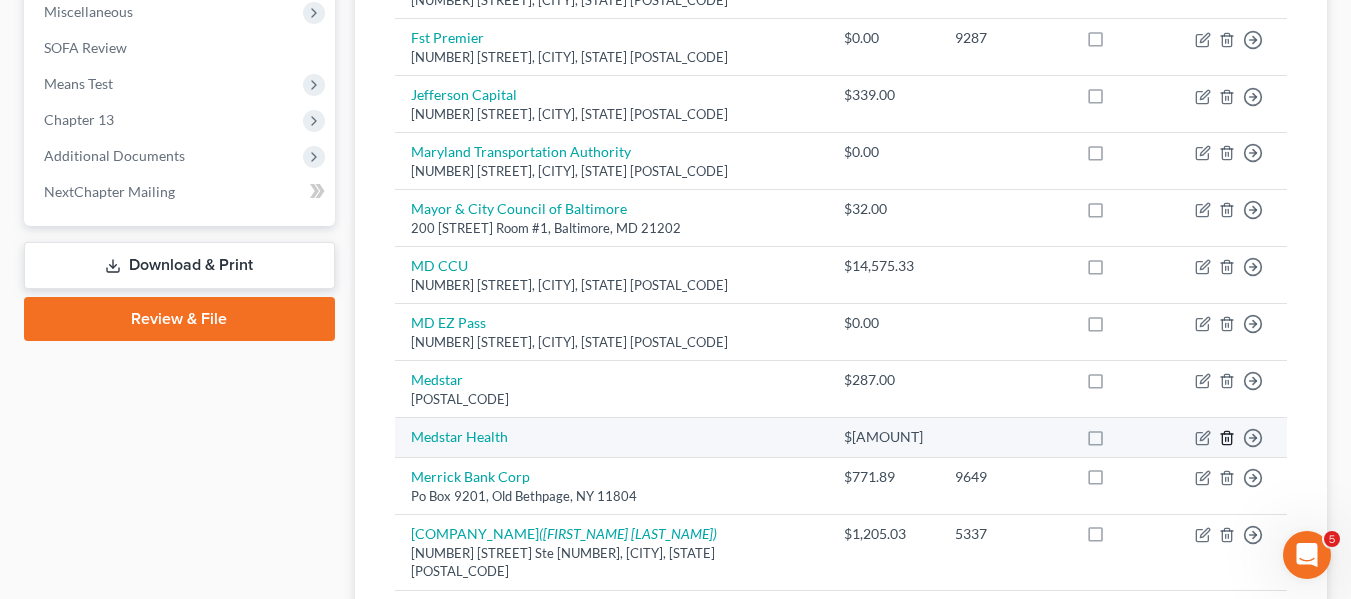 click 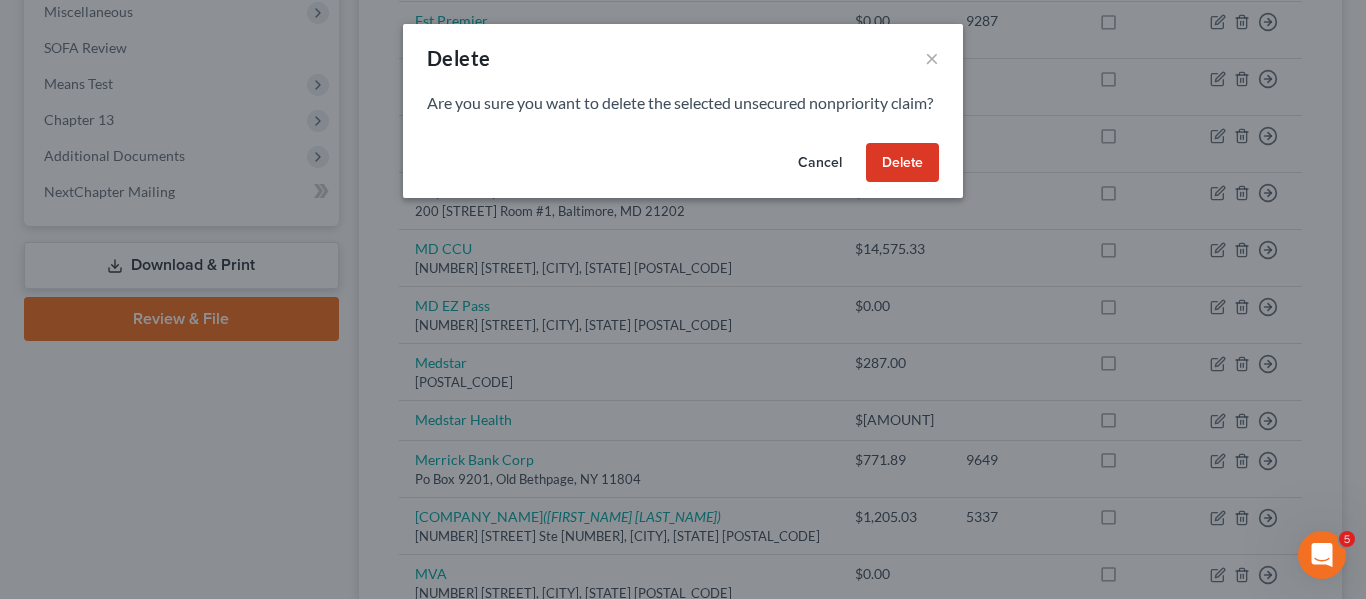 click on "Delete" at bounding box center (902, 163) 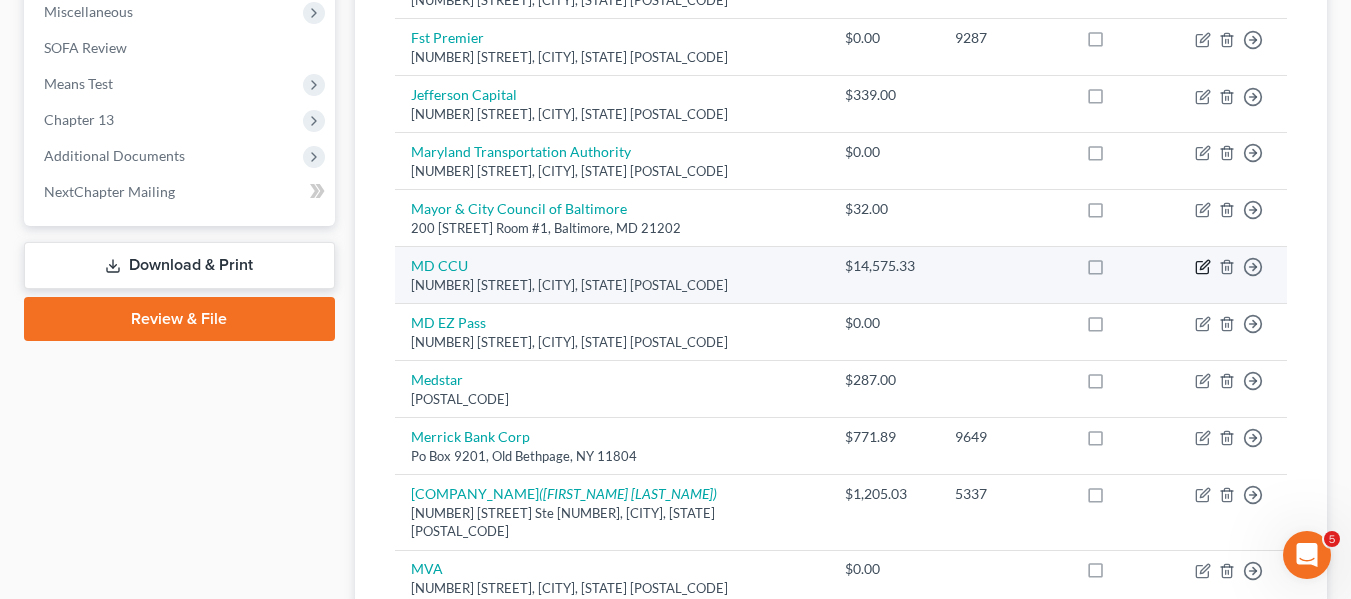 click 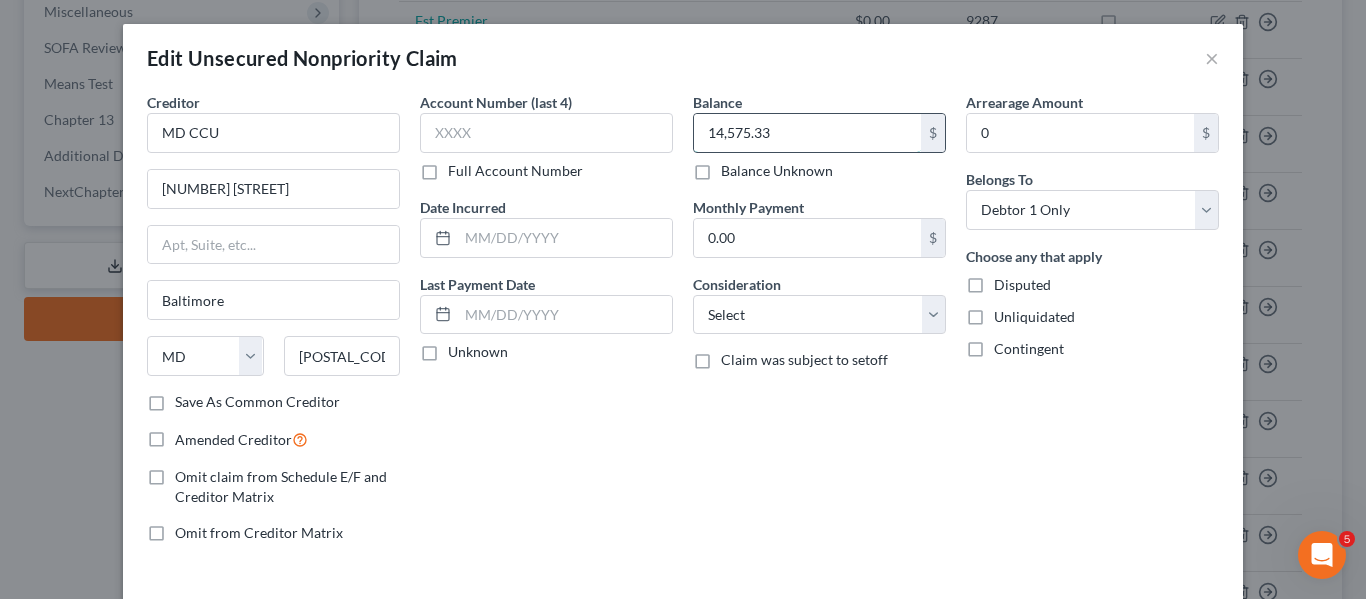 click on "14,575.33" at bounding box center [807, 133] 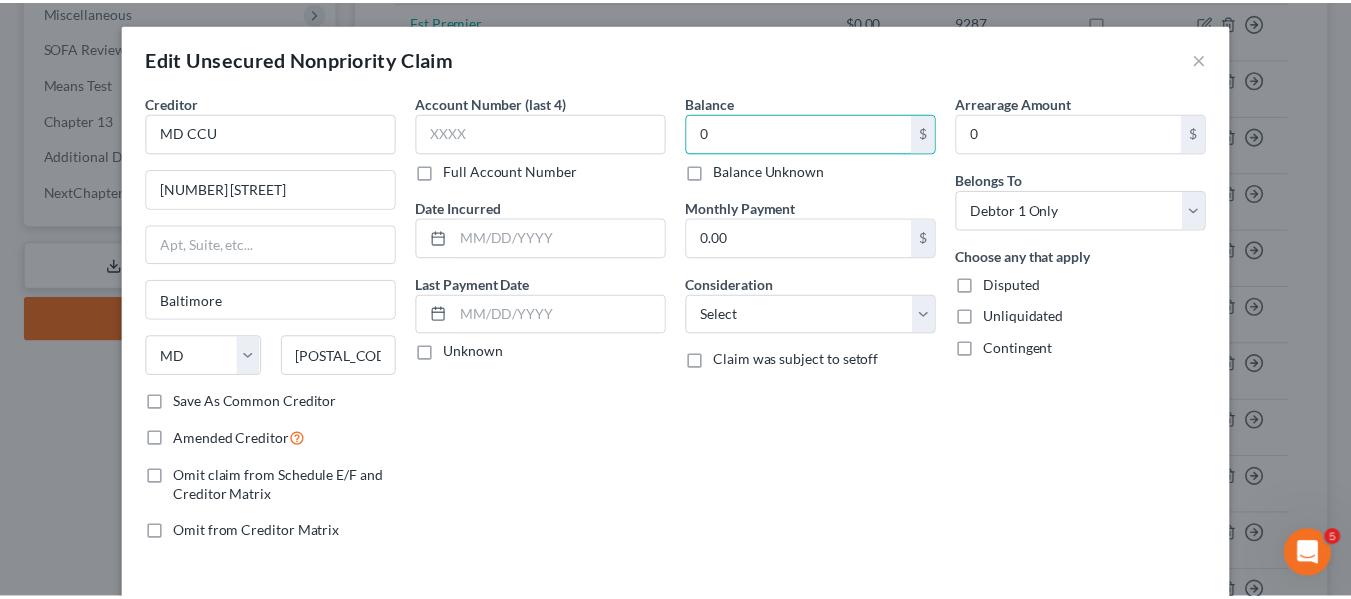 scroll, scrollTop: 143, scrollLeft: 0, axis: vertical 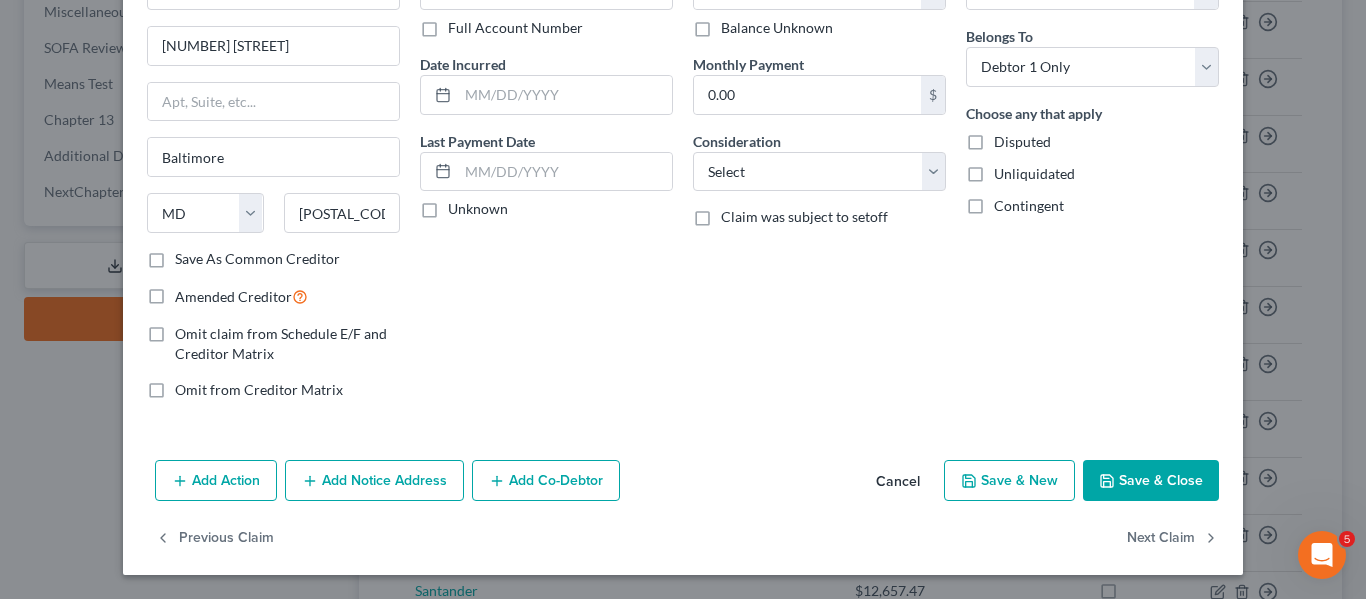 click on "Save & Close" at bounding box center (1151, 481) 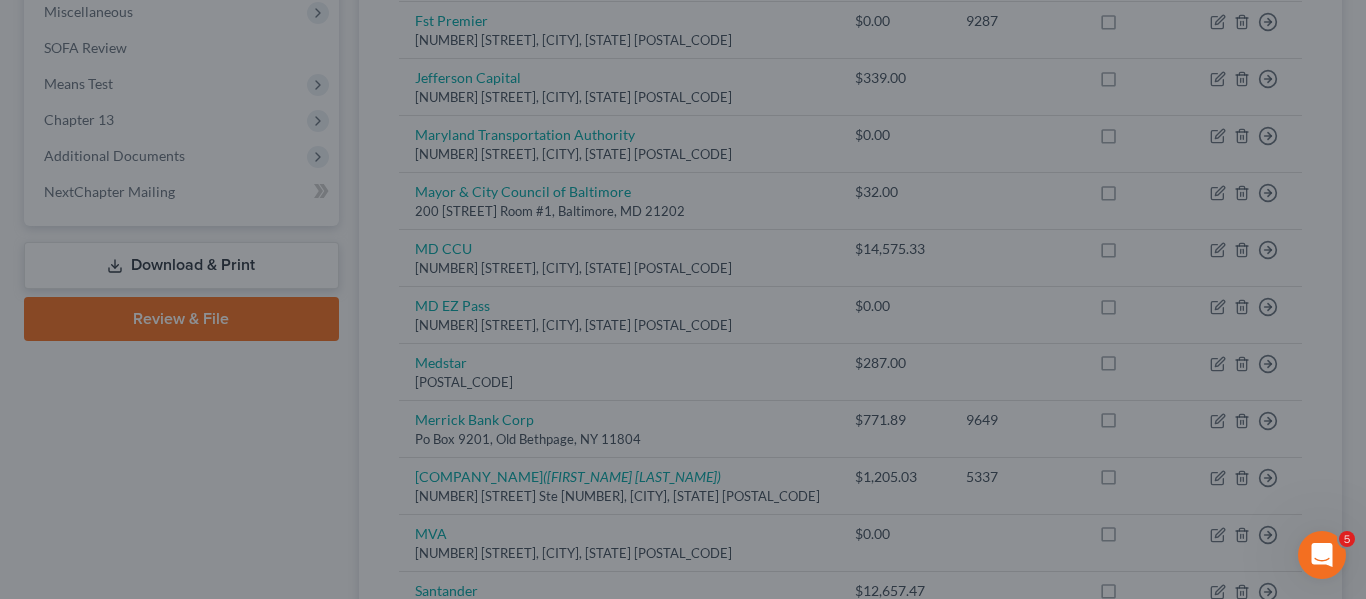 type on "0.00" 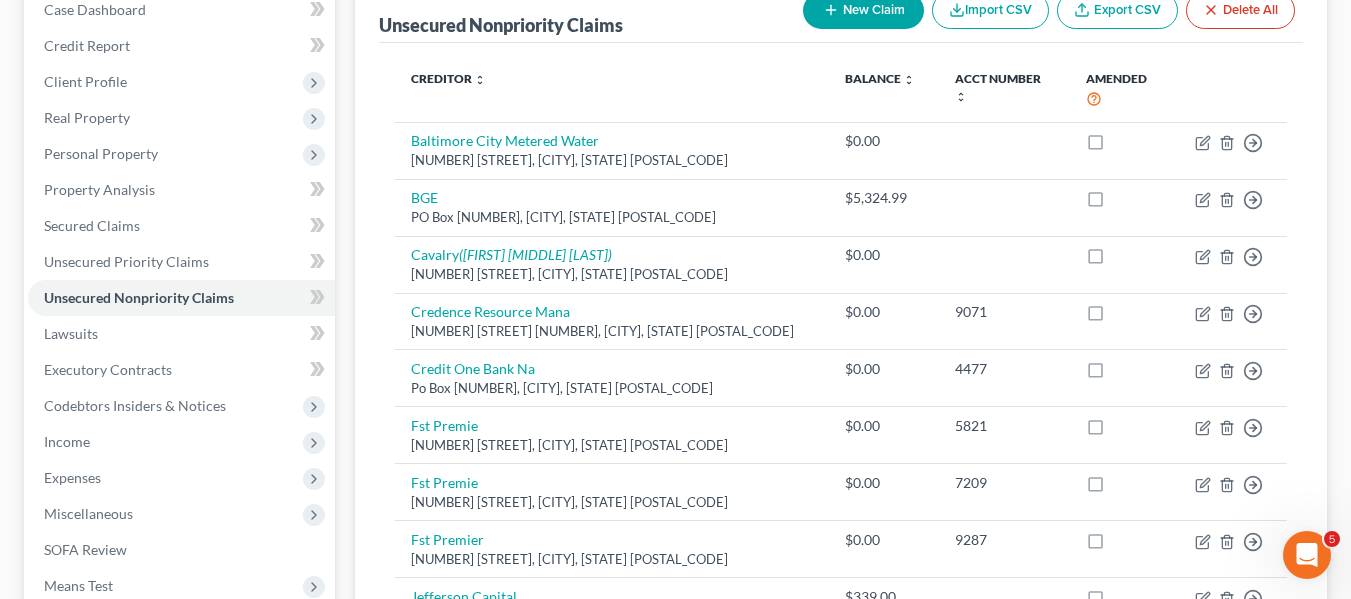 scroll, scrollTop: 215, scrollLeft: 0, axis: vertical 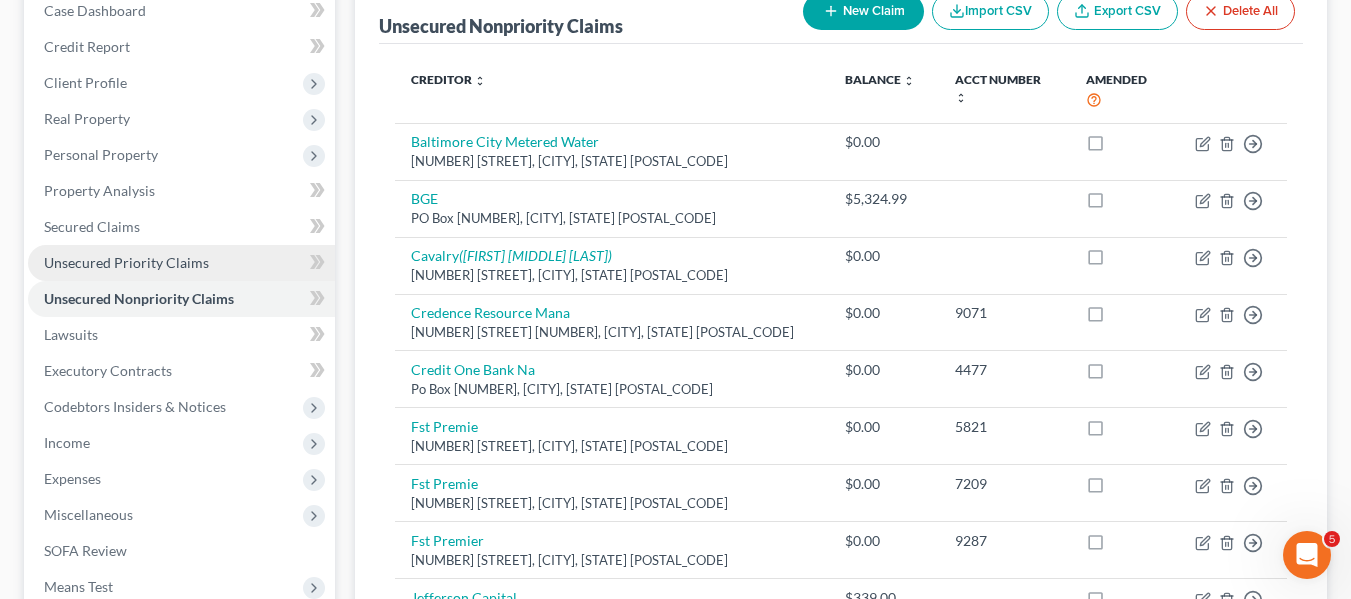 click on "Unsecured Priority Claims" at bounding box center [126, 262] 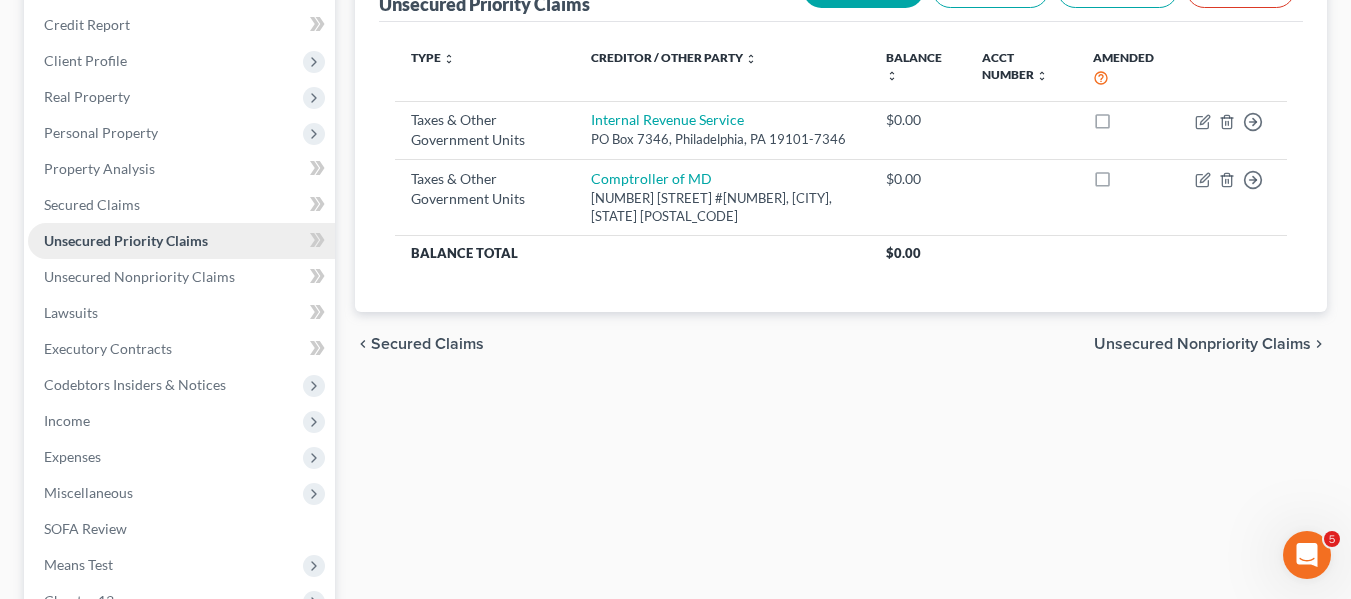 scroll, scrollTop: 239, scrollLeft: 0, axis: vertical 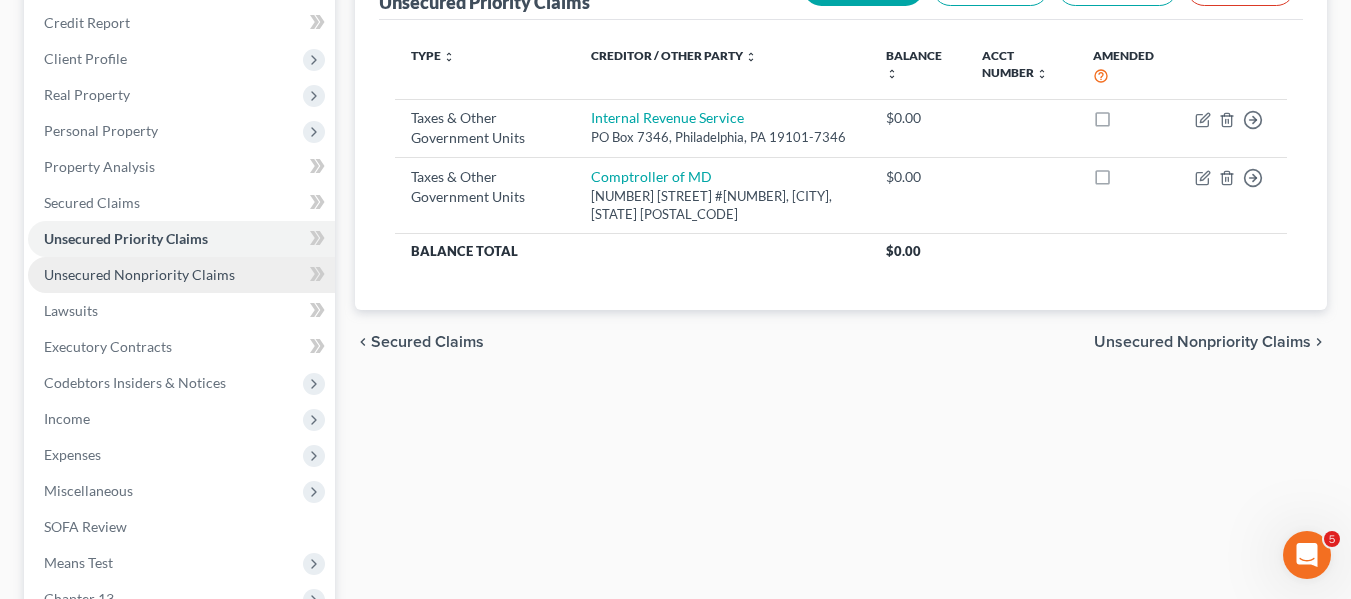 click on "Unsecured Nonpriority Claims" at bounding box center [139, 274] 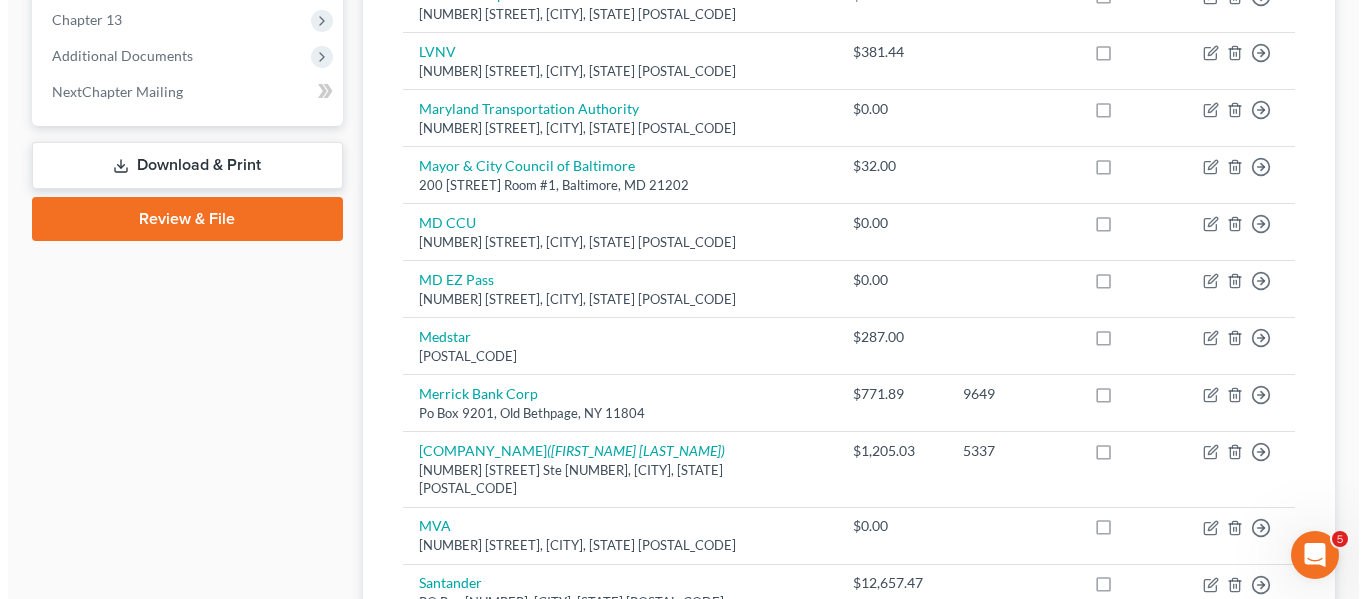 scroll, scrollTop: 819, scrollLeft: 0, axis: vertical 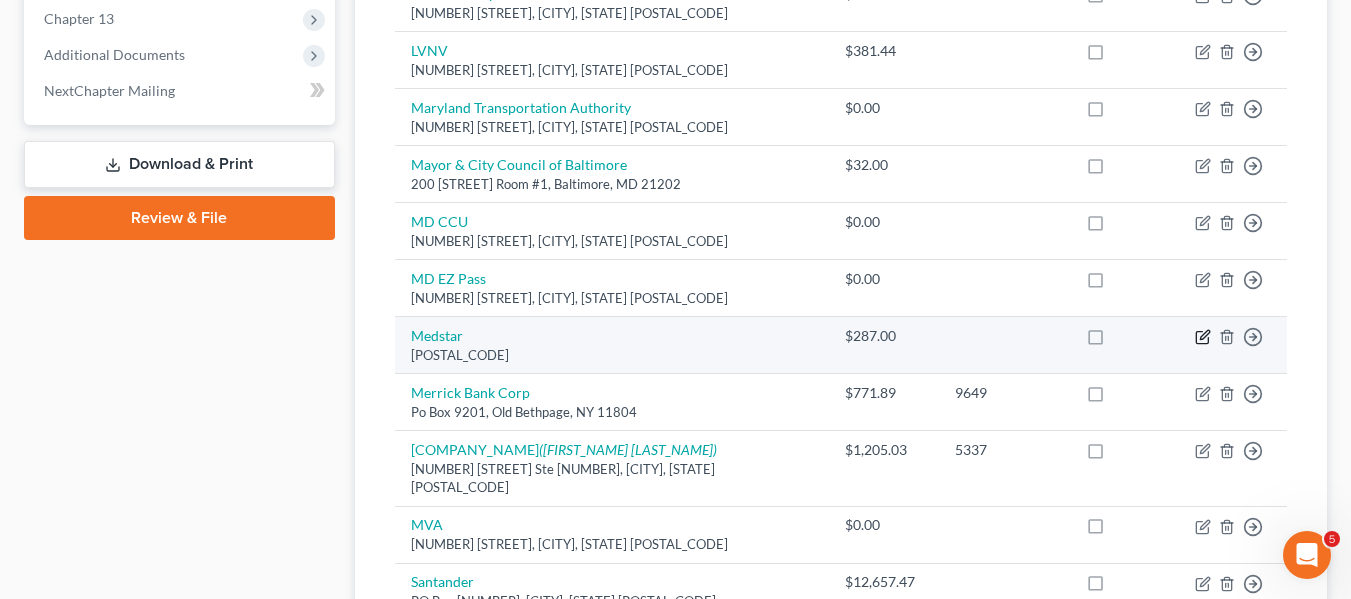 click 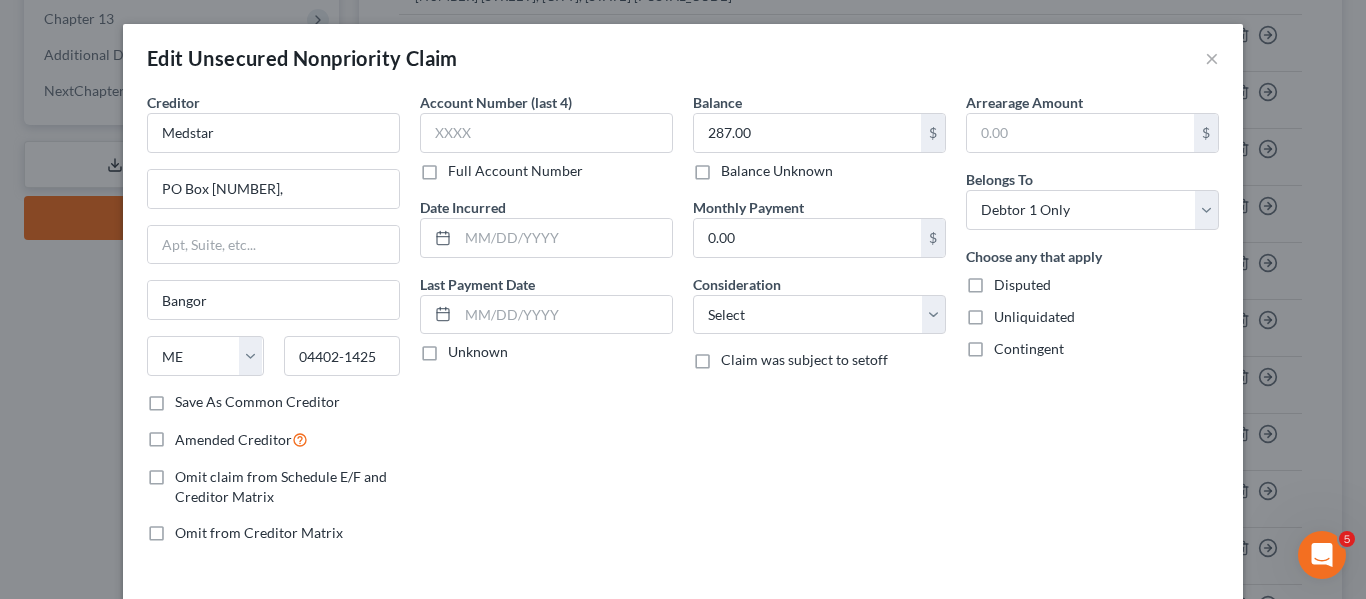 click on "Balance
287.00 $
Balance Unknown
Balance Undetermined
287.00 $
Balance Unknown" at bounding box center [819, 136] 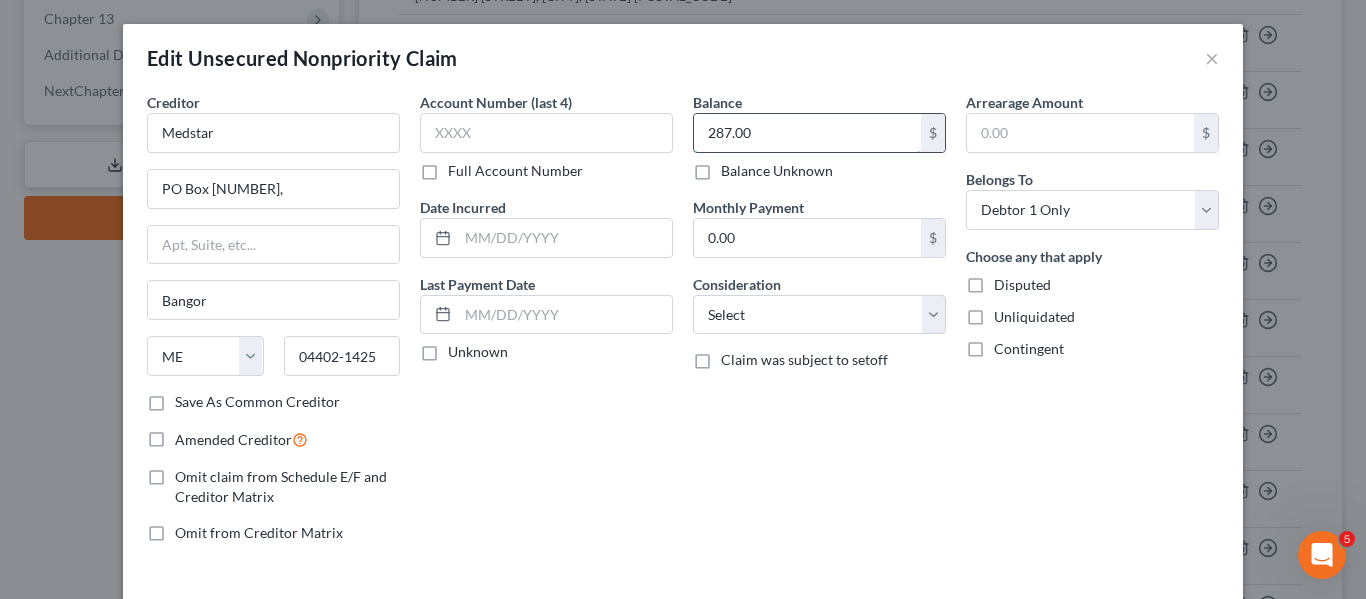 click on "287.00" at bounding box center [807, 133] 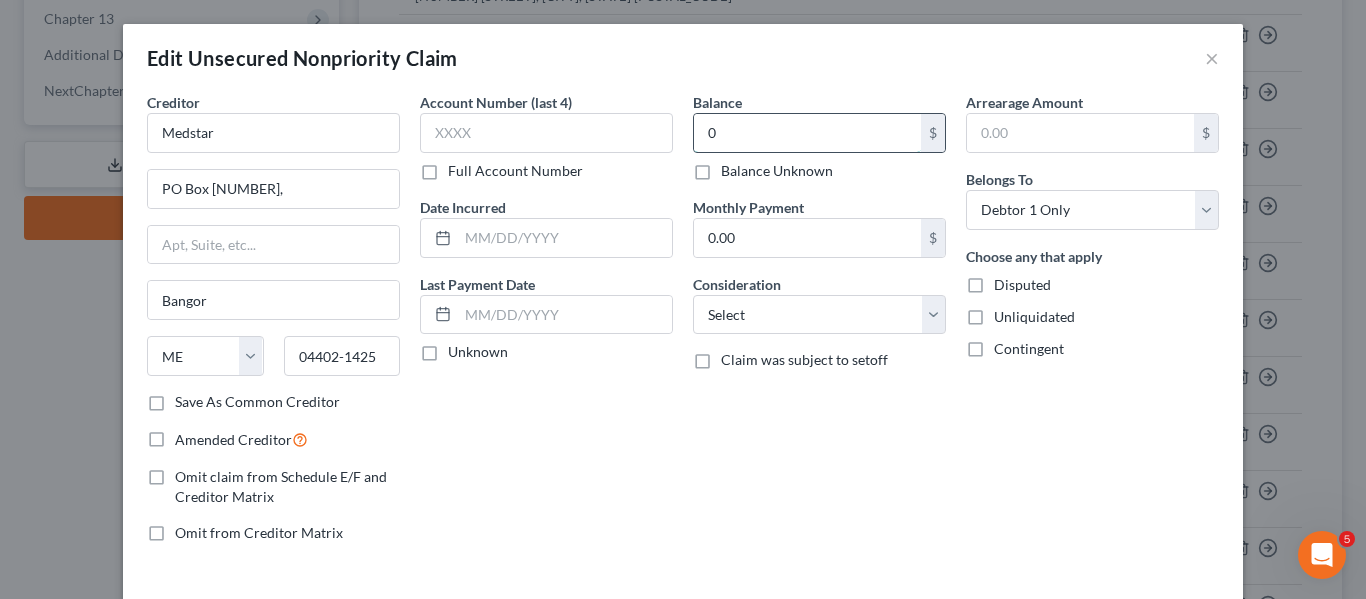 type on "0" 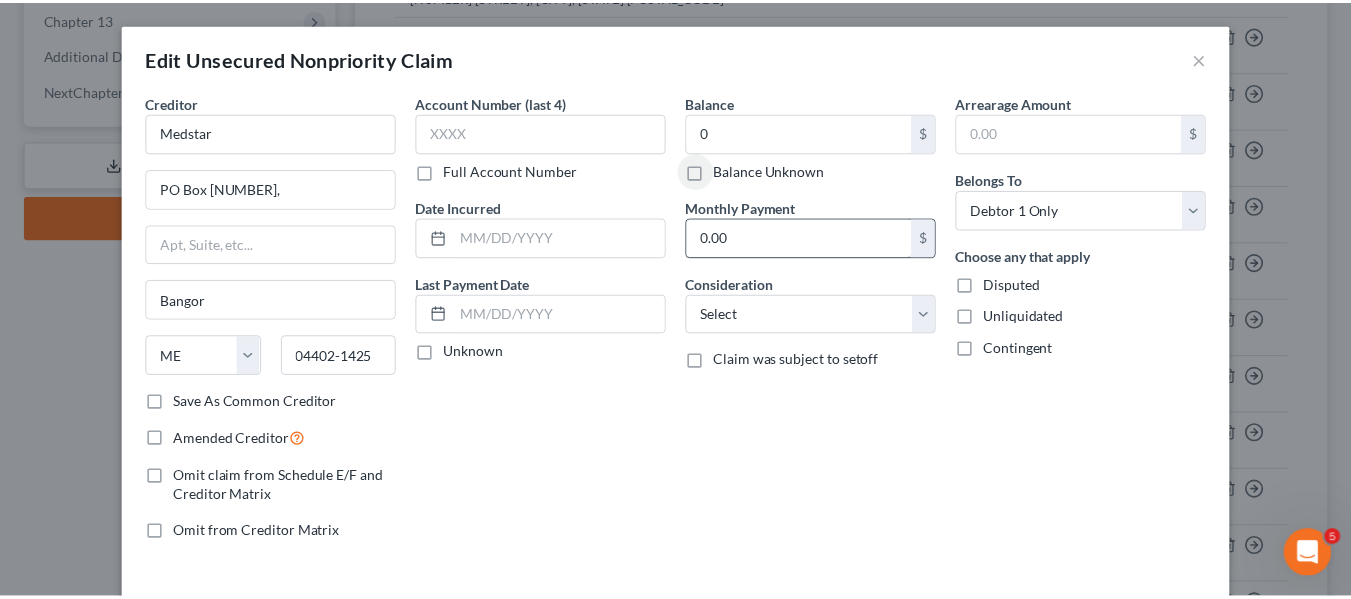 scroll, scrollTop: 143, scrollLeft: 0, axis: vertical 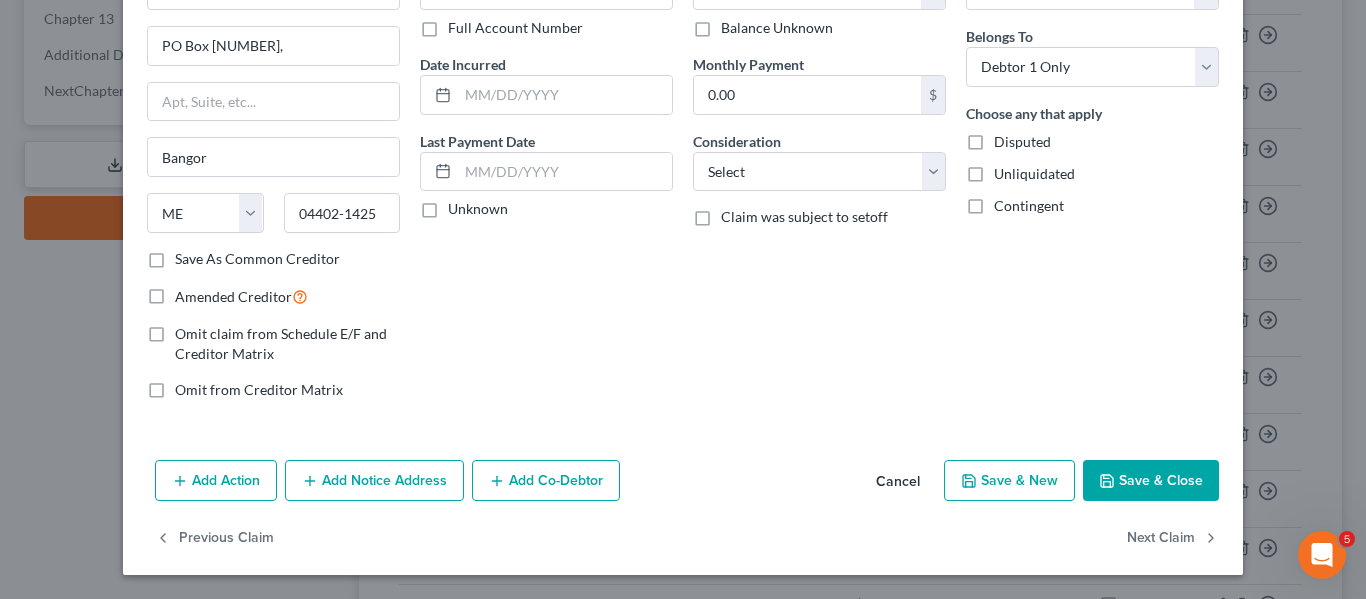 click on "Save & Close" at bounding box center (1151, 481) 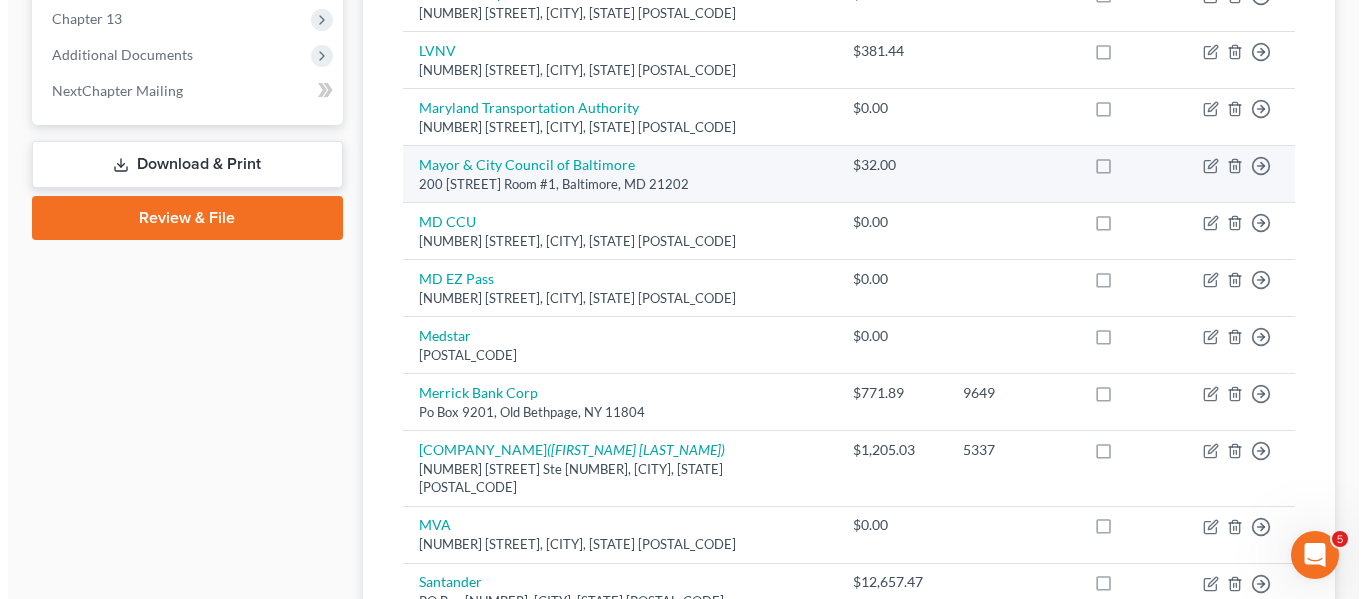 scroll, scrollTop: 1078, scrollLeft: 0, axis: vertical 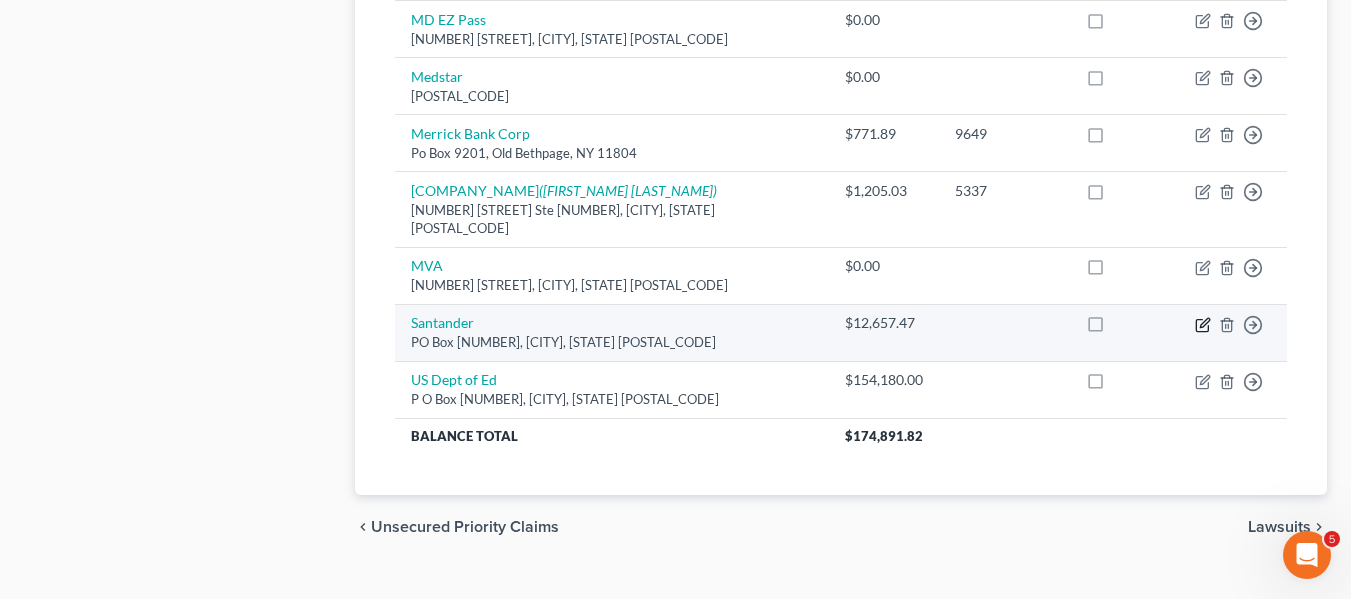 click 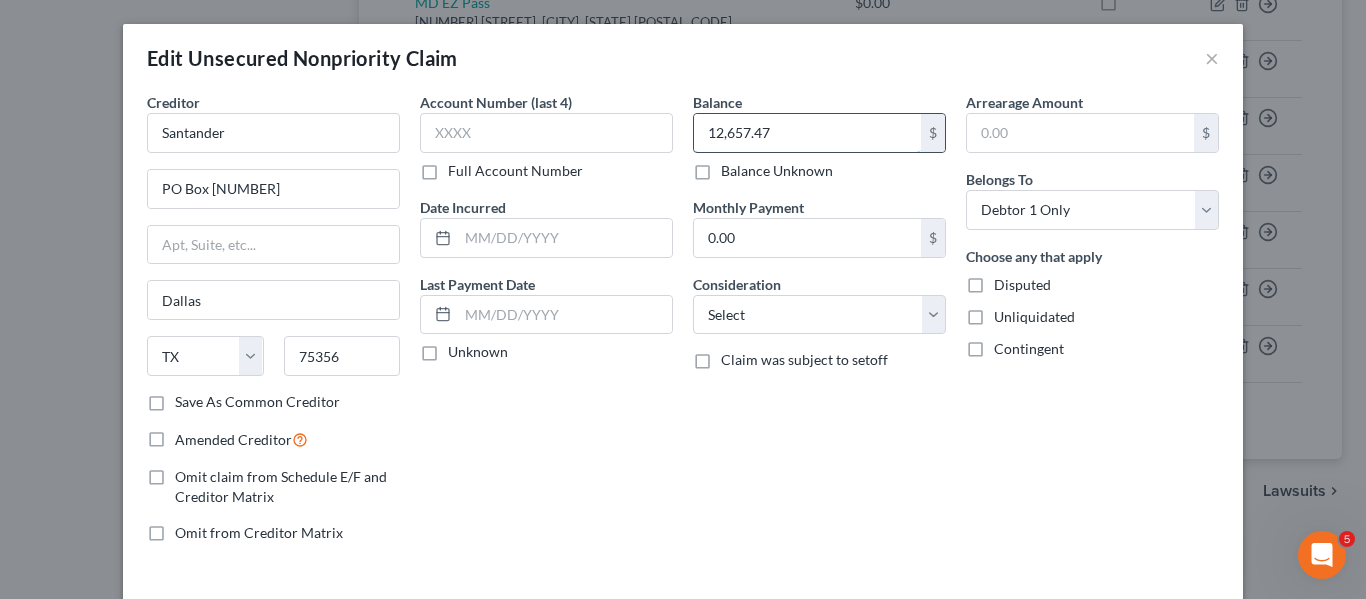 click on "12,657.47" at bounding box center (807, 133) 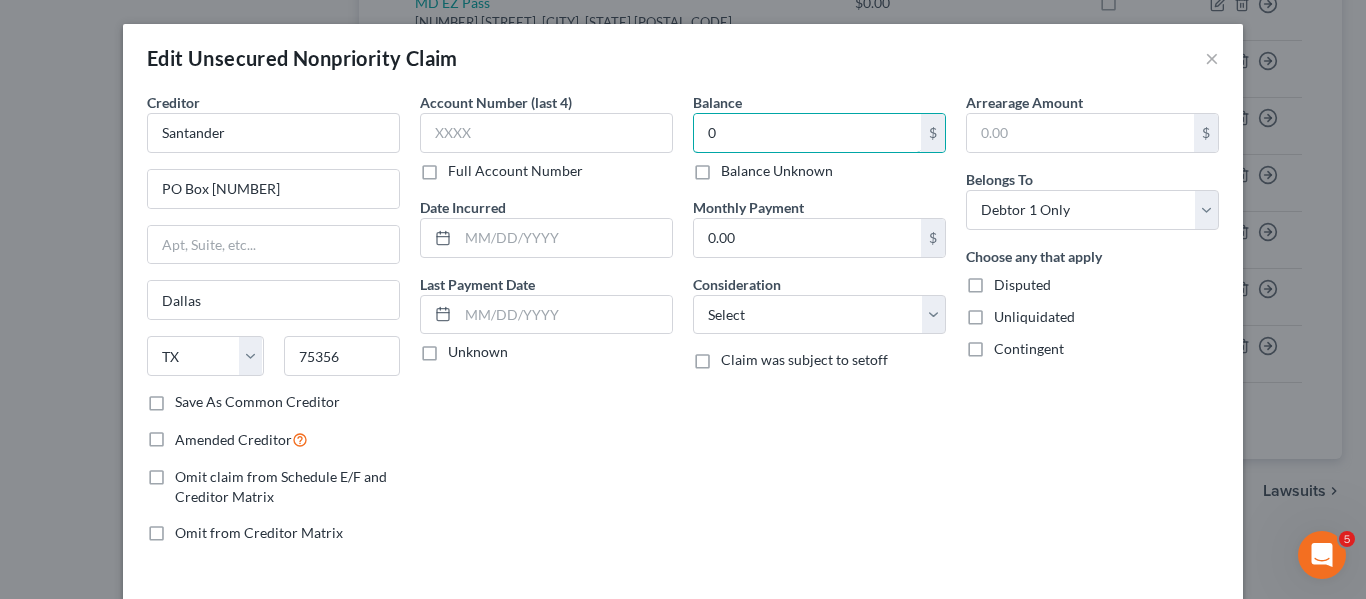 scroll, scrollTop: 143, scrollLeft: 0, axis: vertical 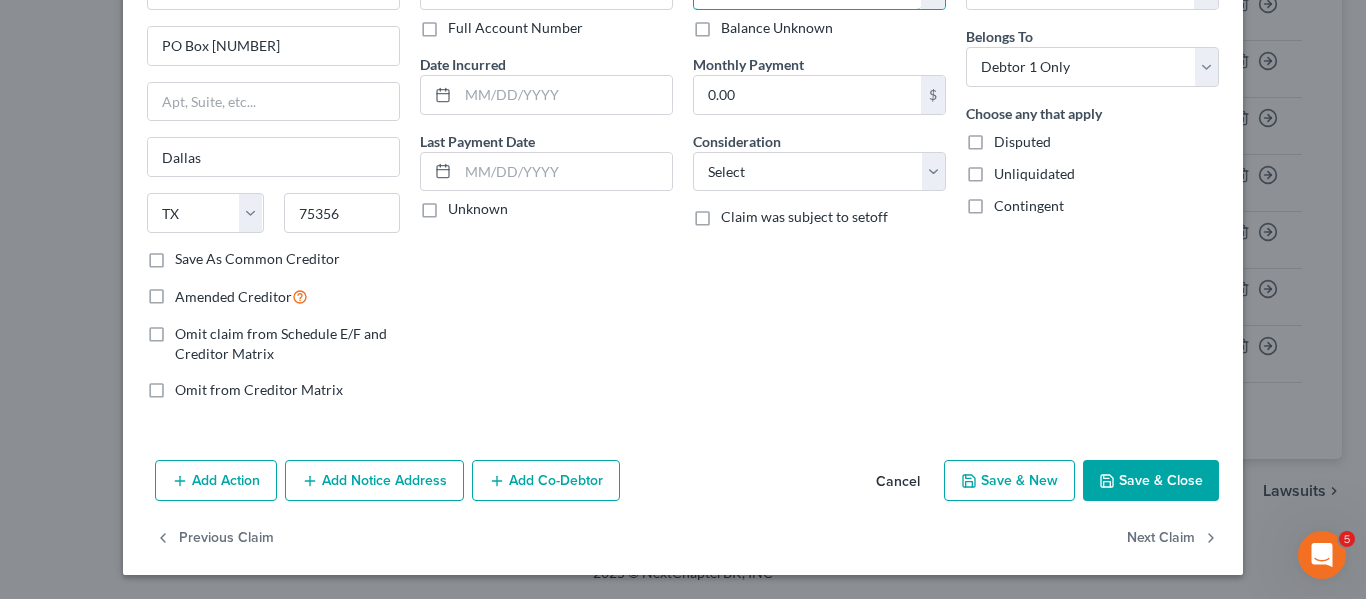 type on "0" 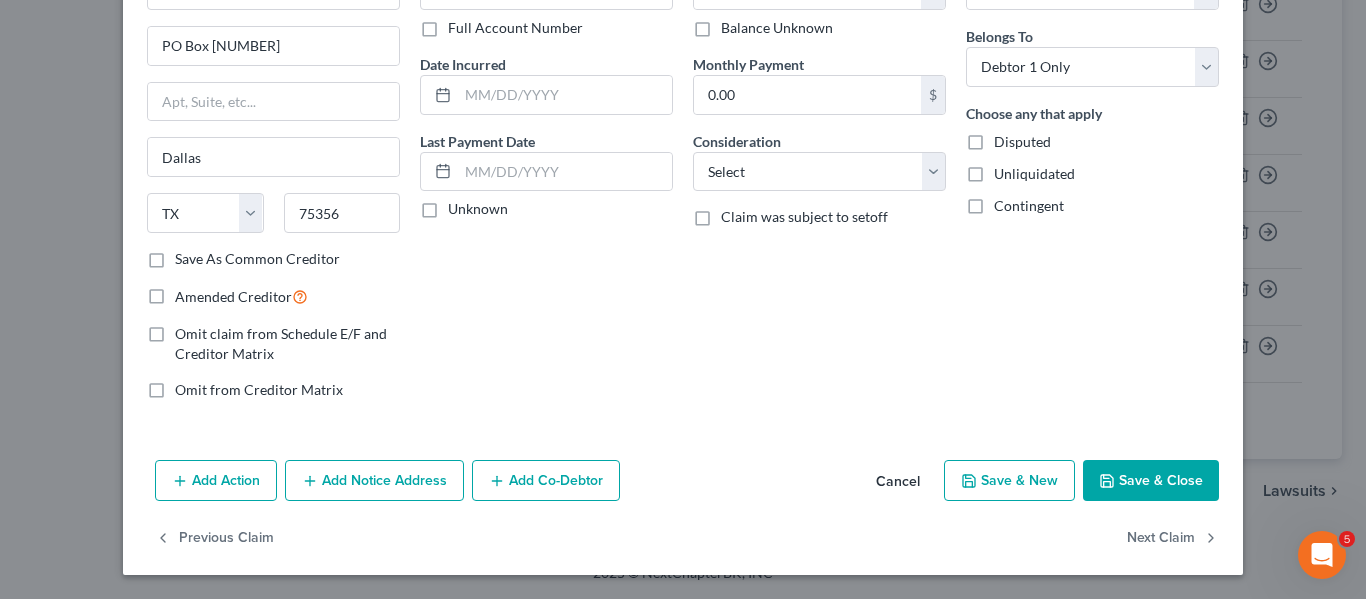 click on "Save & Close" at bounding box center [1151, 481] 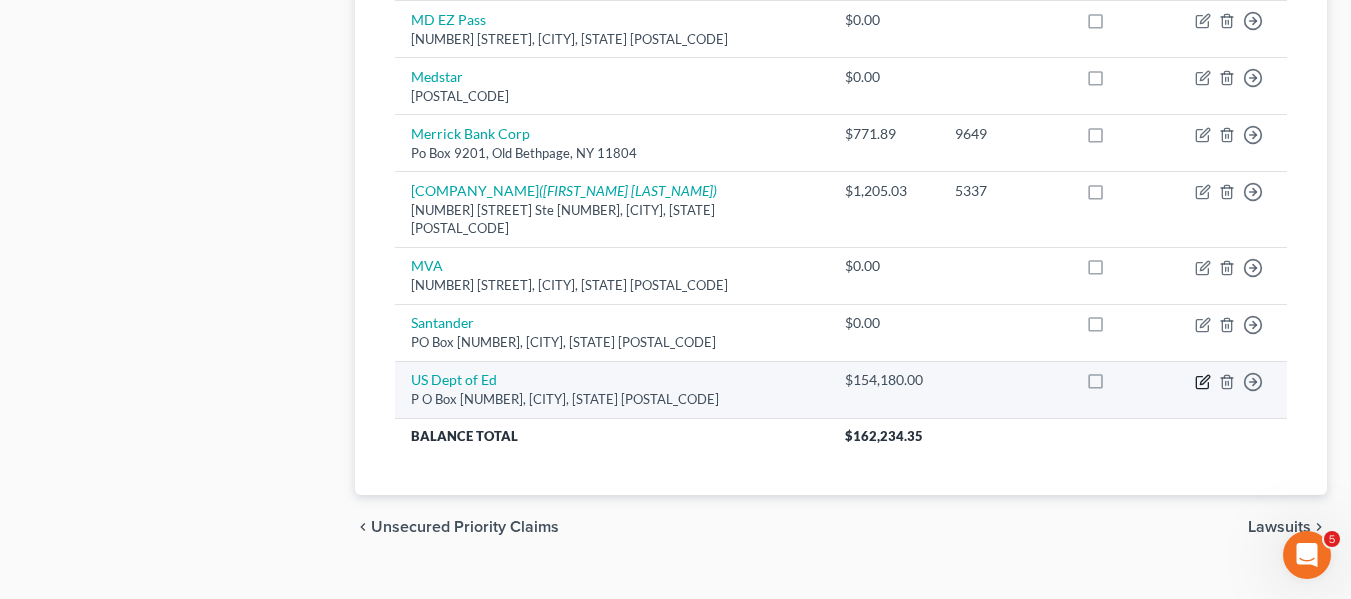 click 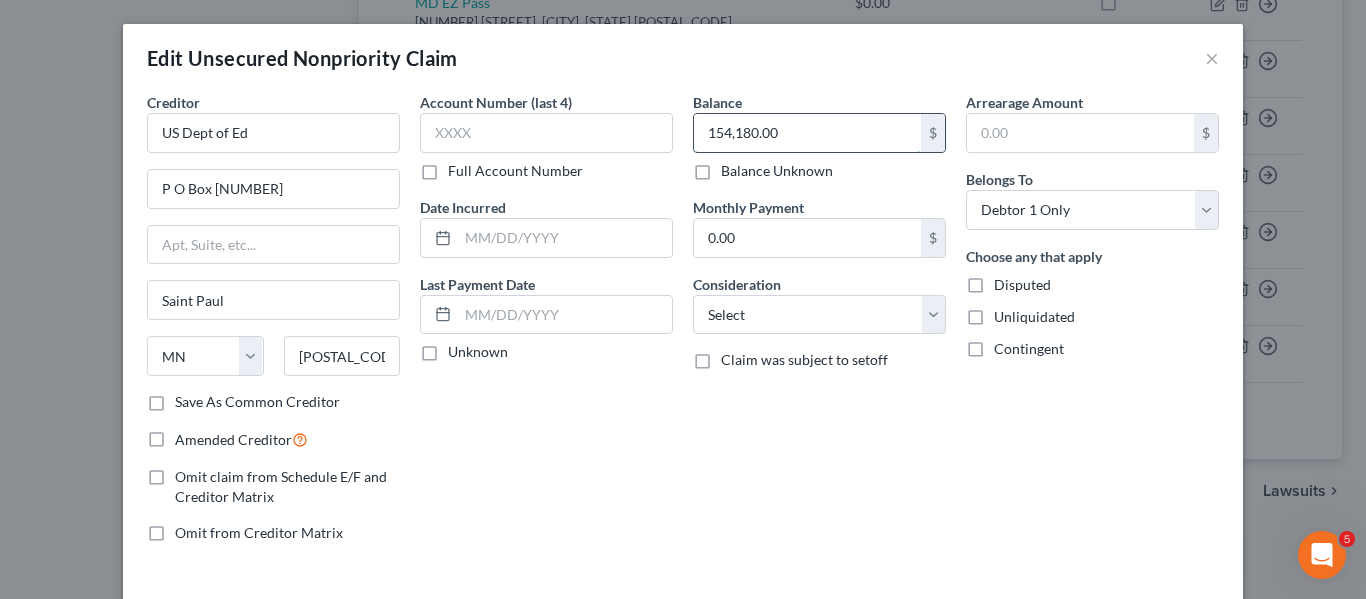 click on "154,180.00" at bounding box center [807, 133] 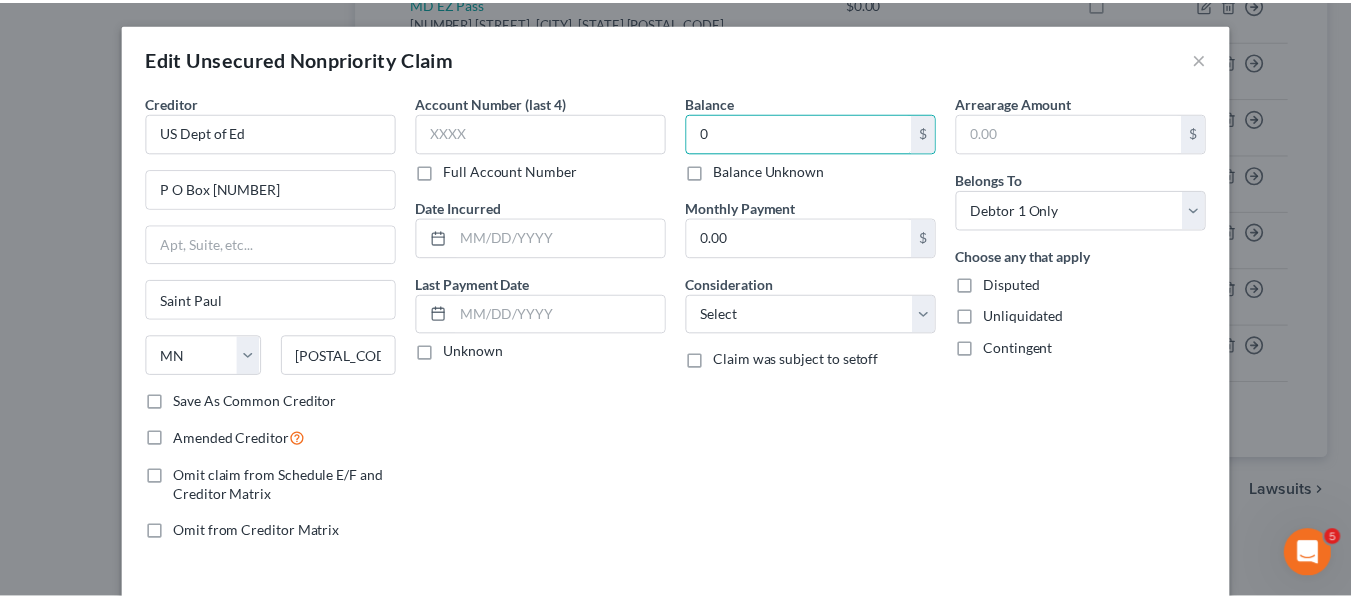 scroll, scrollTop: 143, scrollLeft: 0, axis: vertical 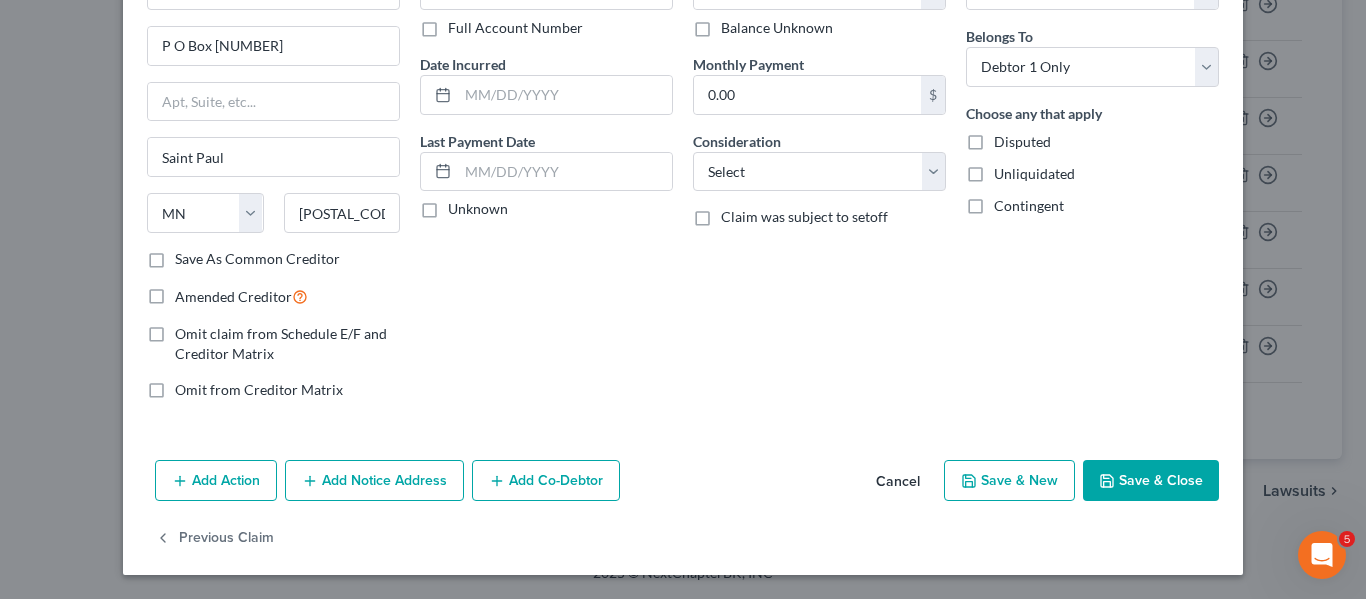 click on "Add Action Add Notice Address Add Co-Debtor Cancel Save & New Save & Close" at bounding box center (683, 485) 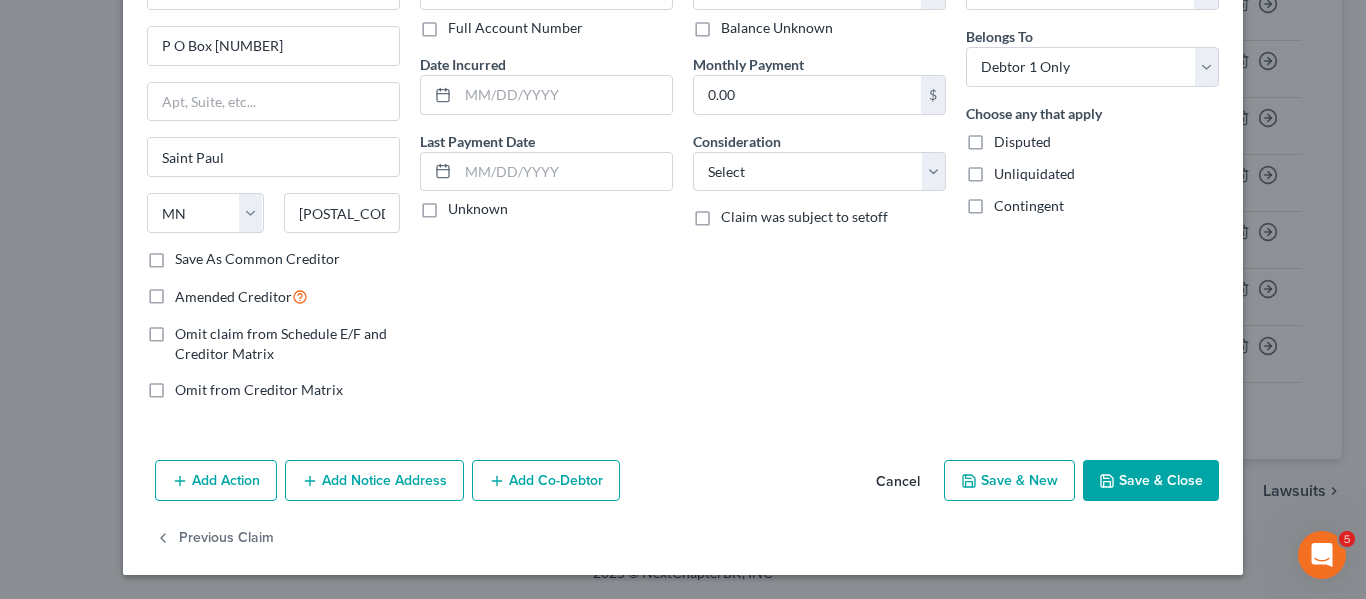 click 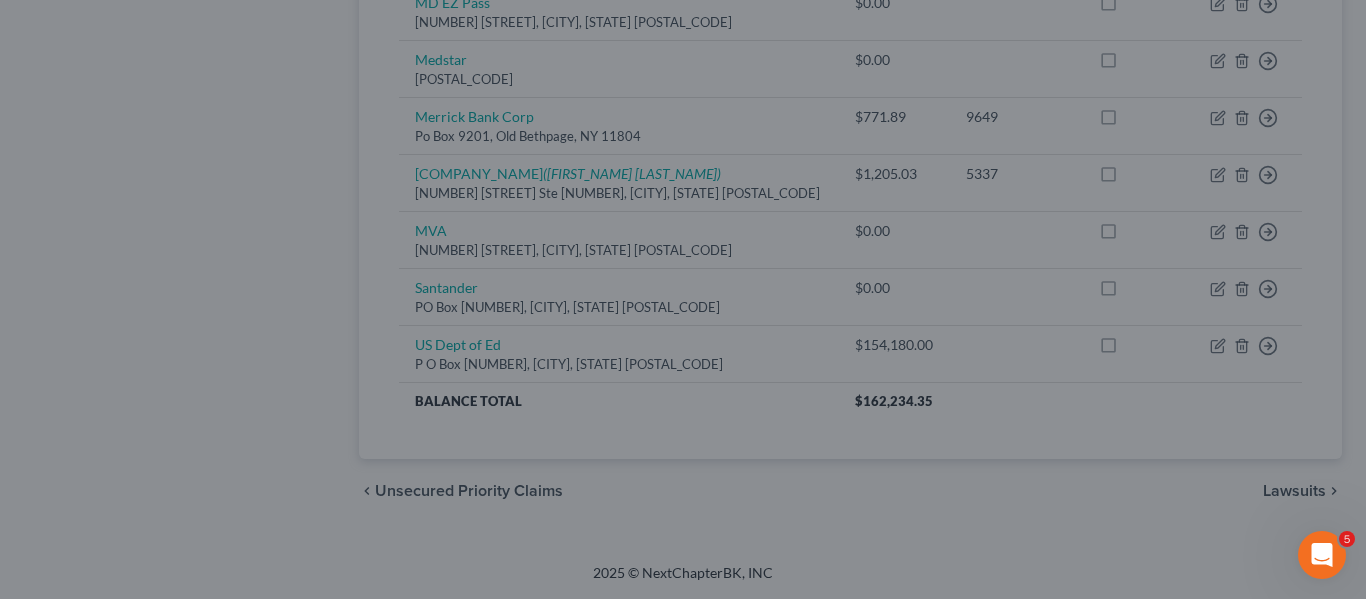 type on "0.00" 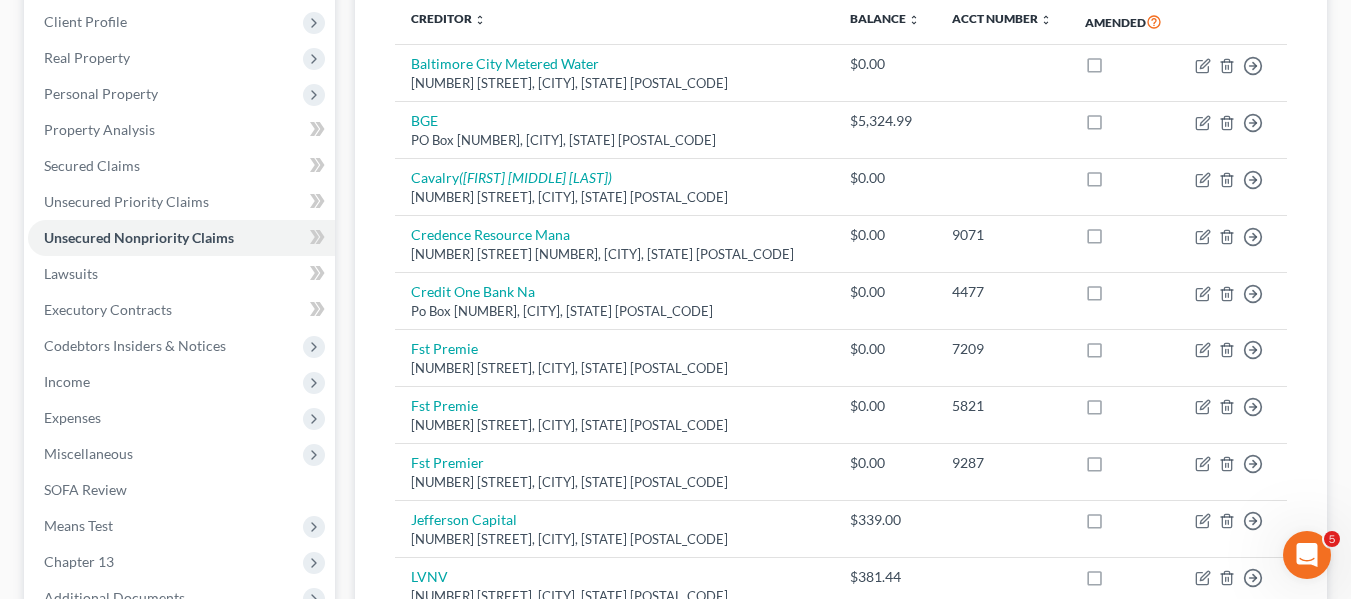 scroll, scrollTop: 275, scrollLeft: 0, axis: vertical 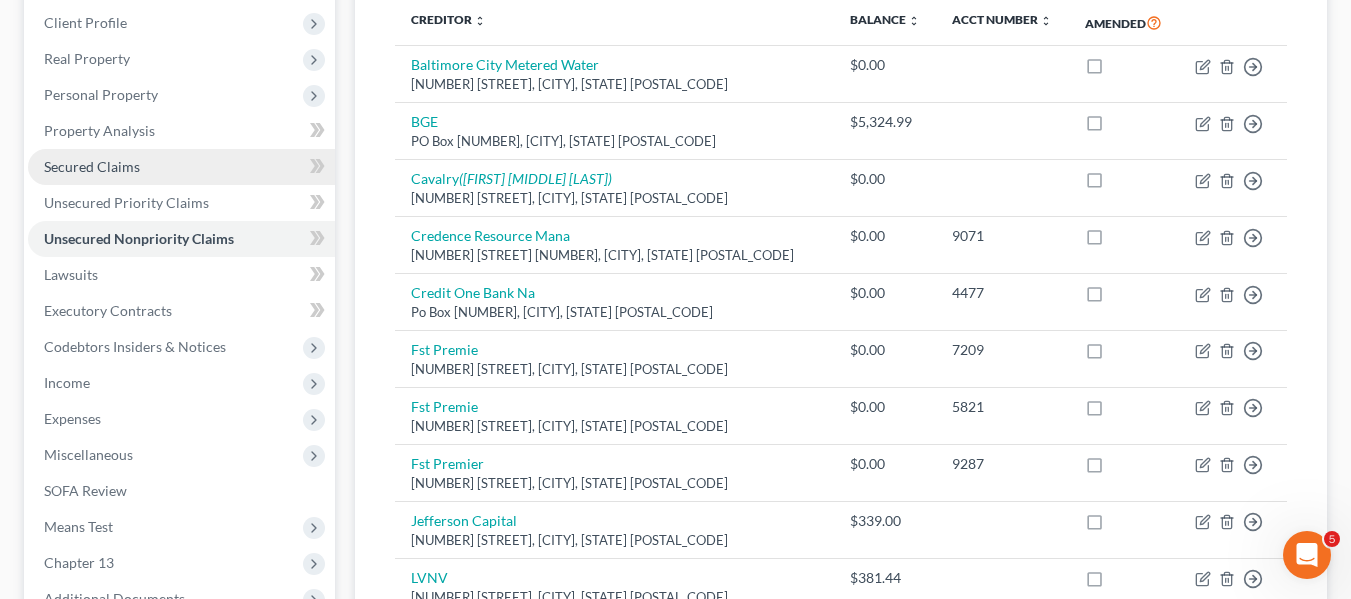 click on "Secured Claims" at bounding box center (181, 167) 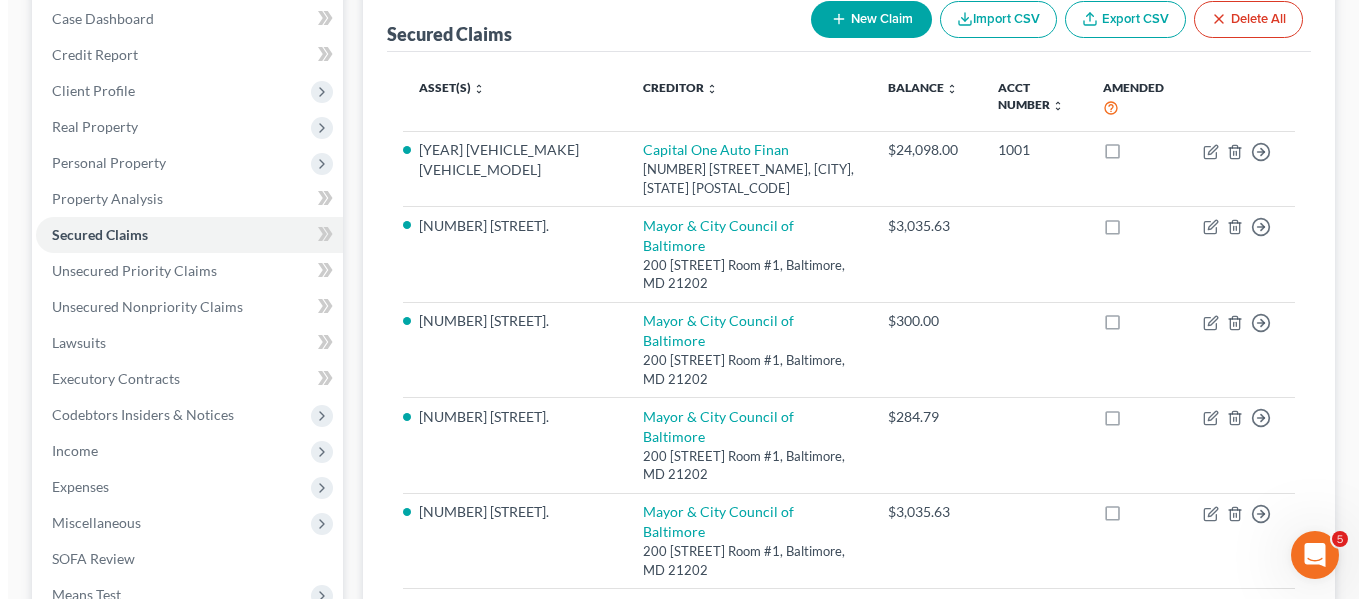 scroll, scrollTop: 208, scrollLeft: 0, axis: vertical 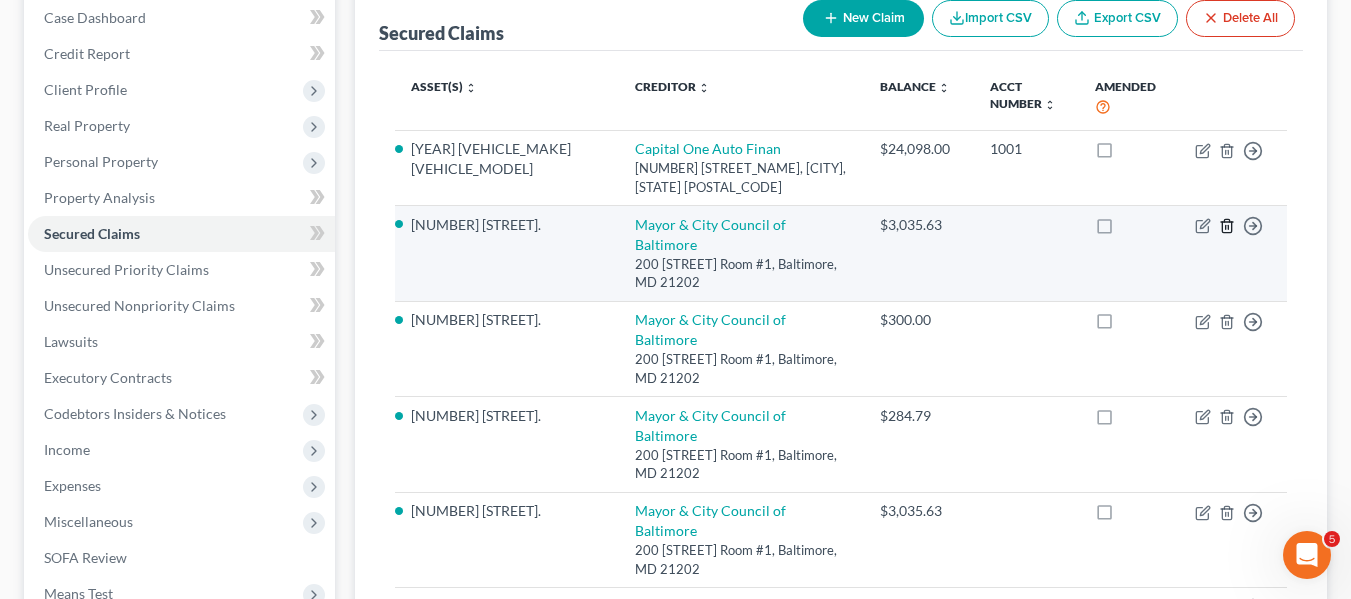 click 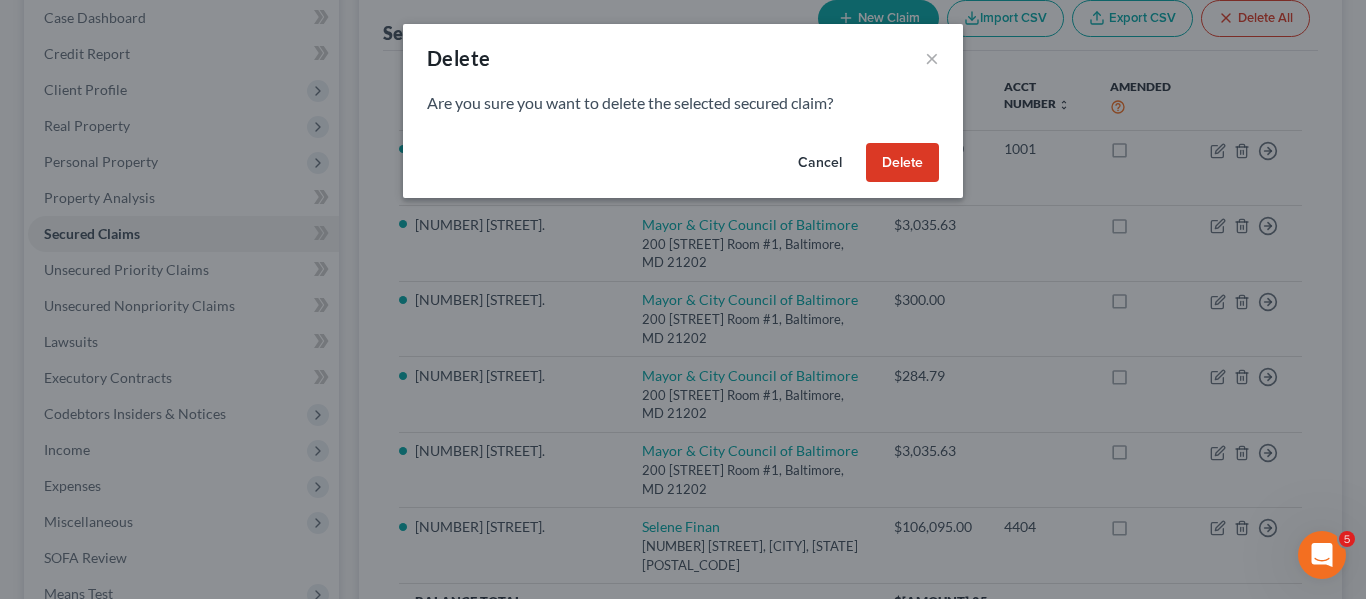 click on "Delete" at bounding box center (902, 163) 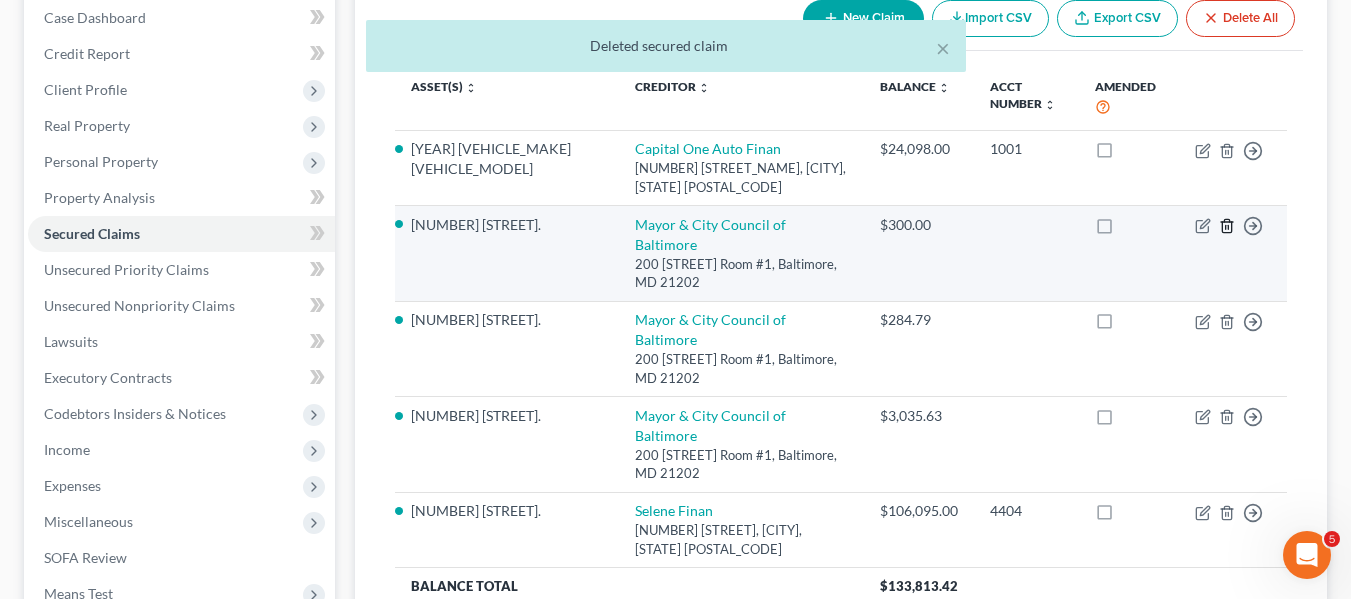 click 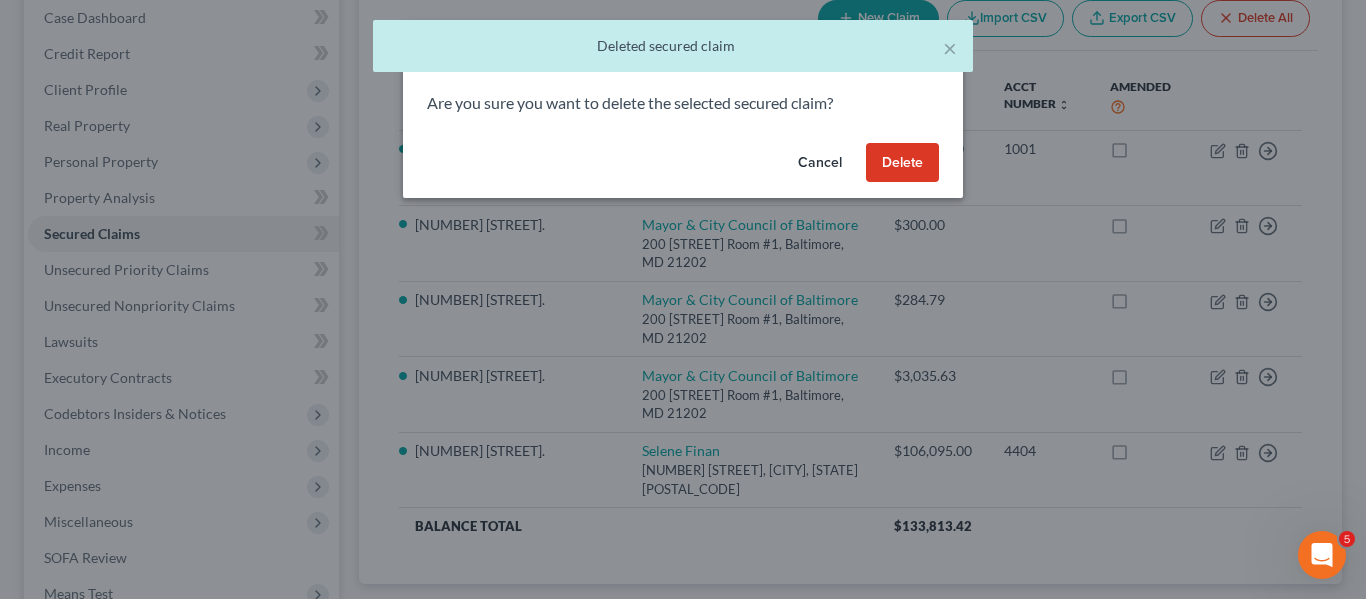 click on "Delete" at bounding box center (902, 163) 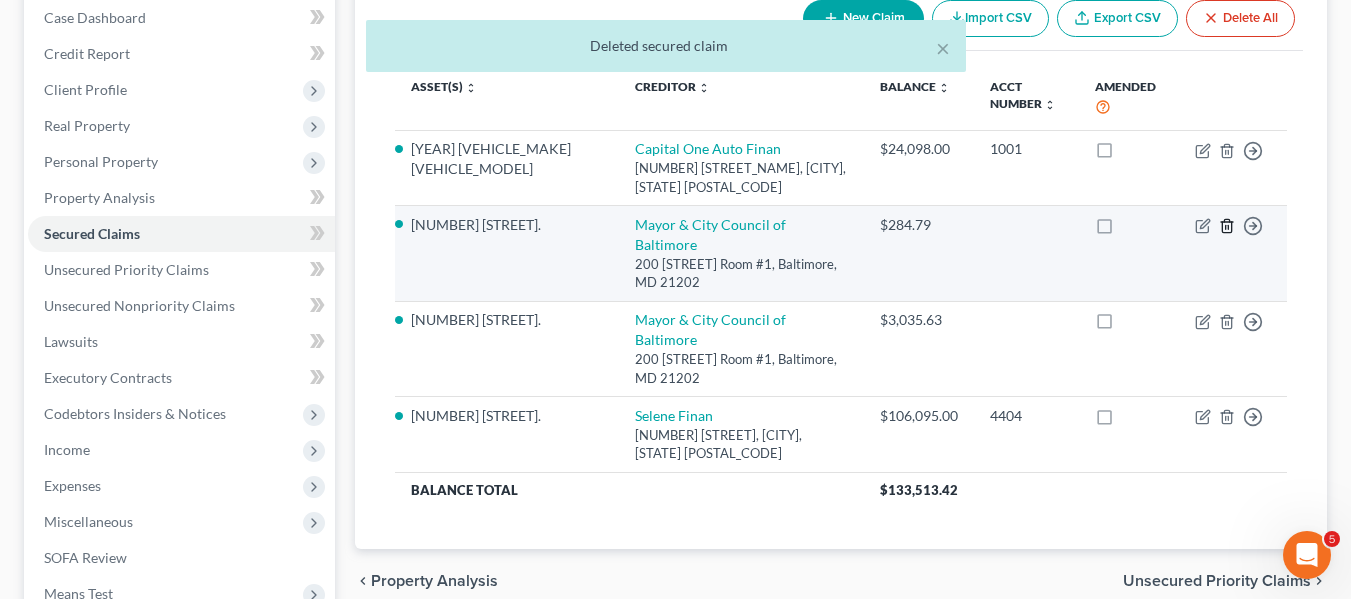click 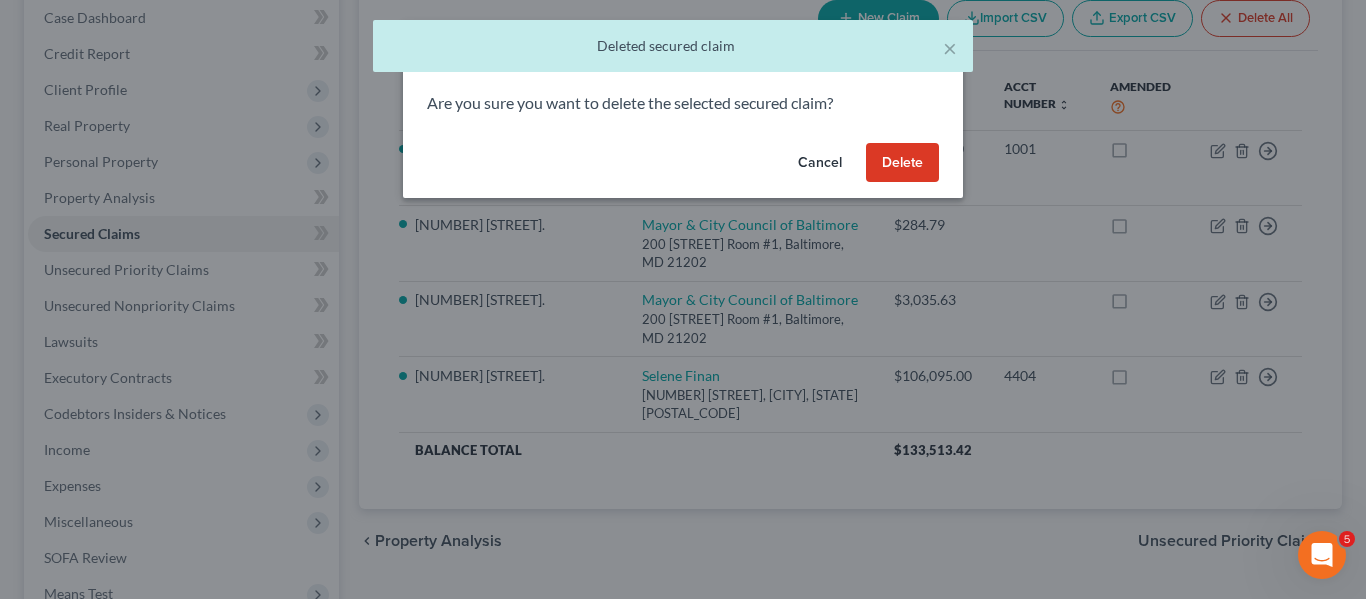 click on "Delete" at bounding box center [902, 163] 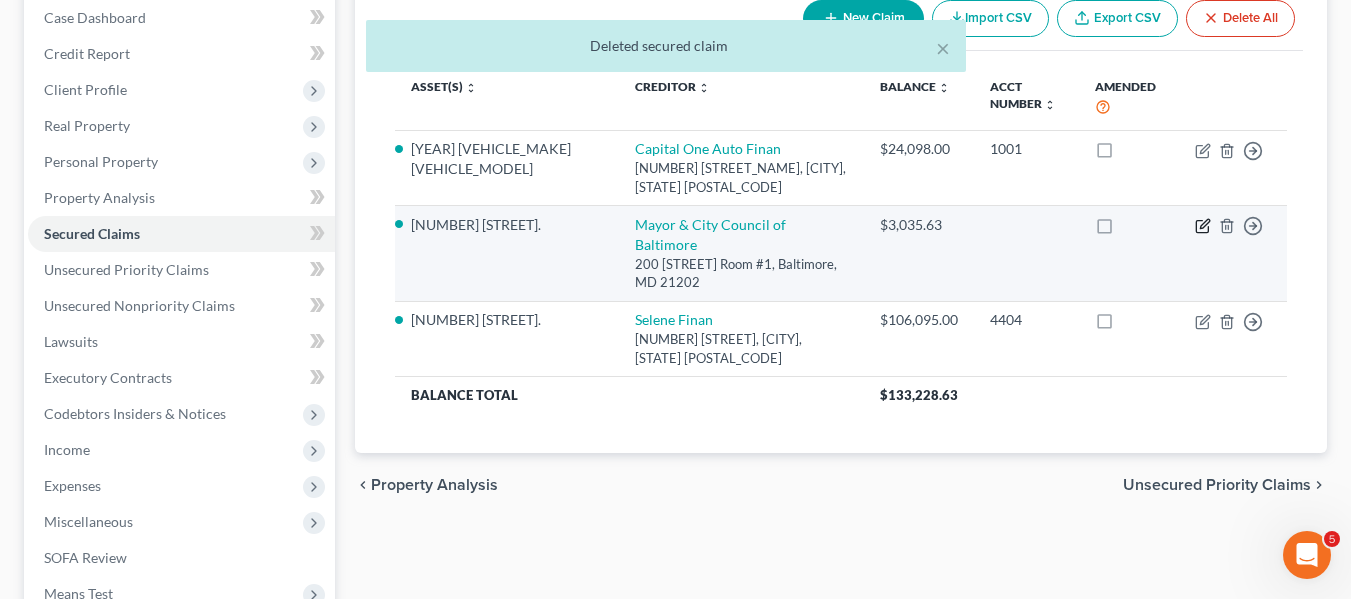 click 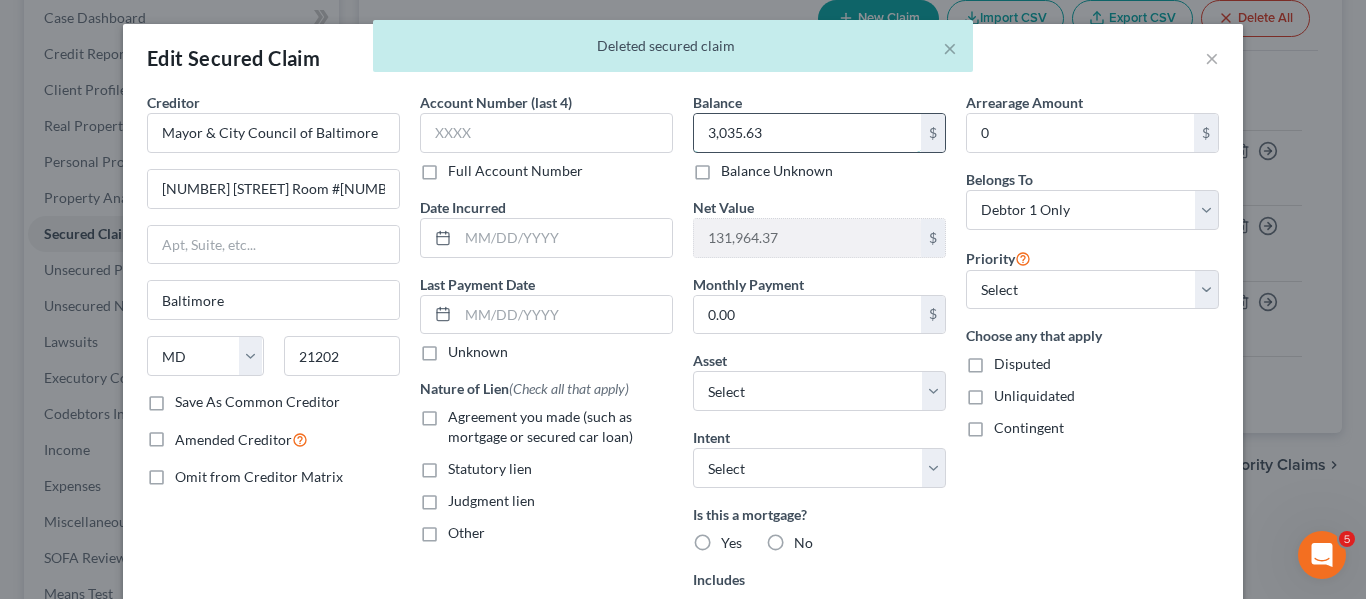 click on "3,035.63" at bounding box center (807, 133) 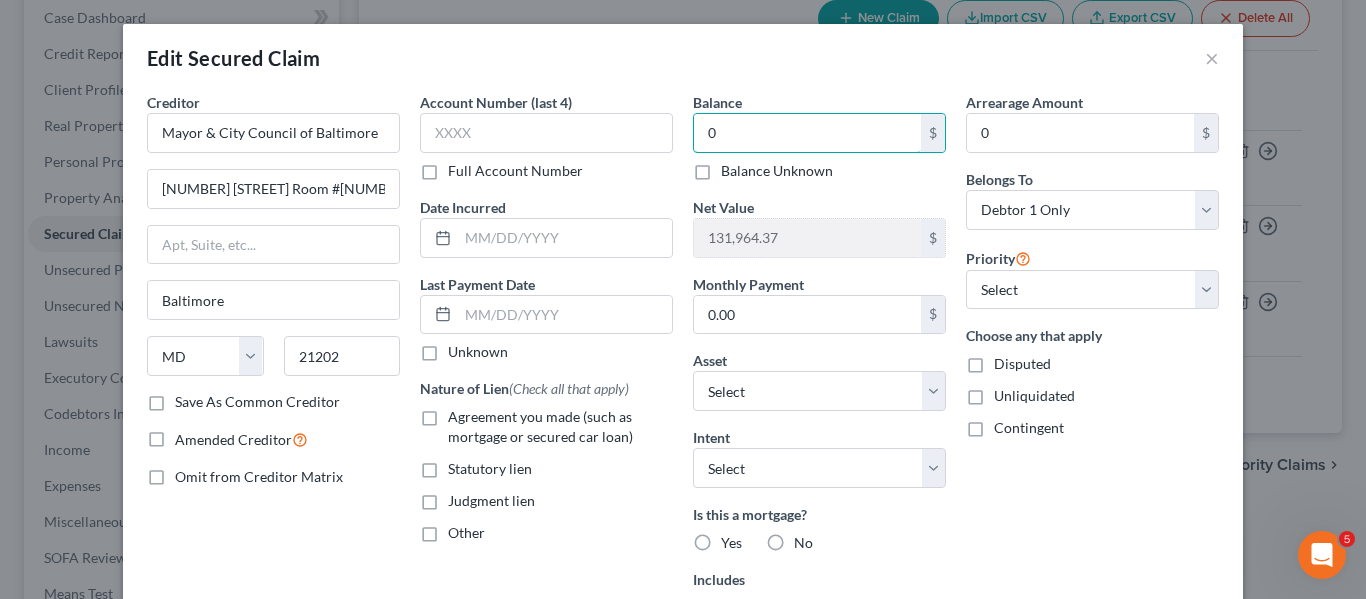 scroll, scrollTop: 350, scrollLeft: 0, axis: vertical 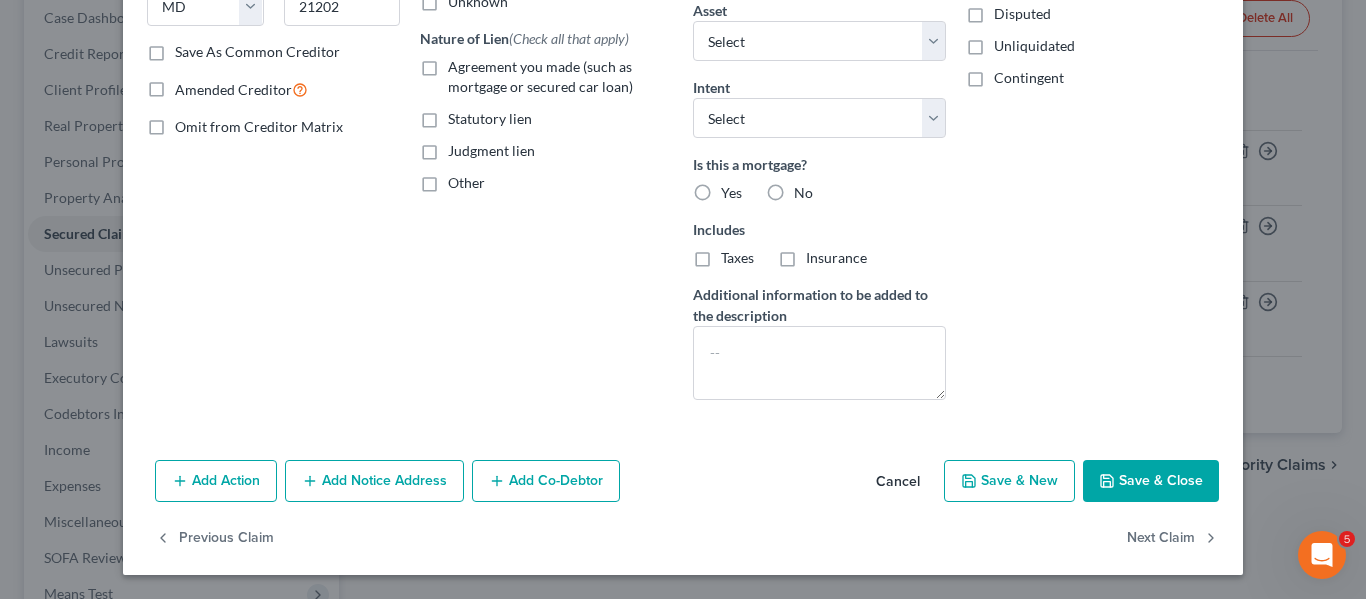 type on "0" 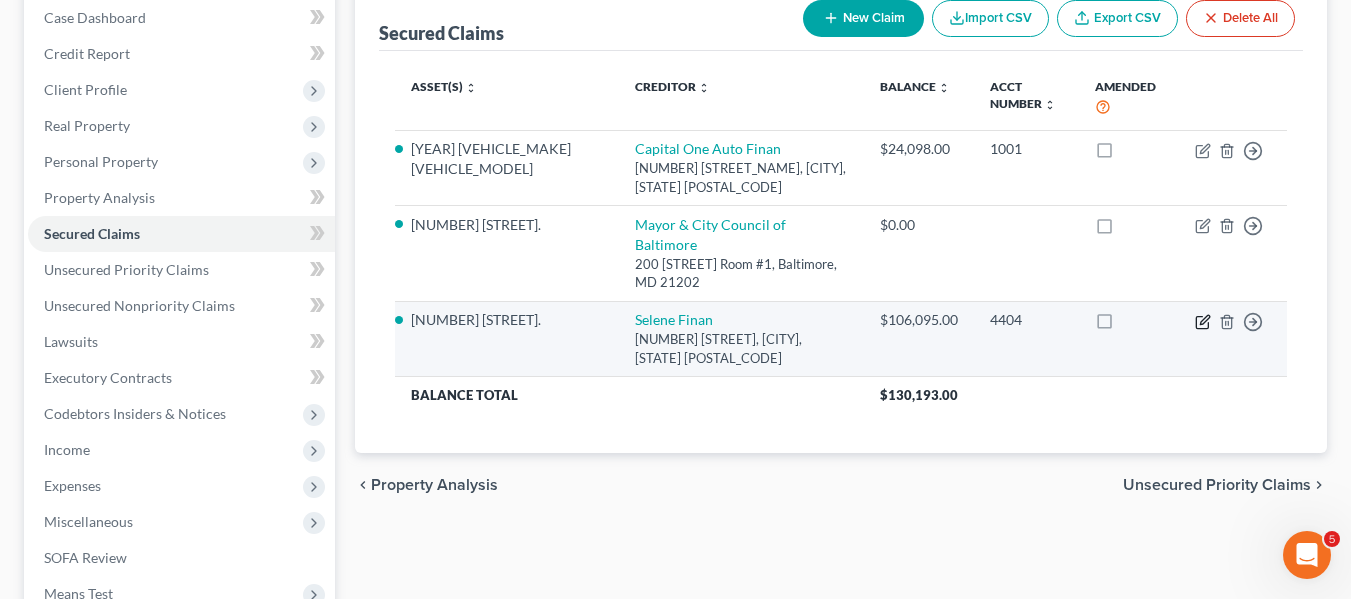 click 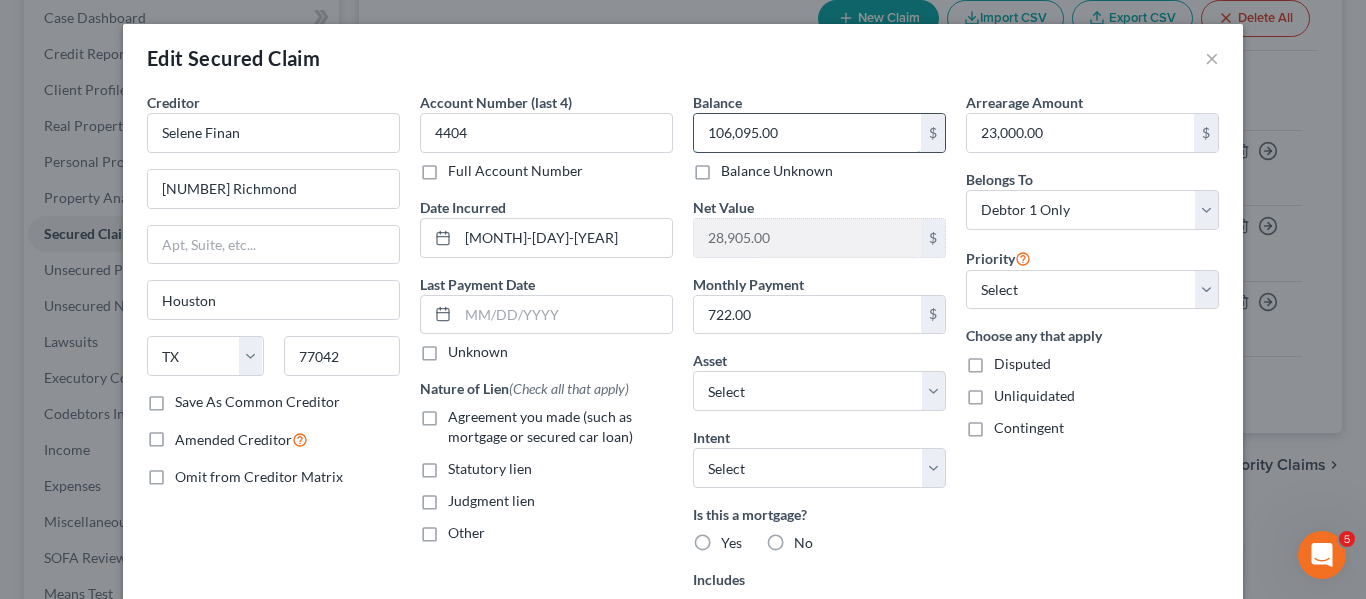 click on "106,095.00" at bounding box center (807, 133) 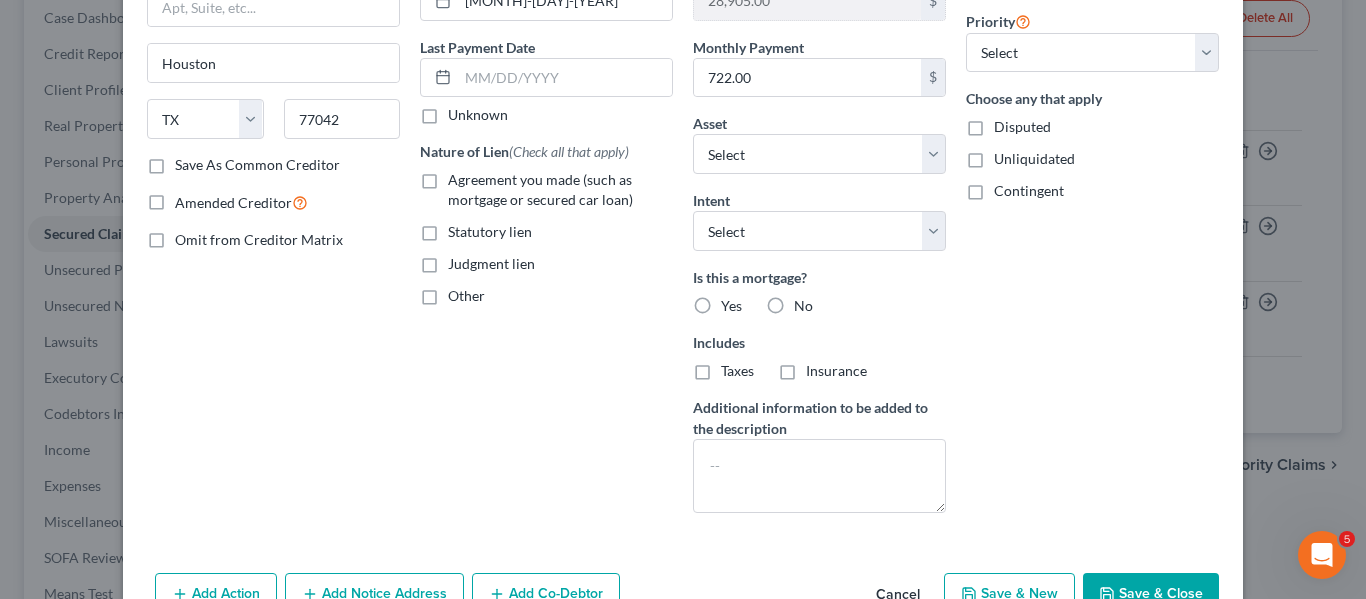 scroll, scrollTop: 247, scrollLeft: 0, axis: vertical 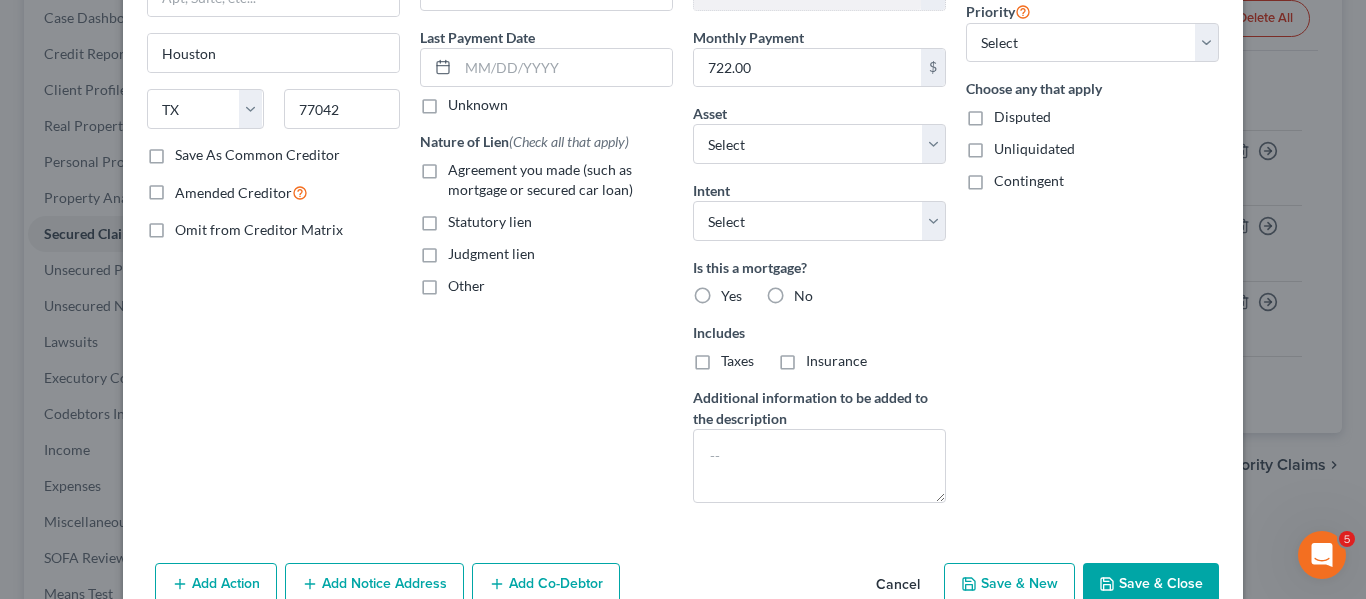 click on "Save & Close" at bounding box center (1151, 584) 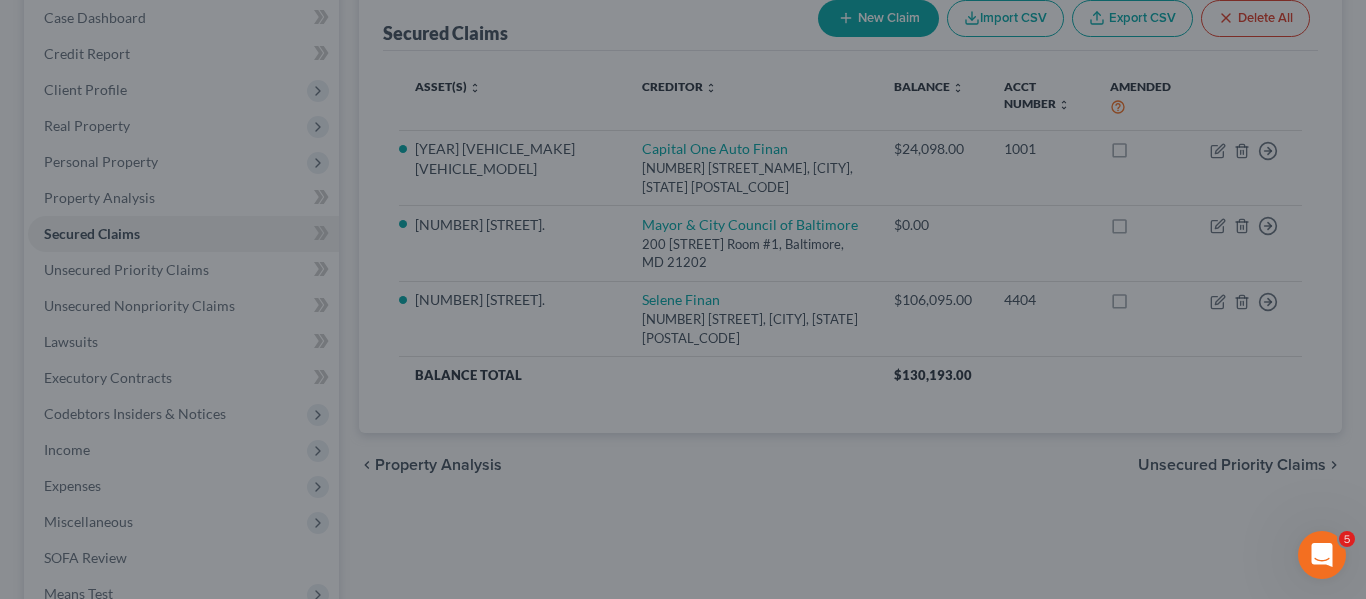type on "[AMOUNT].00" 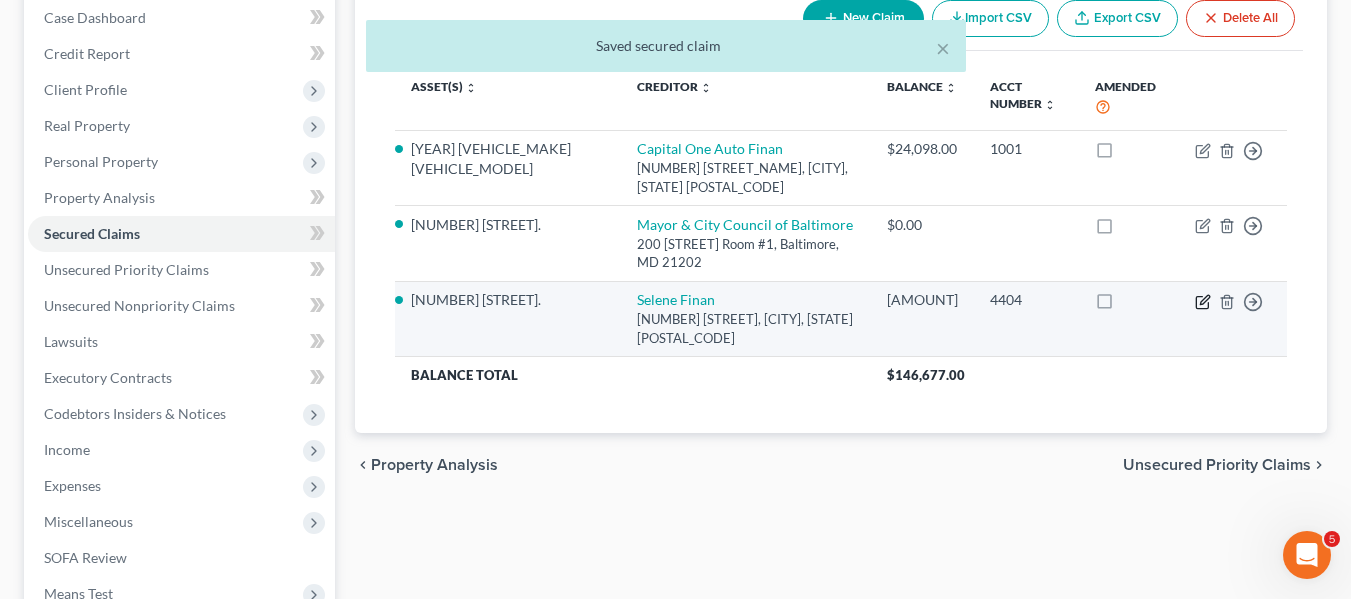 click 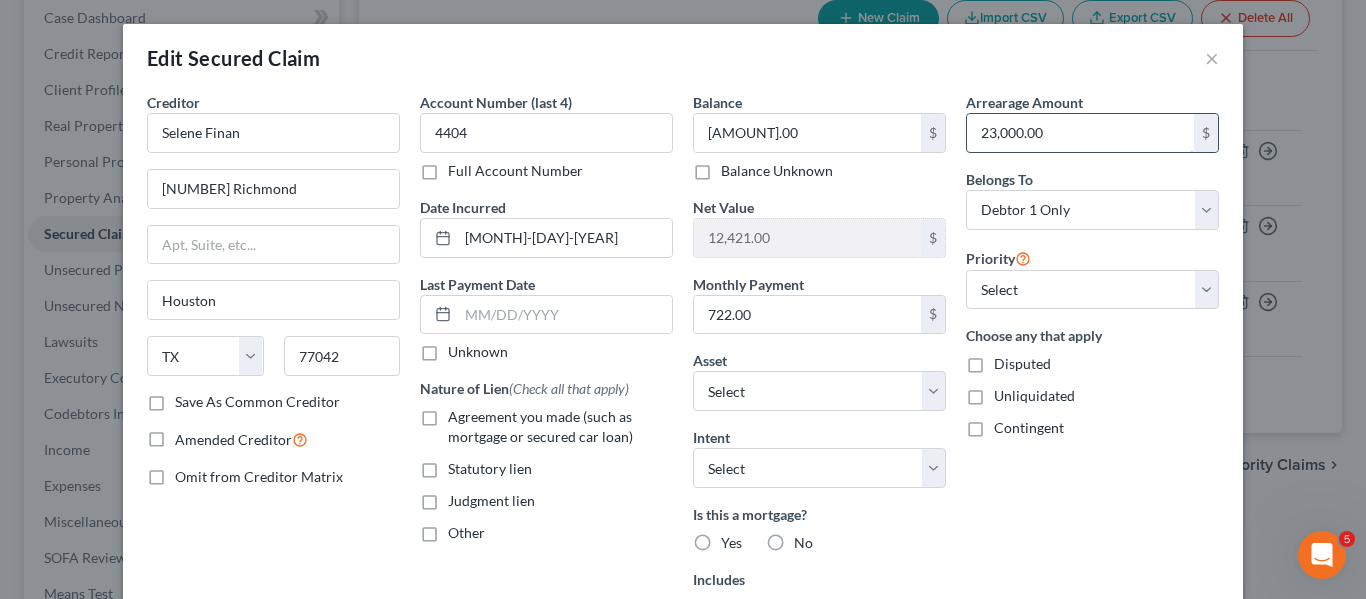 click on "23,000.00" at bounding box center (1080, 133) 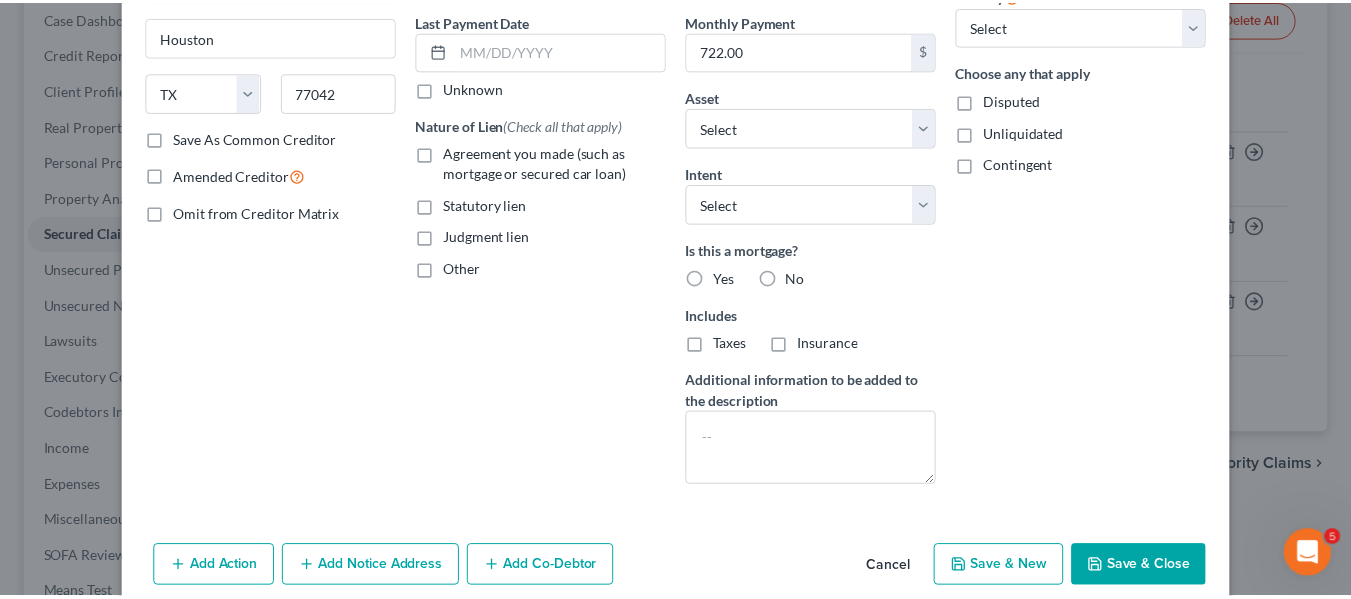 scroll, scrollTop: 265, scrollLeft: 0, axis: vertical 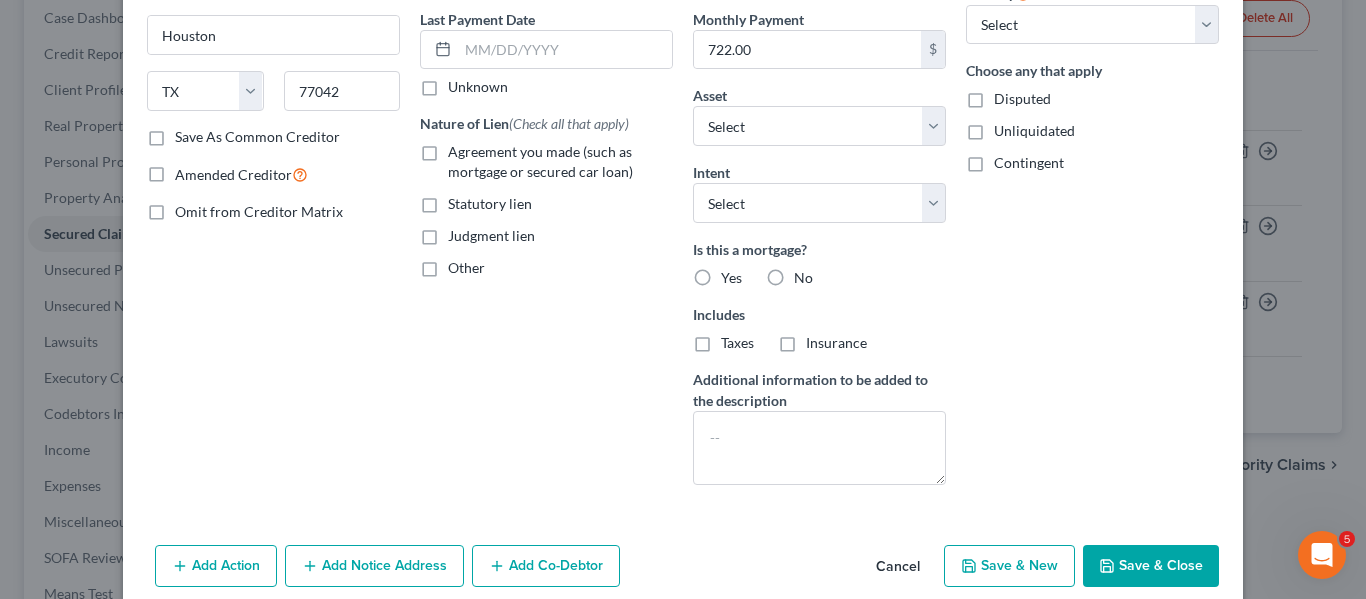 type on "29,145.59" 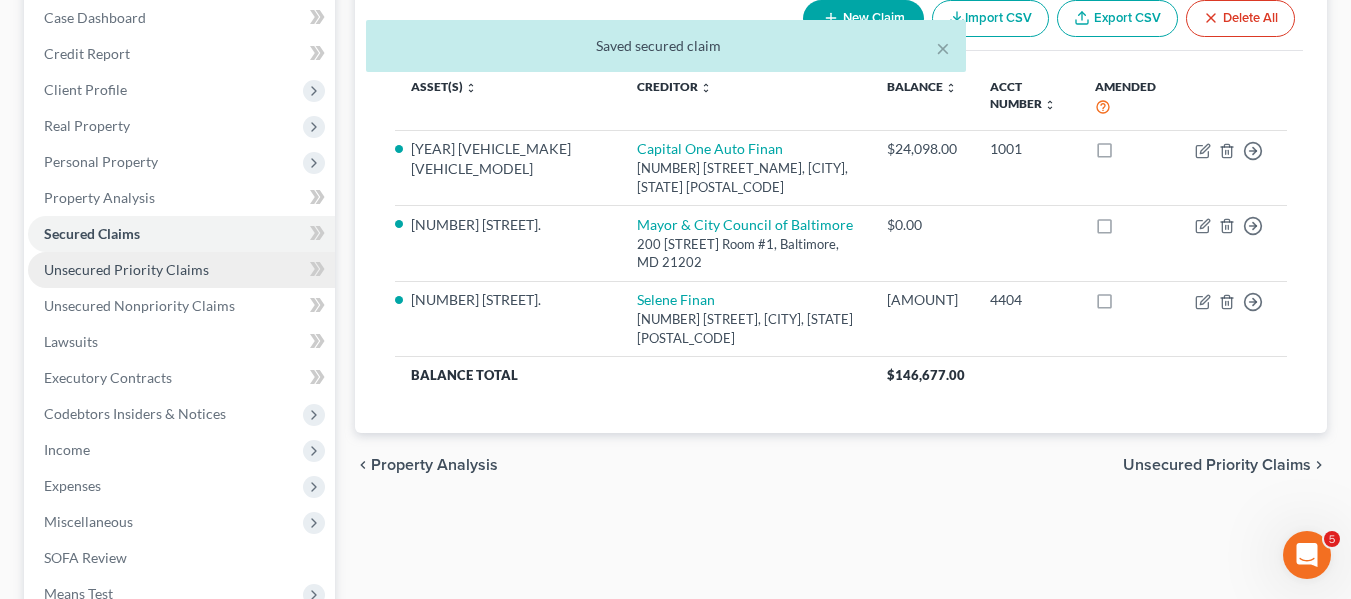 scroll, scrollTop: 536, scrollLeft: 0, axis: vertical 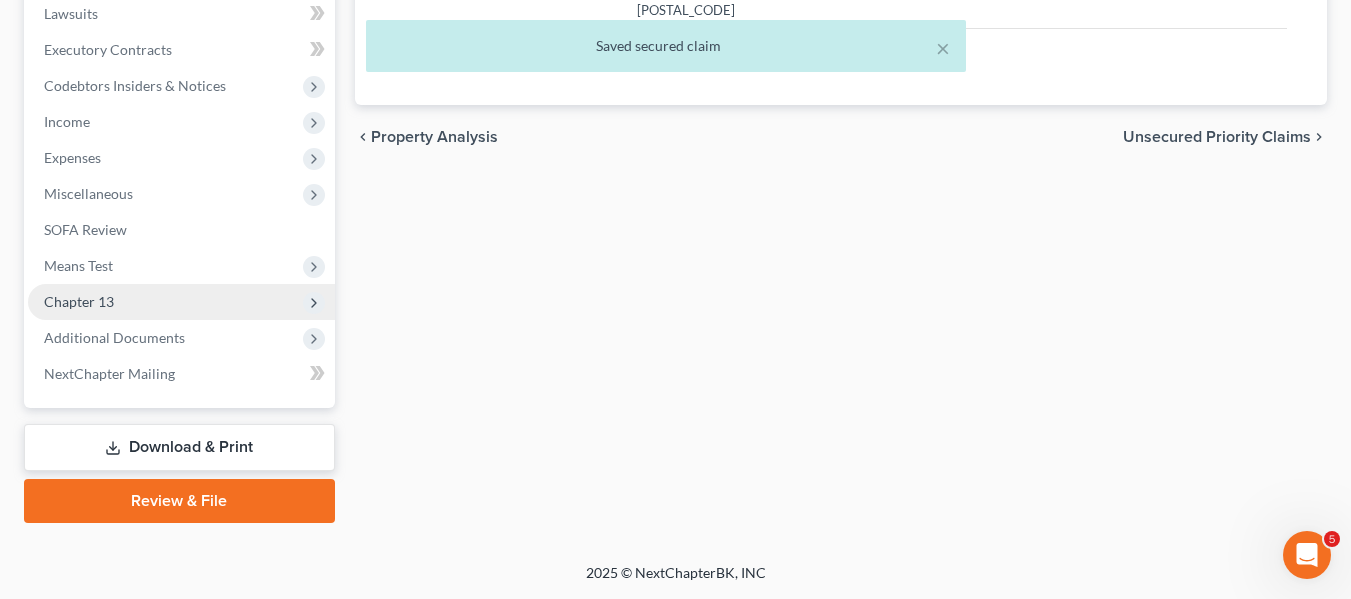 click on "Chapter 13" at bounding box center [181, 302] 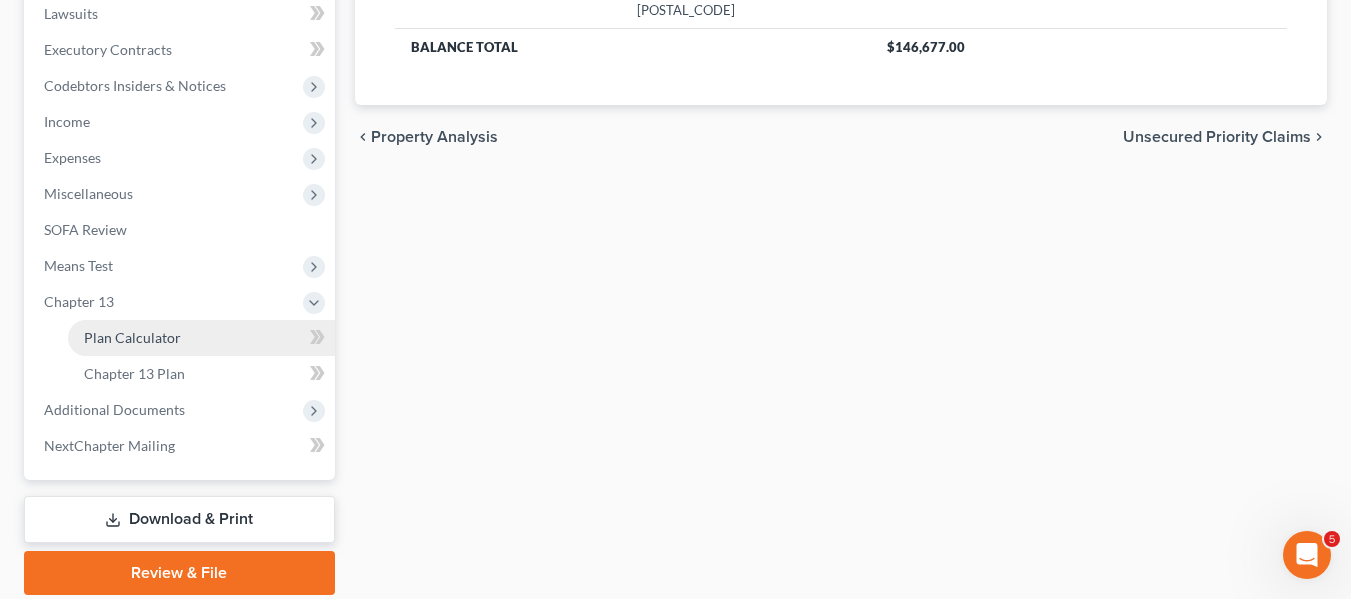 click on "Plan Calculator" at bounding box center (132, 337) 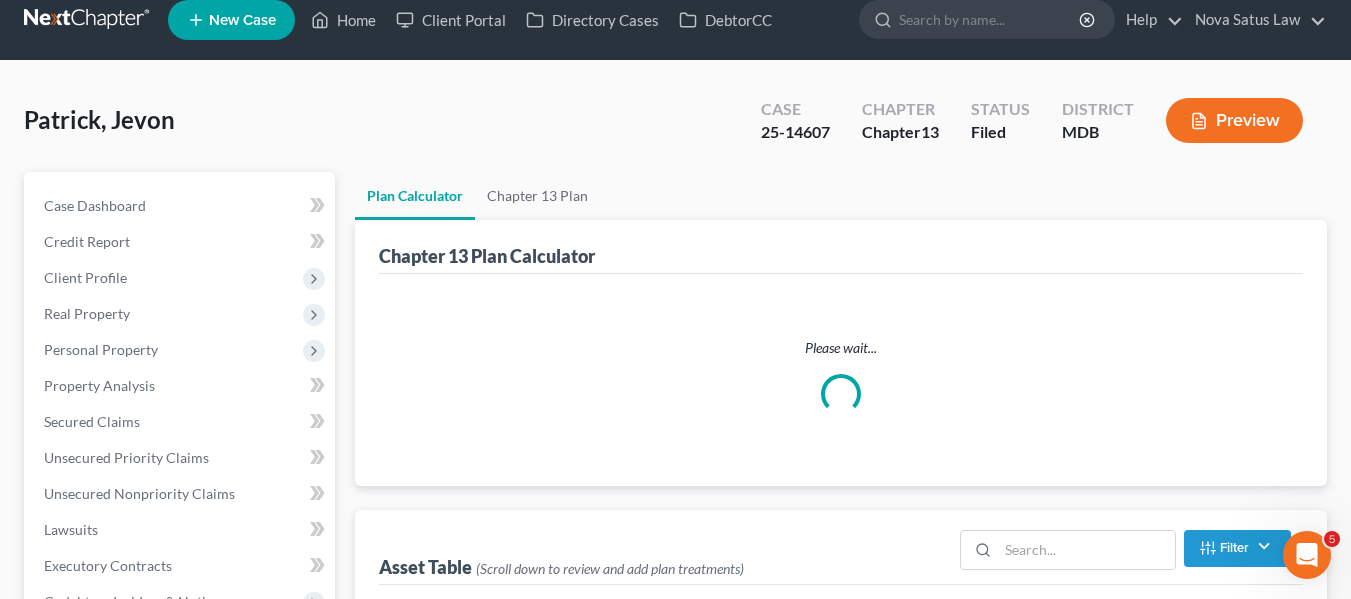 scroll, scrollTop: 0, scrollLeft: 0, axis: both 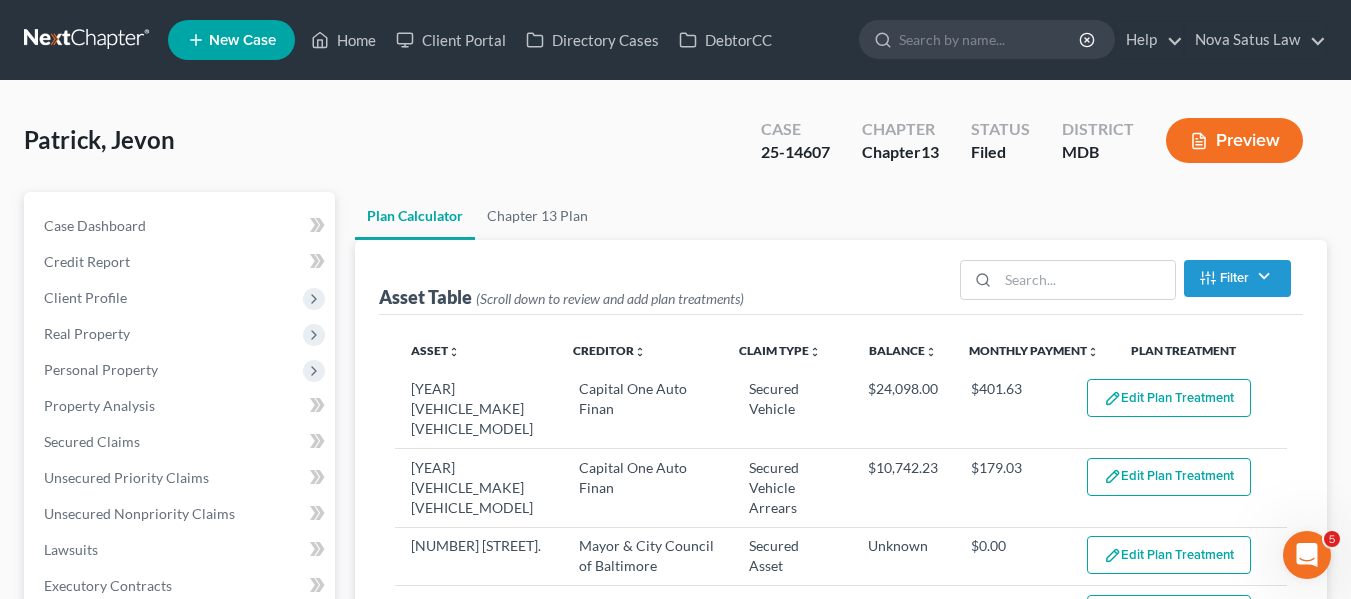 select on "59" 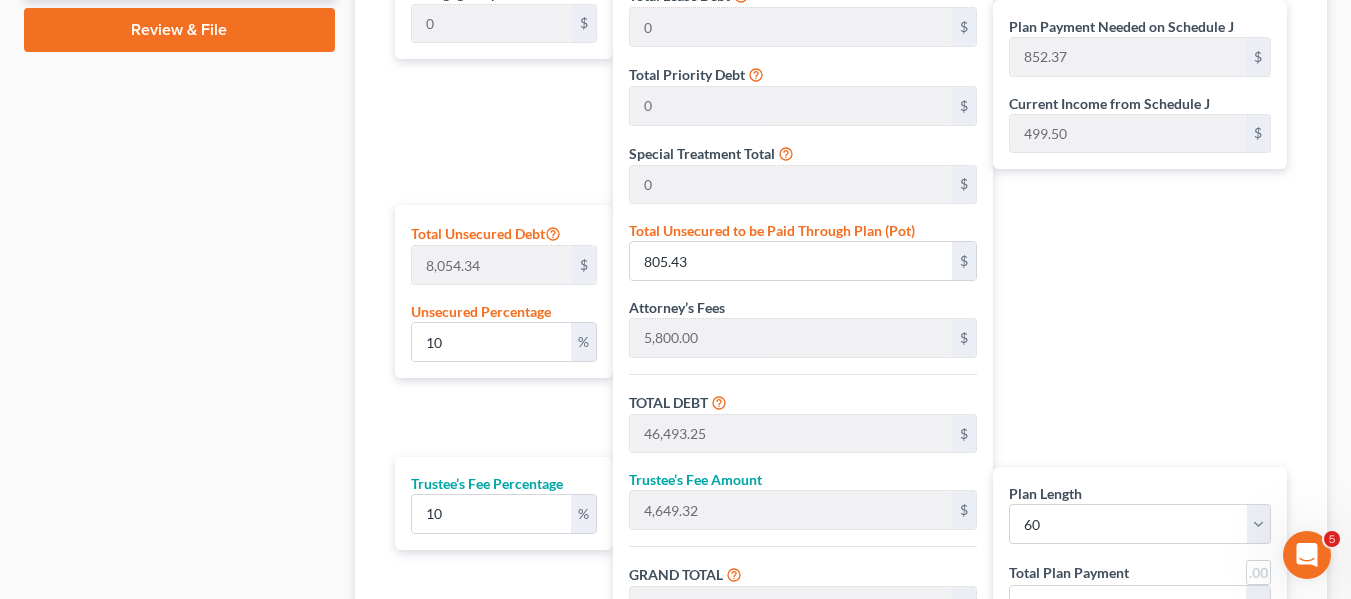 scroll, scrollTop: 1173, scrollLeft: 0, axis: vertical 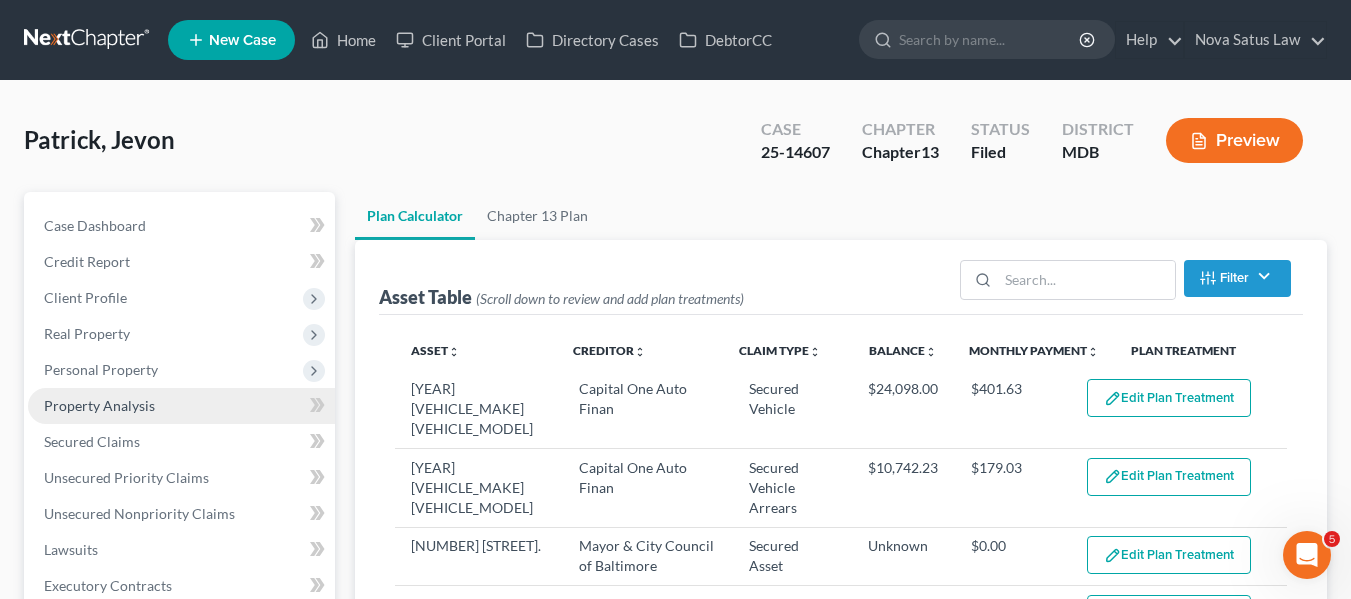 click on "Property Analysis" at bounding box center [99, 405] 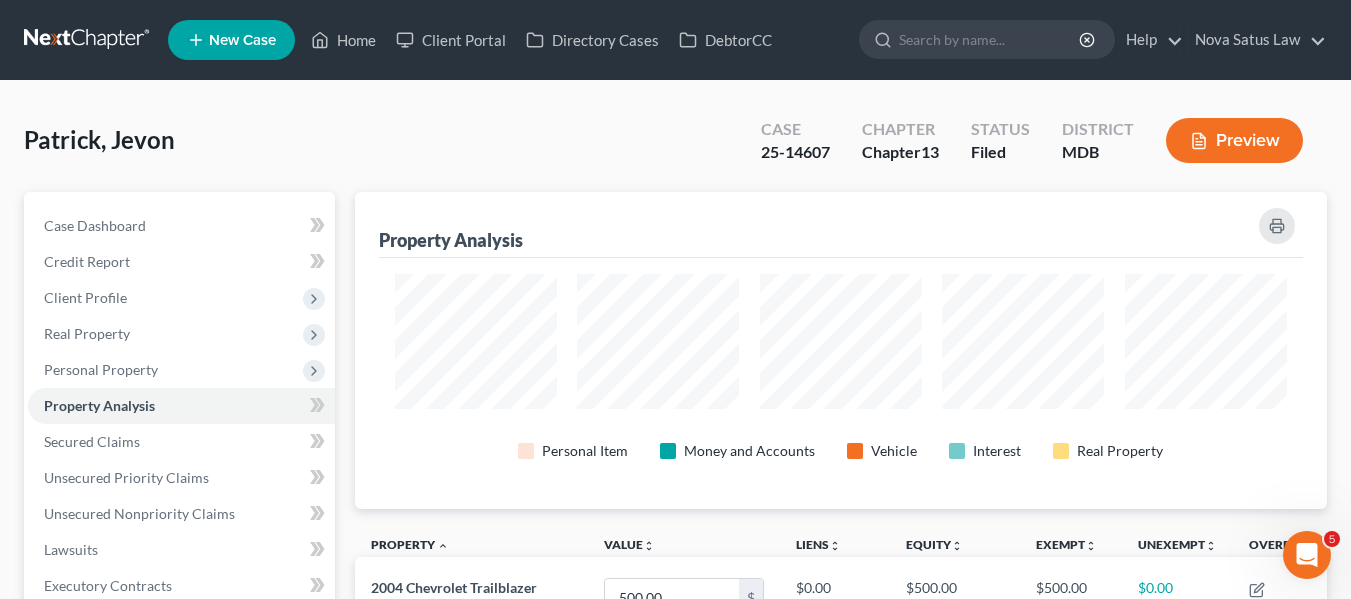 scroll, scrollTop: 999683, scrollLeft: 999028, axis: both 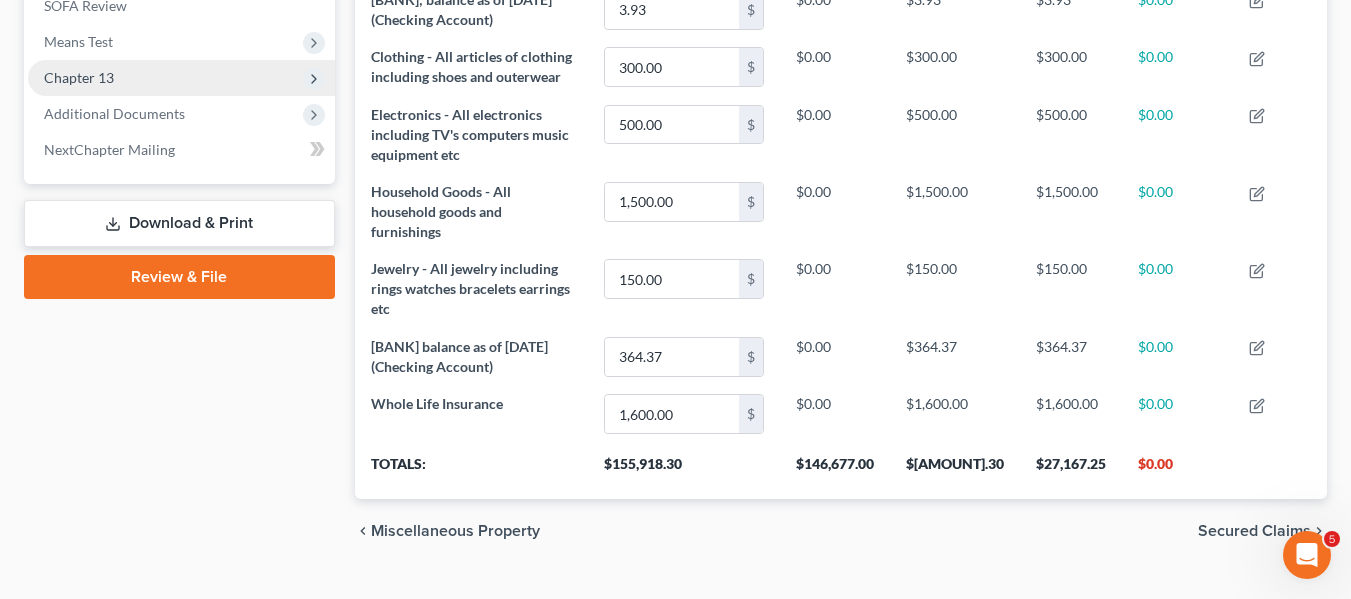 click on "Chapter 13" at bounding box center (79, 77) 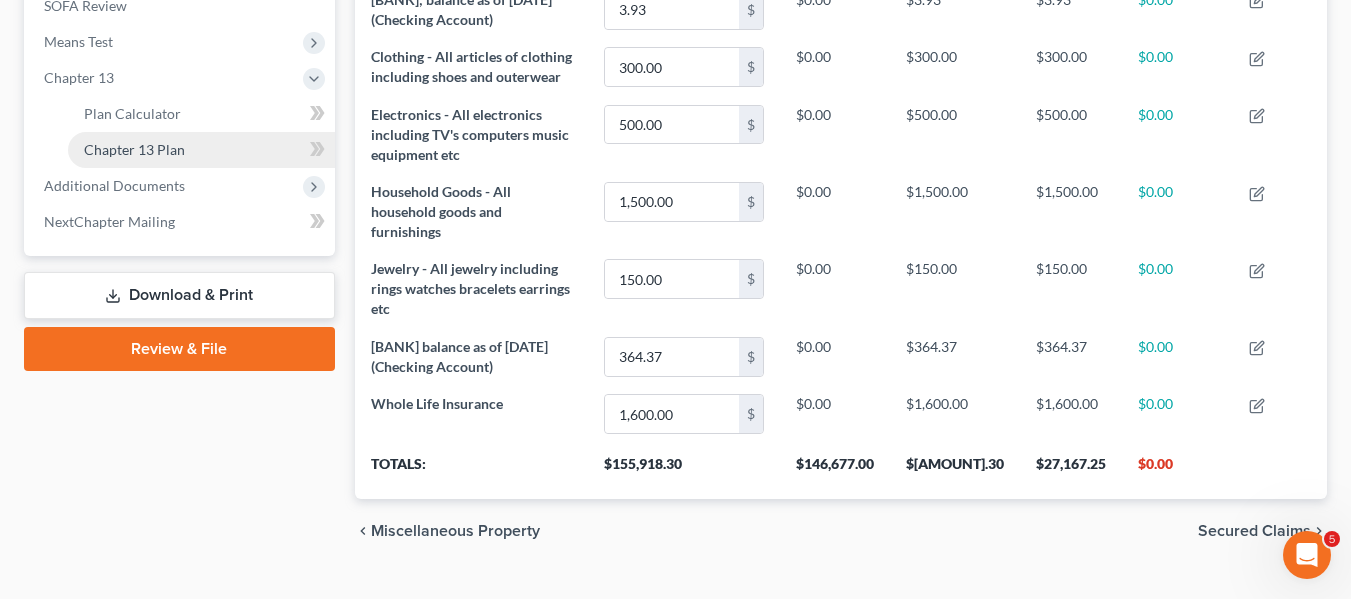 click on "Chapter 13 Plan" at bounding box center (201, 150) 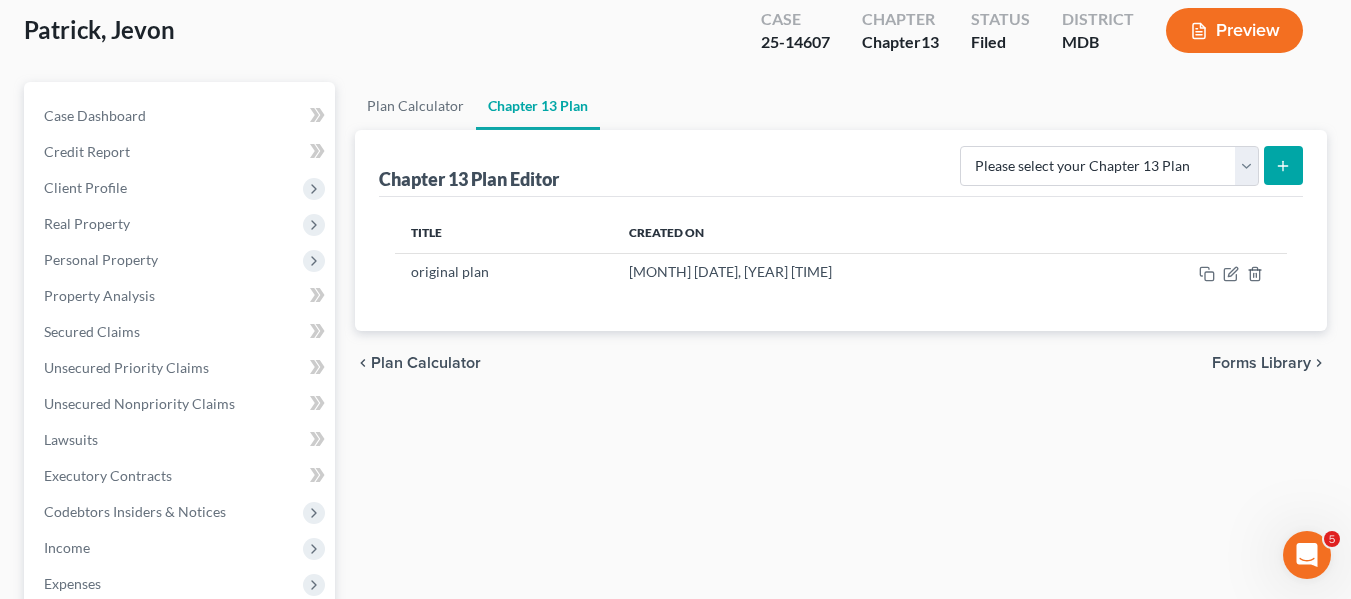 scroll, scrollTop: 111, scrollLeft: 0, axis: vertical 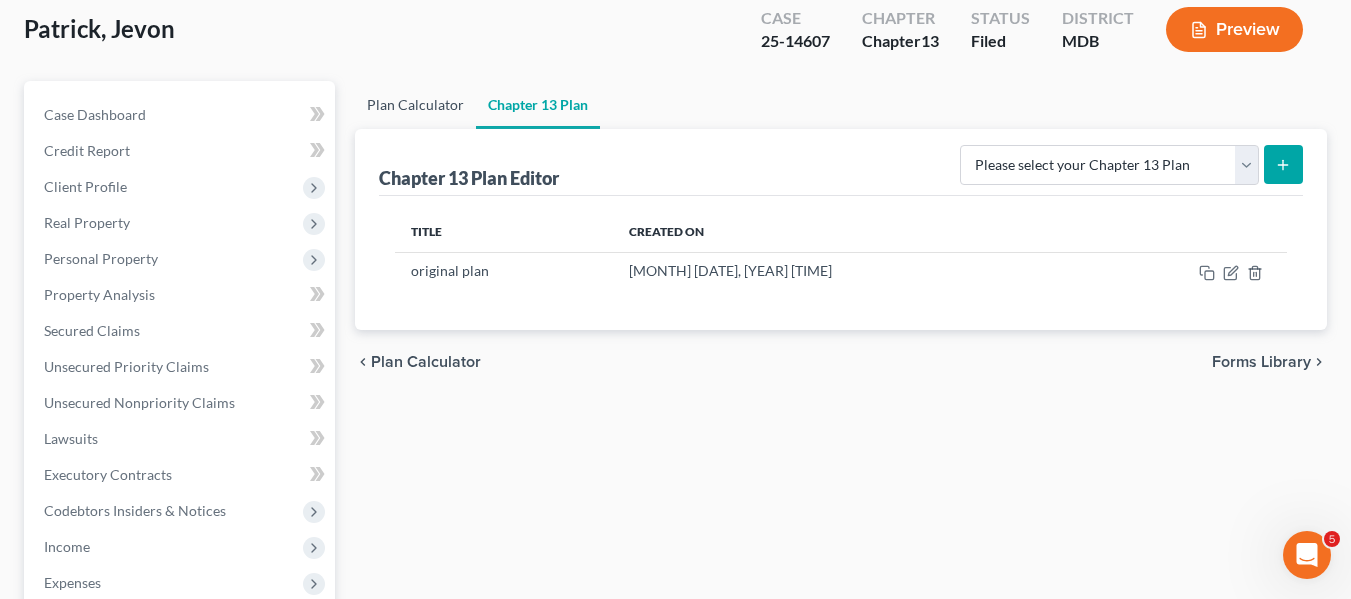 click on "Plan Calculator" at bounding box center [415, 105] 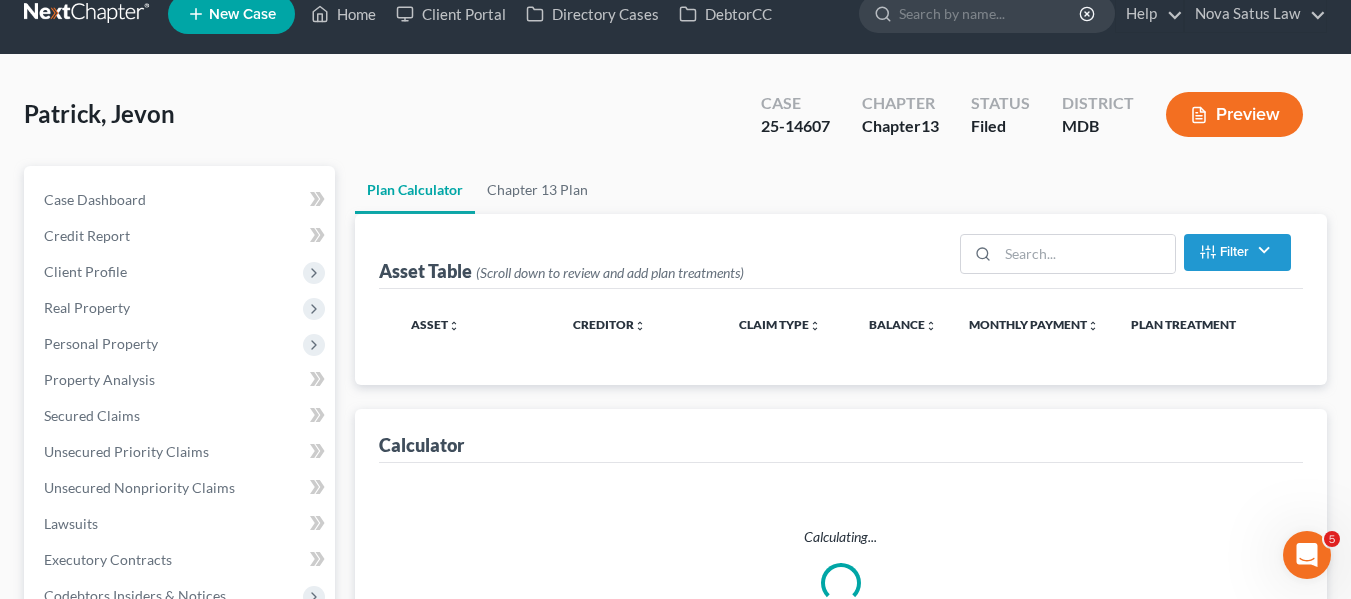scroll, scrollTop: 0, scrollLeft: 0, axis: both 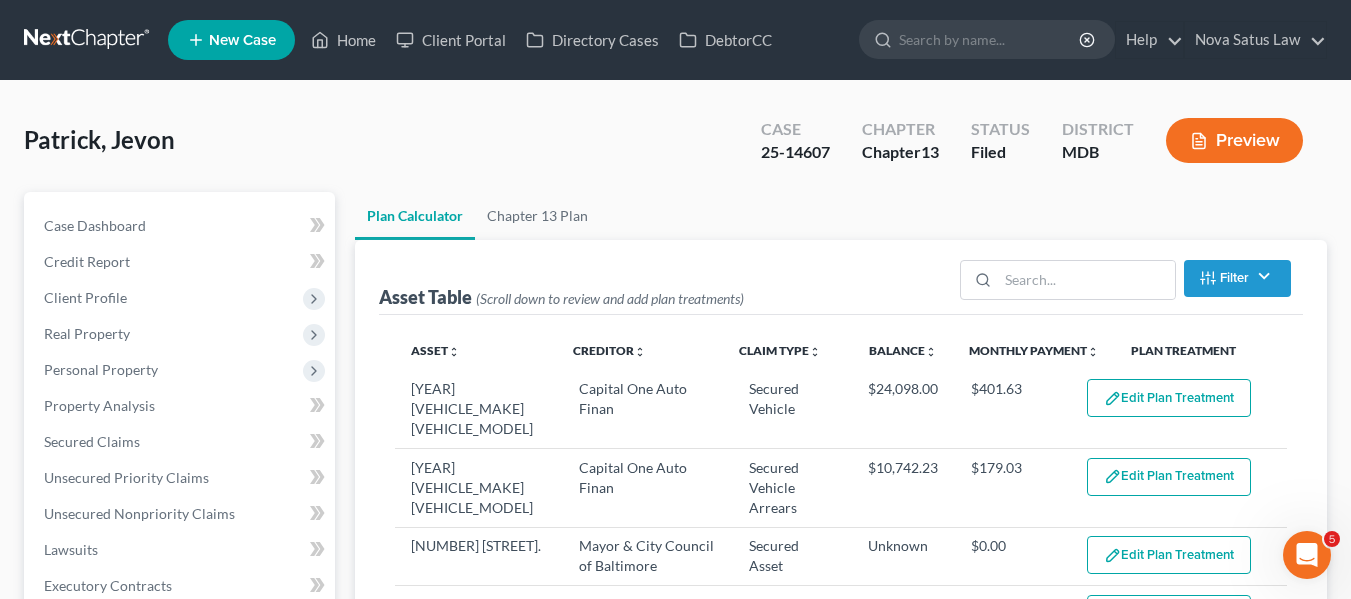 select on "59" 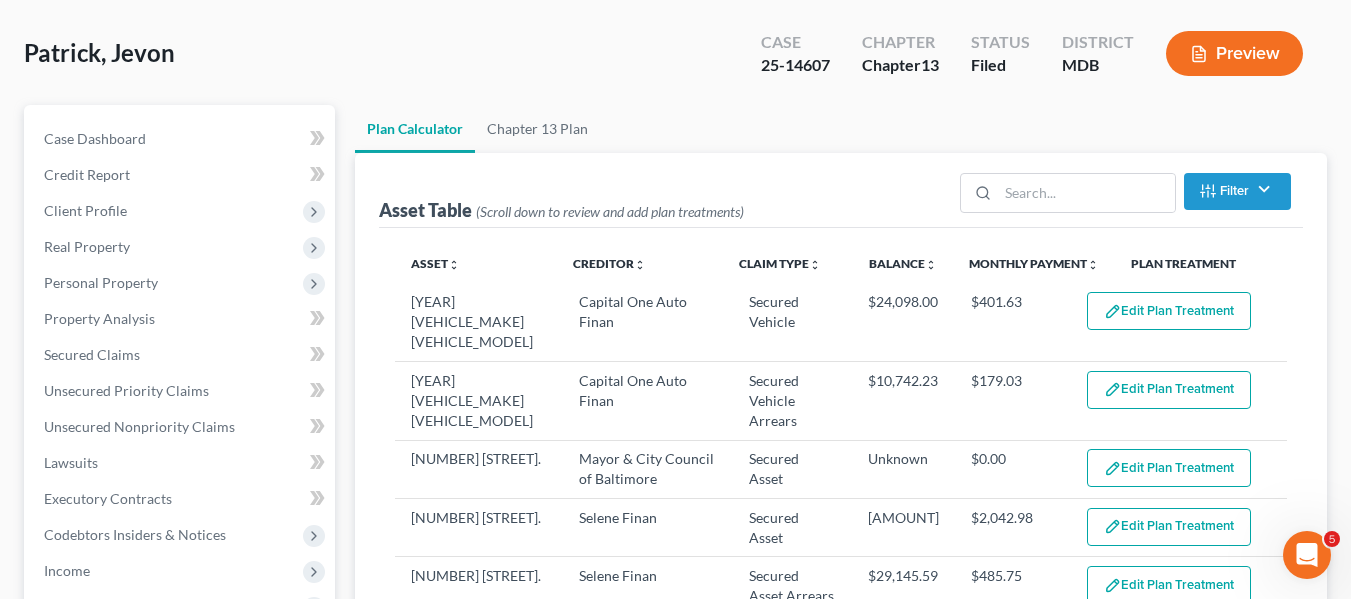 scroll, scrollTop: 0, scrollLeft: 0, axis: both 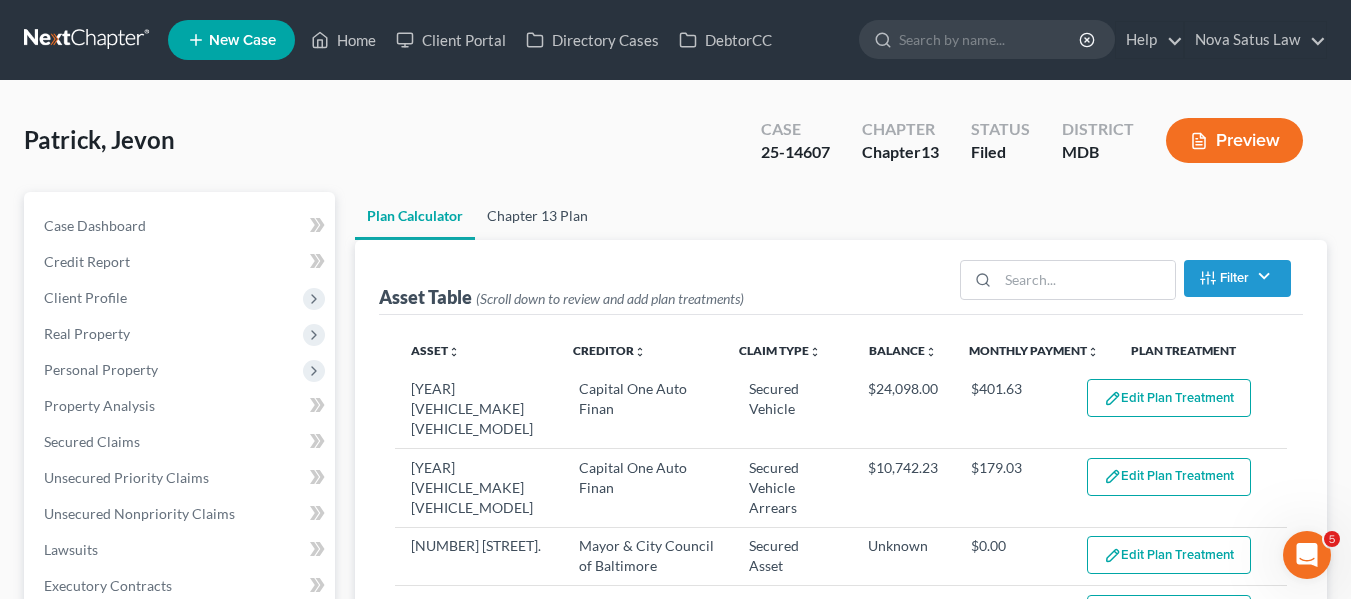 click on "Chapter 13 Plan" at bounding box center (537, 216) 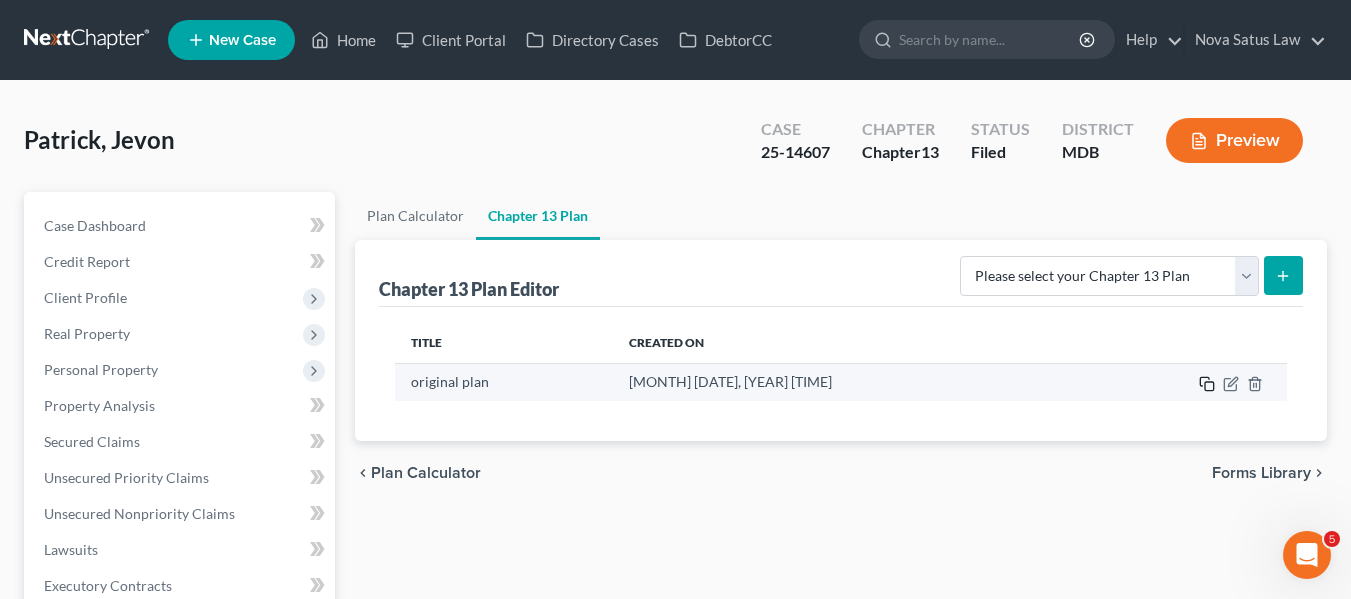 click 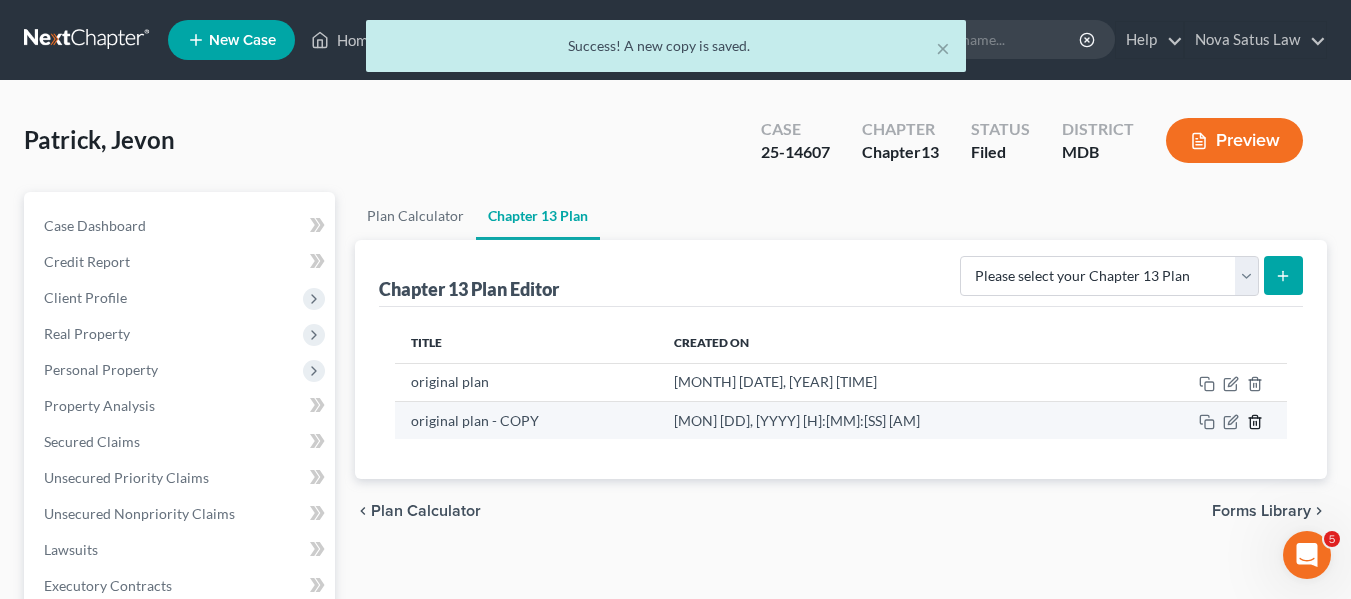 click 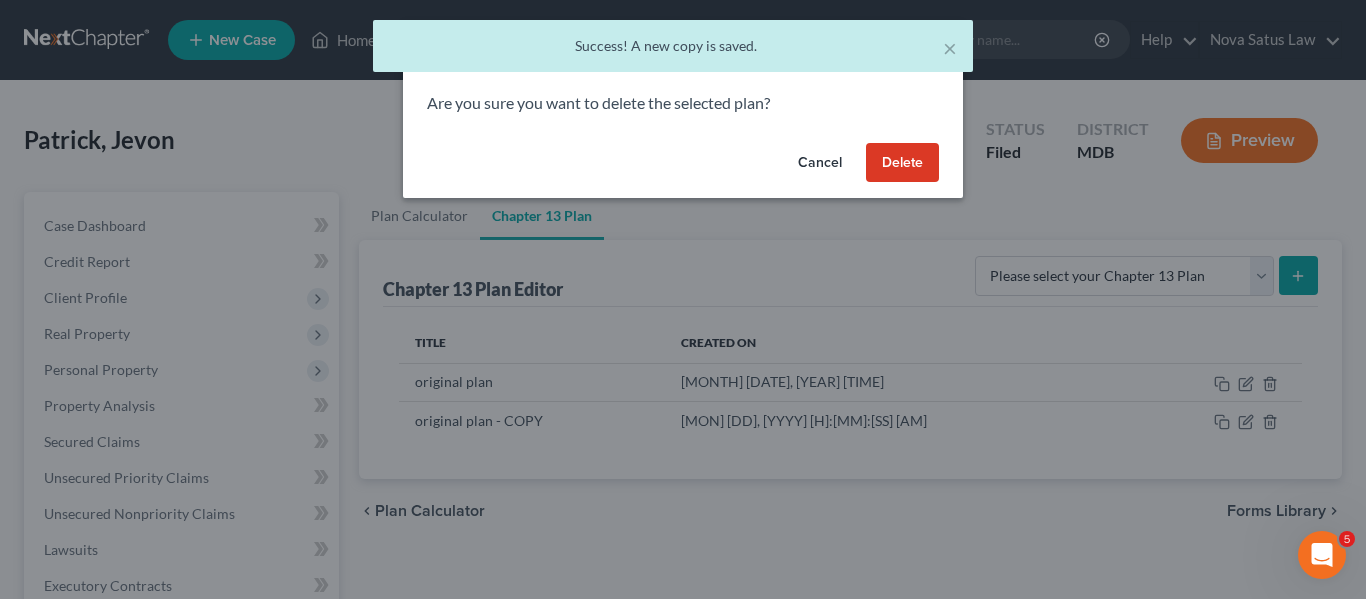 click on "Delete" at bounding box center [902, 163] 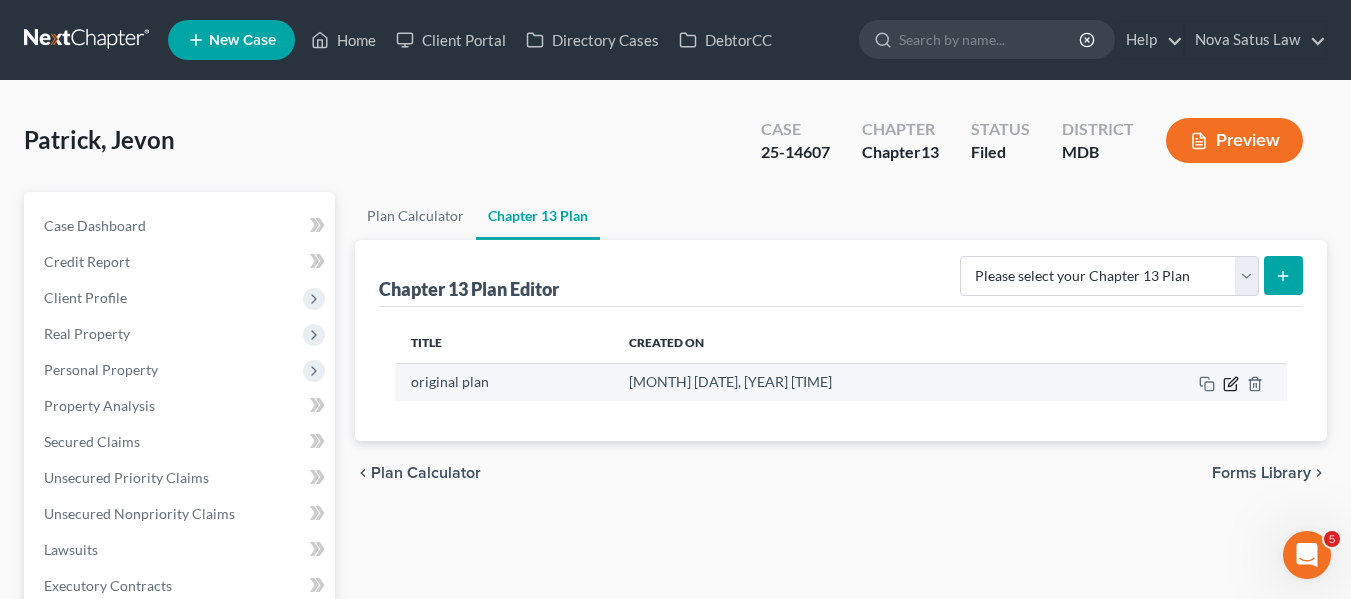 click 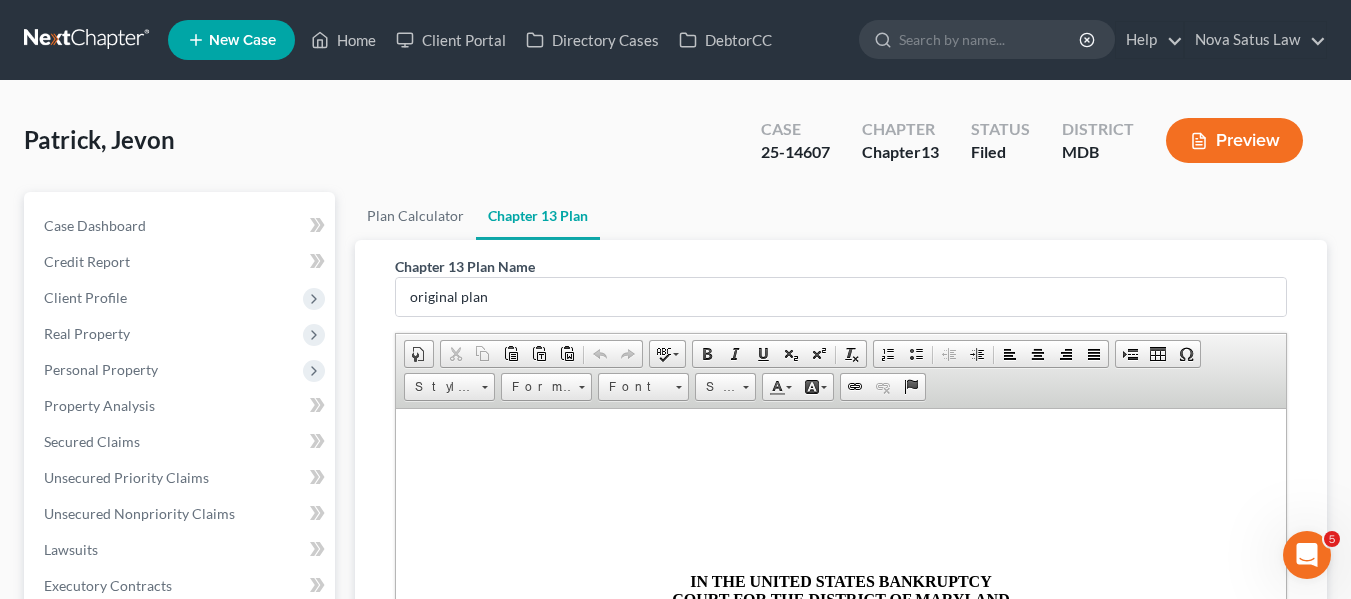 scroll 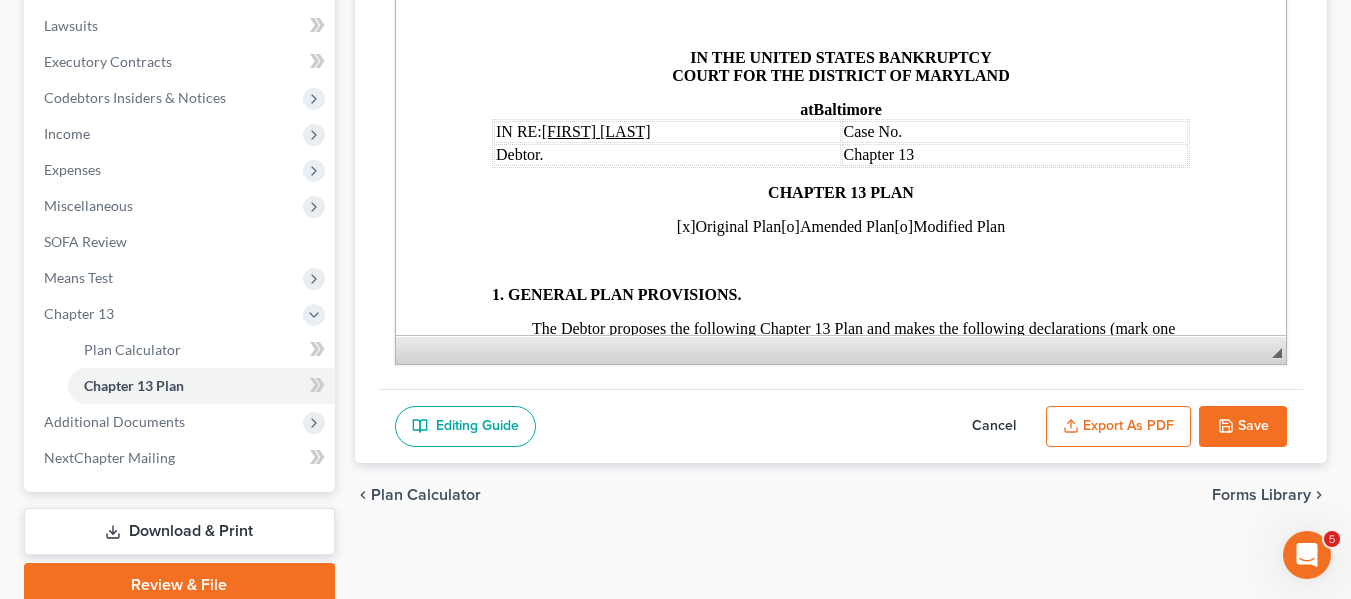 click 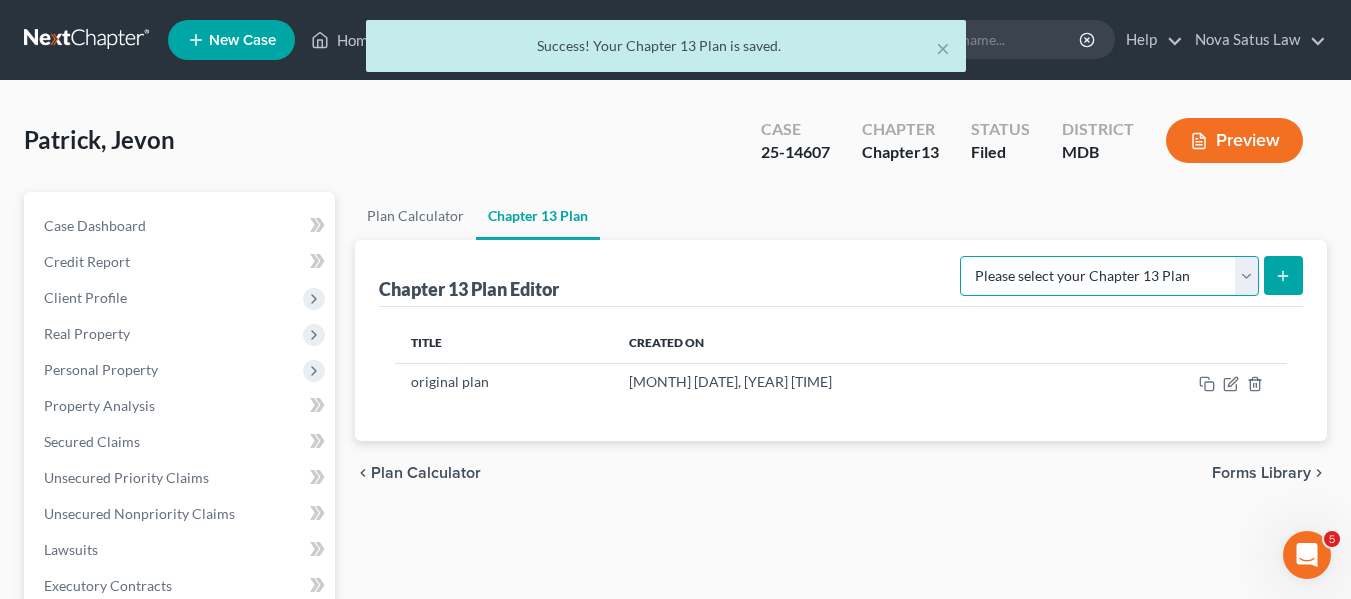 click on "Please select your Chapter 13 Plan [CITY] [CITY] - Effective [DATE] [CITY] - Effective [DATE]	 National Form Plan - Official Form 113" at bounding box center [1109, 276] 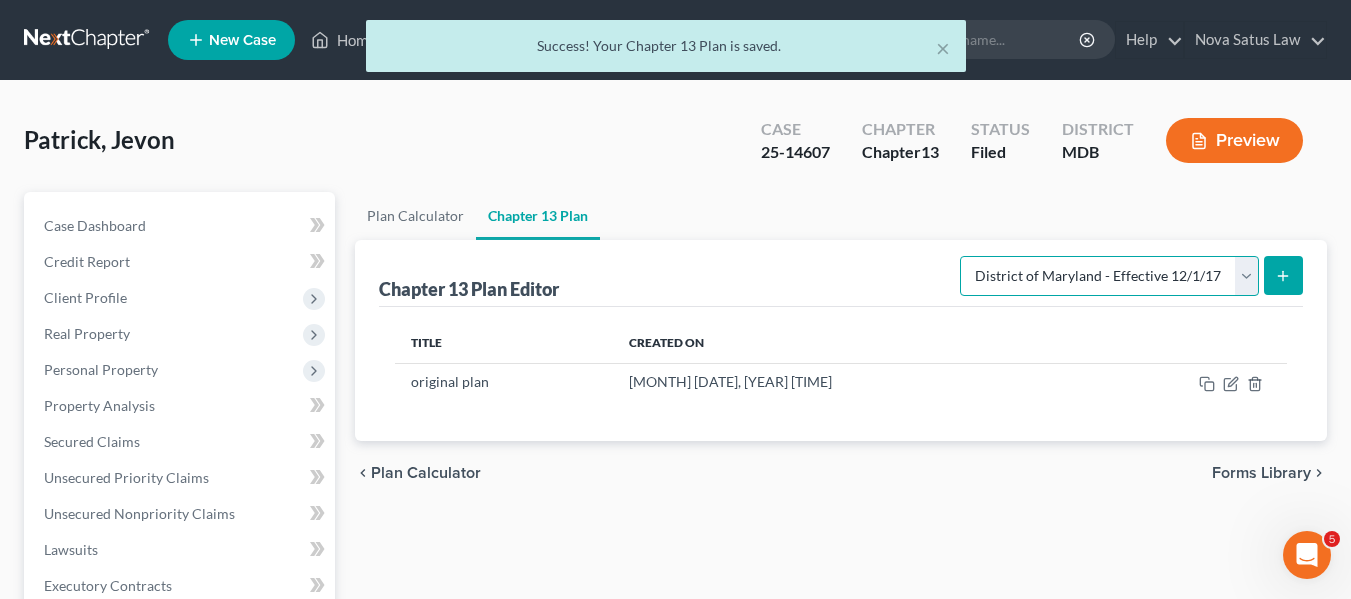 click on "Please select your Chapter 13 Plan [CITY] [CITY] - Effective [DATE] [CITY] - Effective [DATE]	 National Form Plan - Official Form 113" at bounding box center [1109, 276] 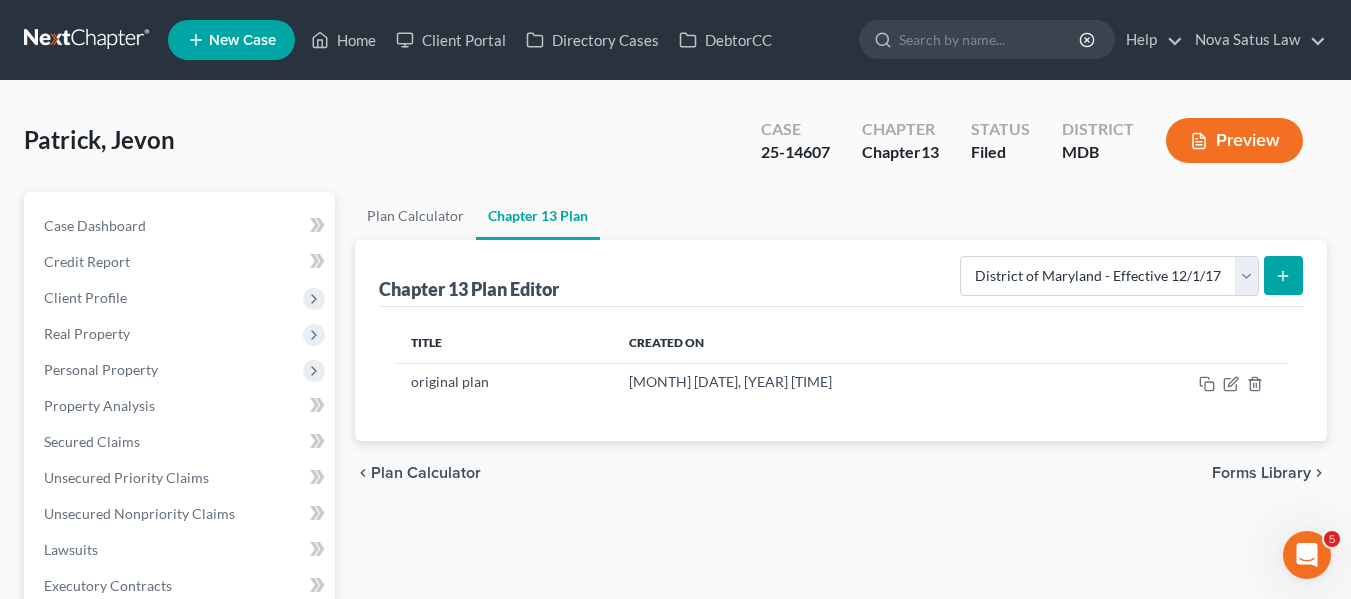 click at bounding box center (1283, 275) 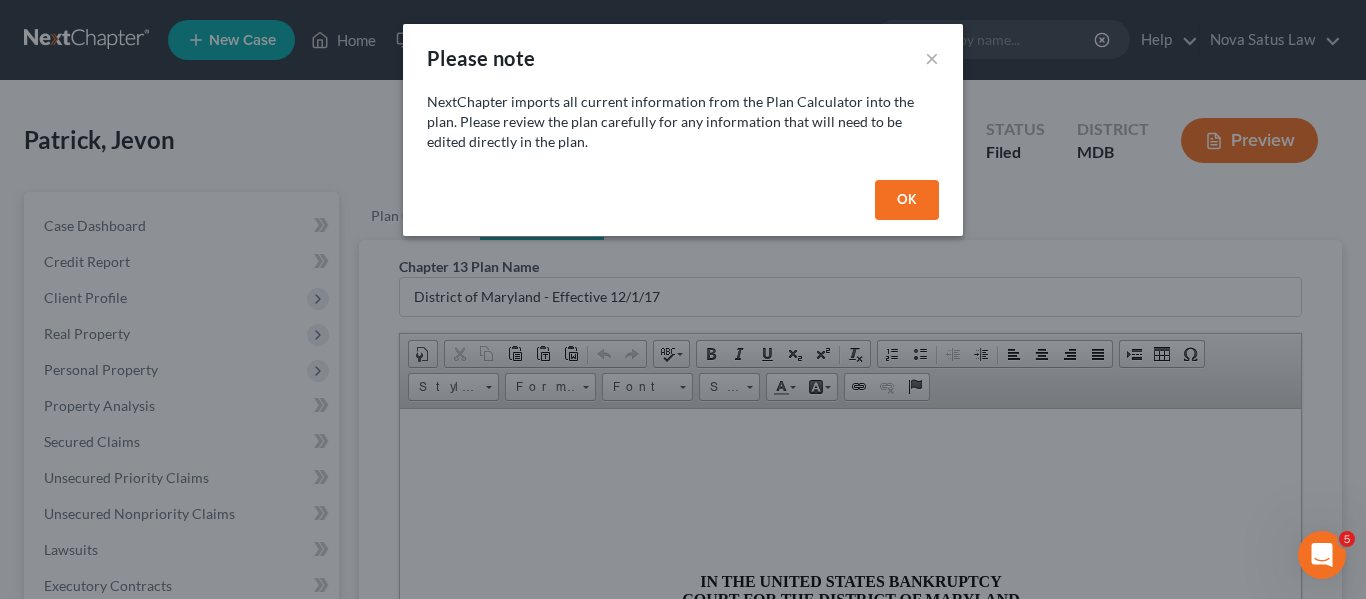 click on "OK" at bounding box center [907, 200] 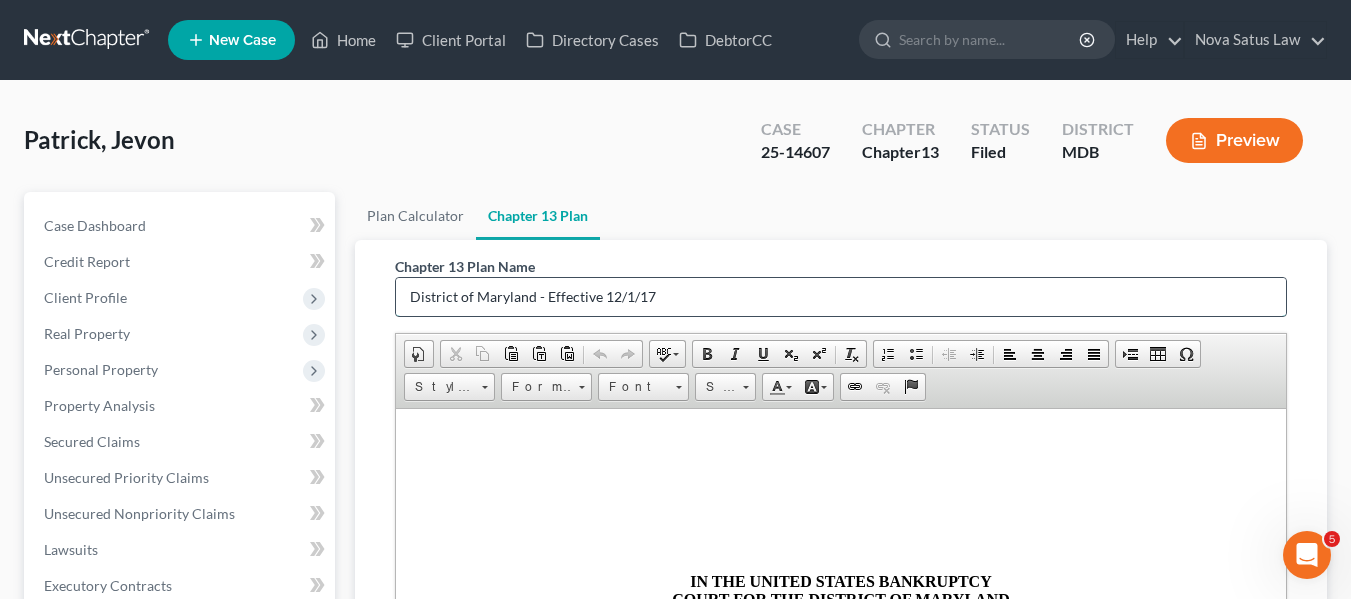 click on "District of Maryland - Effective 12/1/17" at bounding box center (841, 297) 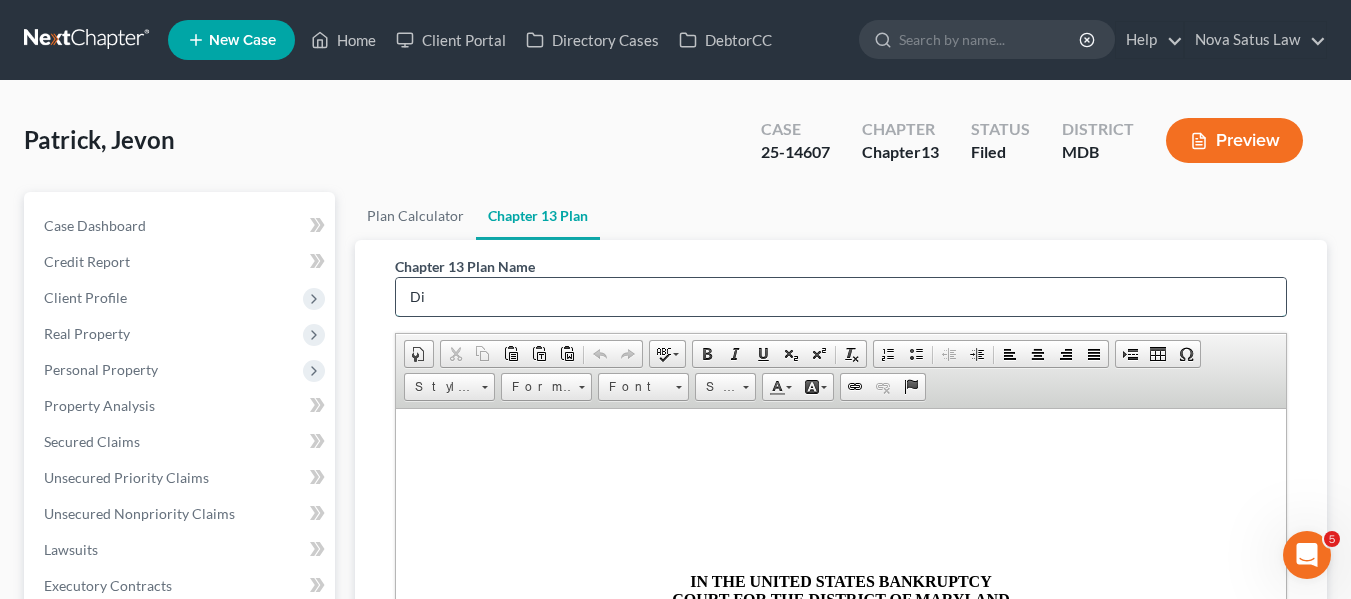 type on "D" 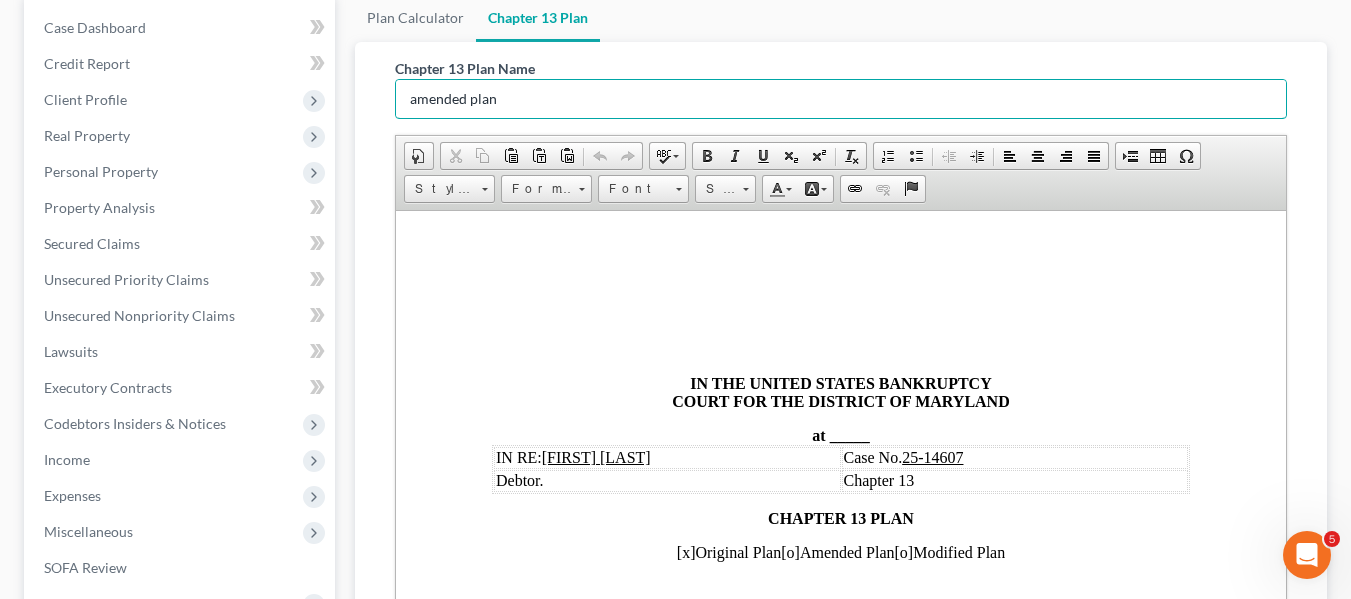 scroll, scrollTop: 201, scrollLeft: 0, axis: vertical 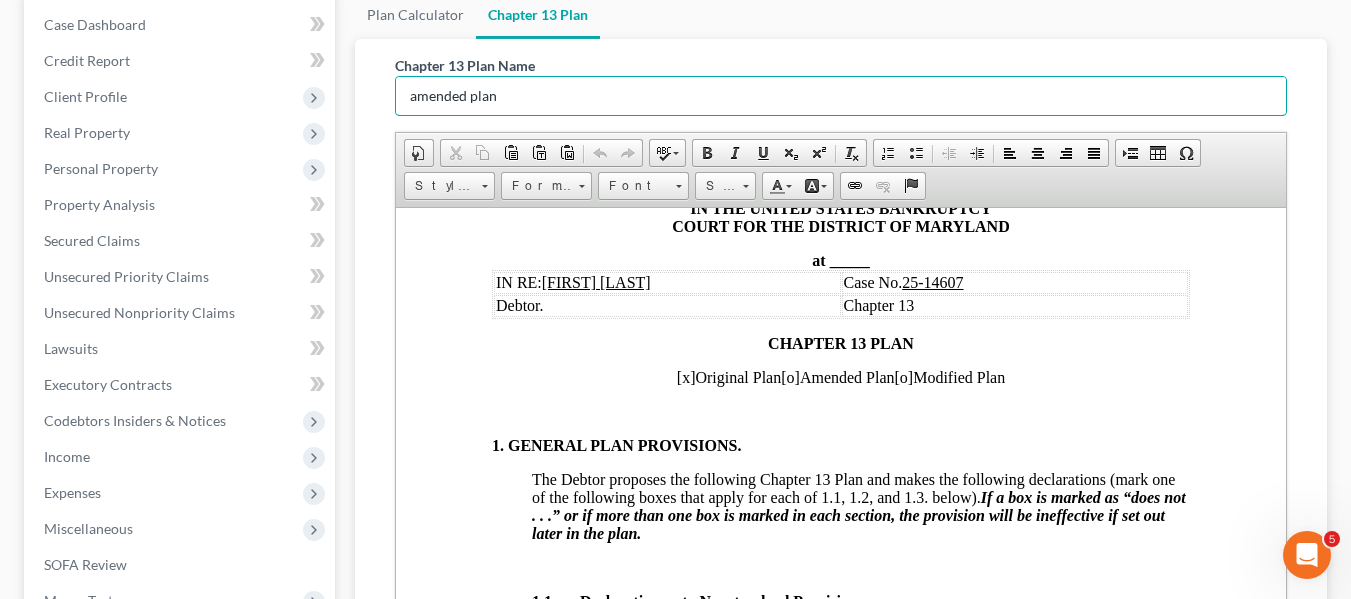 type on "amended plan" 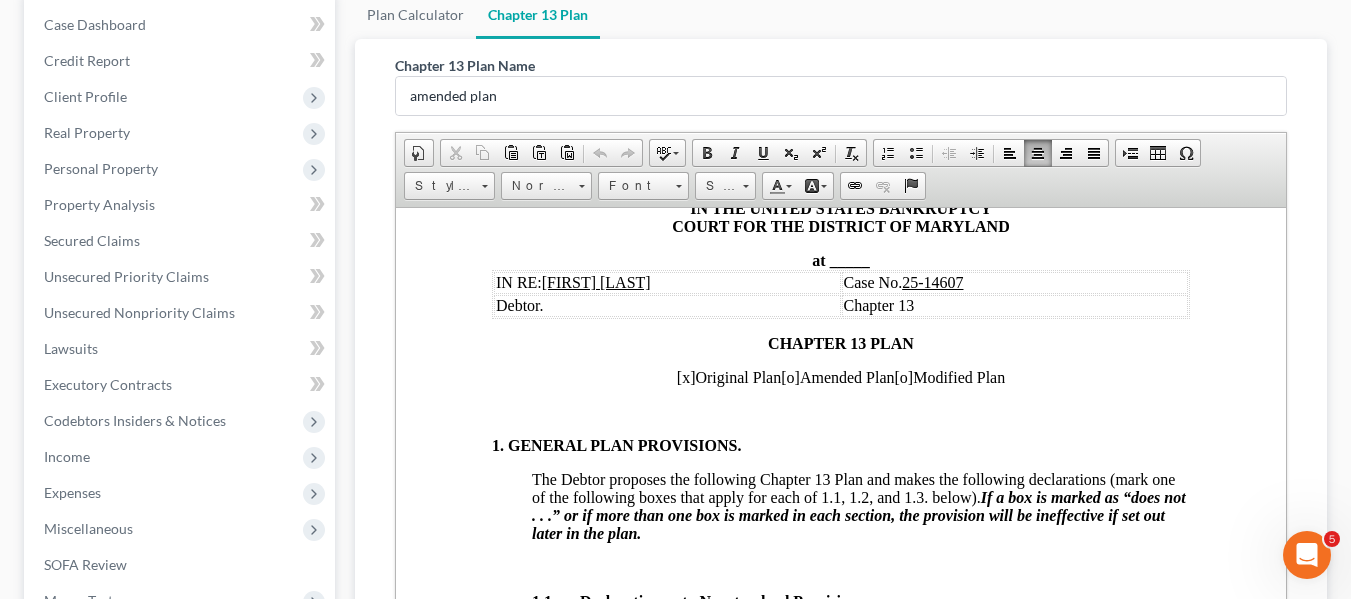 click on "_____" at bounding box center [849, 259] 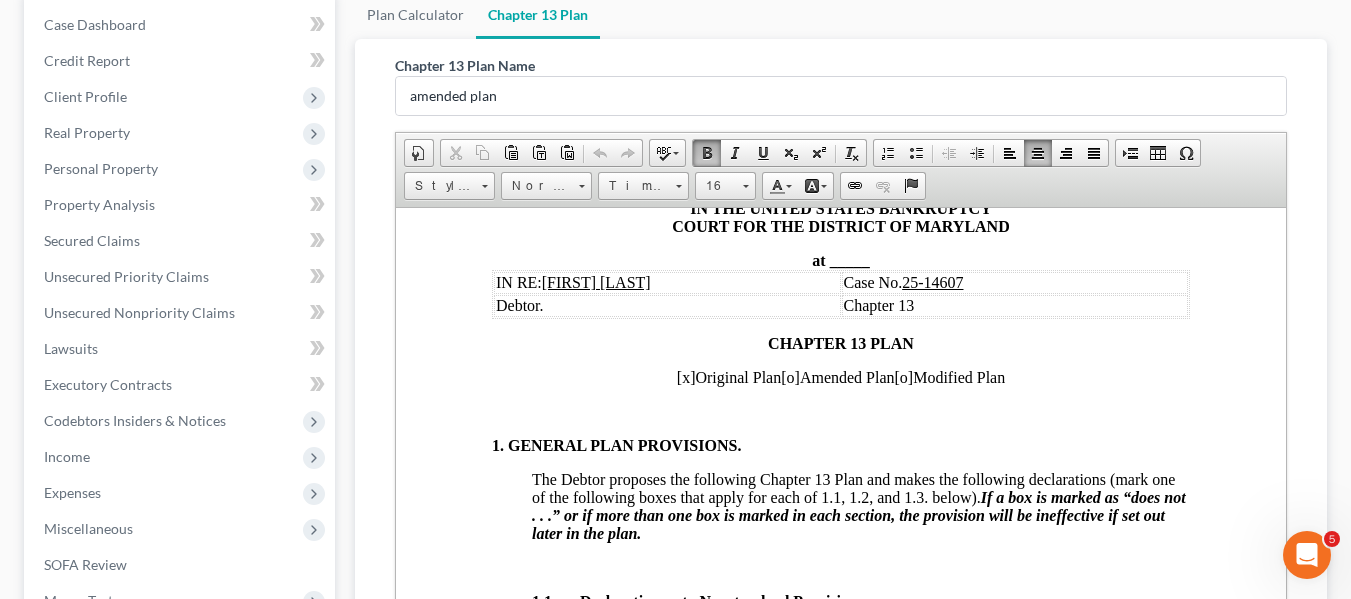 type 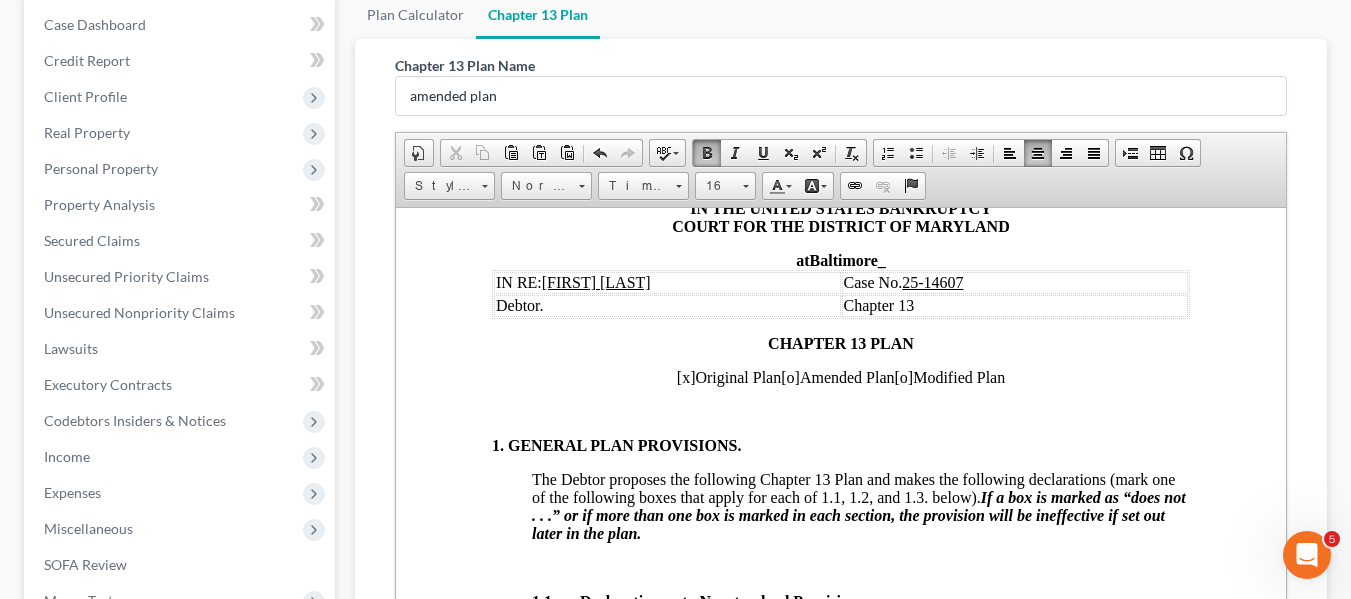 click on "[x]" at bounding box center [685, 376] 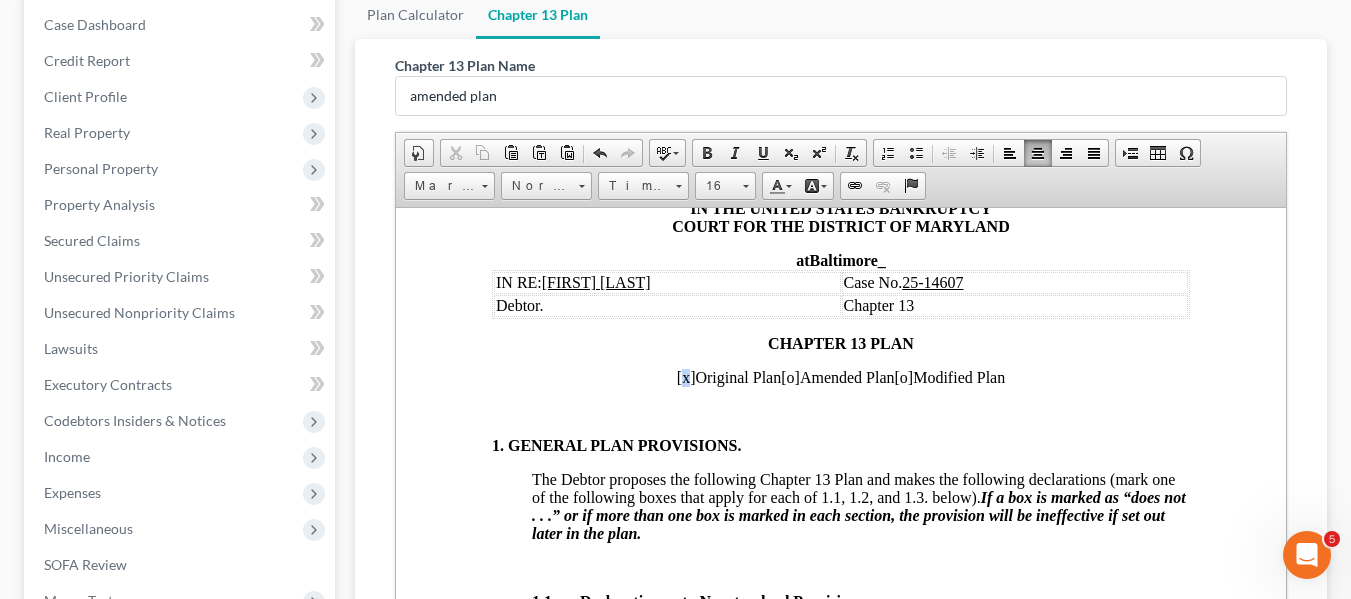 click on "[x]" at bounding box center [685, 376] 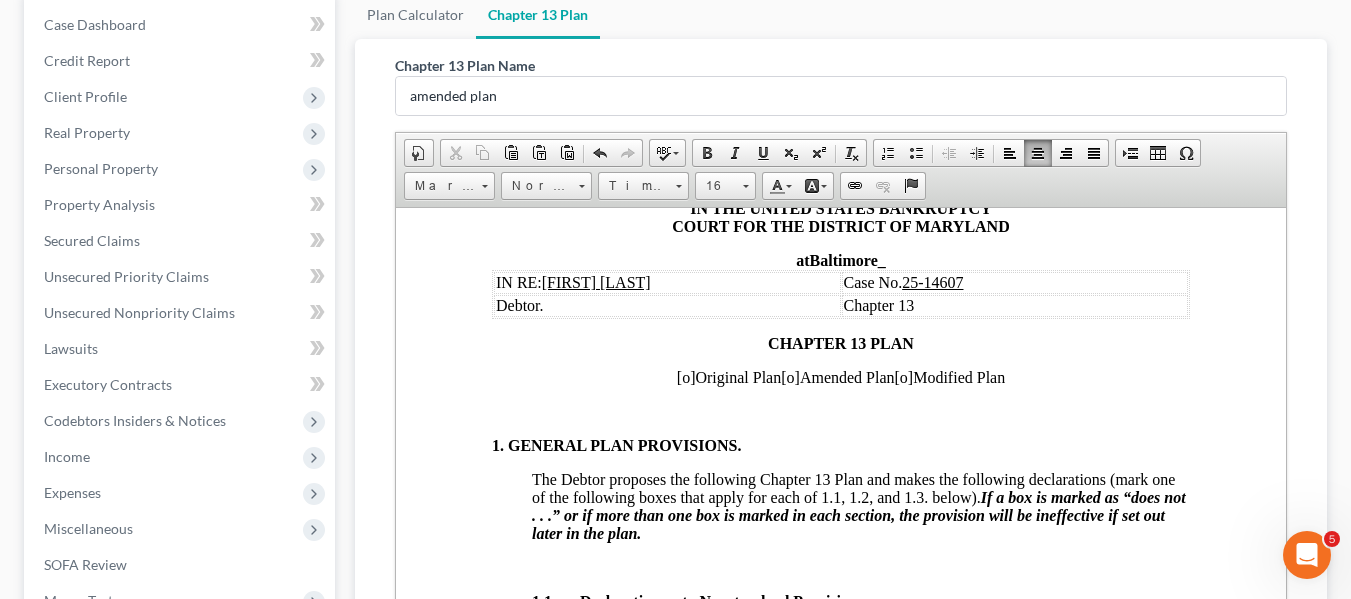 click on "[o]" at bounding box center (789, 376) 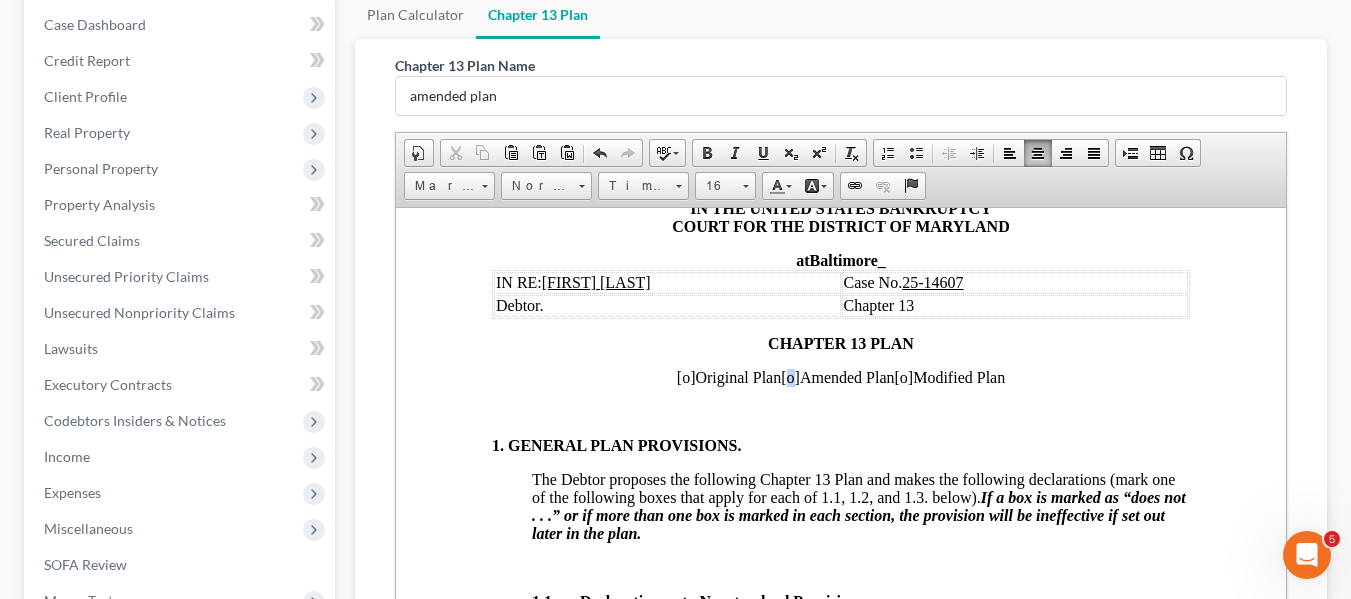 click on "[o]" at bounding box center (789, 376) 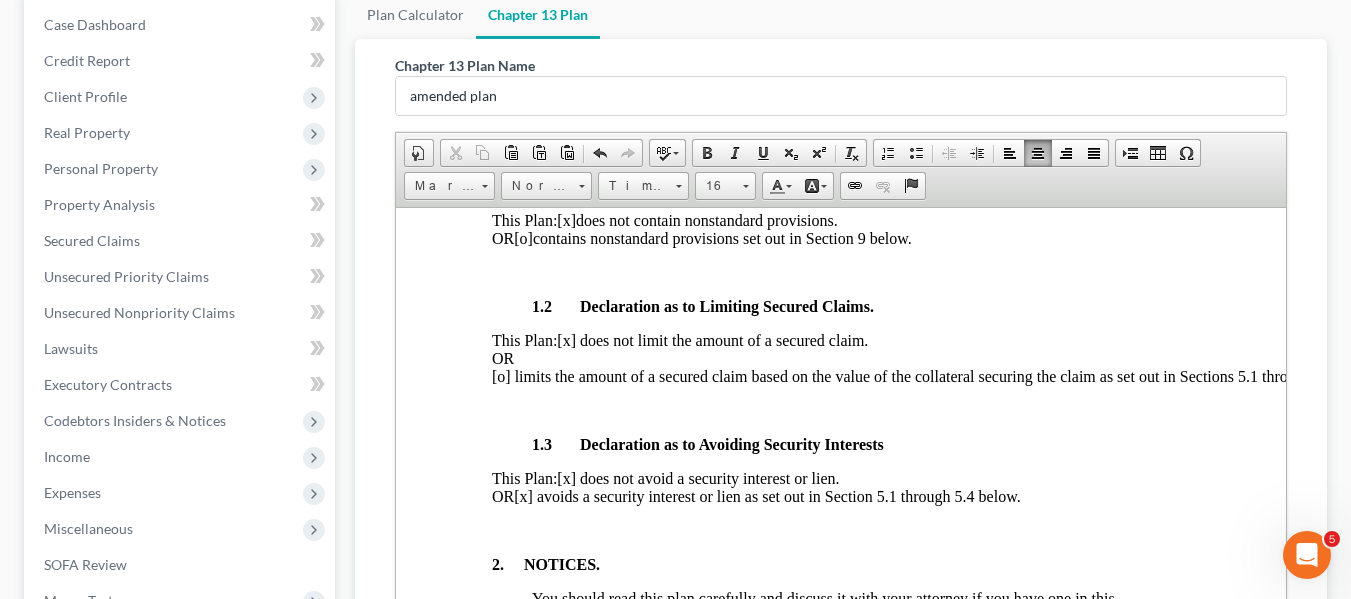 scroll, scrollTop: 588, scrollLeft: 0, axis: vertical 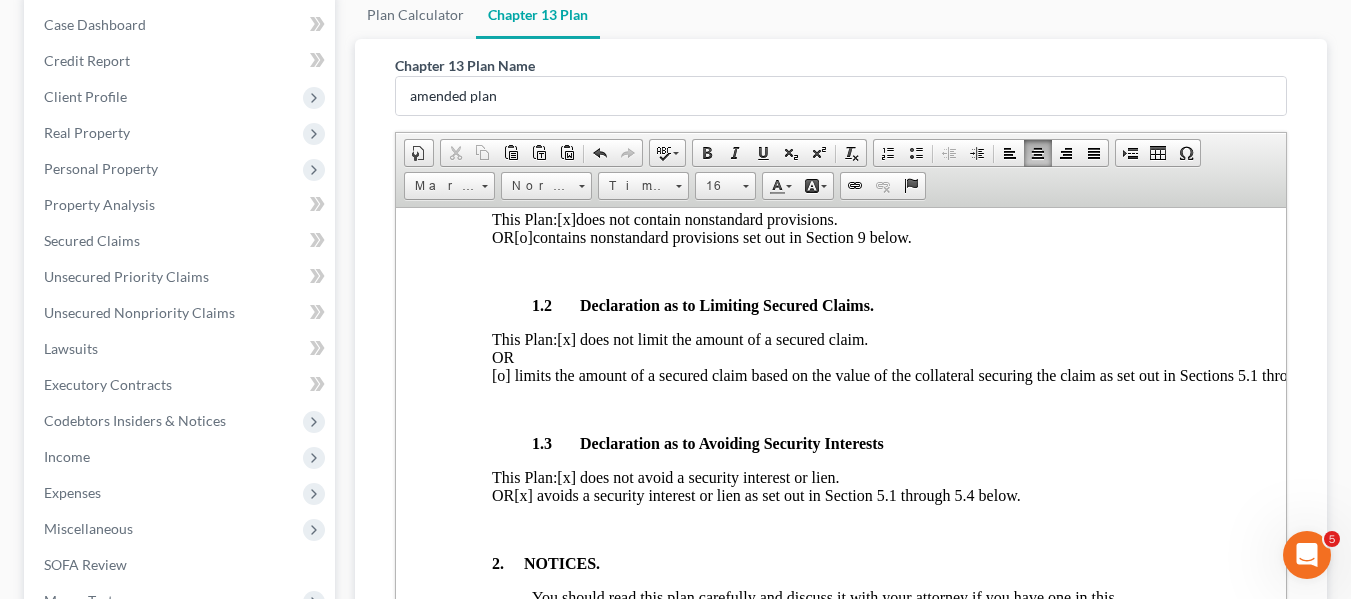 click on "[x] avoids a security interest or lien as set out in Section 5.1 through 5.4 below." at bounding box center [766, 494] 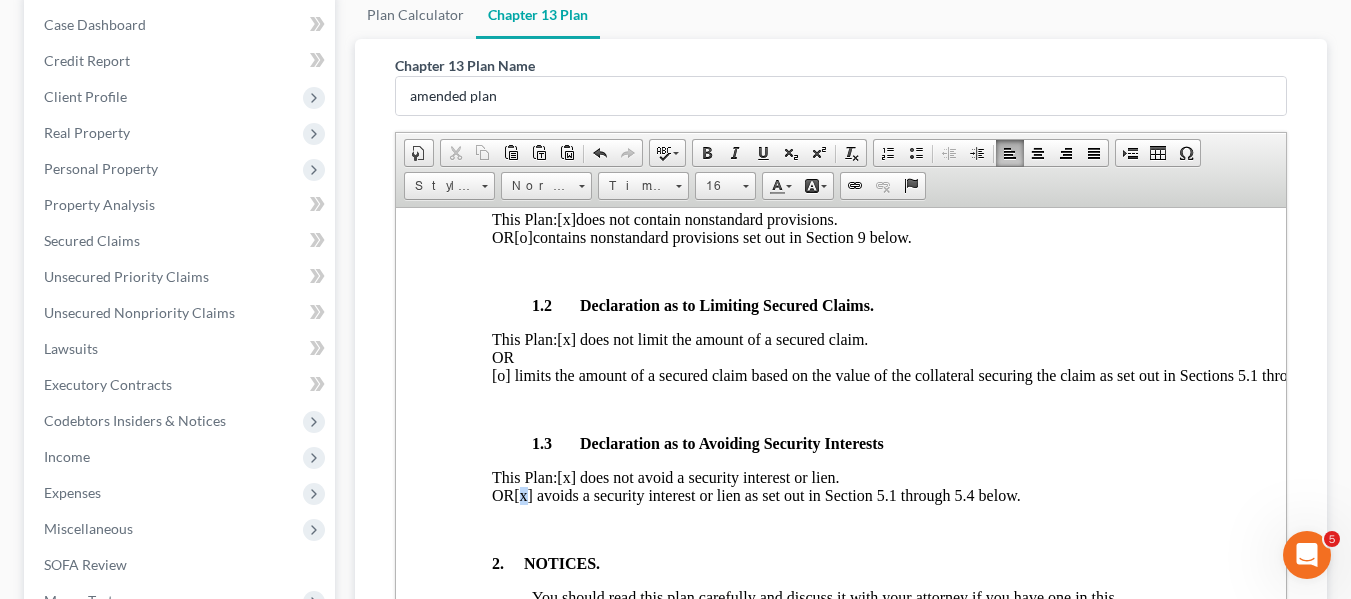 click on "[x] avoids a security interest or lien as set out in Section 5.1 through 5.4 below." at bounding box center (766, 494) 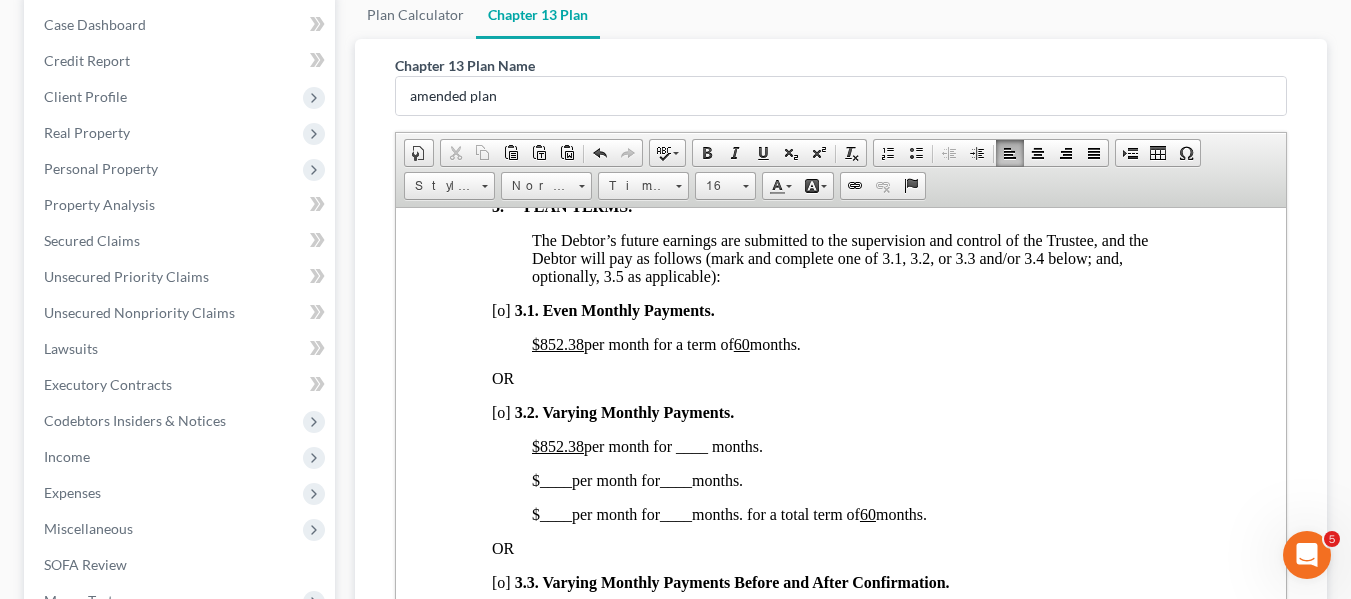 scroll, scrollTop: 1430, scrollLeft: 0, axis: vertical 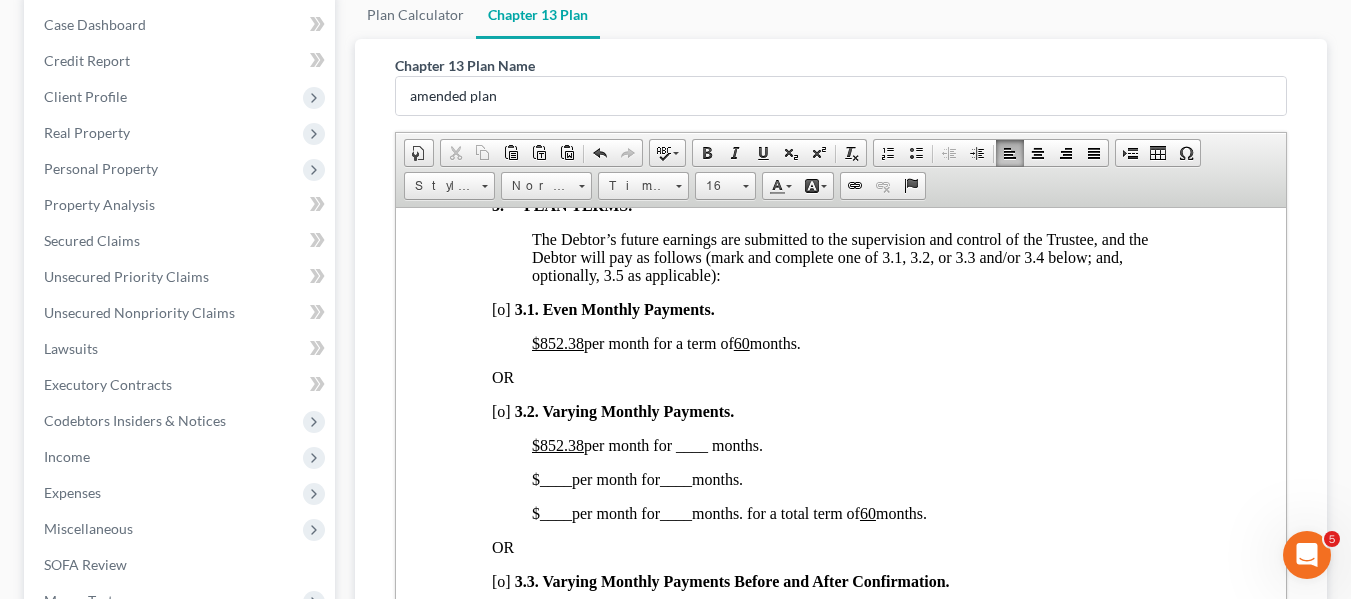 click on "$852.38" at bounding box center [557, 342] 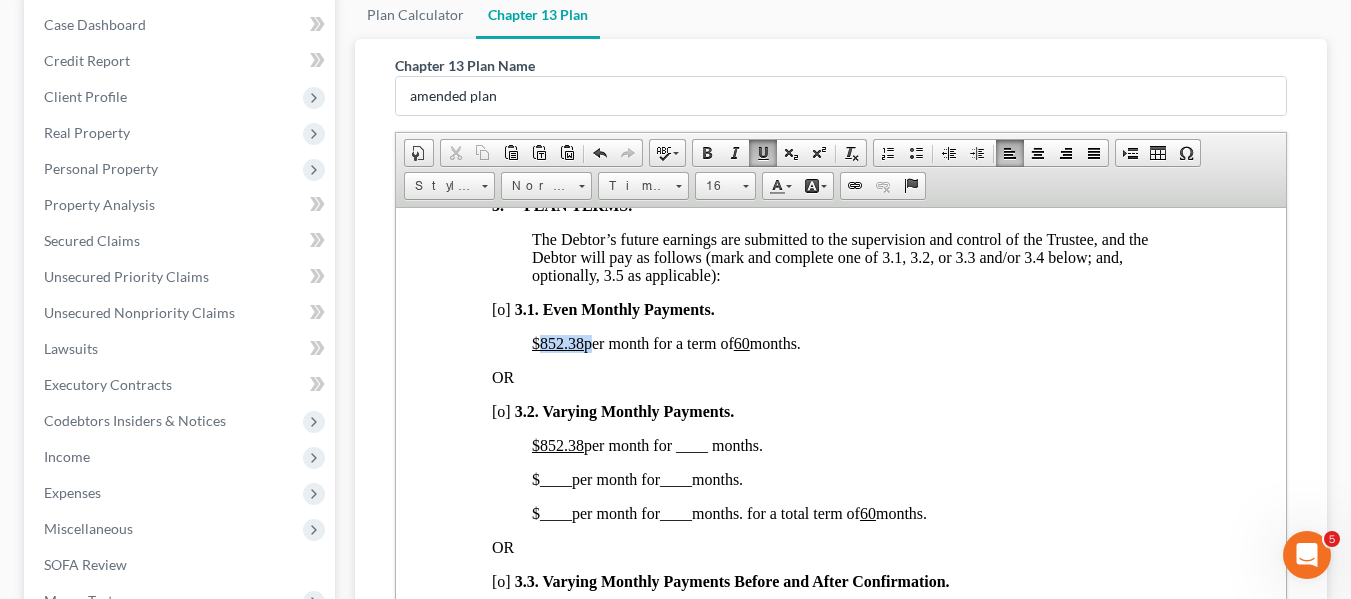 click on "$852.38" at bounding box center [557, 342] 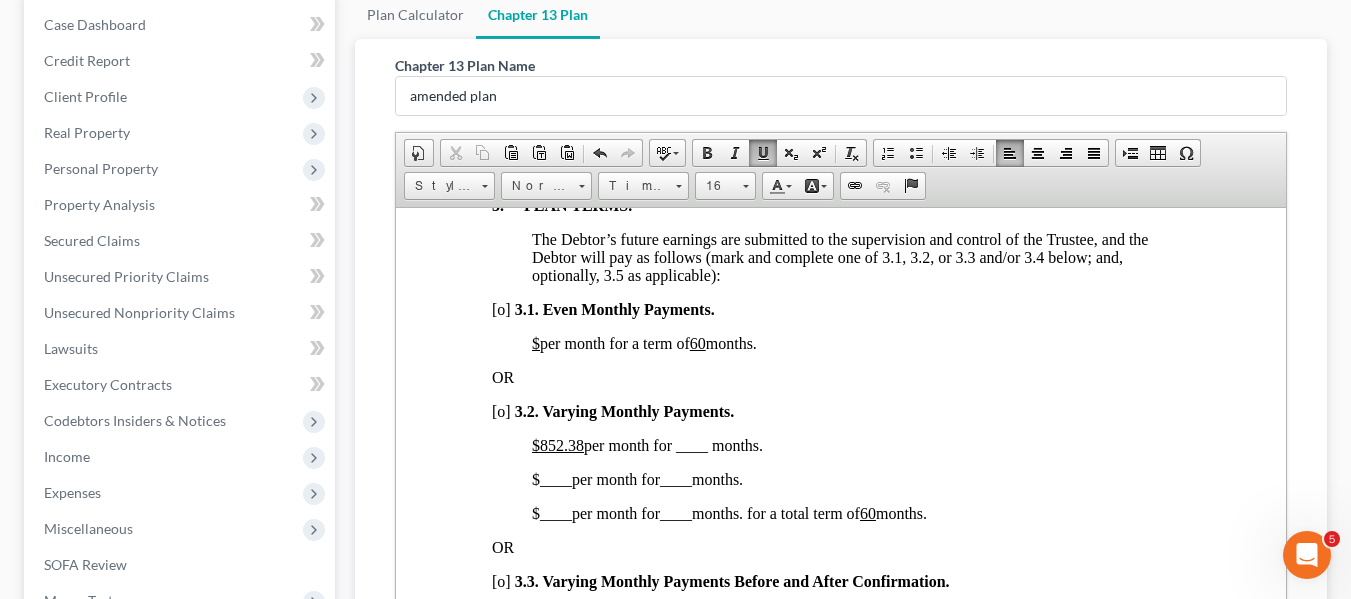 click on "60" at bounding box center [697, 342] 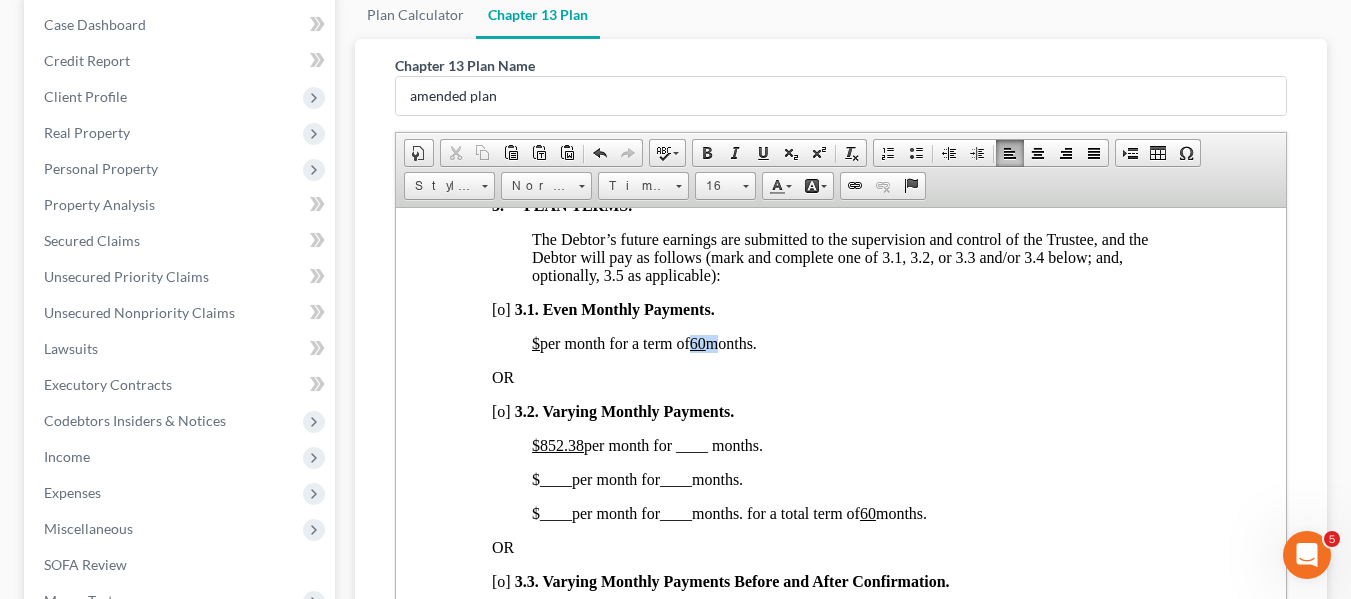 click on "60" at bounding box center [697, 342] 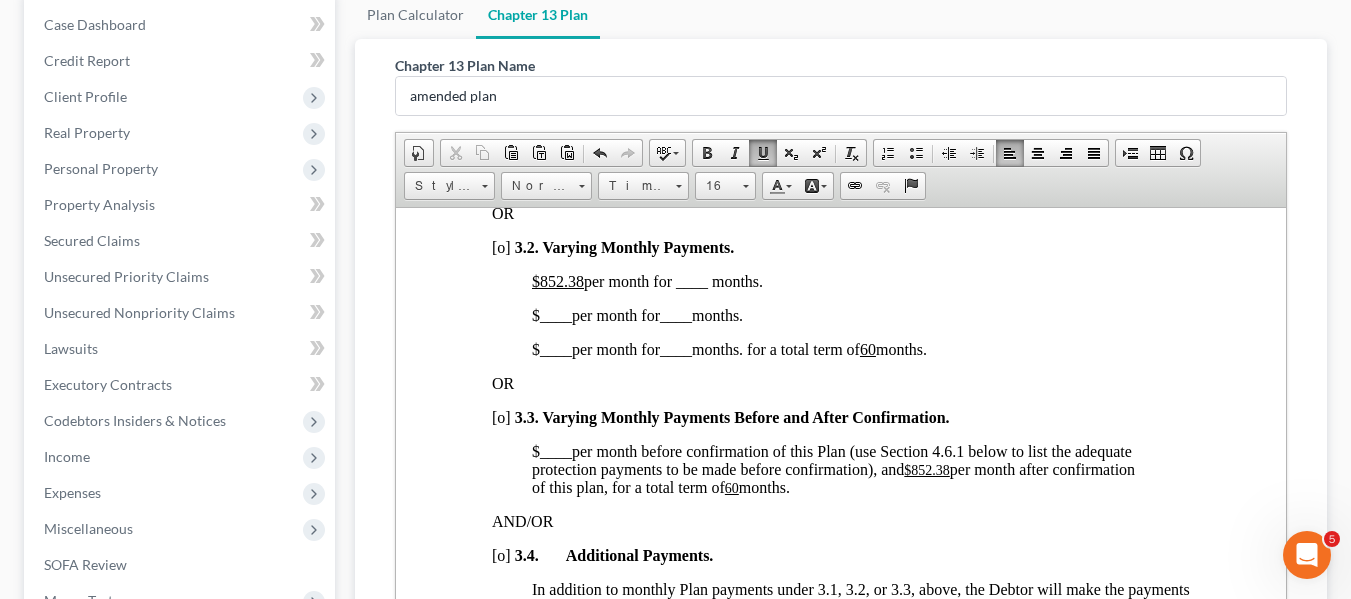 scroll, scrollTop: 1595, scrollLeft: 0, axis: vertical 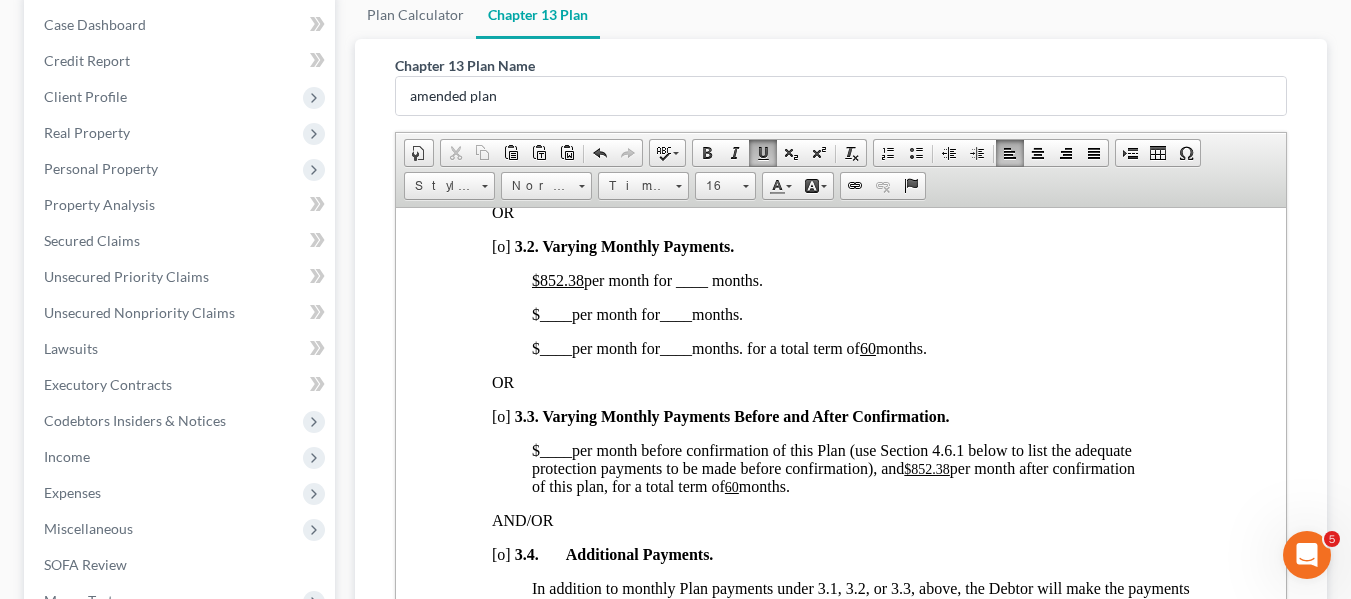 click on "[o]      3 .2.          Varying Monthly Payments." at bounding box center (840, 246) 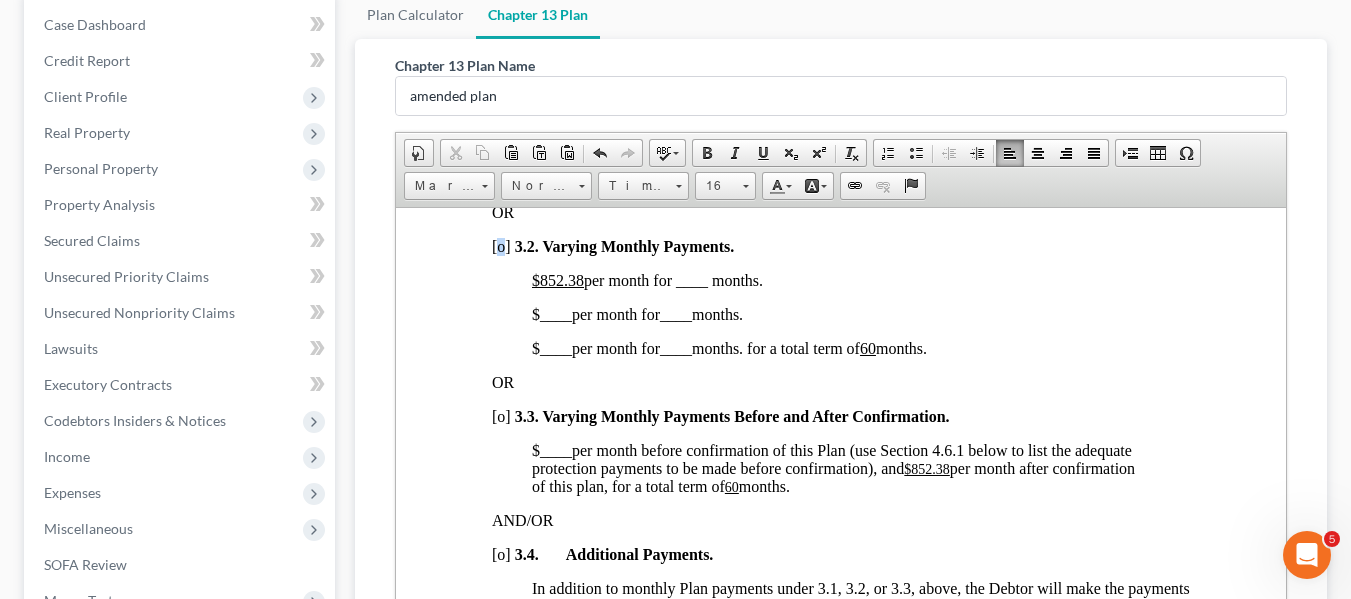click on "[o]      3 .2.          Varying Monthly Payments." at bounding box center (840, 246) 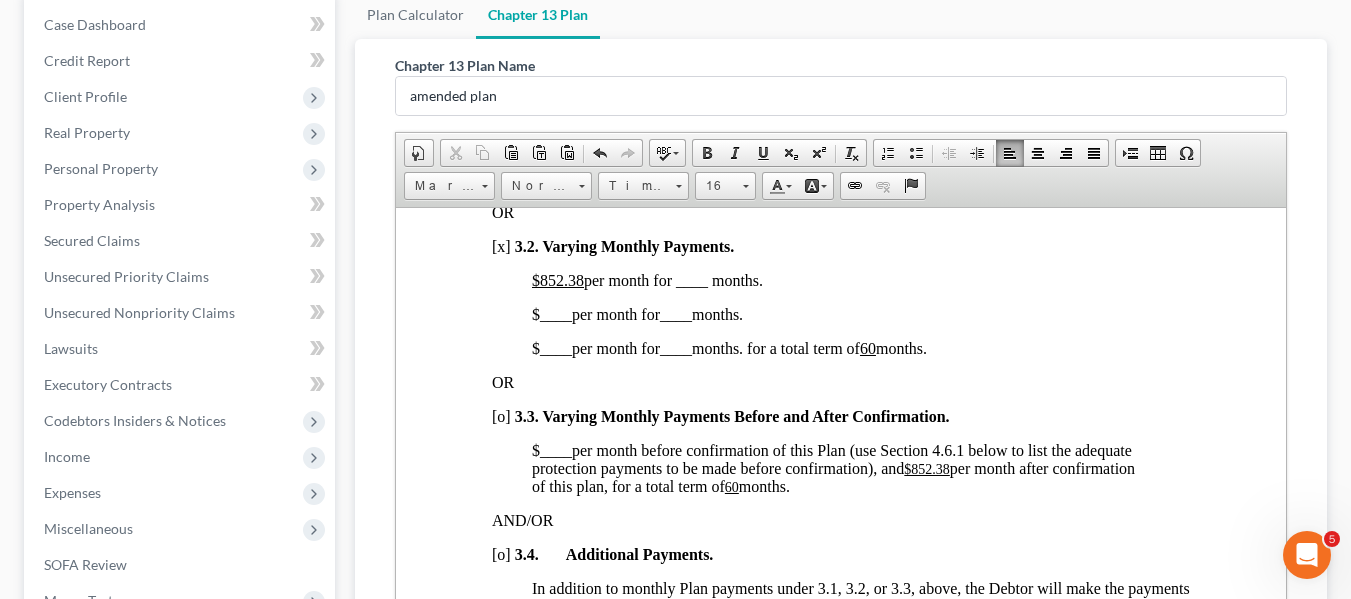 click on "$852.38" at bounding box center (557, 279) 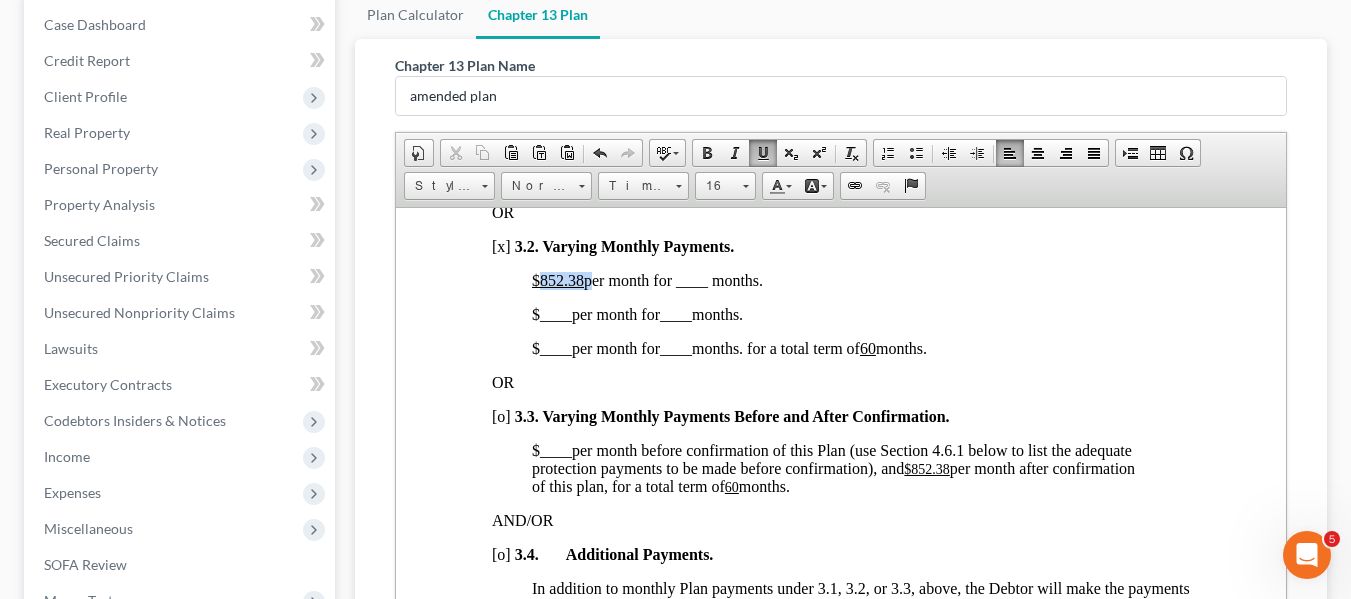 click on "$852.38" at bounding box center (557, 279) 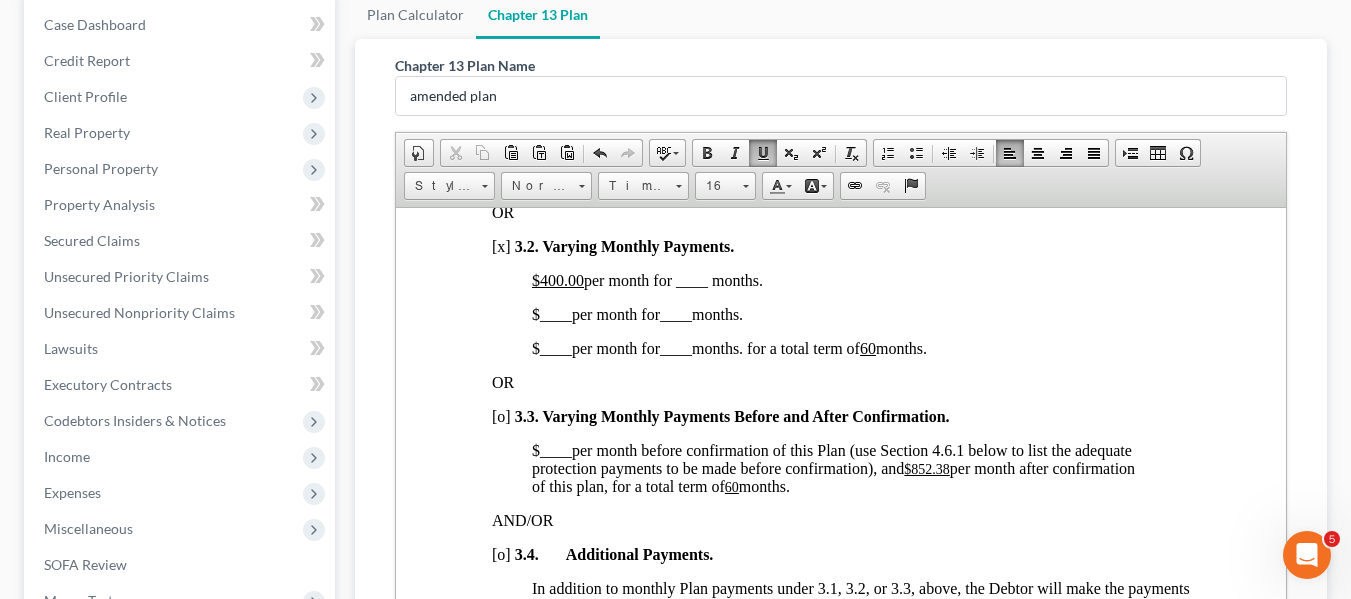 click on "$400.00 per month for ____ months." at bounding box center (646, 279) 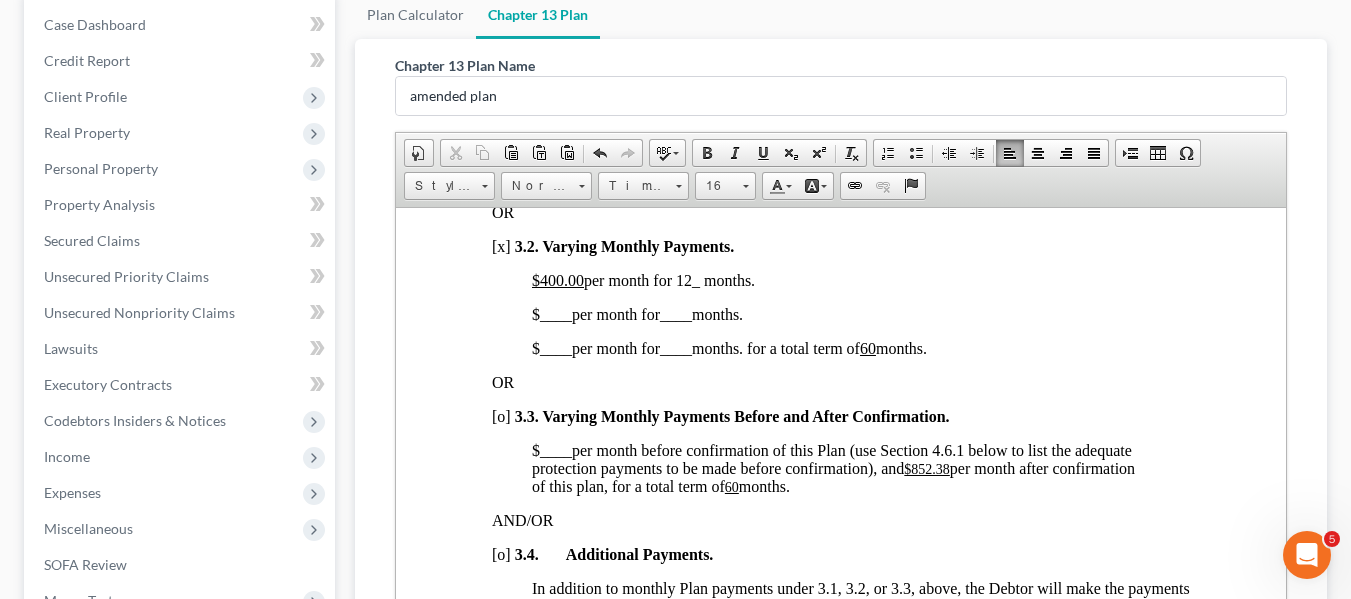 click on "$ ____  per month for  ____  months." at bounding box center [636, 313] 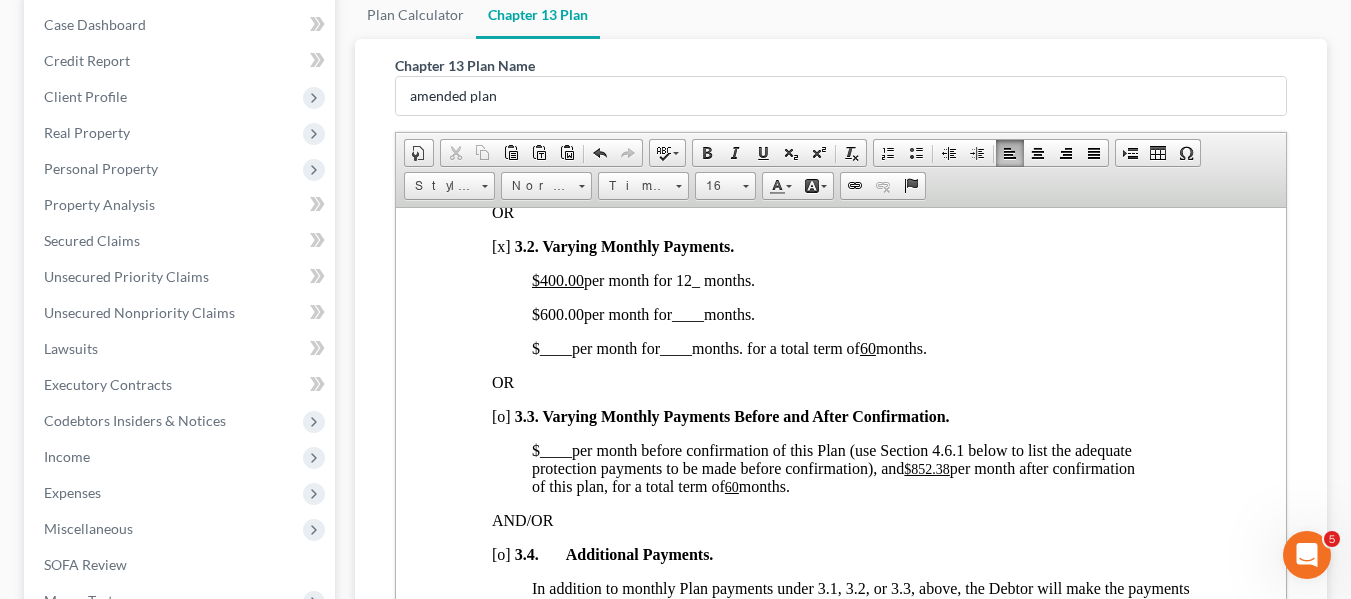 click on "____" at bounding box center [687, 313] 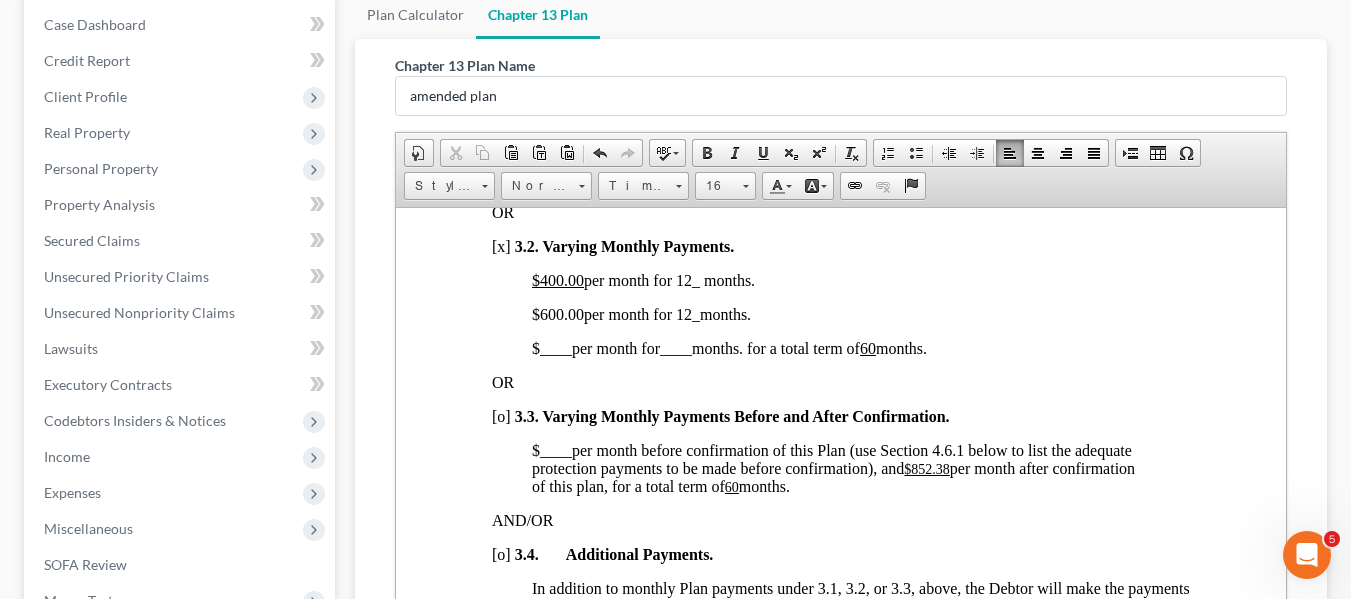click on "____" at bounding box center (555, 347) 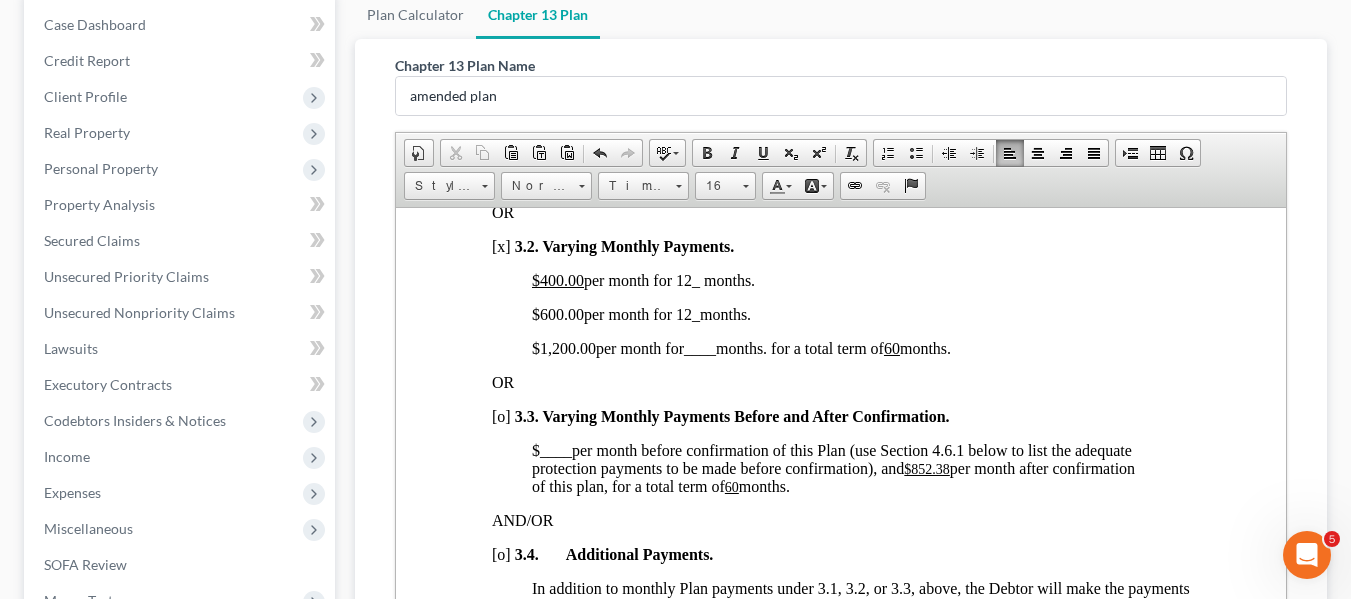 click on "____" at bounding box center [699, 347] 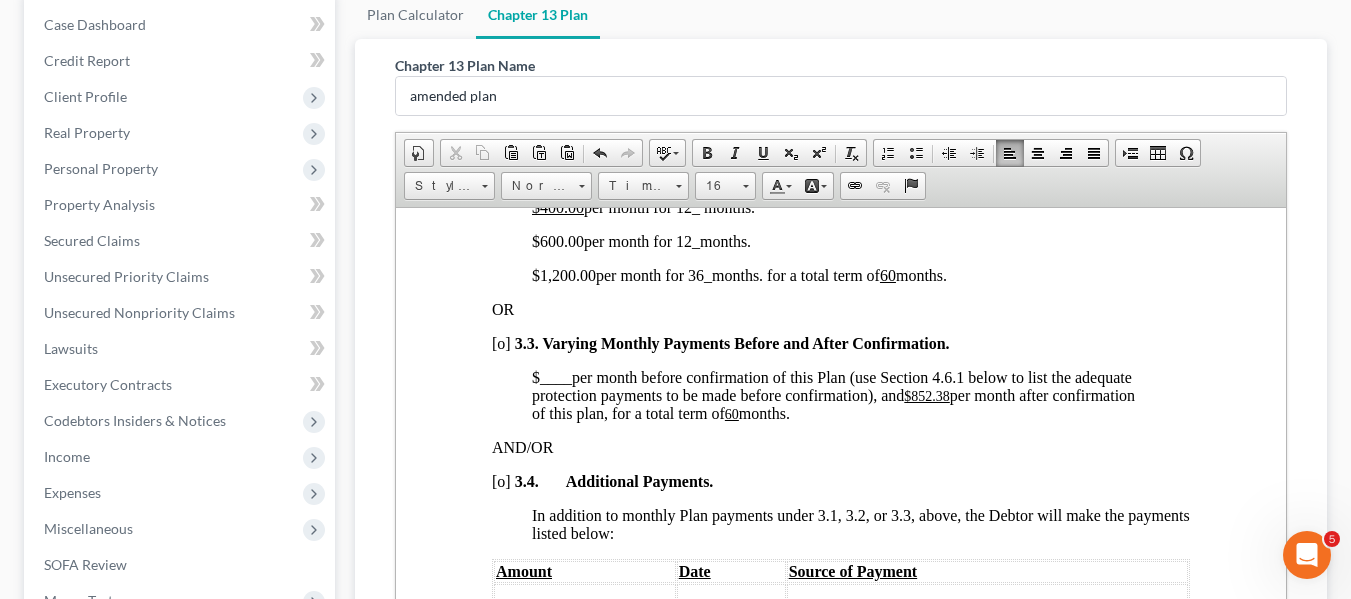 scroll, scrollTop: 1673, scrollLeft: 0, axis: vertical 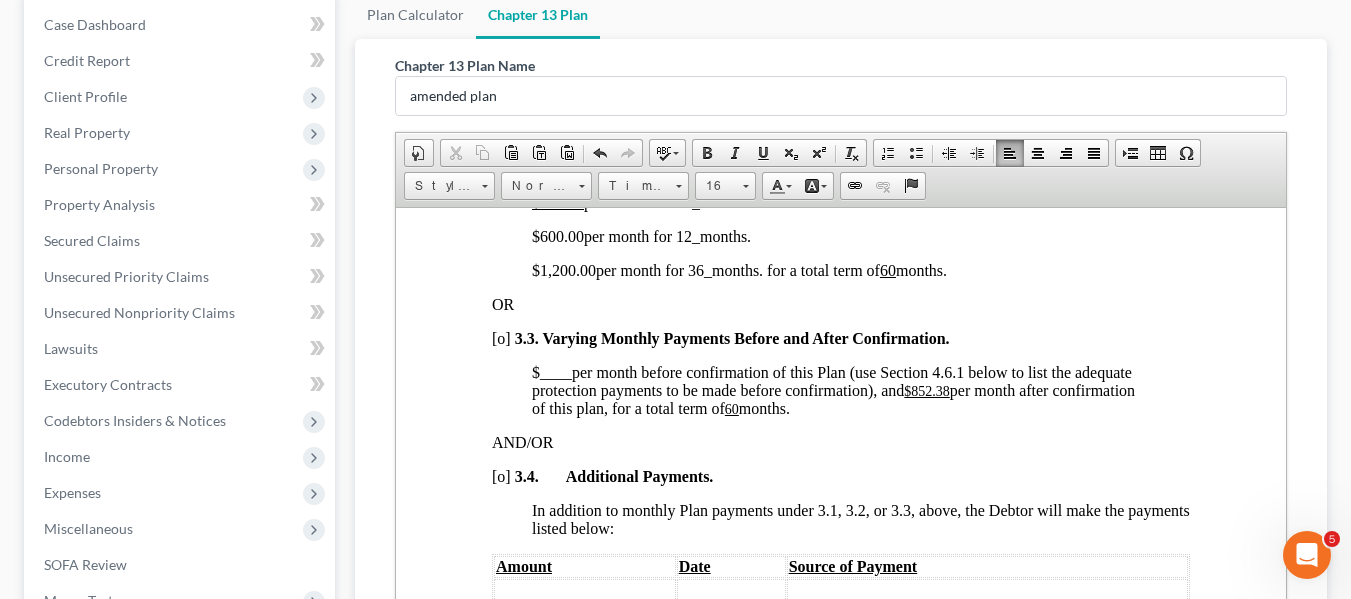 click on "$852.38" at bounding box center (926, 390) 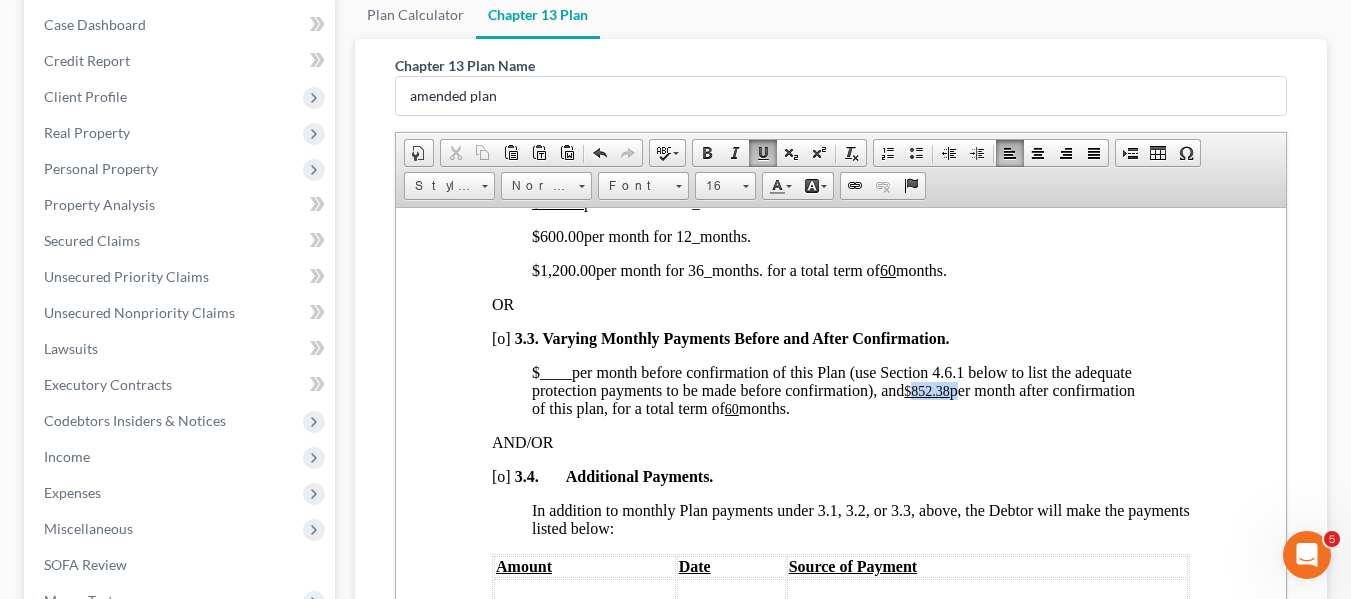 click on "$852.38" at bounding box center [926, 390] 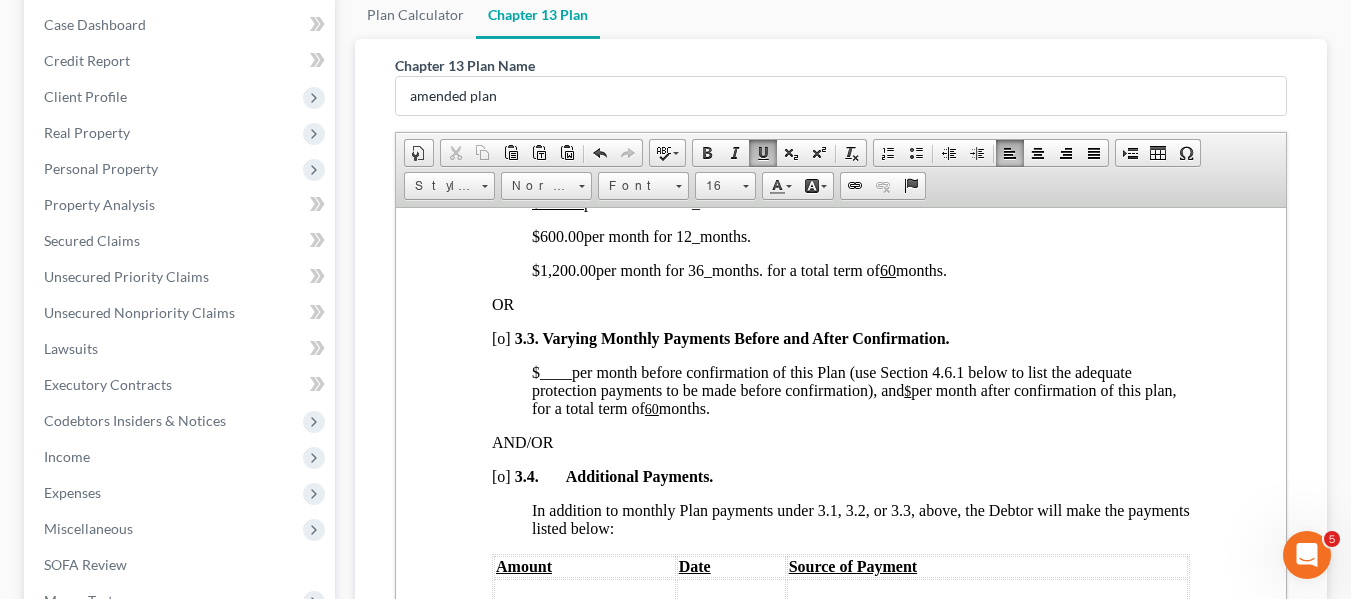 click on "60" at bounding box center [651, 408] 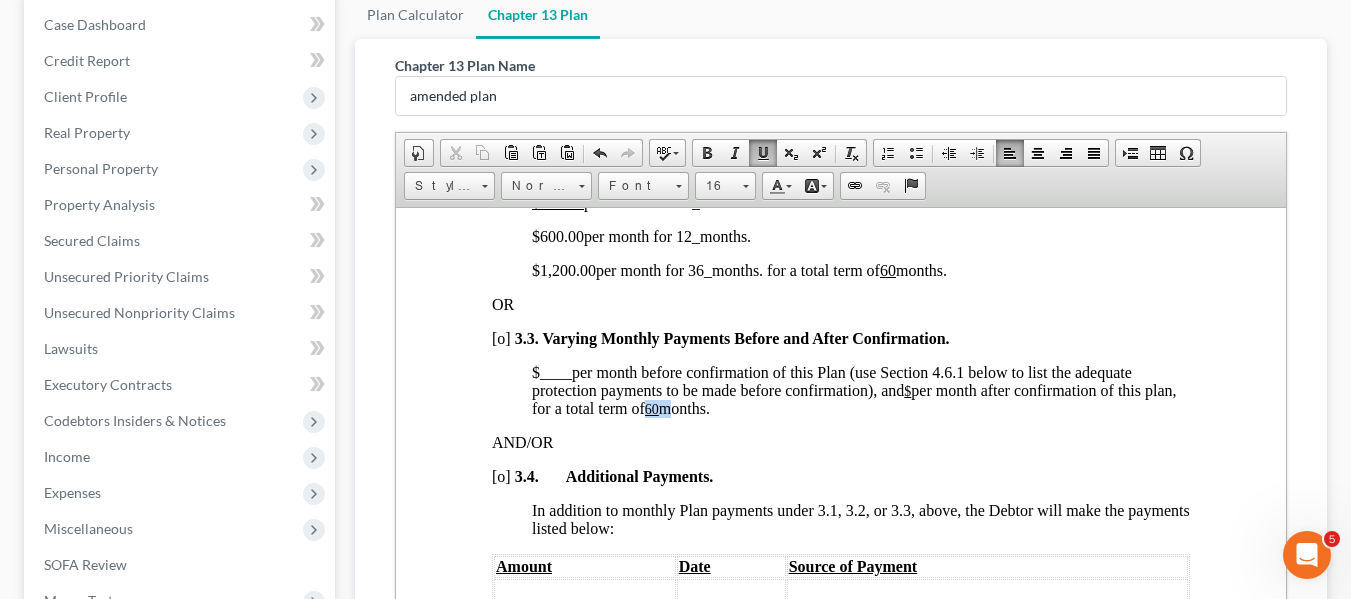click on "60" at bounding box center (651, 408) 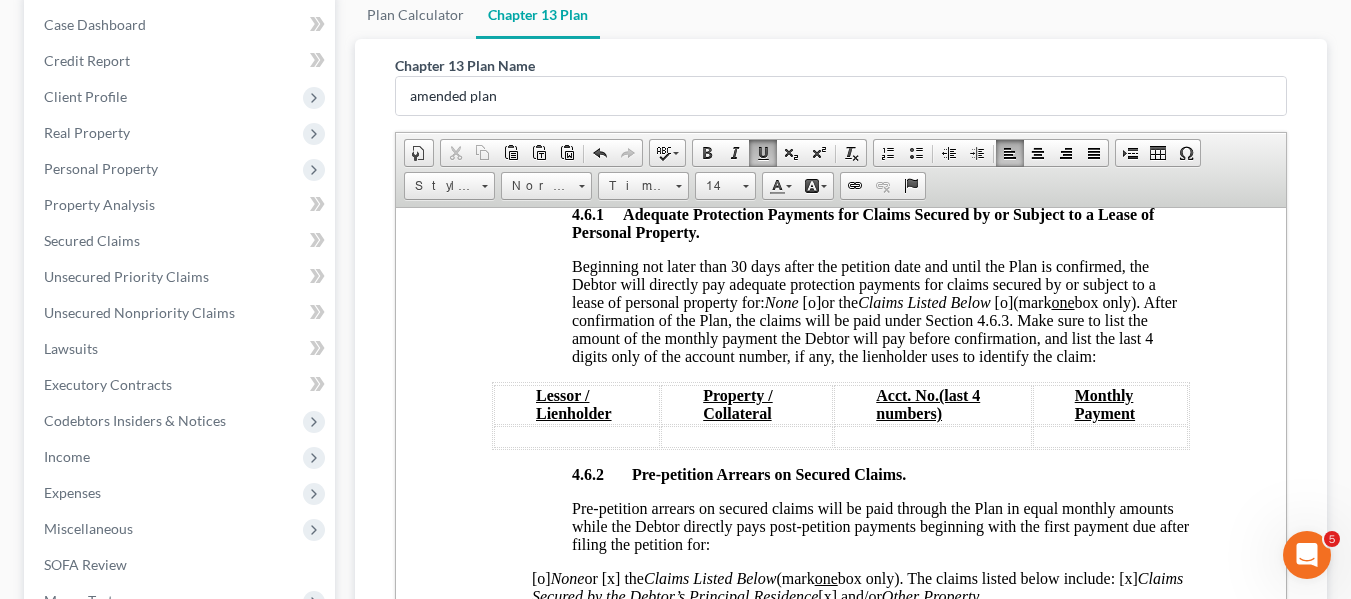 scroll, scrollTop: 3357, scrollLeft: 0, axis: vertical 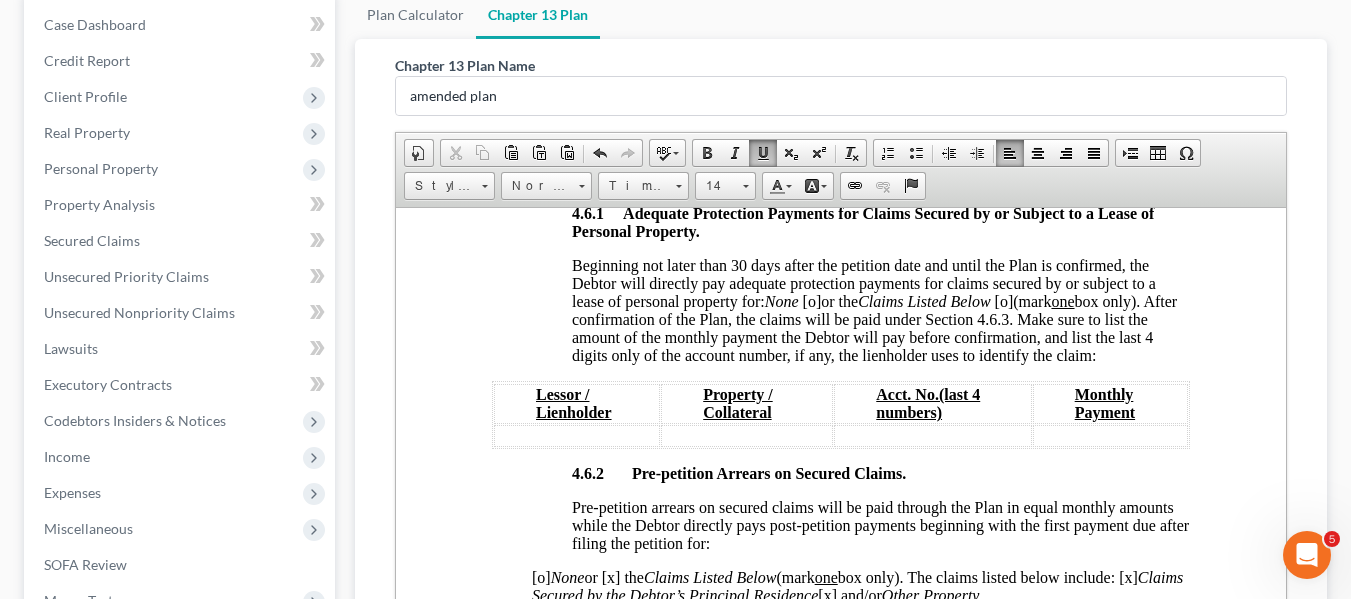 click on "[o]" at bounding box center [811, 300] 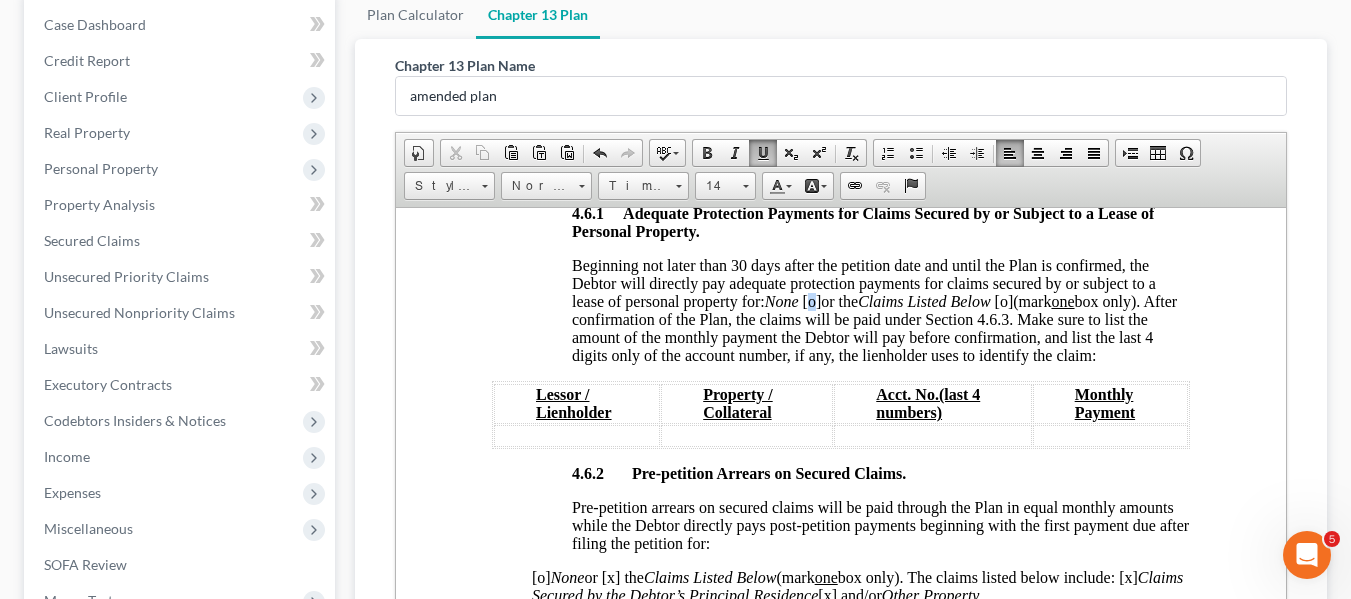 click on "[o]" at bounding box center (811, 300) 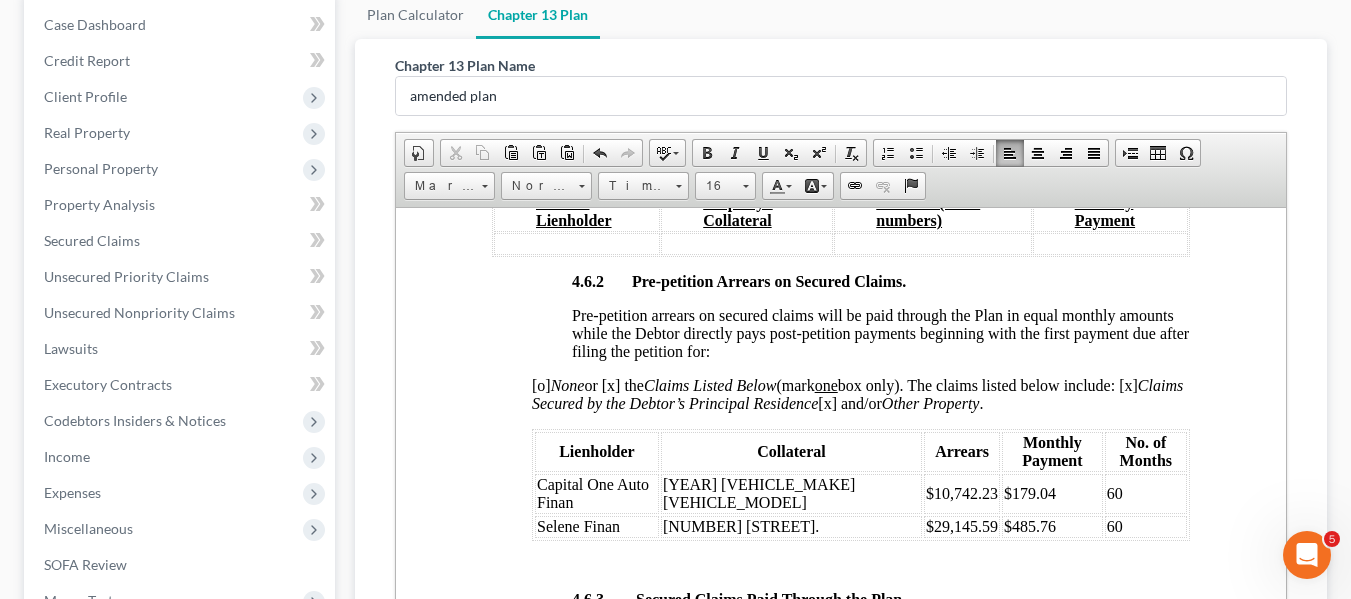 scroll, scrollTop: 3551, scrollLeft: 0, axis: vertical 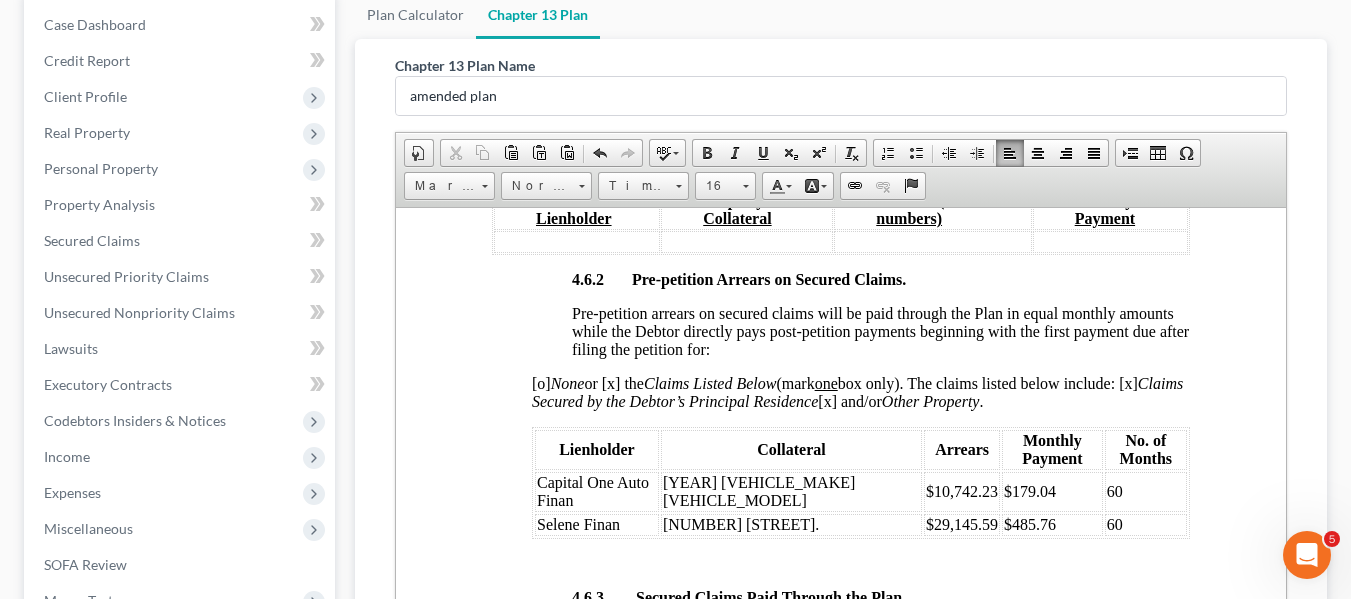 click on "$179.04" at bounding box center (1051, 491) 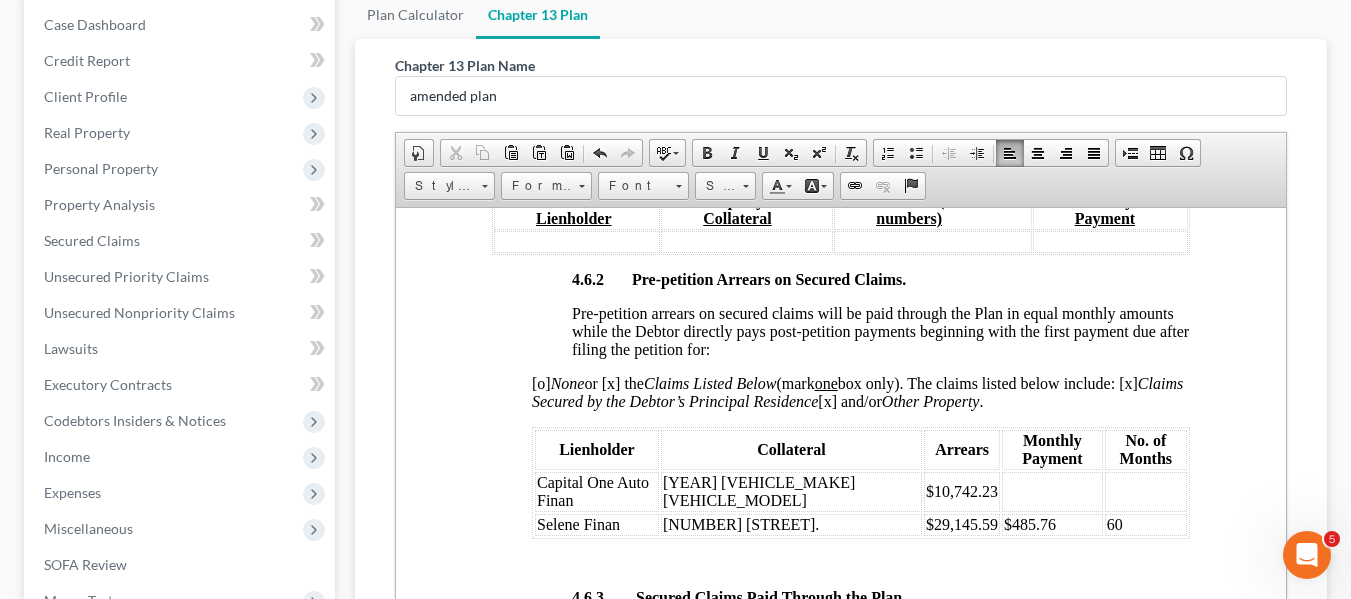click on "$485.76" at bounding box center [1051, 524] 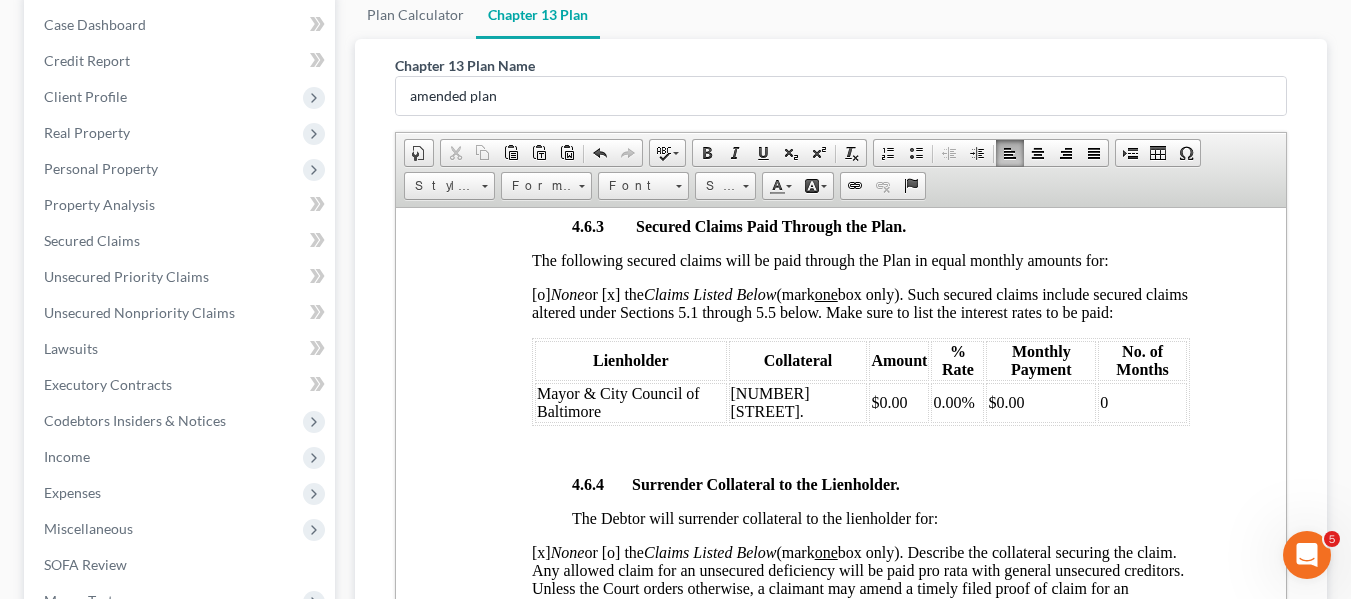 scroll, scrollTop: 3923, scrollLeft: 0, axis: vertical 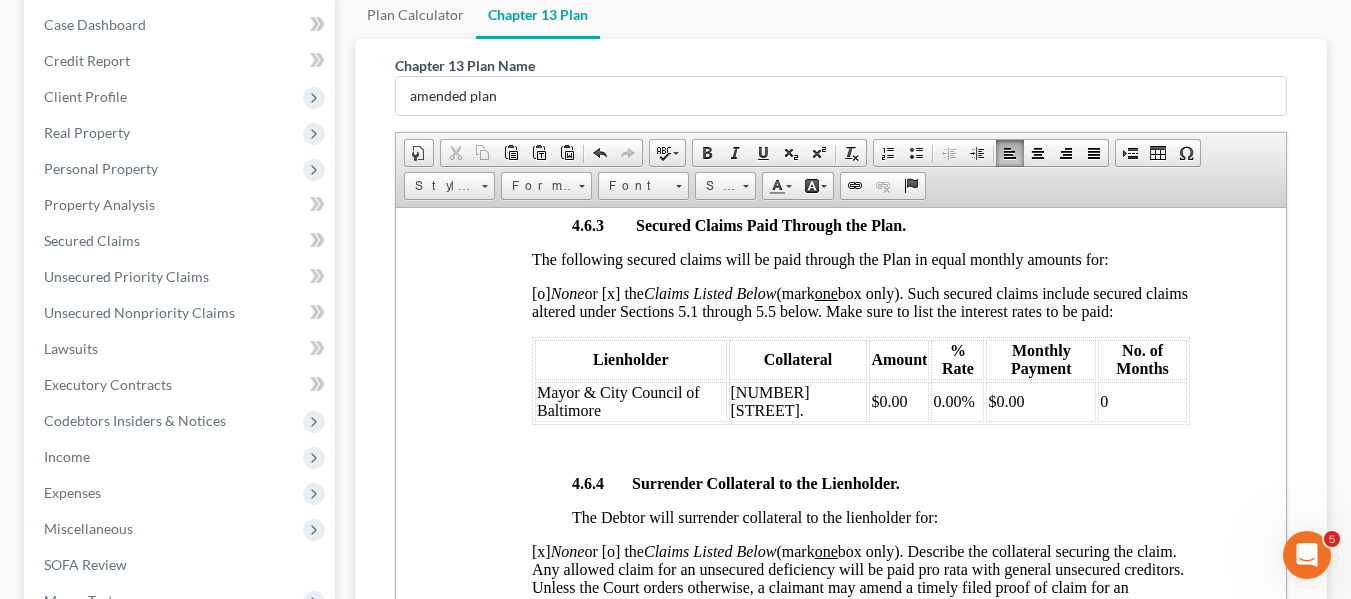 click on "[o] None or [x] the Claims Listed Below (mark one box only). Such secured claims include secured claims altered under Sections 5.1 through 5.5 below. Make sure to list the interest rates to be paid:" at bounding box center [859, 301] 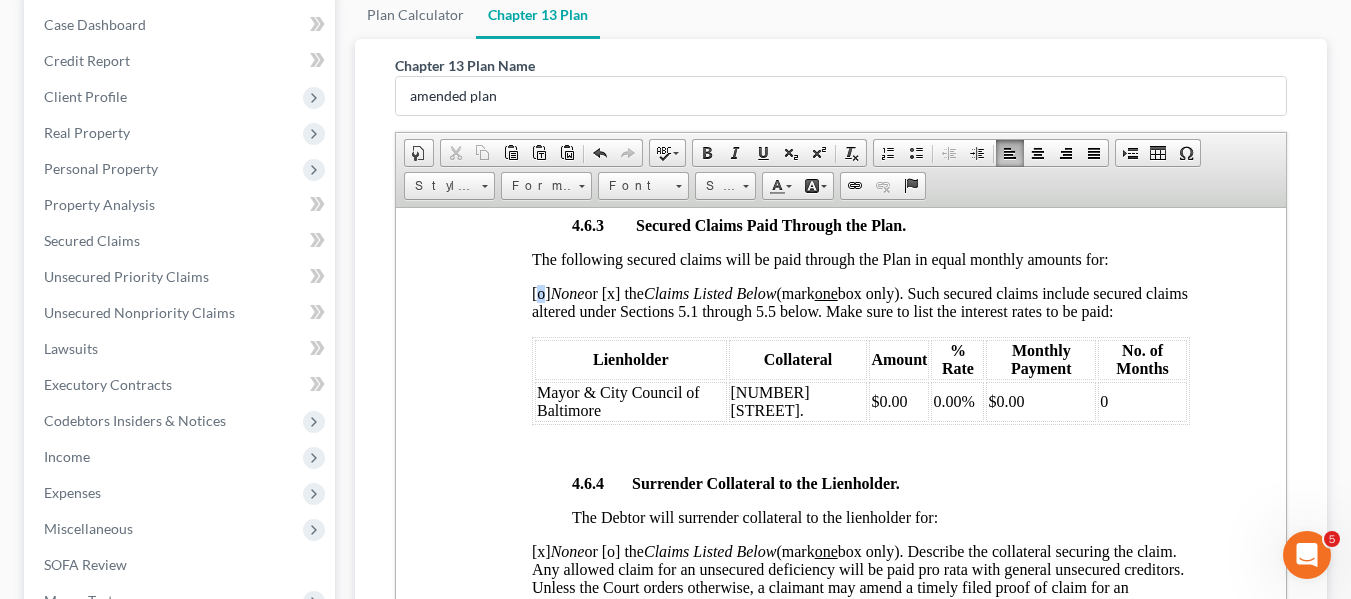 click on "[o] None or [x] the Claims Listed Below (mark one box only). Such secured claims include secured claims altered under Sections 5.1 through 5.5 below. Make sure to list the interest rates to be paid:" at bounding box center (859, 301) 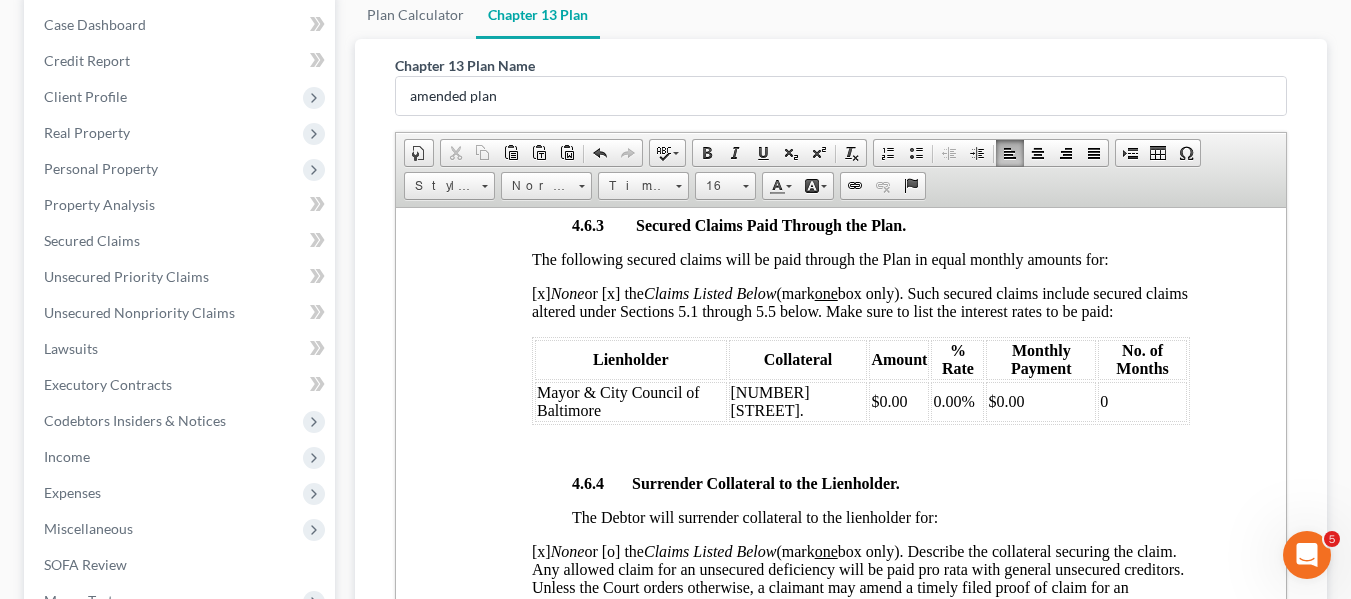 click on "[x] None or [x] the Claims Listed Below (mark one box only). Such secured claims include secured claims altered under Sections 5.1 through 5.5 below. Make sure to list the interest rates to be paid:" at bounding box center (859, 301) 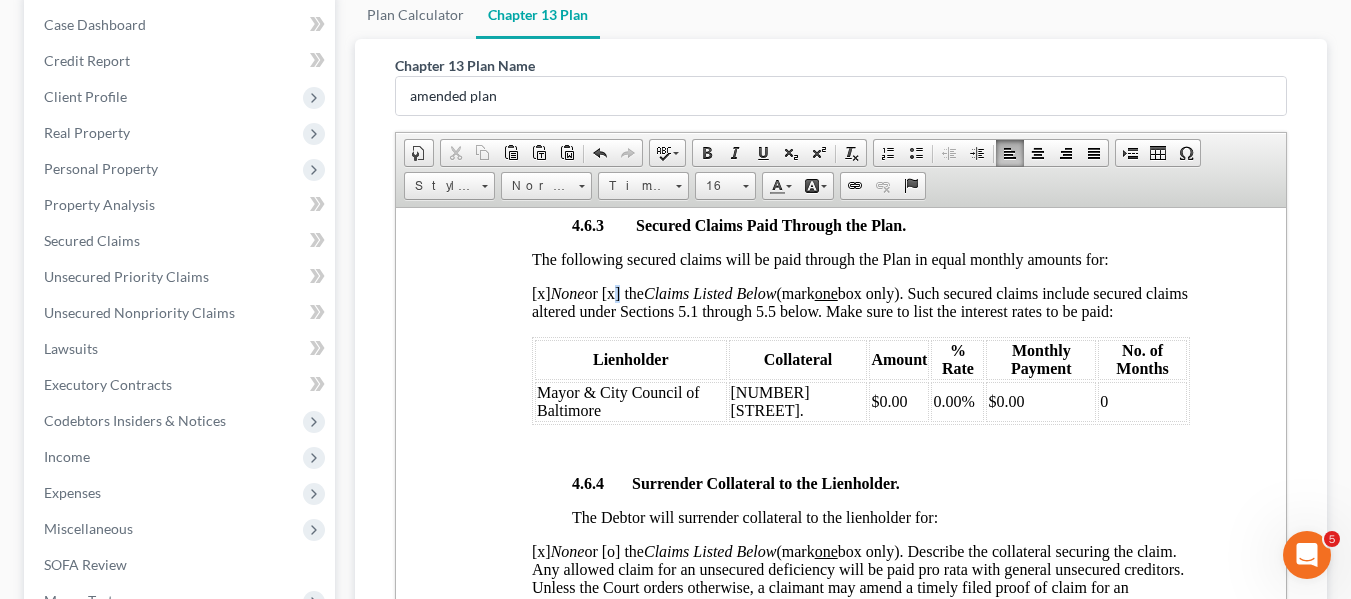 click on "[x] None or [x] the Claims Listed Below (mark one box only). Such secured claims include secured claims altered under Sections 5.1 through 5.5 below. Make sure to list the interest rates to be paid:" at bounding box center (859, 301) 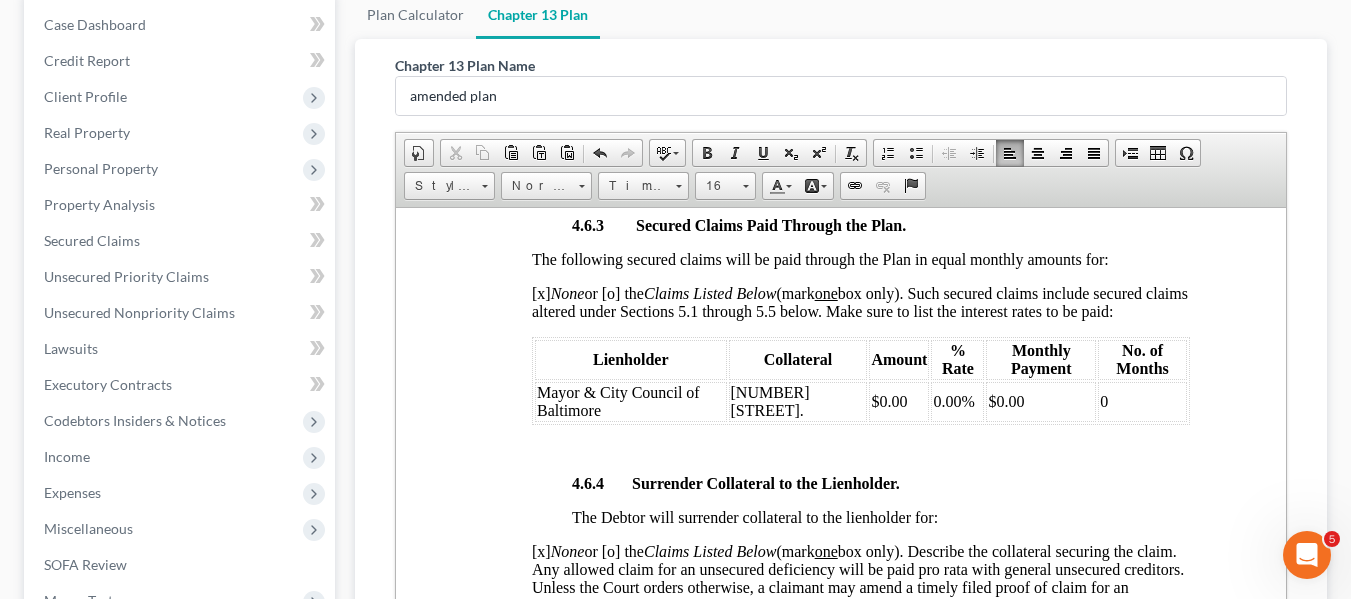 click on "Mayor & City Council of Baltimore" at bounding box center [617, 400] 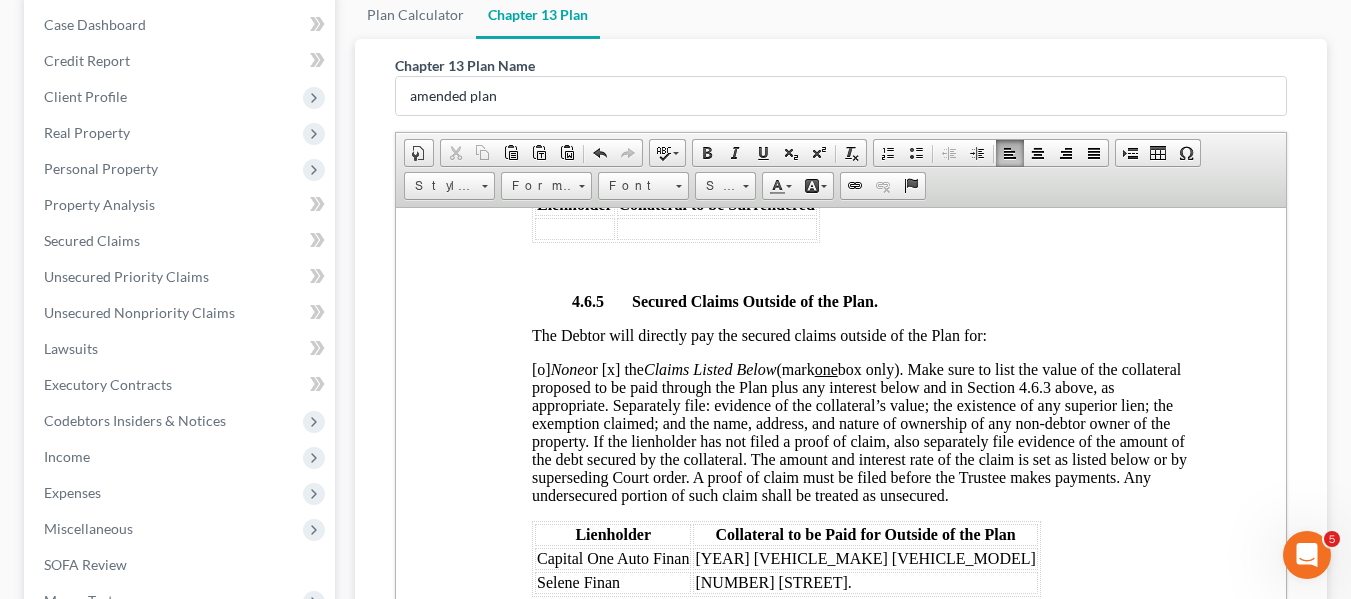 scroll, scrollTop: 4418, scrollLeft: 0, axis: vertical 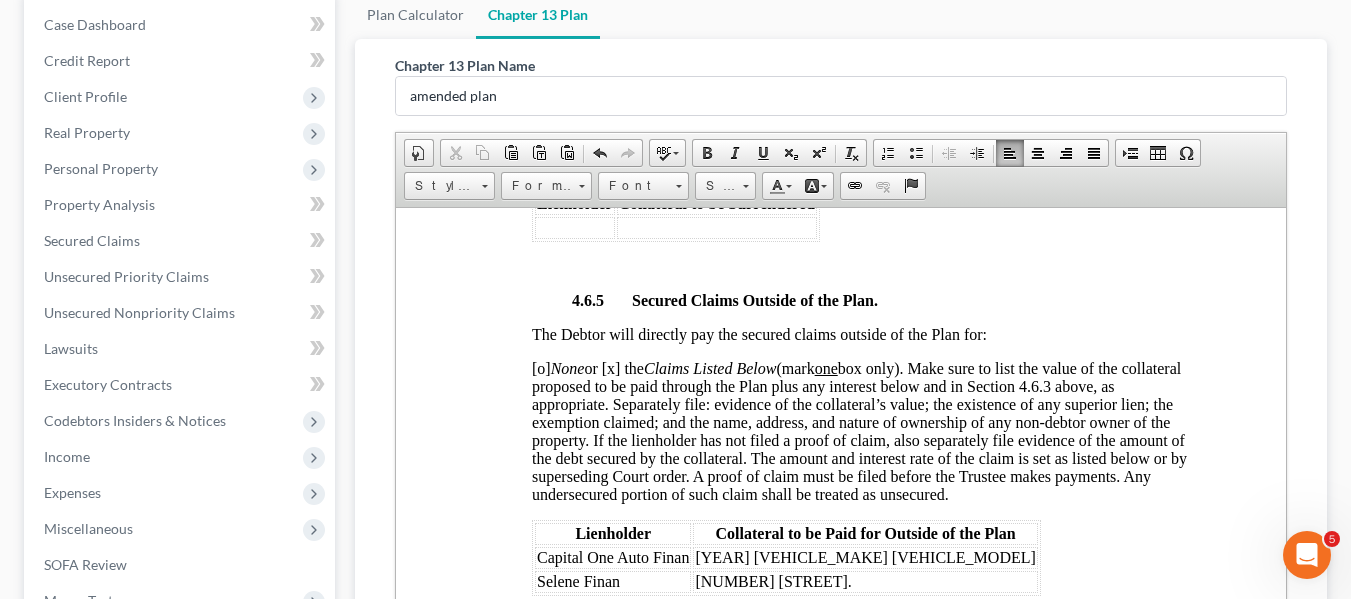click on "[o] None or [x] the Claims Listed Below (mark one box only). Such claims are deemed provided for under the Plan. The Debtor will also directly pay outside of the Plan the unsecured portion of a claim that is only partially secured, and any such unsecured claim is deemed provided for under the Plan:" at bounding box center (858, 430) 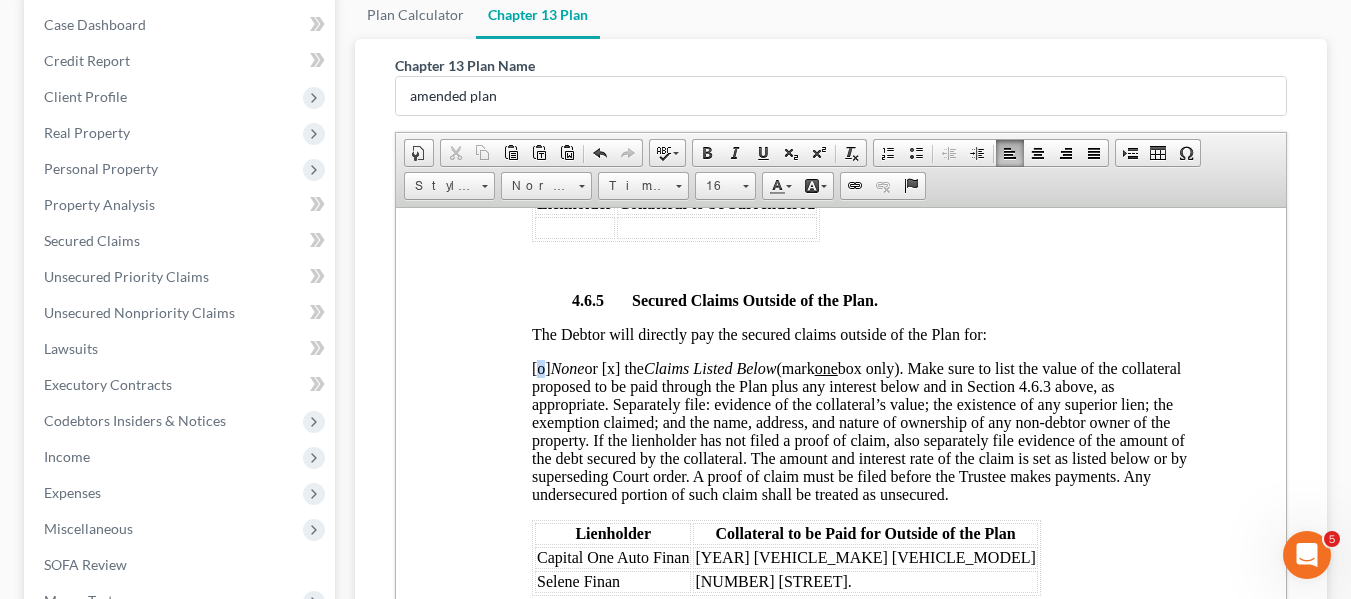 click on "[o] None or [x] the Claims Listed Below (mark one box only). Such claims are deemed provided for under the Plan. The Debtor will also directly pay outside of the Plan the unsecured portion of a claim that is only partially secured, and any such unsecured claim is deemed provided for under the Plan:" at bounding box center [858, 430] 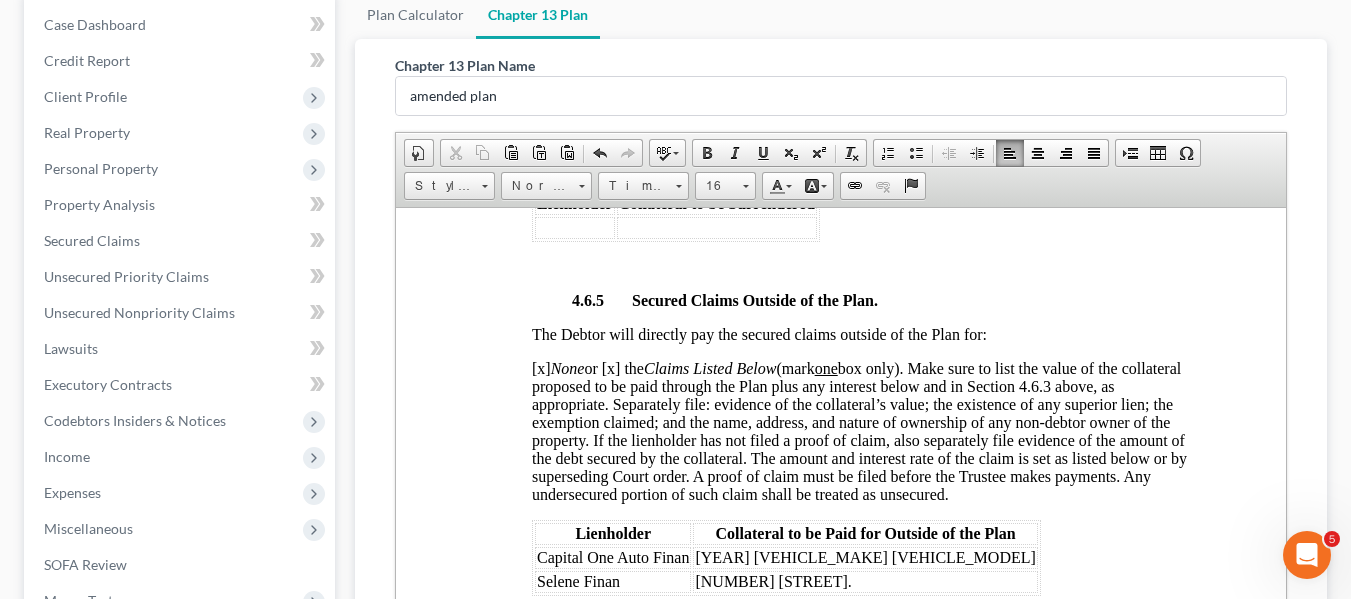 click on "[x]  None  or [x] the  Claims Listed Below  (mark  one  box only). Such claims are deemed provided for under the Plan. The Debtor will also directly pay outside of the Plan the unsecured portion of a claim that is only partially secured, and any such unsecured claim is deemed provided for under the Plan:" at bounding box center [858, 430] 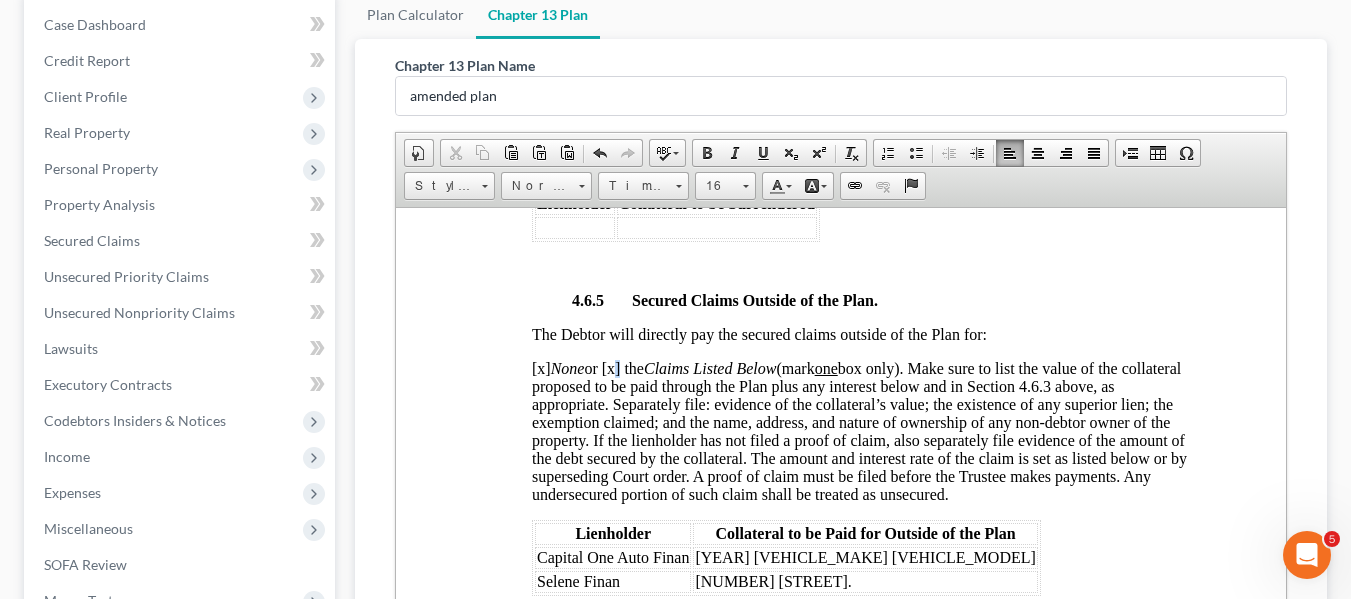 click on "[x]  None  or [x] the  Claims Listed Below  (mark  one  box only). Such claims are deemed provided for under the Plan. The Debtor will also directly pay outside of the Plan the unsecured portion of a claim that is only partially secured, and any such unsecured claim is deemed provided for under the Plan:" at bounding box center [858, 430] 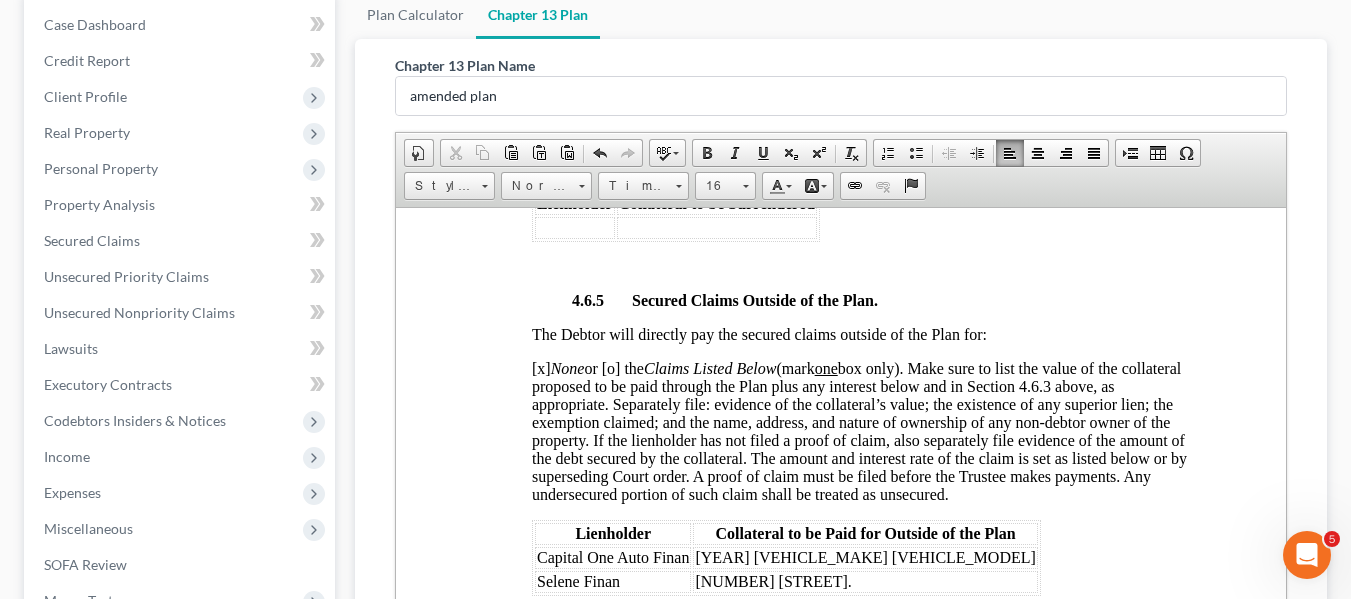 click on "Capital One Auto Finan" at bounding box center [612, 556] 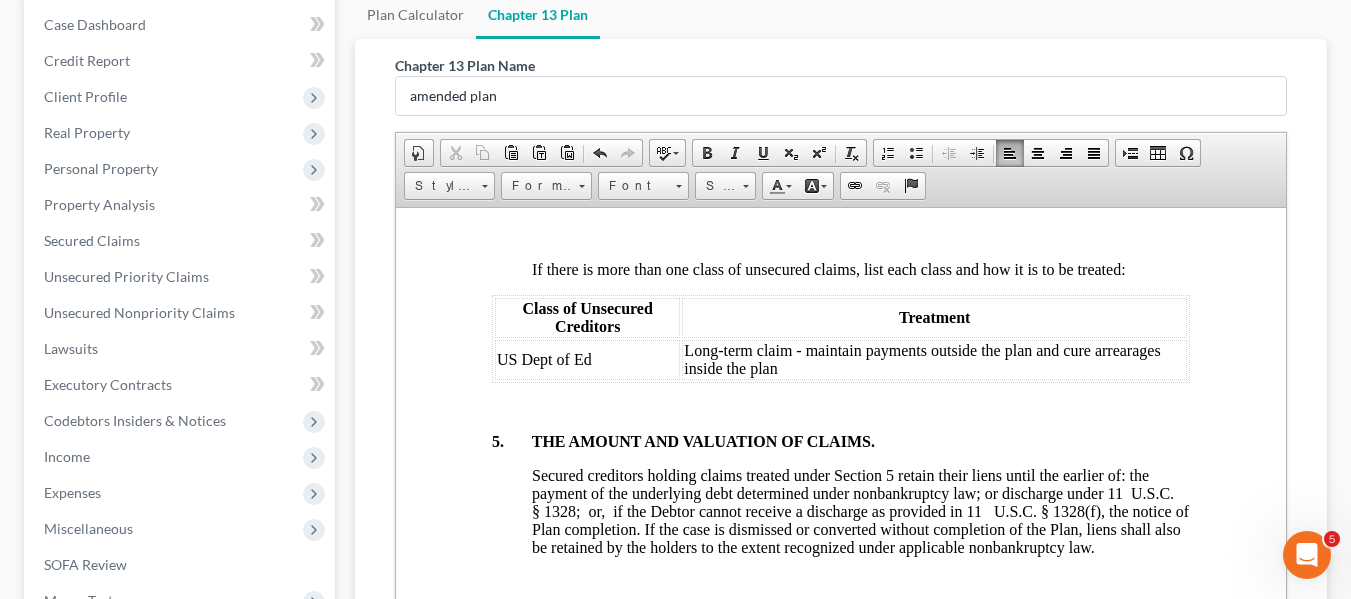 scroll, scrollTop: 5153, scrollLeft: 0, axis: vertical 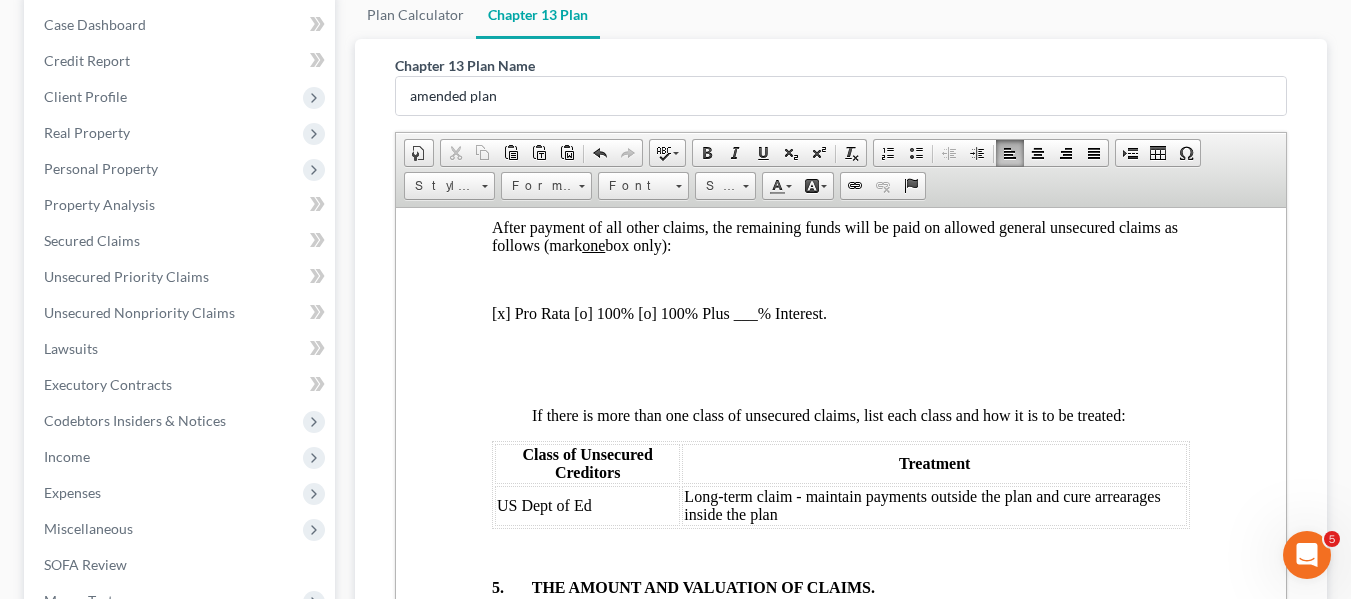 click on "US Dept of Ed" at bounding box center (543, 504) 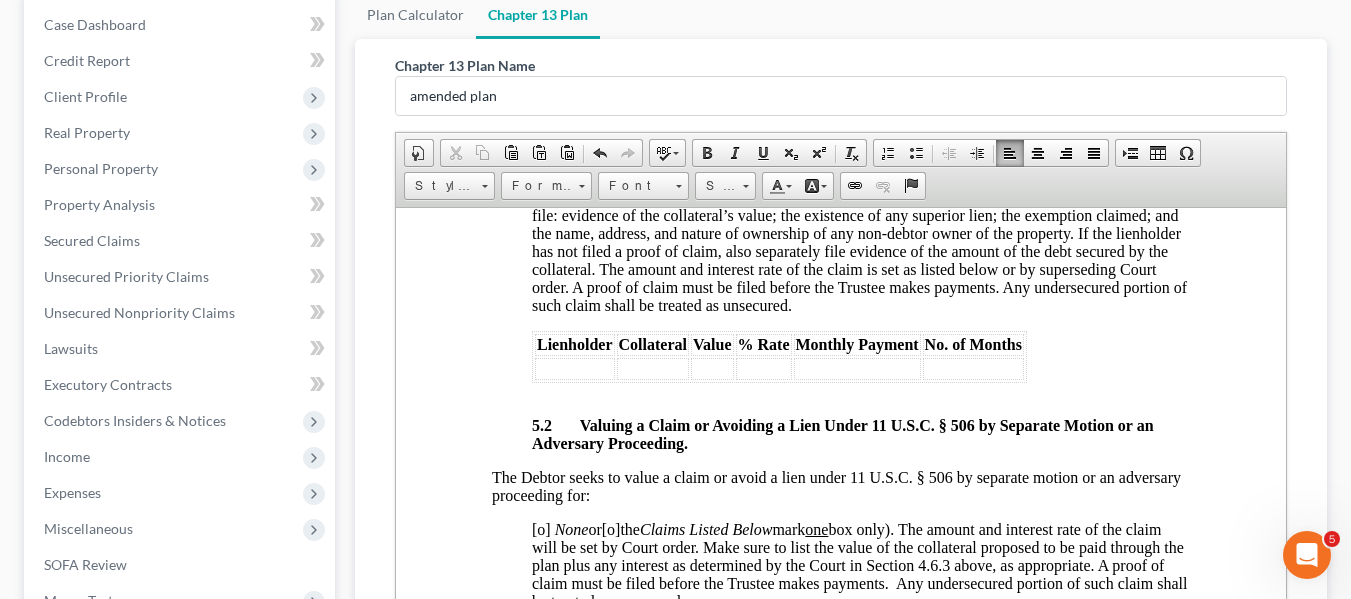 scroll, scrollTop: 5768, scrollLeft: 0, axis: vertical 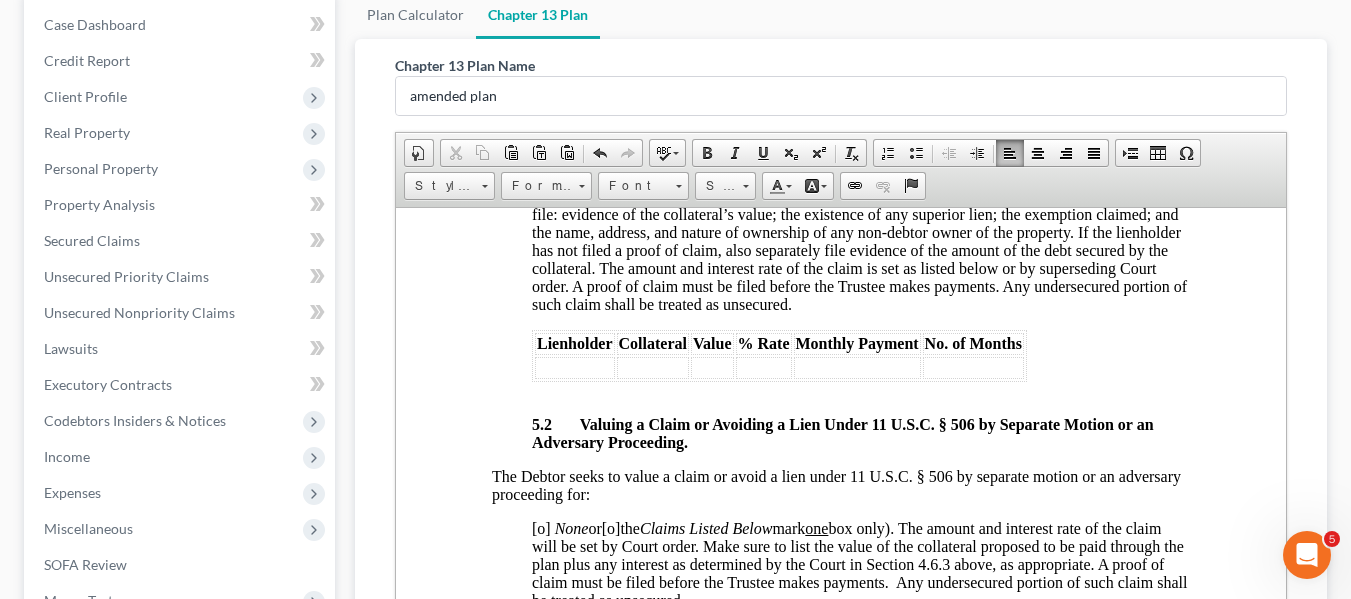 click on "[o]" at bounding box center (540, 527) 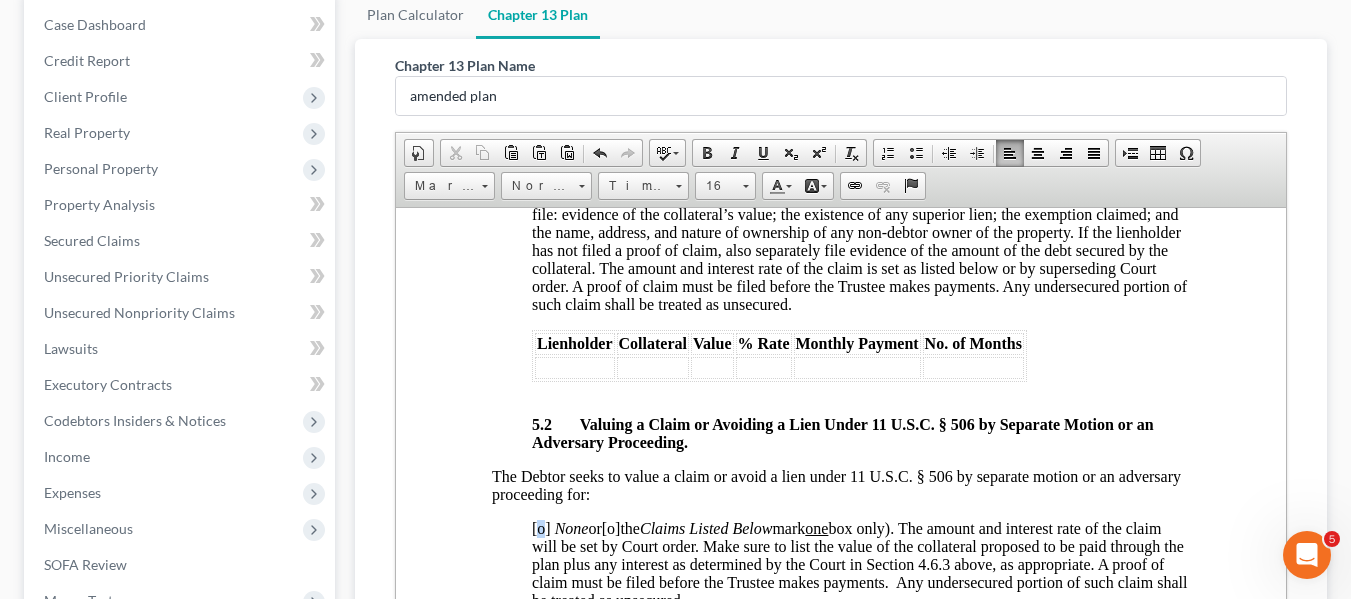 click on "[o]" at bounding box center (540, 527) 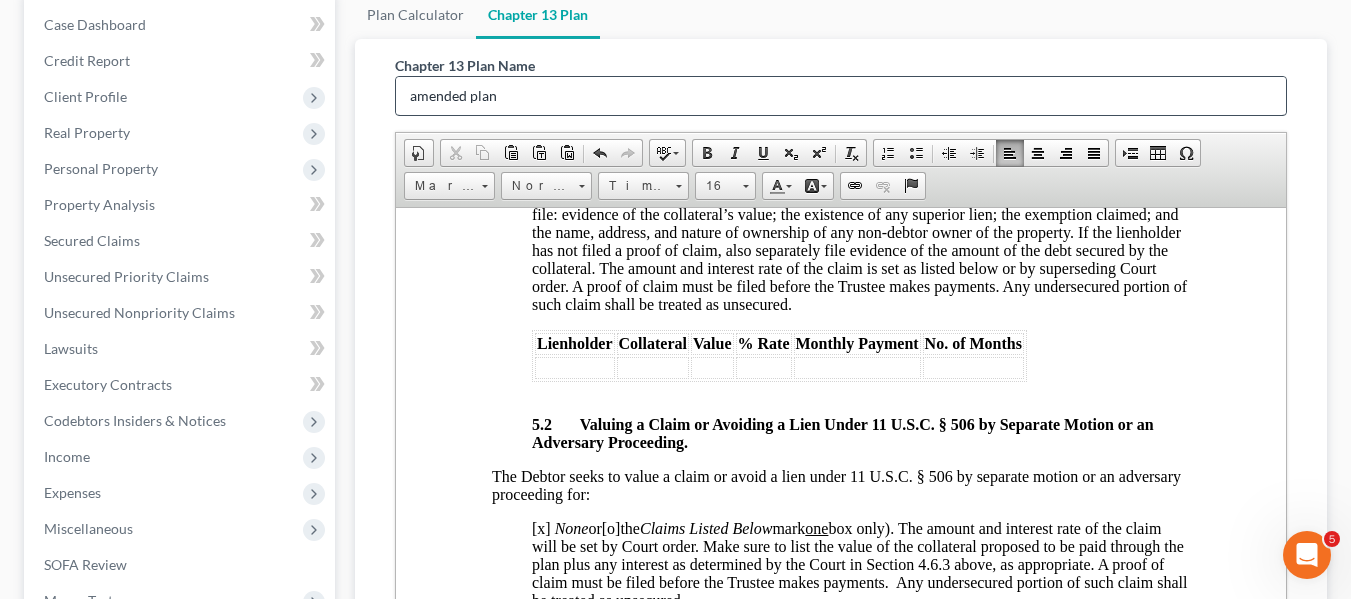 click on "amended plan" at bounding box center (841, 96) 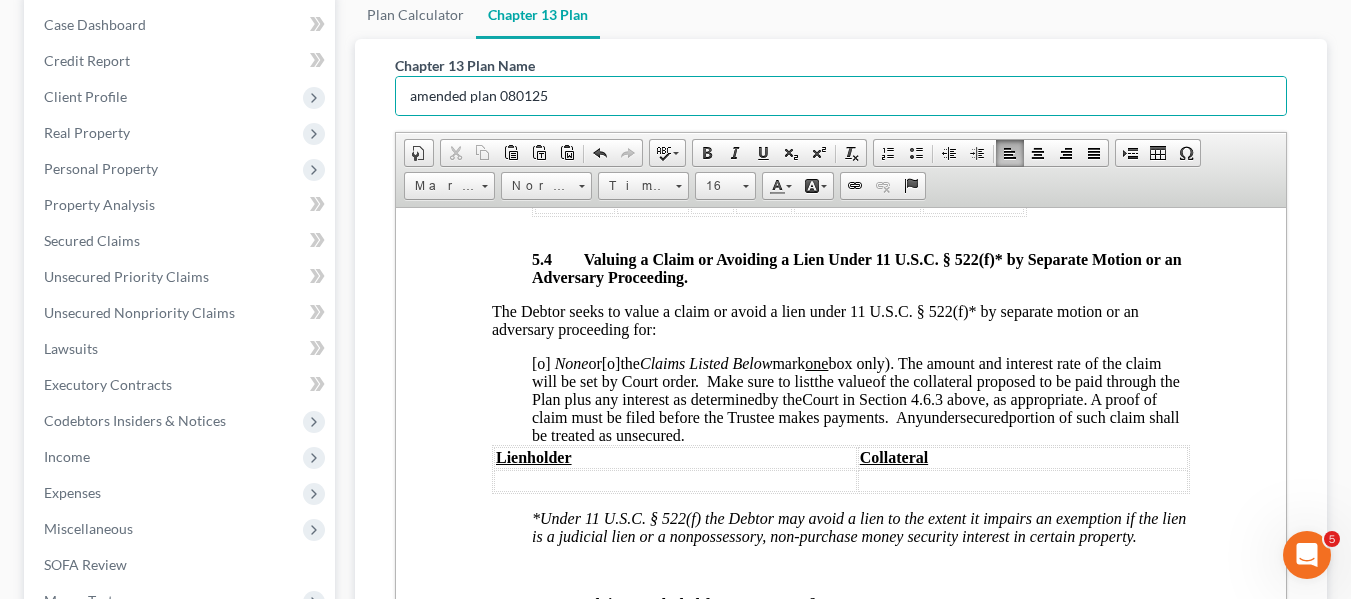 scroll, scrollTop: 6541, scrollLeft: 0, axis: vertical 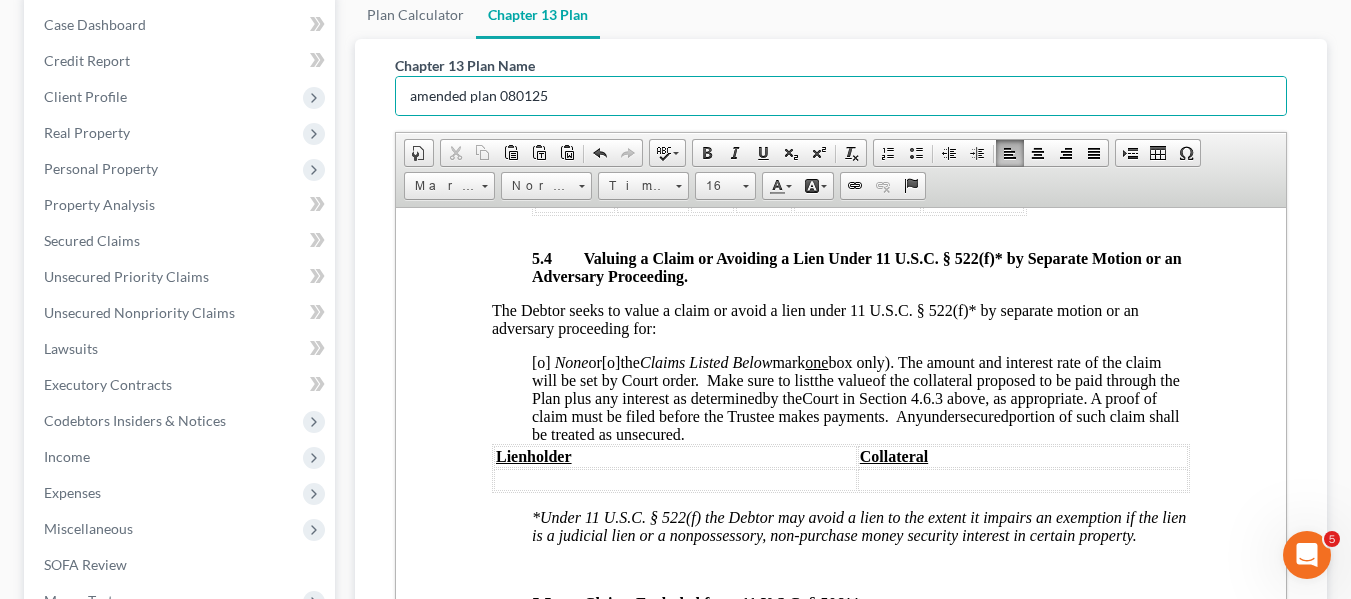 type on "amended plan 080125" 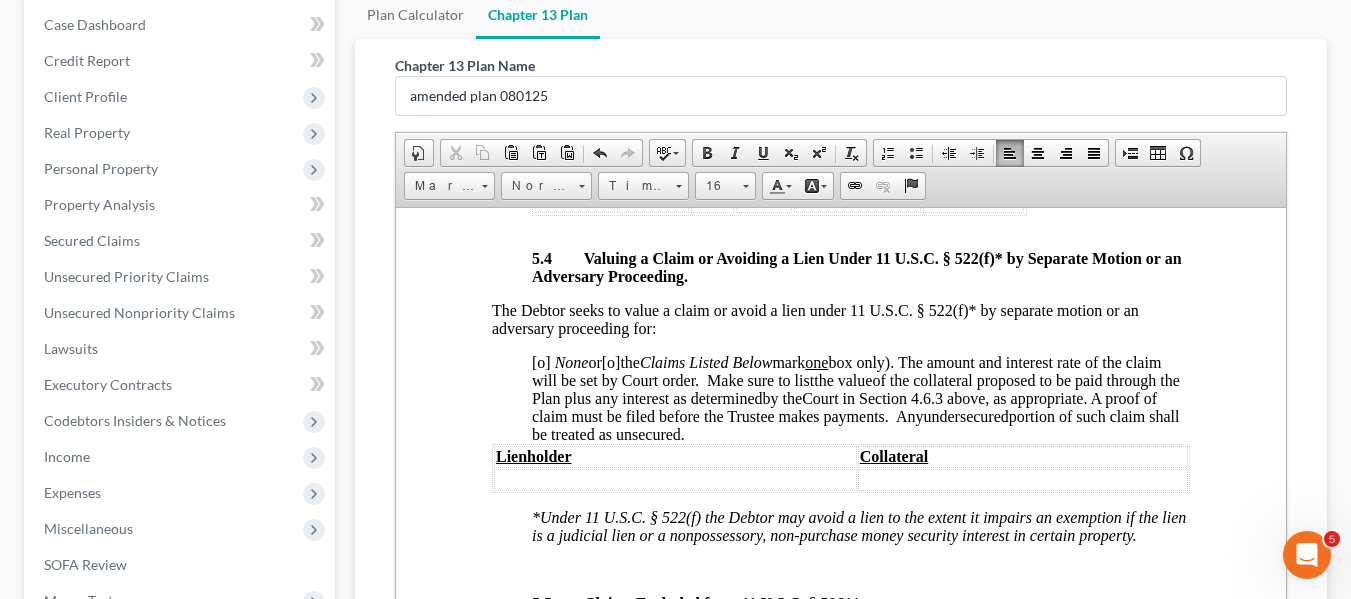 click on "[o]" at bounding box center (540, 361) 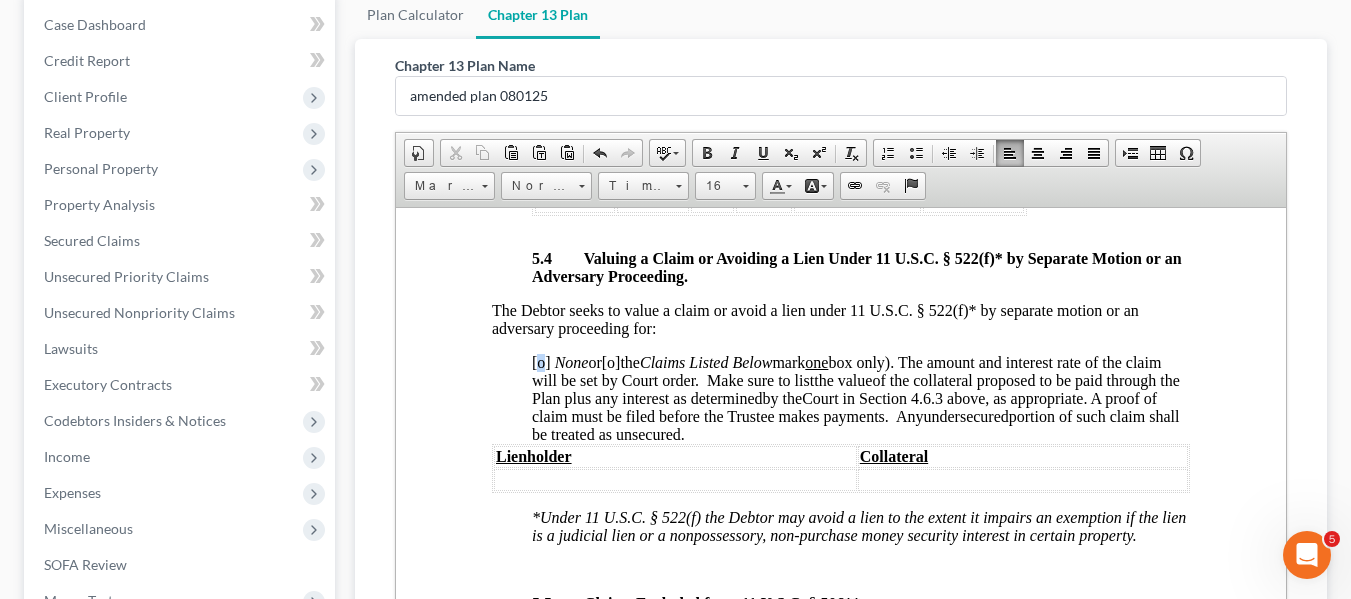 click on "[o]" at bounding box center [540, 361] 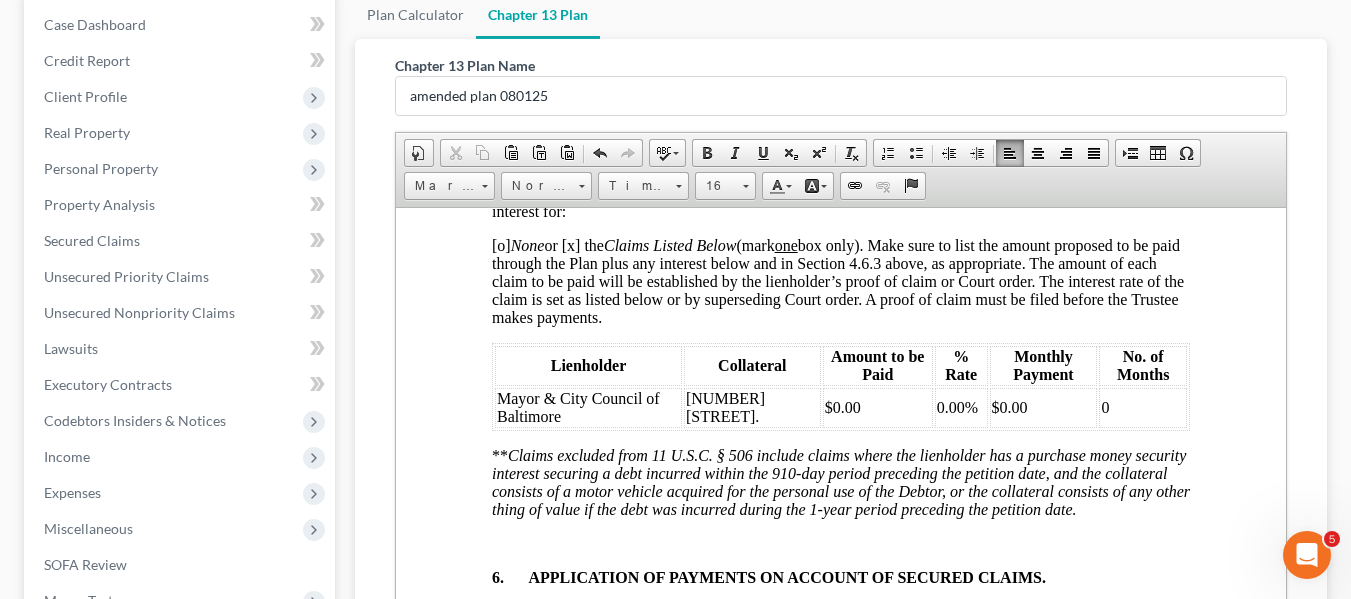 scroll, scrollTop: 6954, scrollLeft: 0, axis: vertical 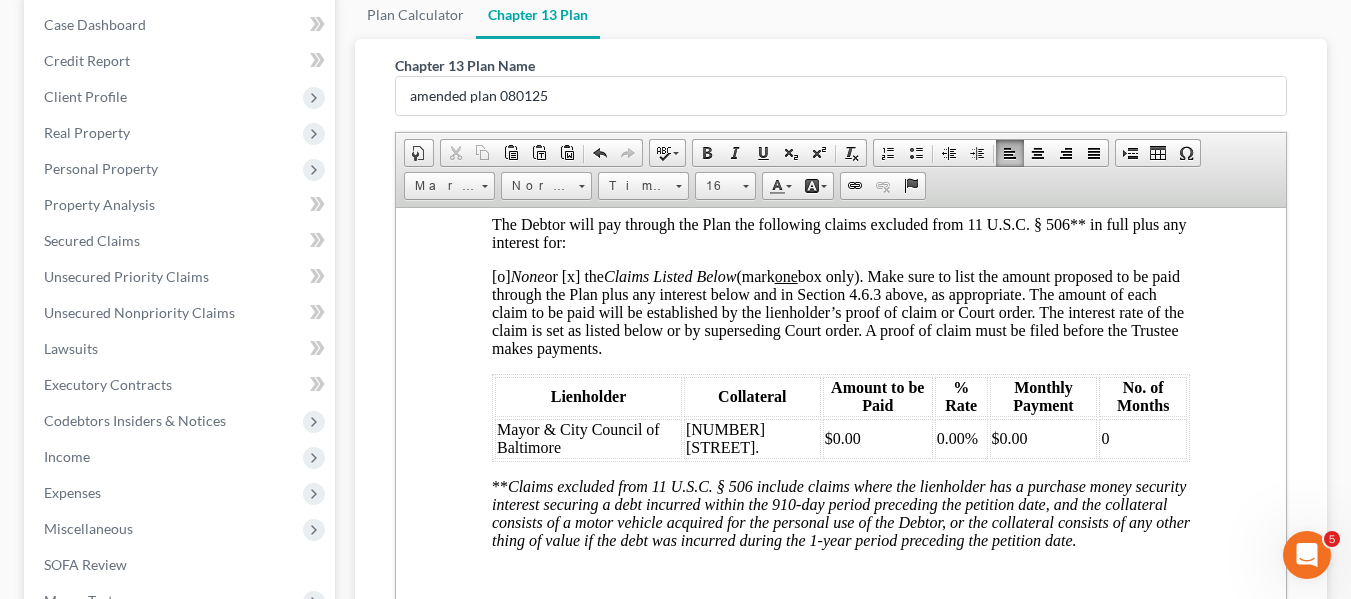 click on "[o] None or [x] the Claims Listed Below (mark one box only). Make sure to list the amount proposed to be paid through the Plan plus any interest below and in Section 4.6.3 above, as appropriate. The amount of each claim to be paid will be established by the lienholder’s proof of claim or Court order. The interest rate of the claim is set as listed below or by superseding Court order. A proof of claim must be filed before the Trustee makes payments." at bounding box center [837, 311] 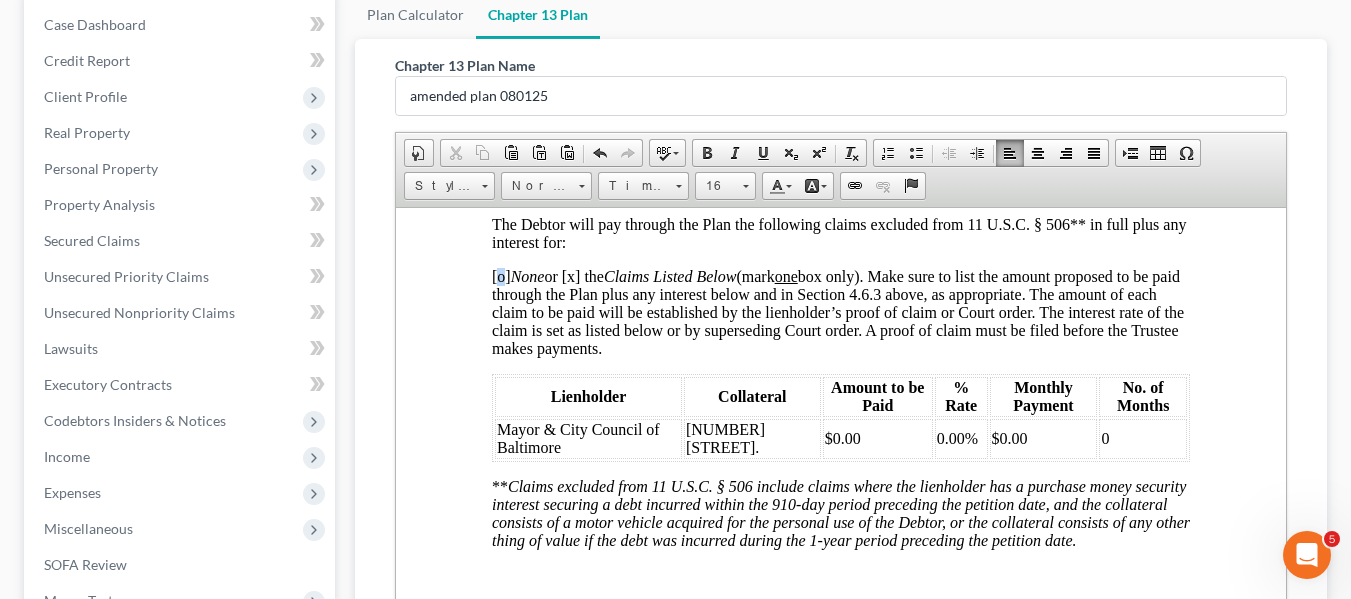 click on "[o] None or [x] the Claims Listed Below (mark one box only). Make sure to list the amount proposed to be paid through the Plan plus any interest below and in Section 4.6.3 above, as appropriate. The amount of each claim to be paid will be established by the lienholder’s proof of claim or Court order. The interest rate of the claim is set as listed below or by superseding Court order. A proof of claim must be filed before the Trustee makes payments." at bounding box center [837, 311] 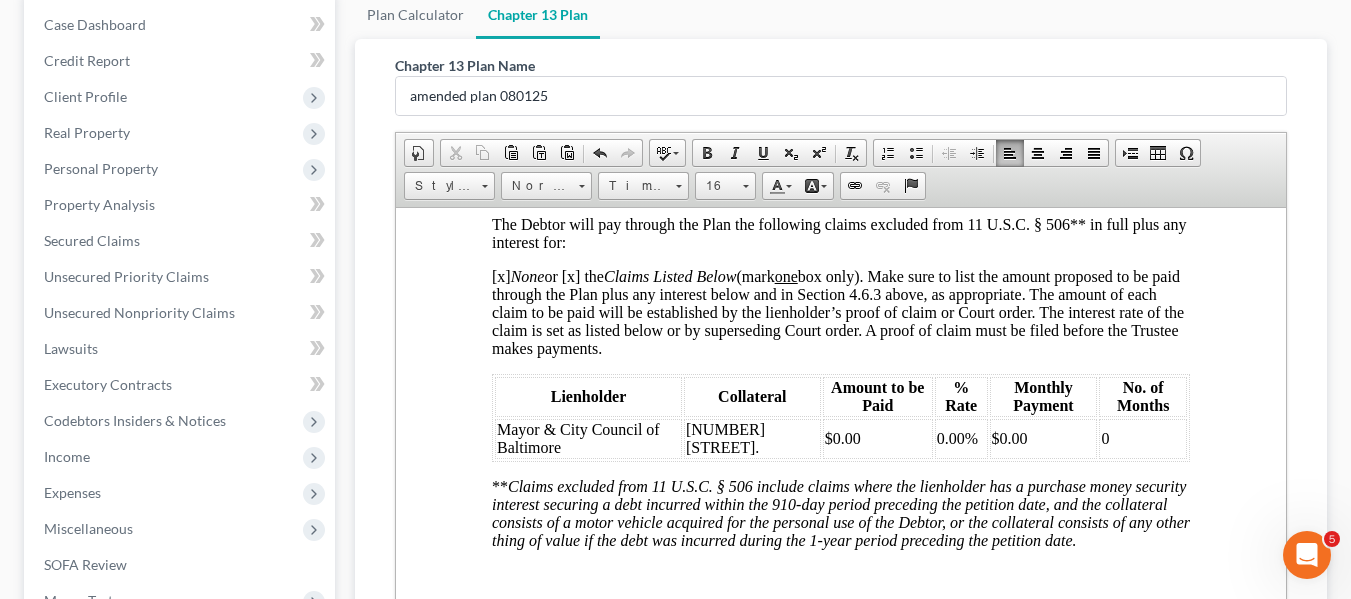 click on "[x]  None  or [x] the  Claims Listed Below  (mark  one  box only). Make sure to list the amount proposed to be paid through the Plan plus any interest below and in Section 4.6.3 above, as appropriate. The amount of each claim to be paid will be established by the lienholder’s proof of claim or Court order. The interest rate of the claim is set as listed below or by superseding Court order. A proof of claim must be filed before the Trustee makes payments." at bounding box center (837, 311) 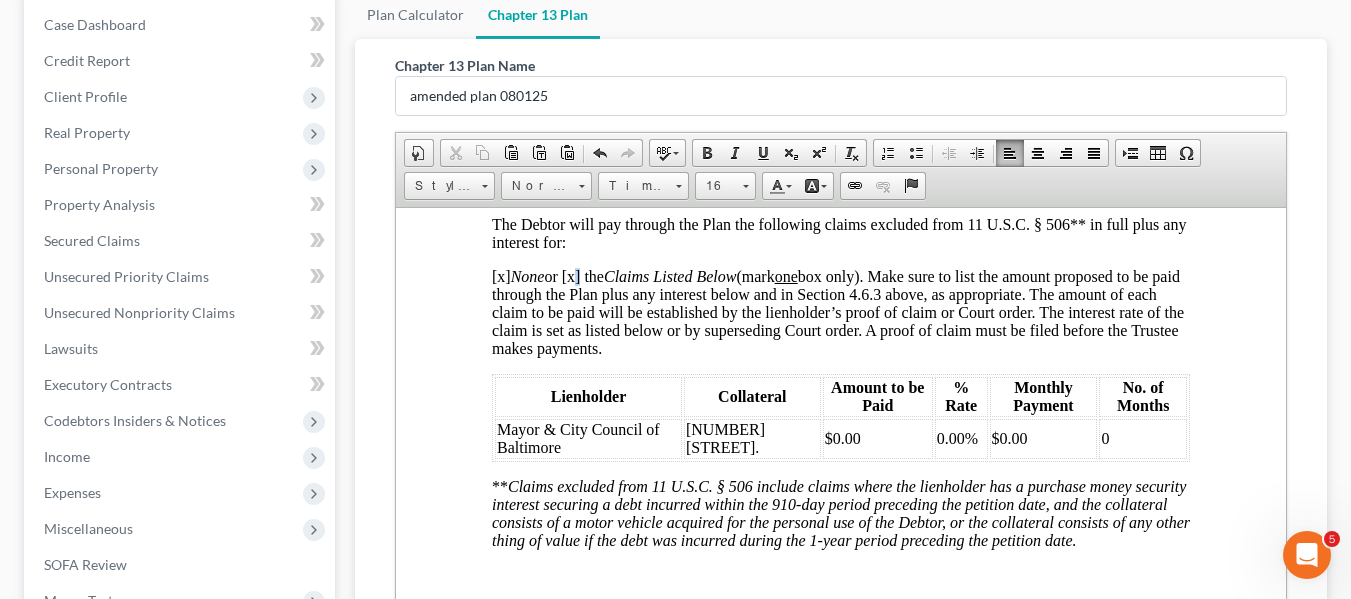 click on "[x]  None  or [x] the  Claims Listed Below  (mark  one  box only). Make sure to list the amount proposed to be paid through the Plan plus any interest below and in Section 4.6.3 above, as appropriate. The amount of each claim to be paid will be established by the lienholder’s proof of claim or Court order. The interest rate of the claim is set as listed below or by superseding Court order. A proof of claim must be filed before the Trustee makes payments." at bounding box center (837, 311) 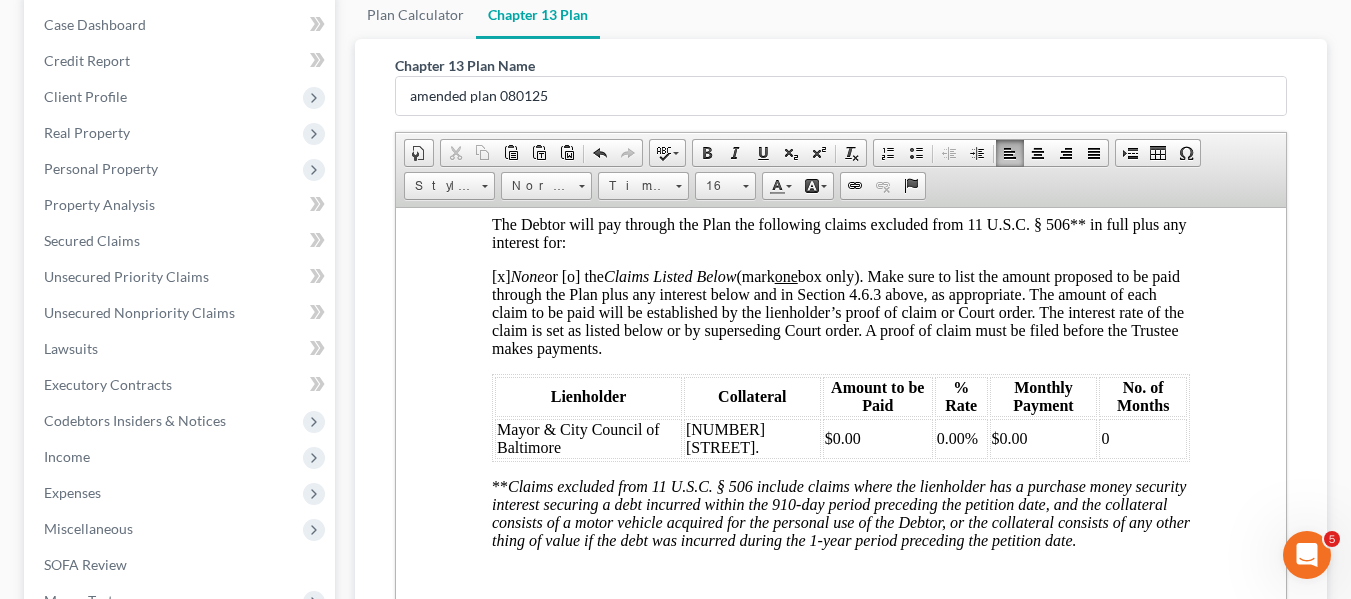 click on "Mayor & City Council of Baltimore" at bounding box center (577, 437) 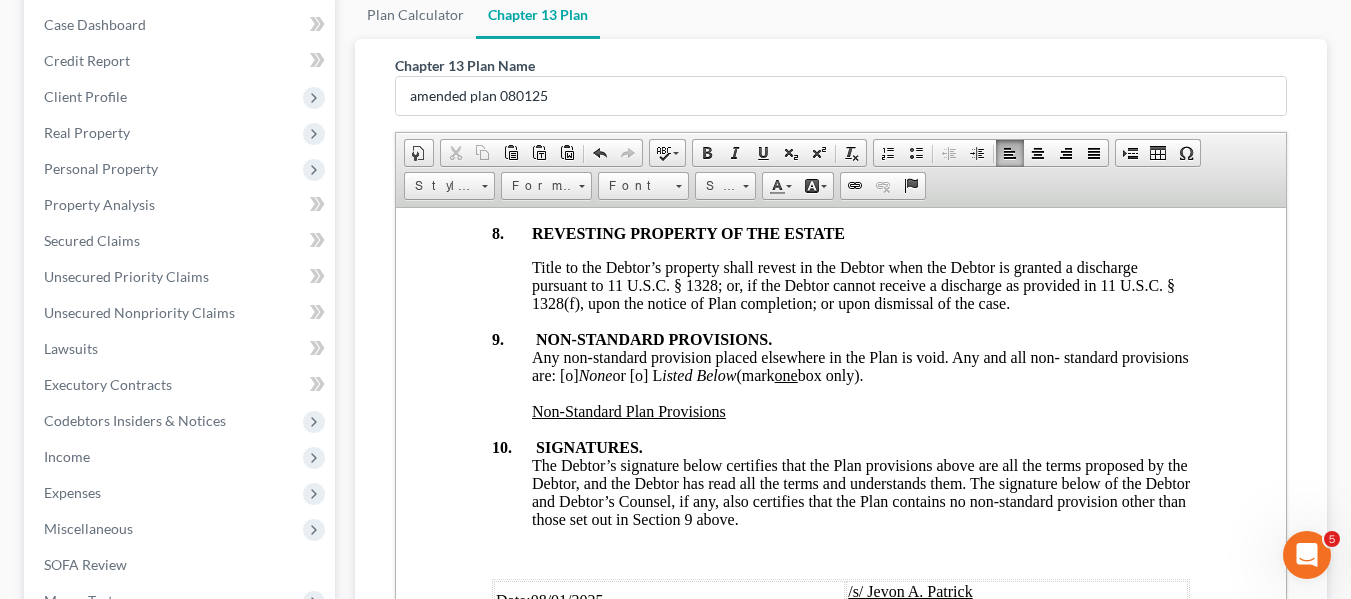 scroll, scrollTop: 7690, scrollLeft: 0, axis: vertical 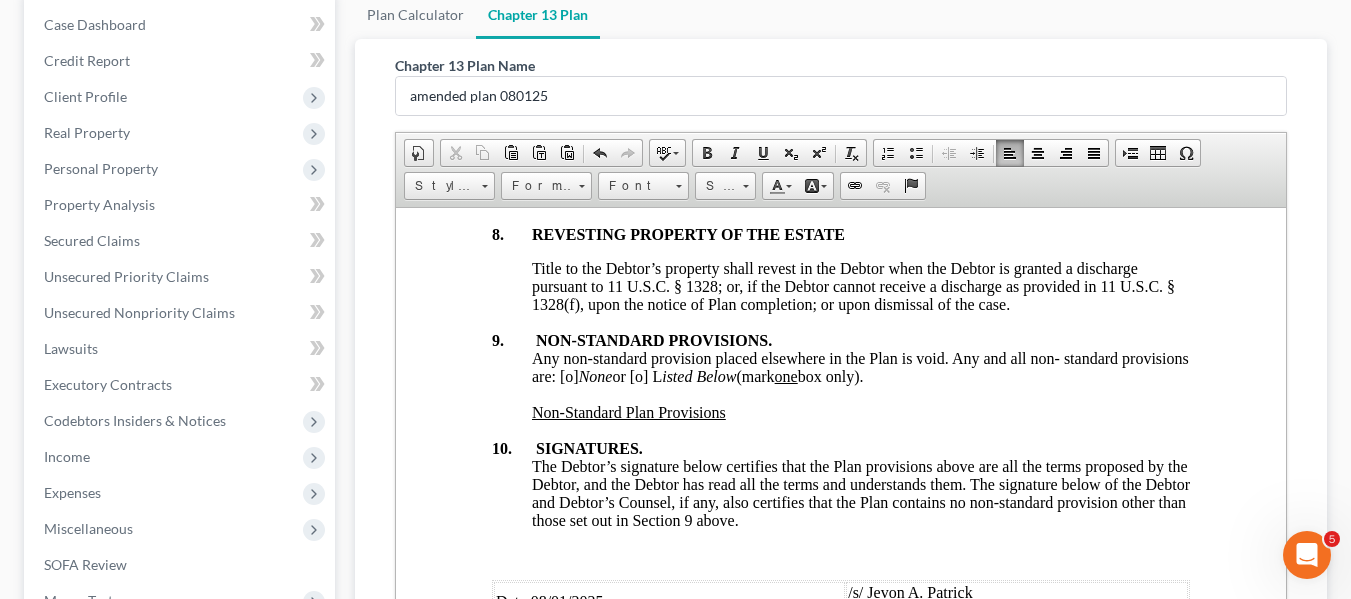 click on "Any non-standard provision placed elsewhere in the Plan is void. Any and all non- standard provisions are: [o]  None  or [o] L isted Below  (mark  one  box only)." at bounding box center (859, 366) 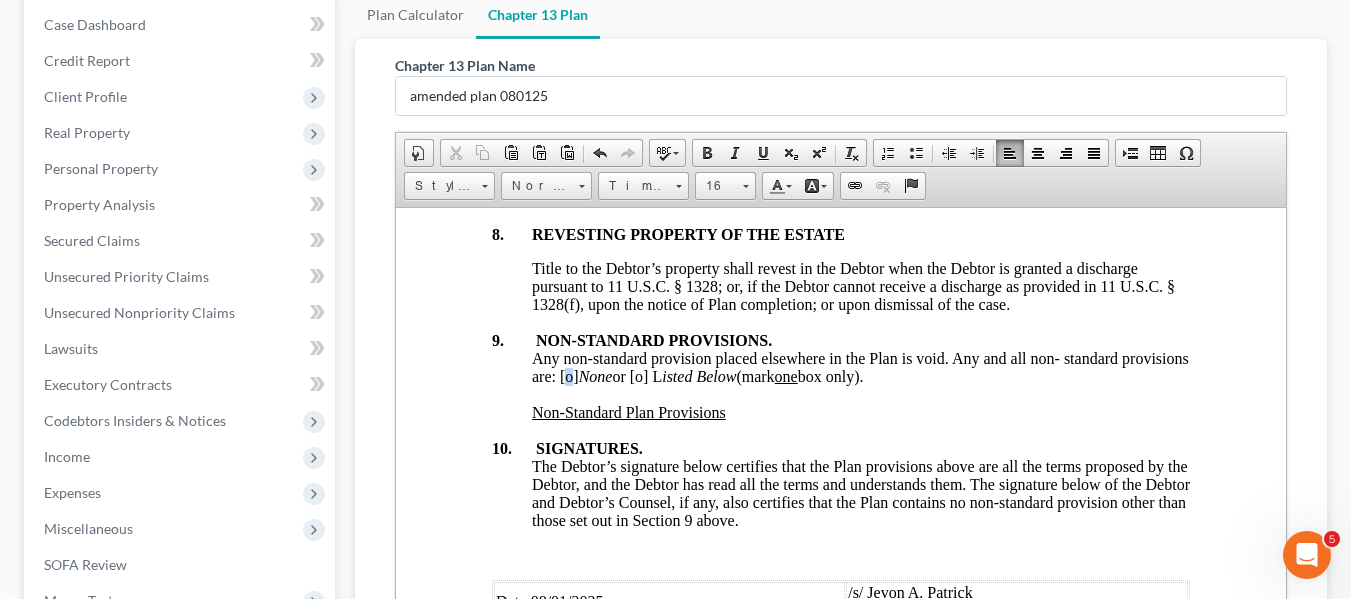 click on "Any non-standard provision placed elsewhere in the Plan is void. Any and all non- standard provisions are: [o]  None  or [o] L isted Below  (mark  one  box only)." at bounding box center [859, 366] 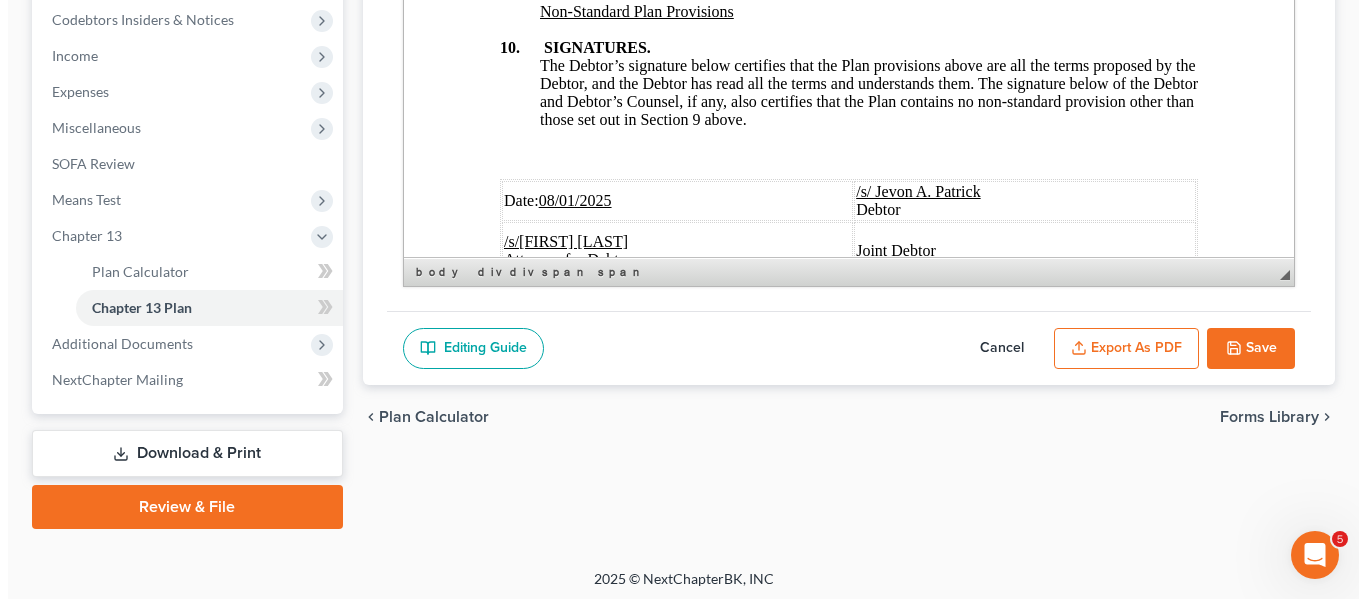 scroll, scrollTop: 608, scrollLeft: 0, axis: vertical 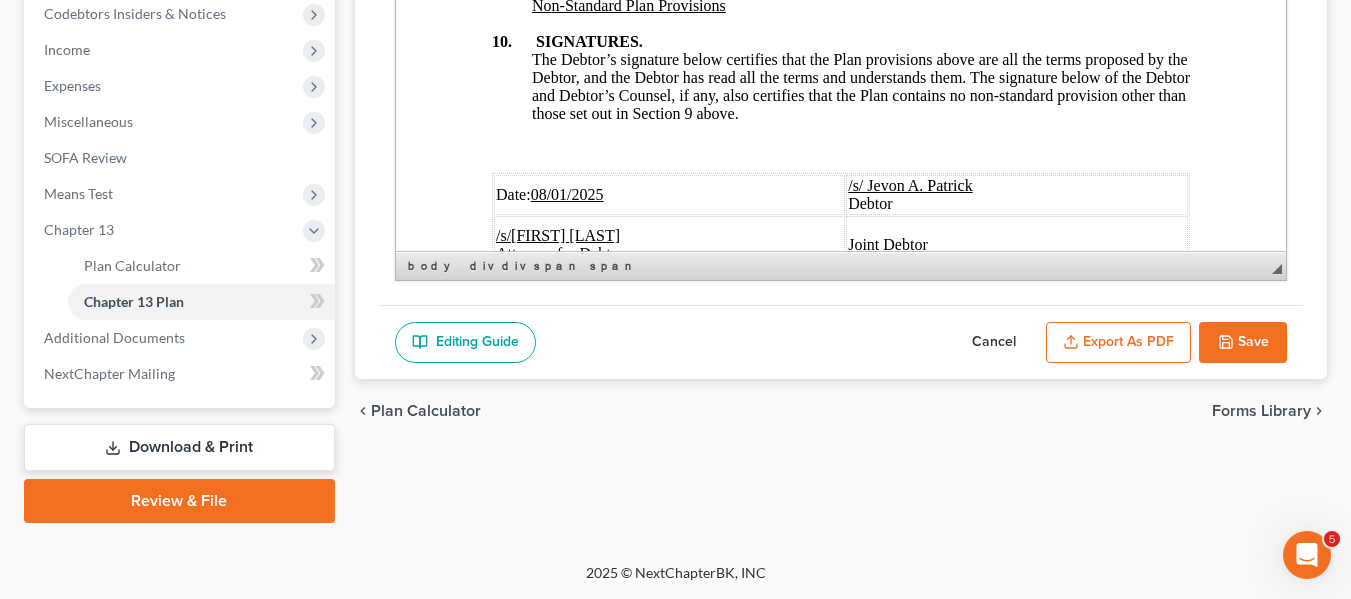 click on "Export as PDF" at bounding box center (1118, 343) 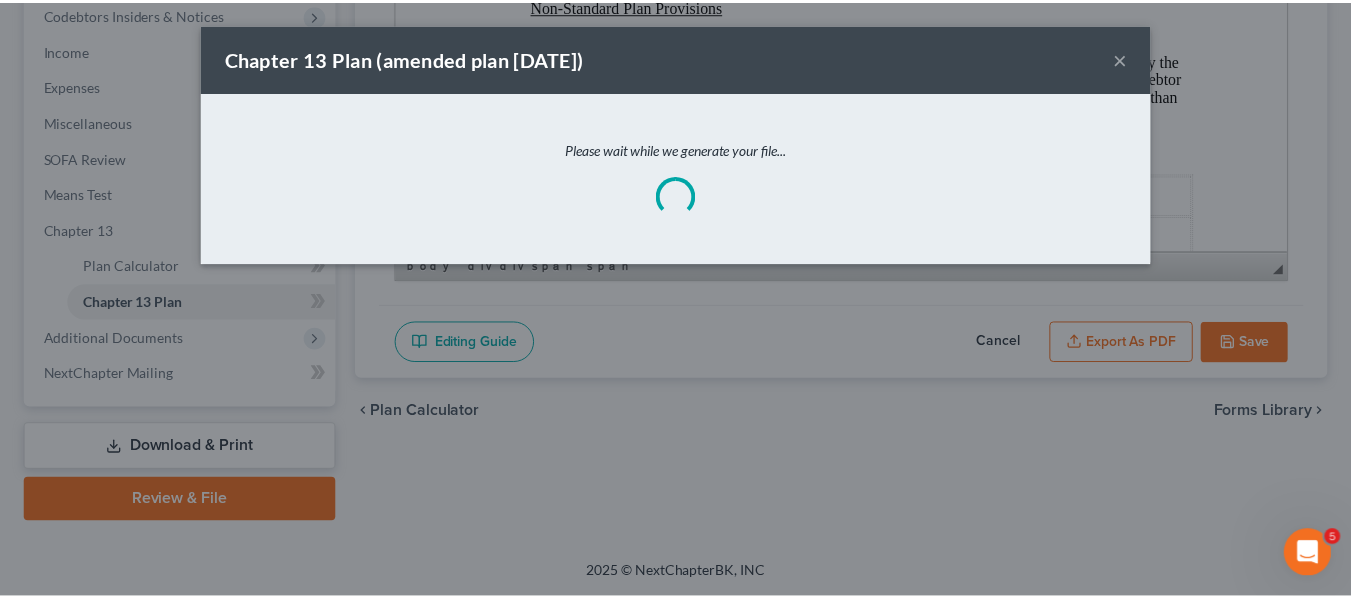 scroll, scrollTop: 7618, scrollLeft: 0, axis: vertical 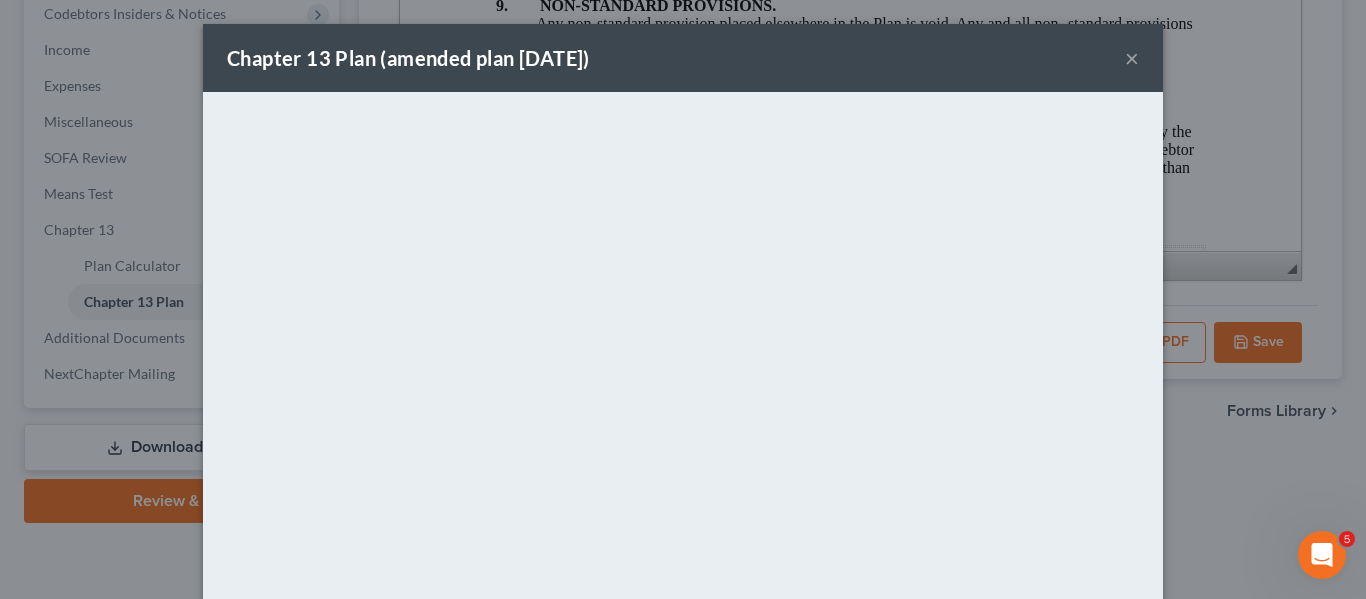 click on "×" at bounding box center (1132, 58) 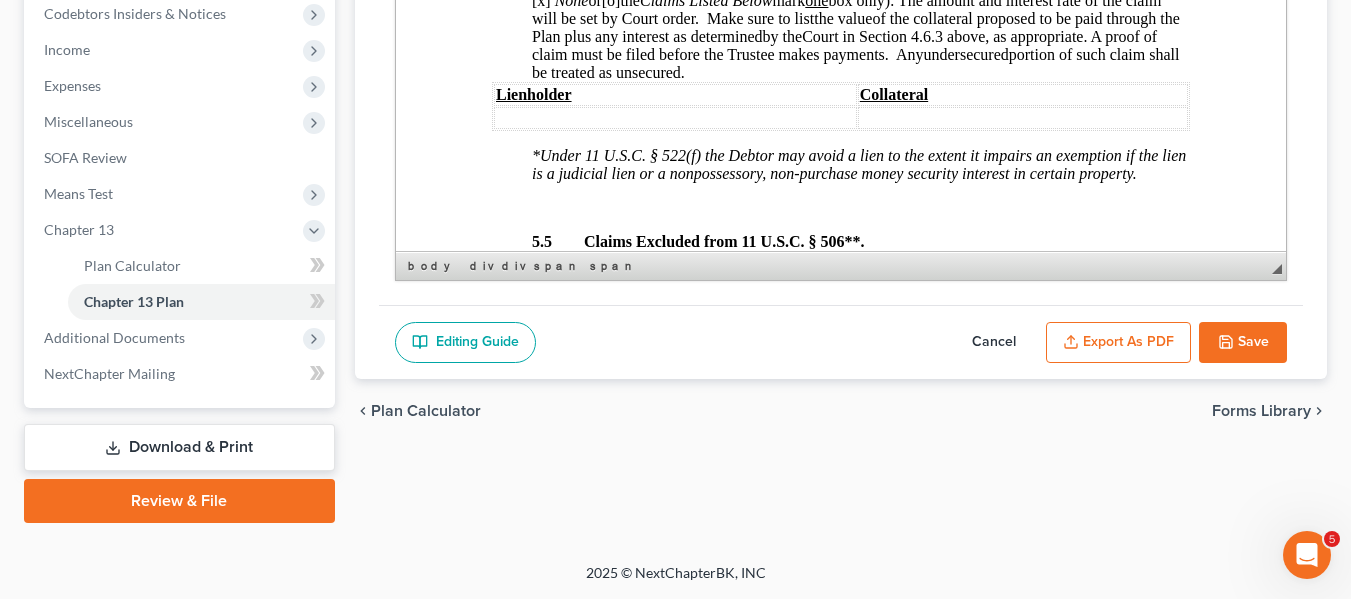 scroll, scrollTop: 6469, scrollLeft: 0, axis: vertical 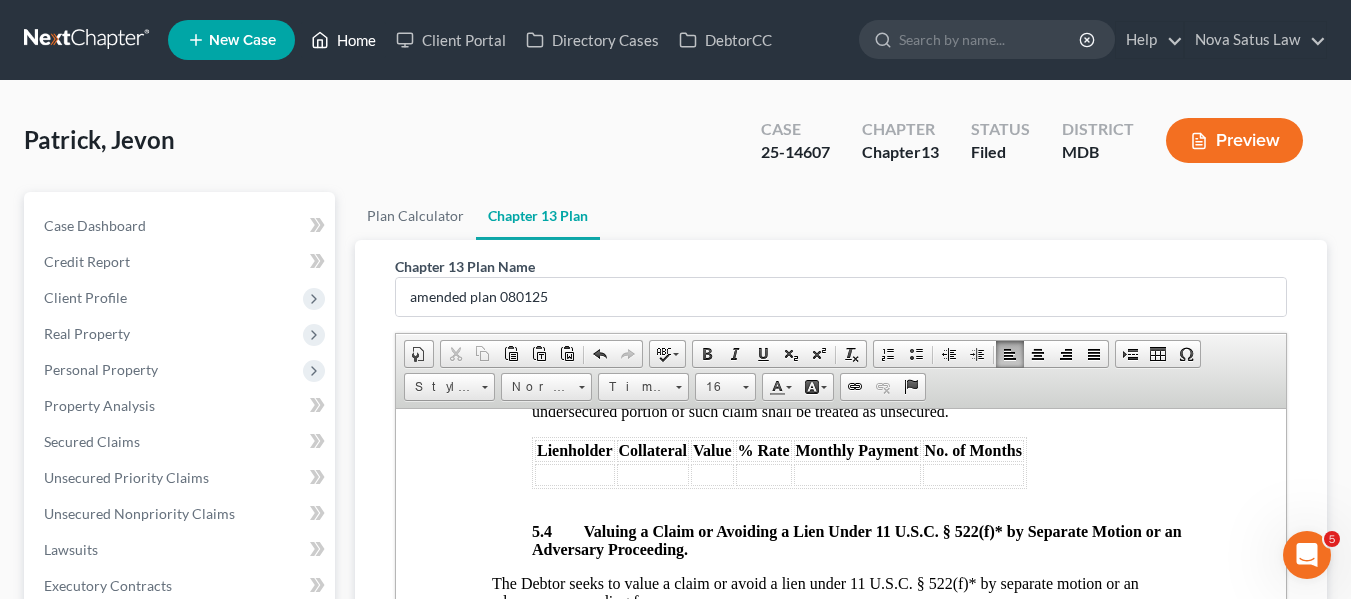click on "Home" at bounding box center (343, 40) 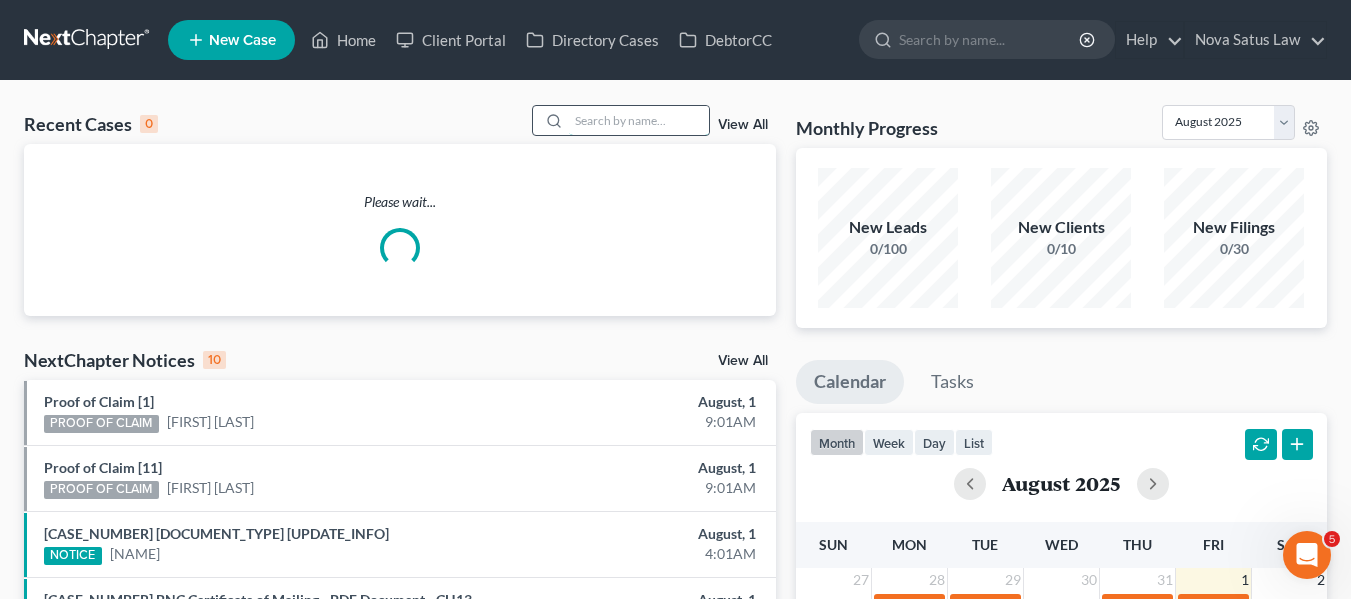 click at bounding box center (639, 120) 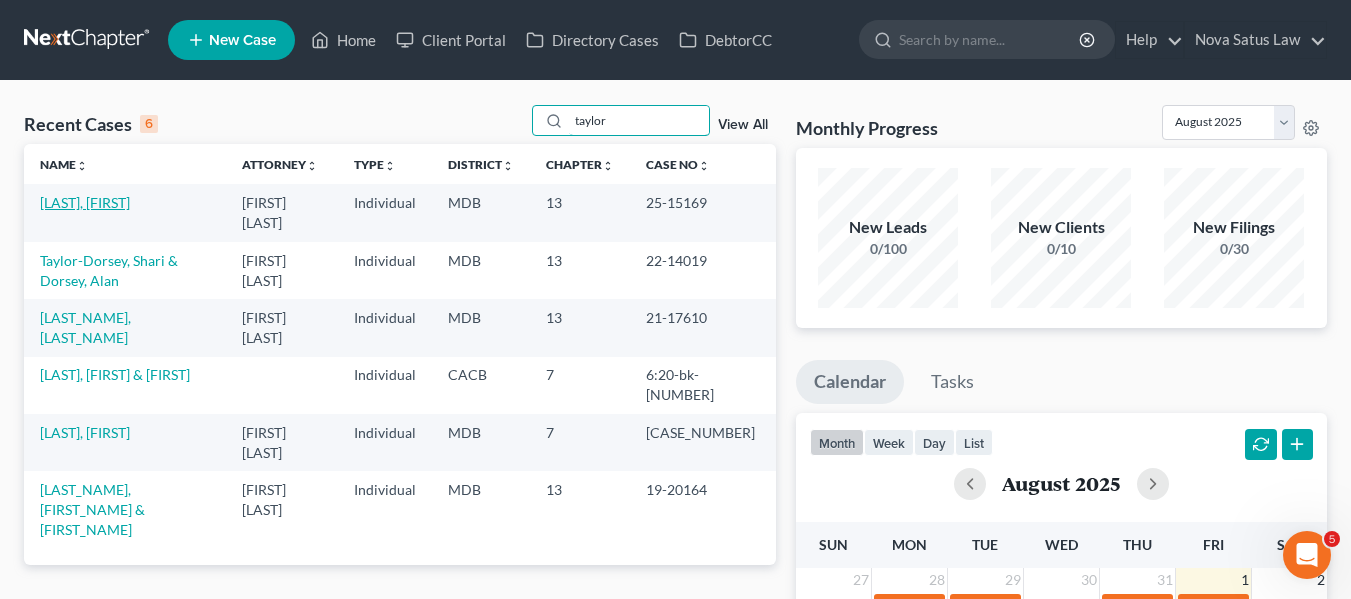 type on "taylor" 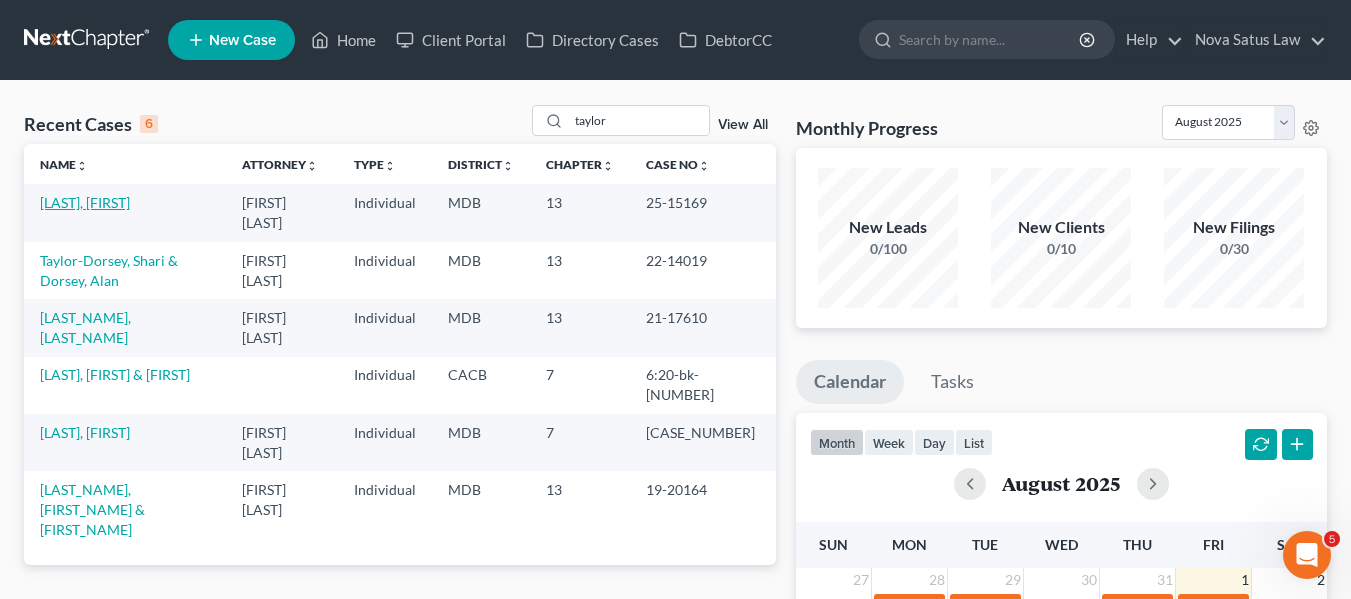 click on "[LAST], [FIRST]" at bounding box center [85, 202] 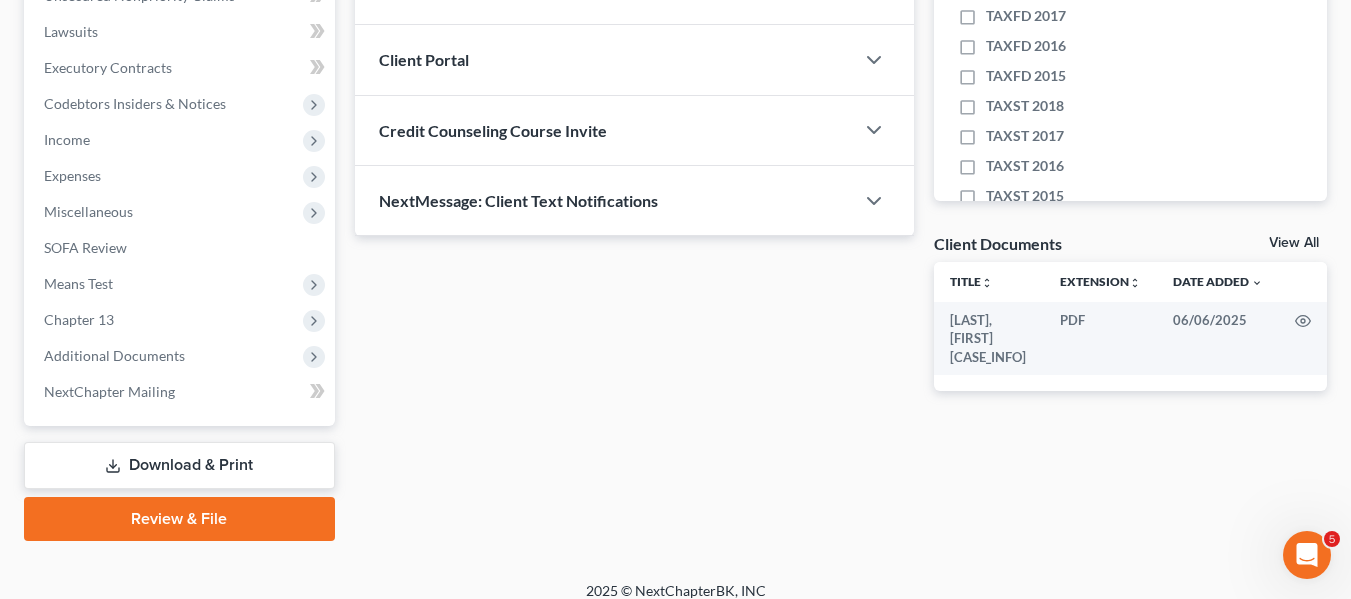 scroll, scrollTop: 536, scrollLeft: 0, axis: vertical 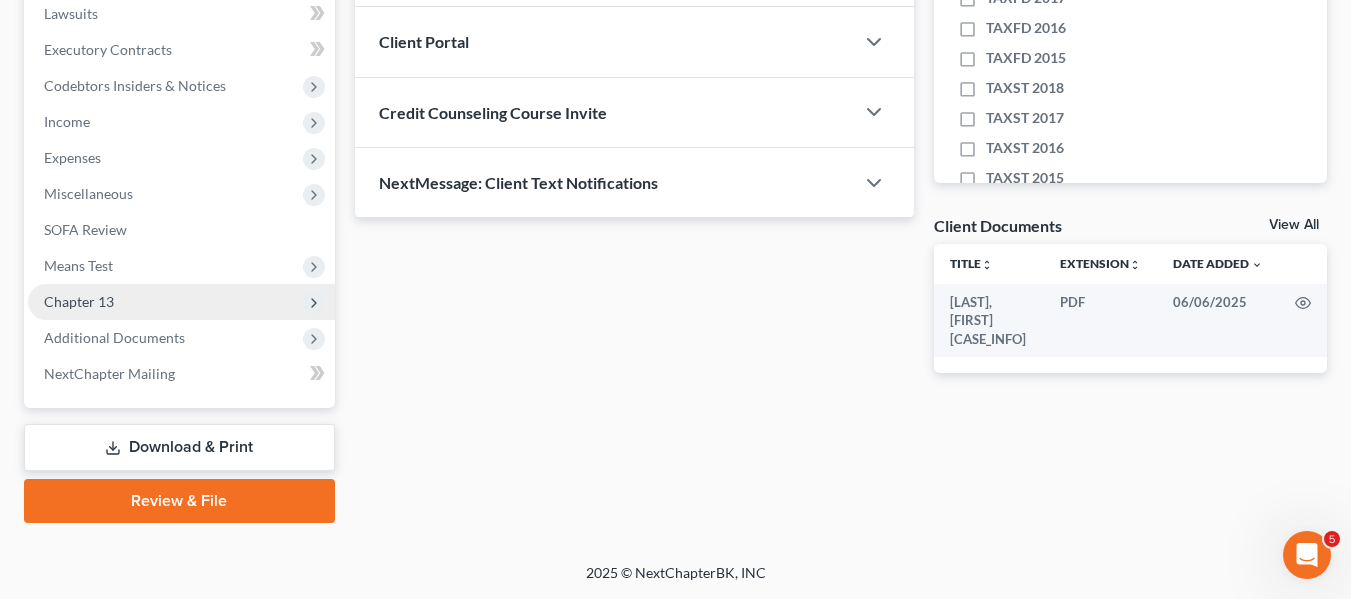 click on "Chapter 13" at bounding box center (79, 301) 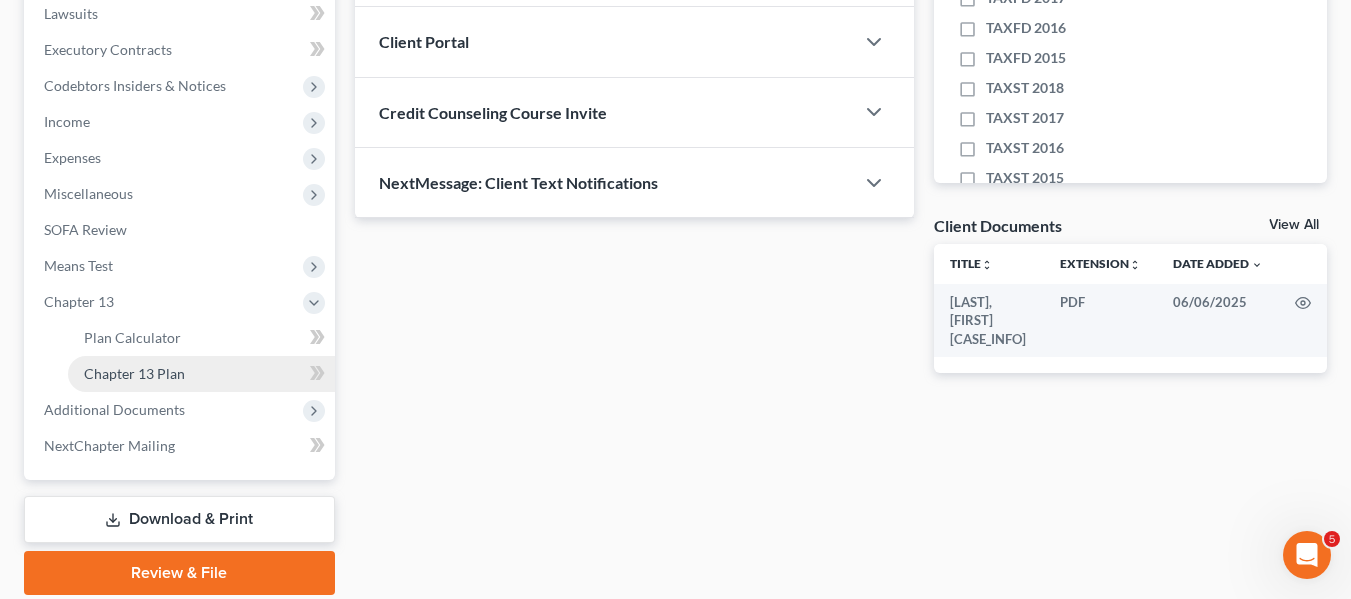 click on "Chapter 13 Plan" at bounding box center [134, 373] 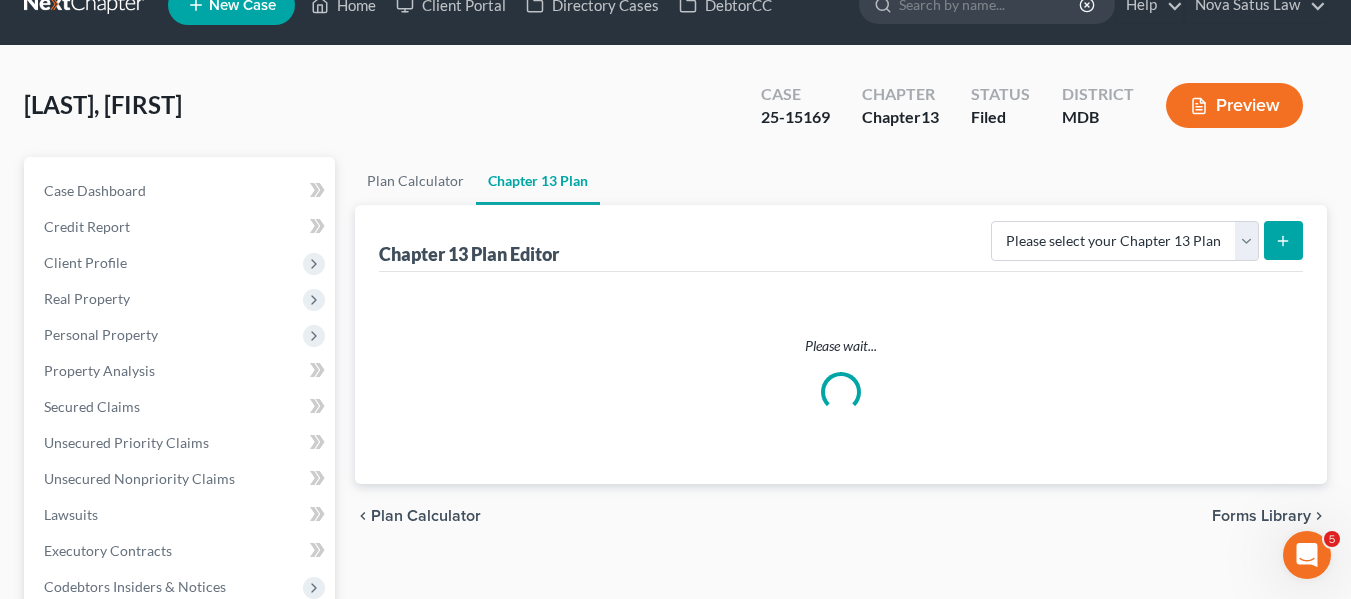 scroll, scrollTop: 0, scrollLeft: 0, axis: both 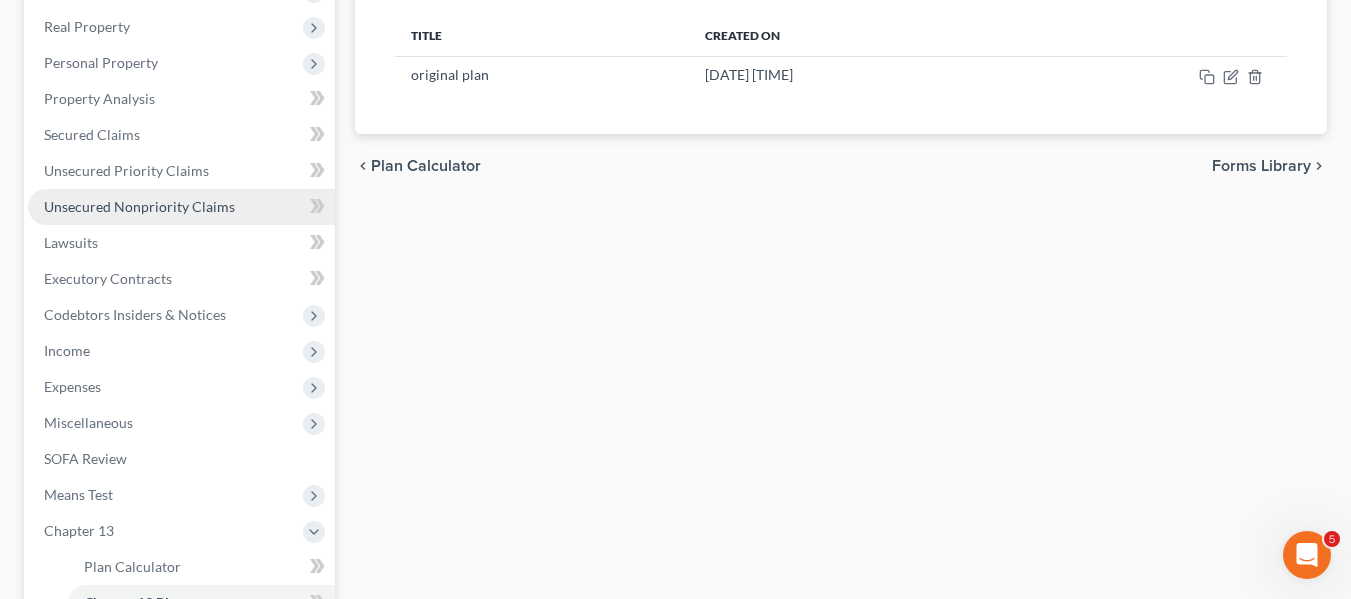 click on "Unsecured Nonpriority Claims" at bounding box center [139, 206] 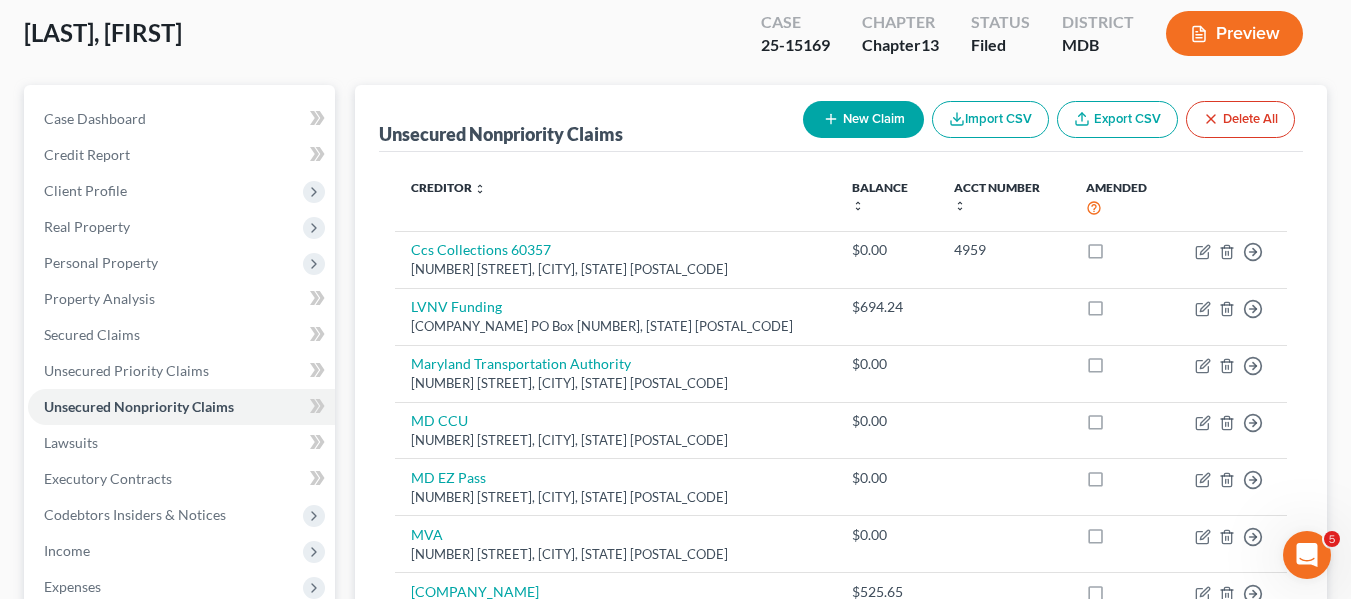scroll, scrollTop: 108, scrollLeft: 0, axis: vertical 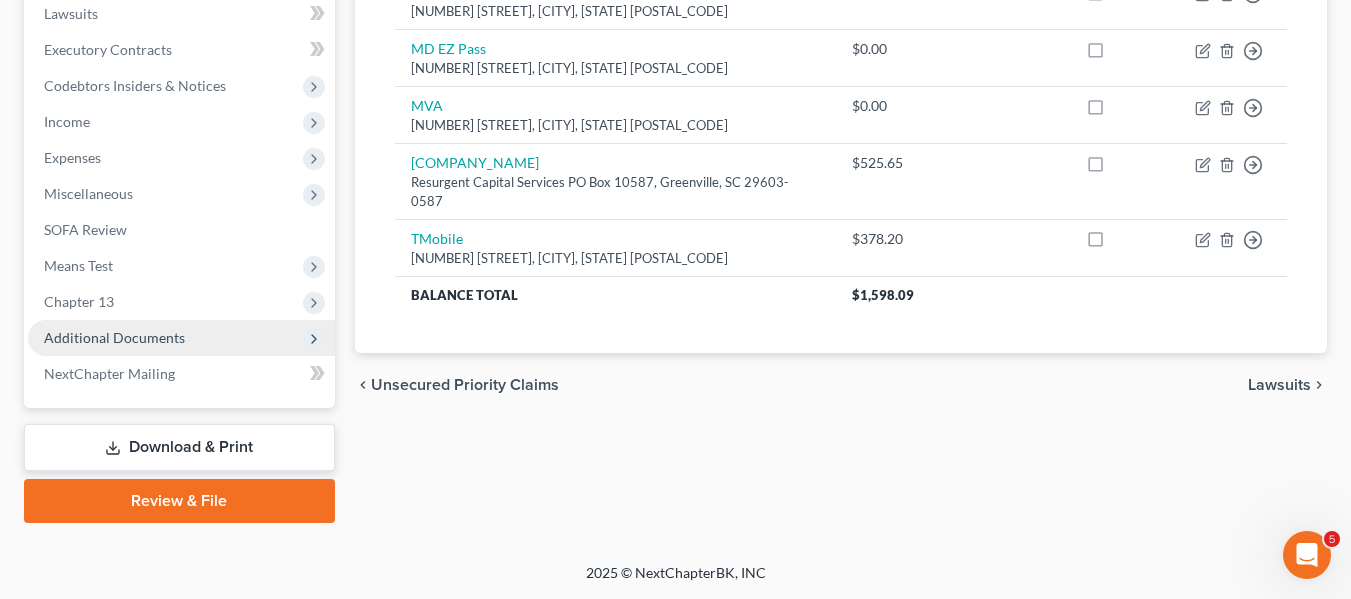 click on "Additional Documents" at bounding box center (114, 337) 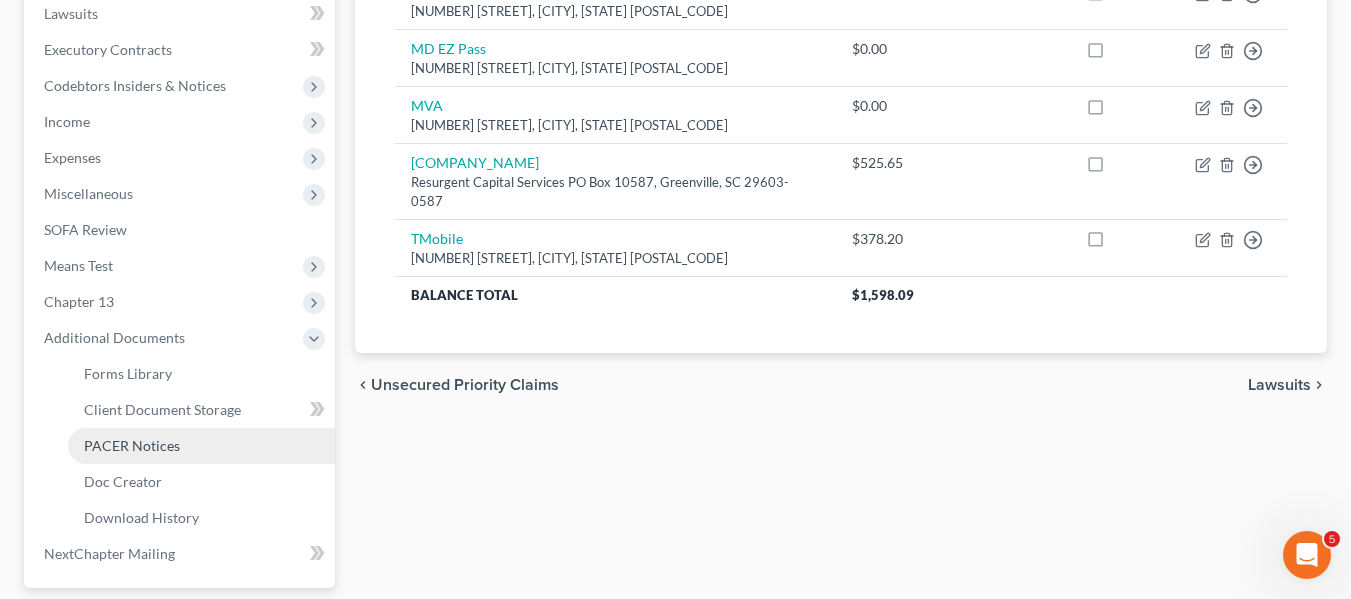 click on "PACER Notices" at bounding box center [132, 445] 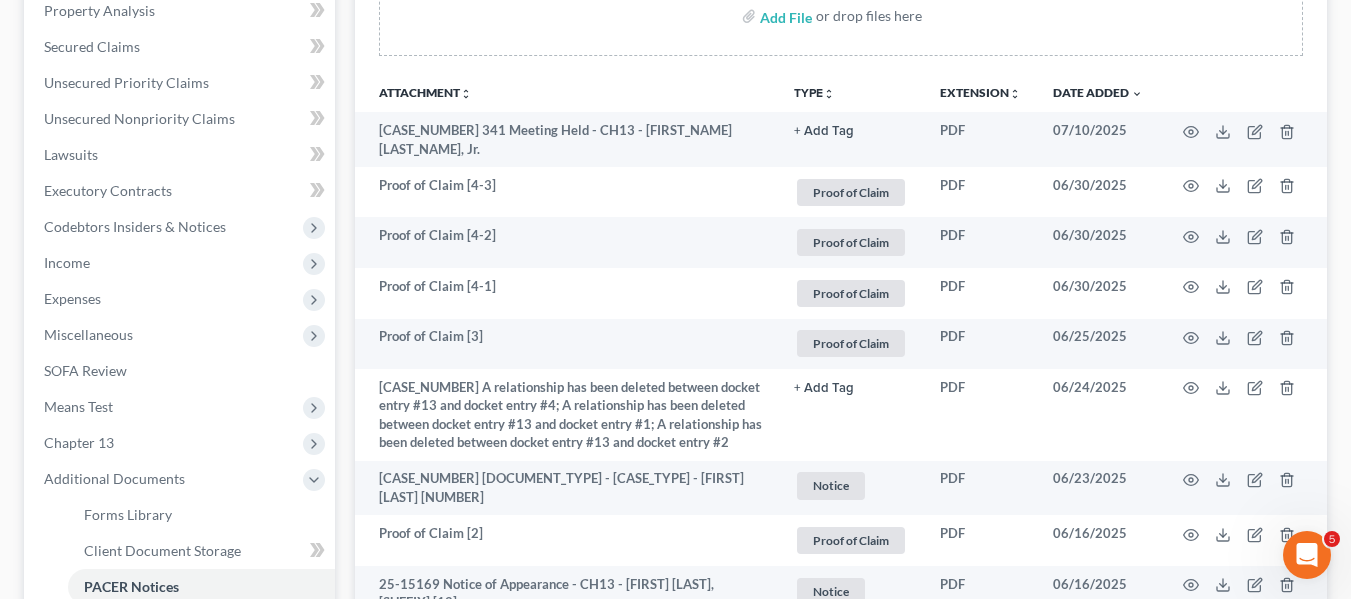 scroll, scrollTop: 495, scrollLeft: 0, axis: vertical 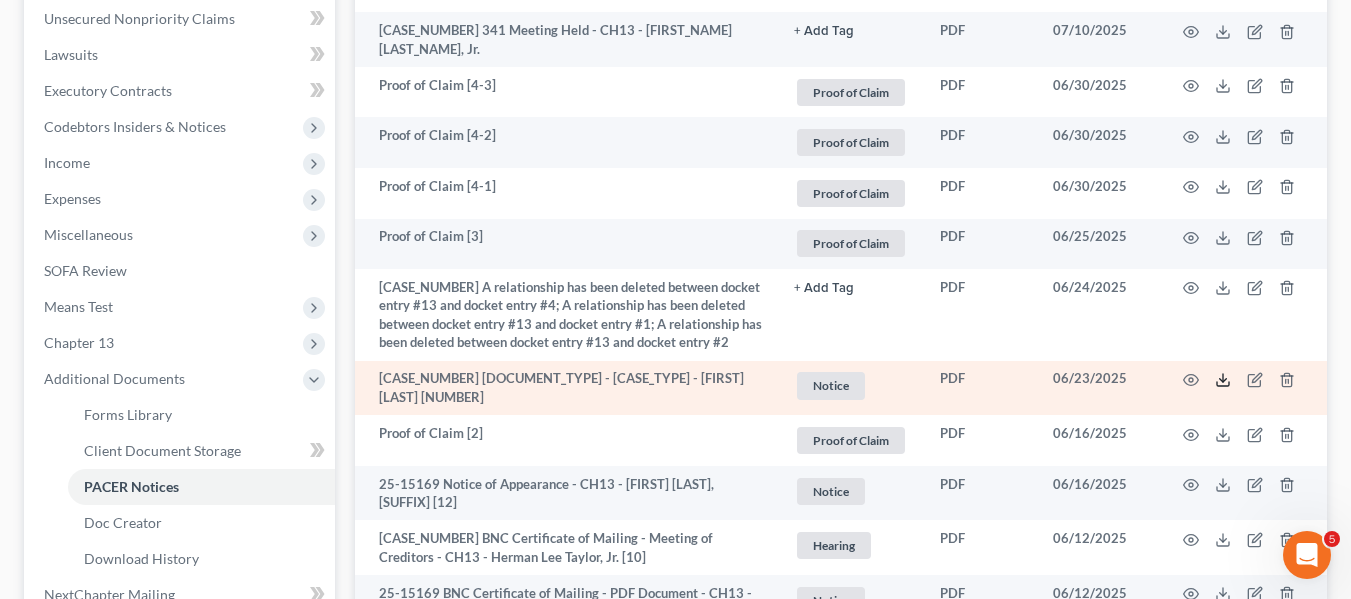 click 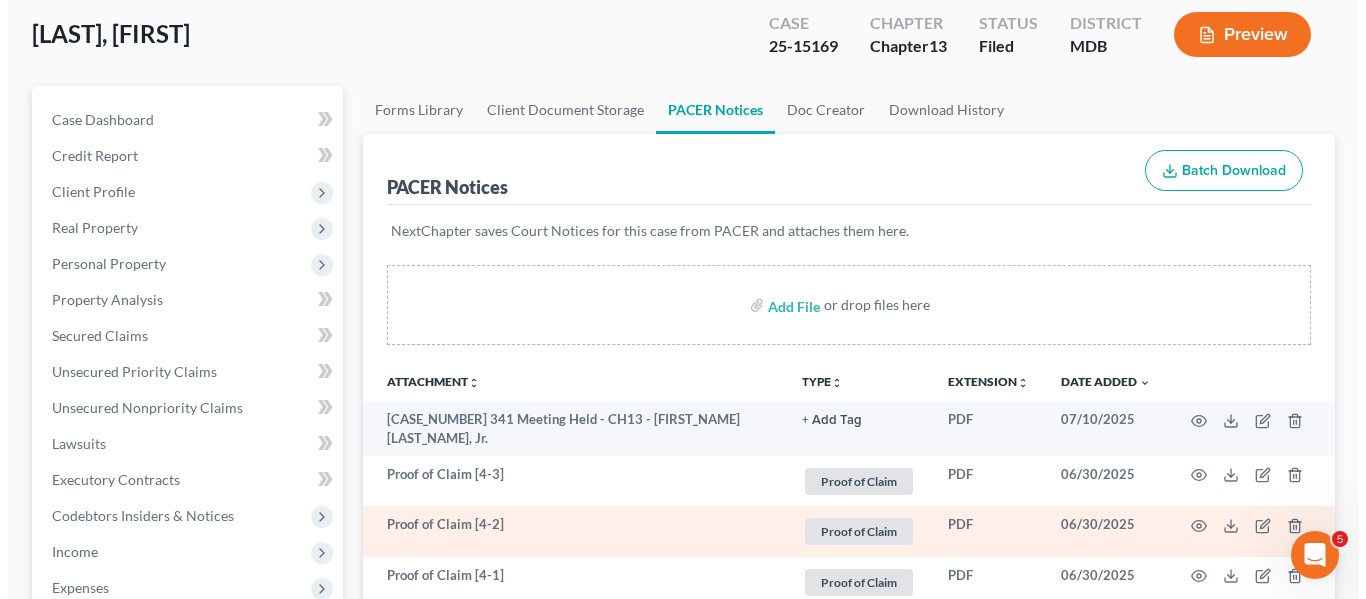 scroll, scrollTop: 0, scrollLeft: 0, axis: both 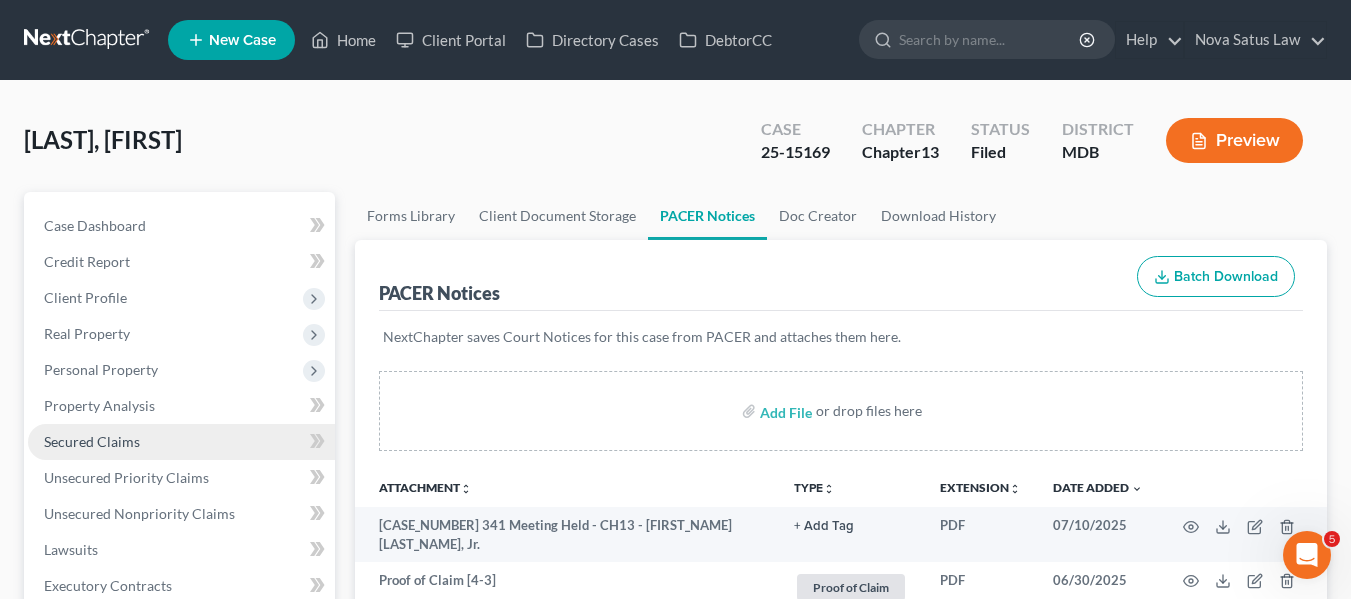 click on "Secured Claims" at bounding box center (92, 441) 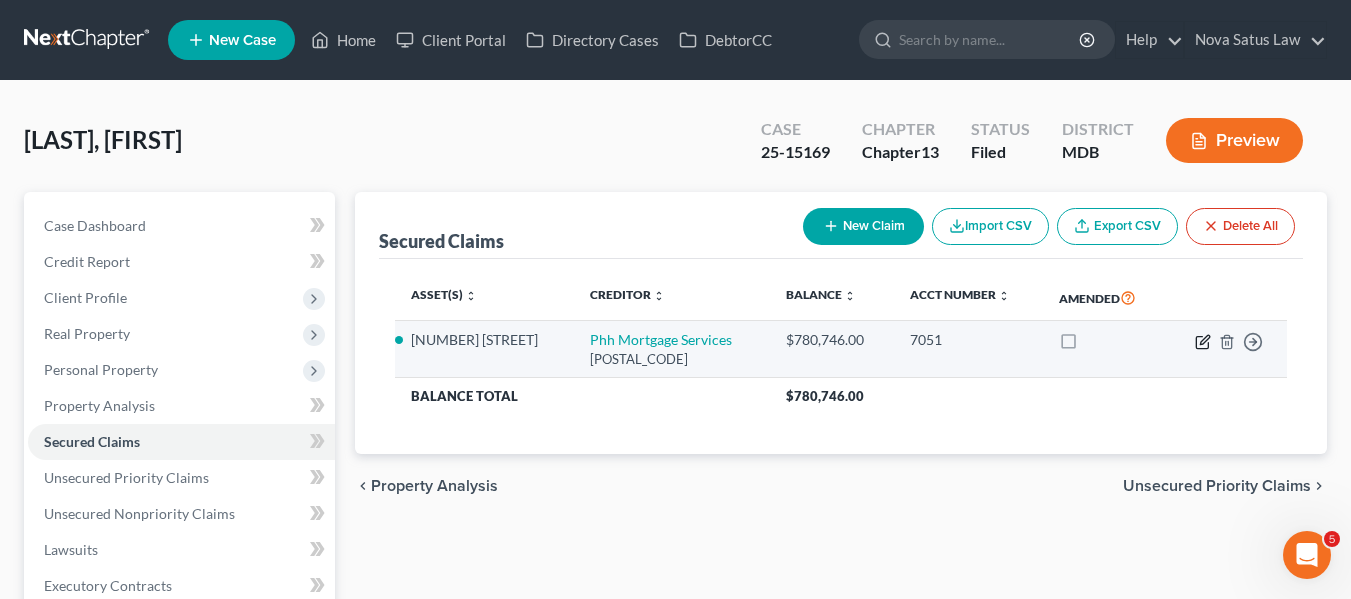 click 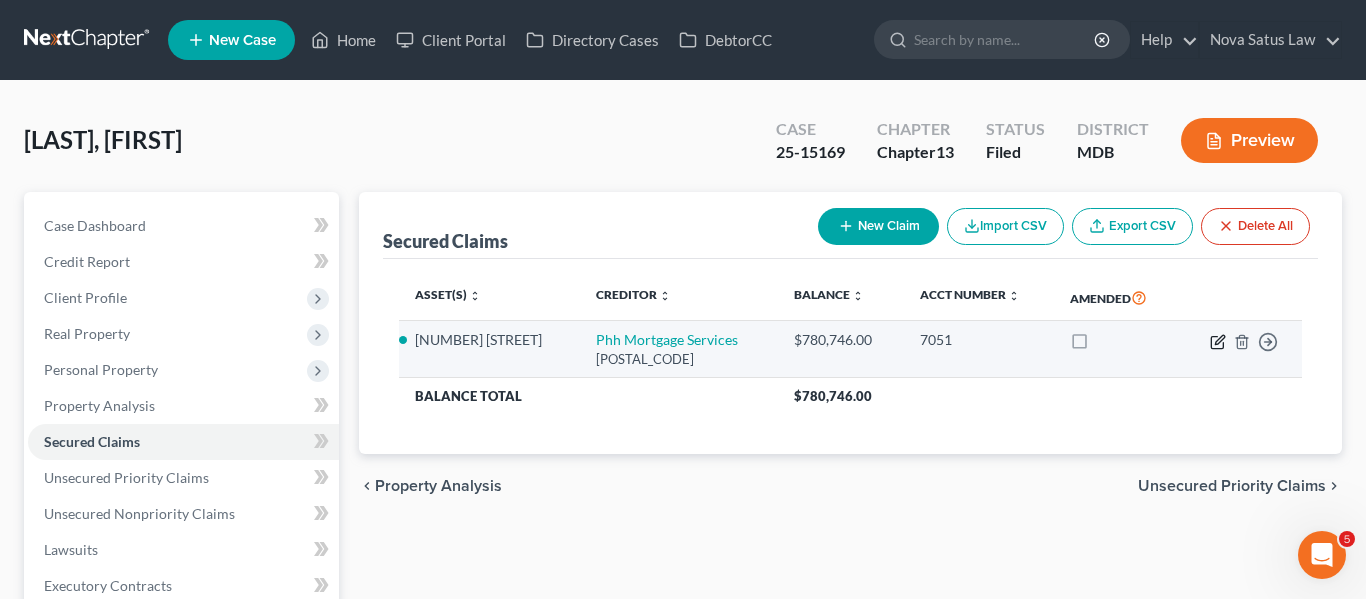 select on "33" 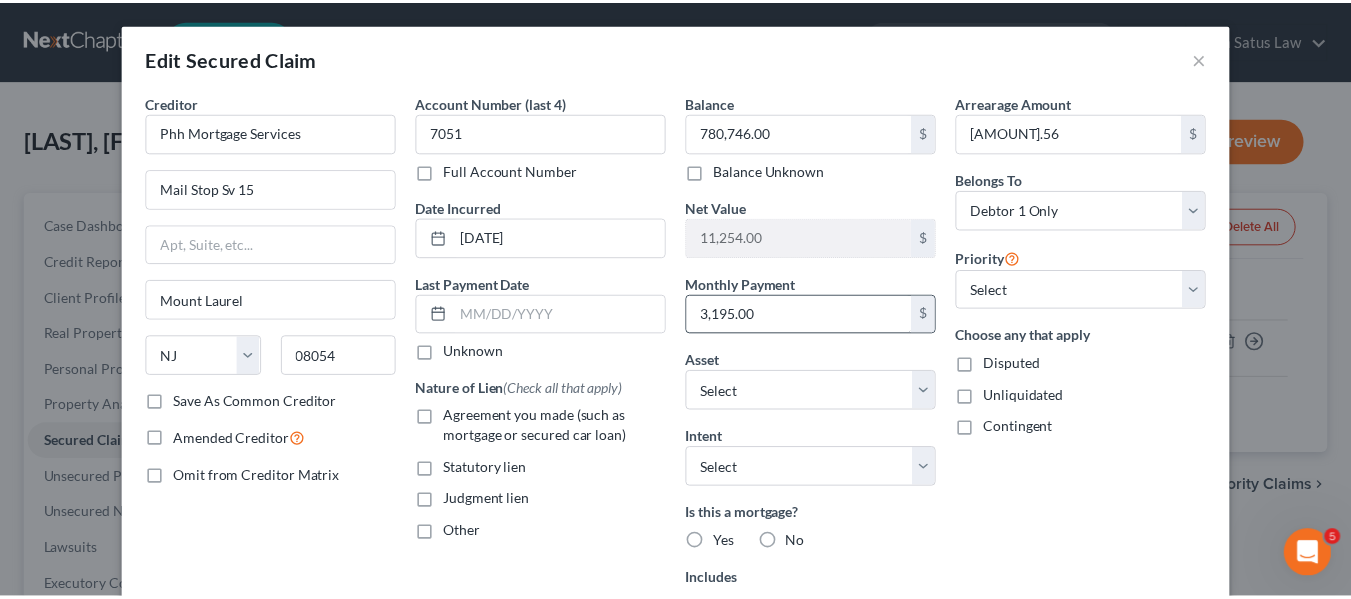 scroll, scrollTop: 309, scrollLeft: 0, axis: vertical 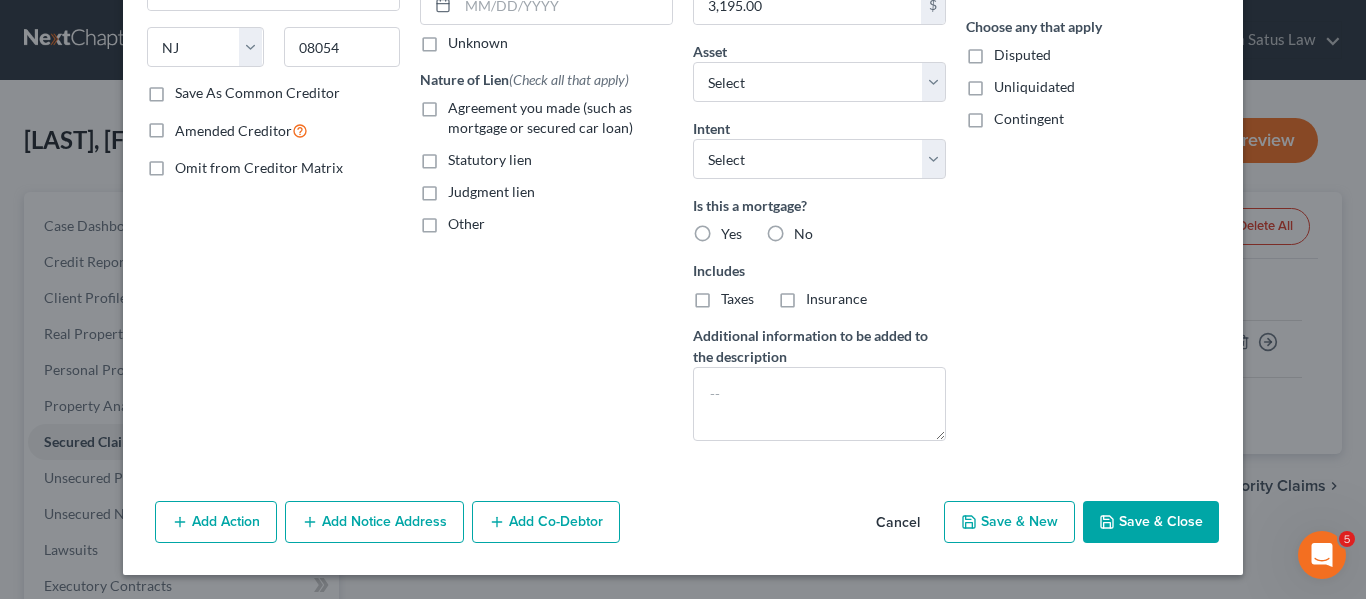 click 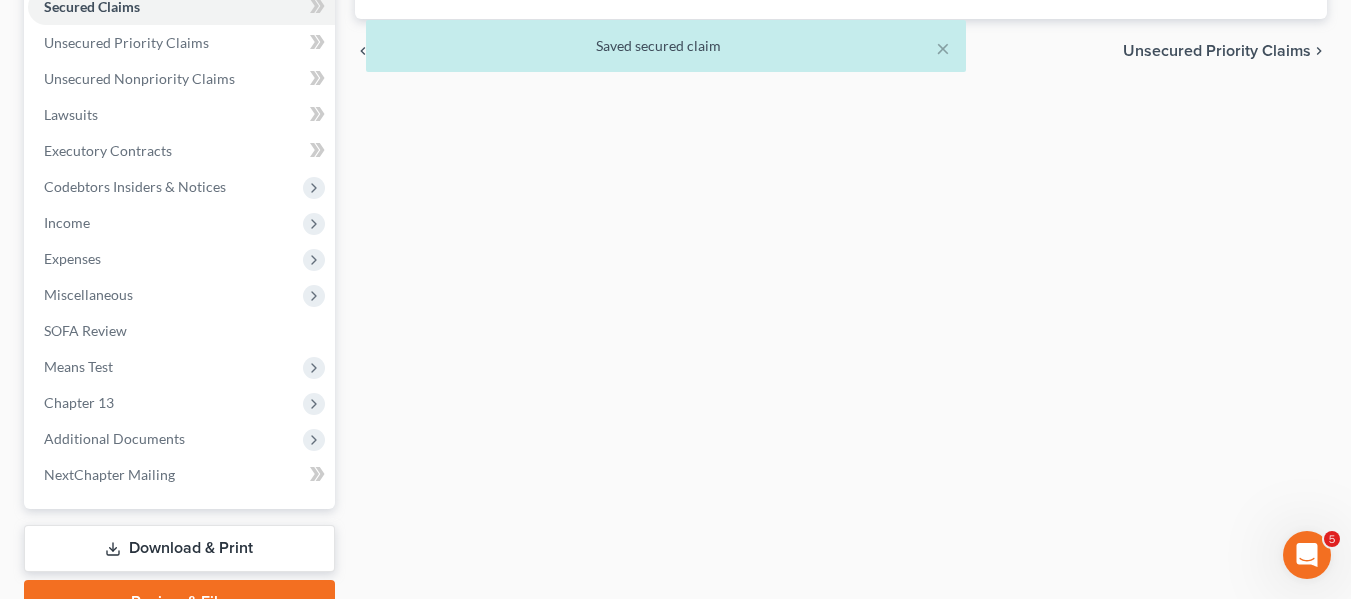 scroll, scrollTop: 536, scrollLeft: 0, axis: vertical 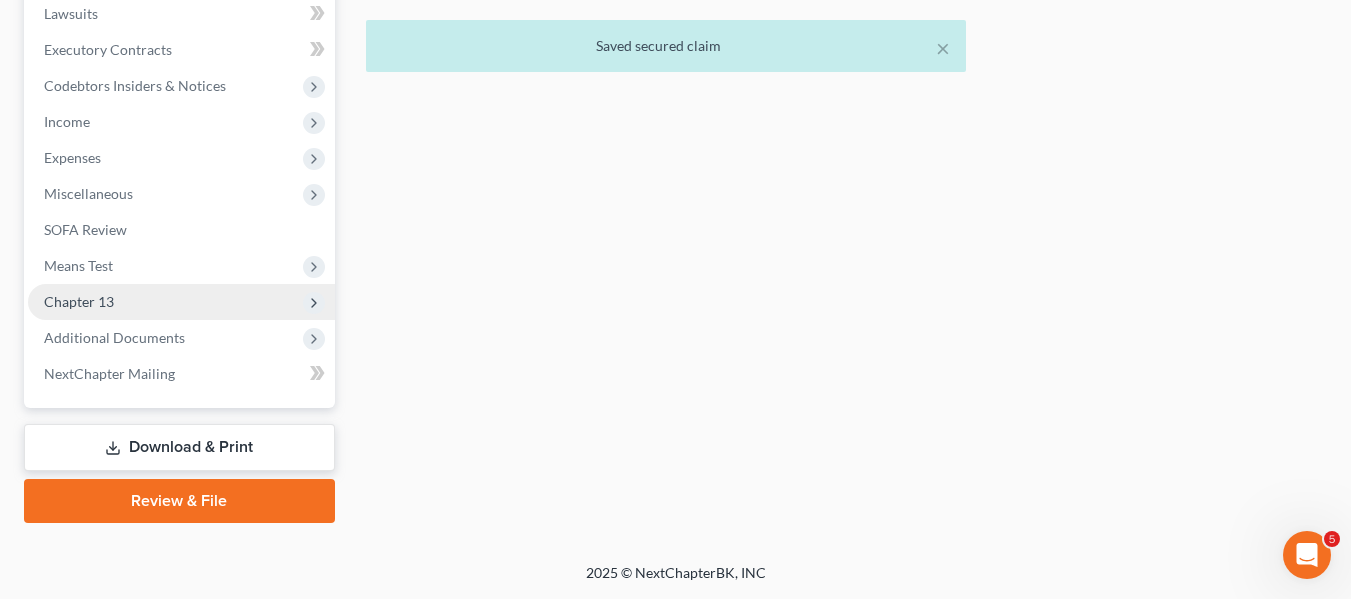 click on "Chapter 13" at bounding box center (79, 301) 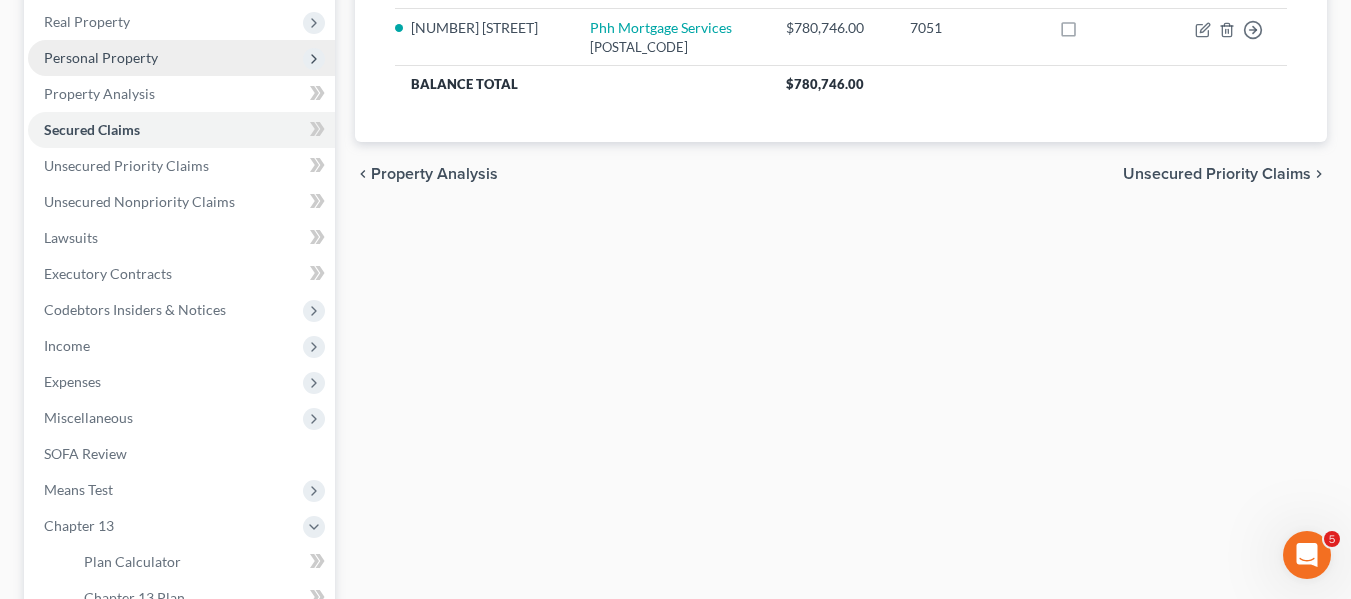 scroll, scrollTop: 311, scrollLeft: 0, axis: vertical 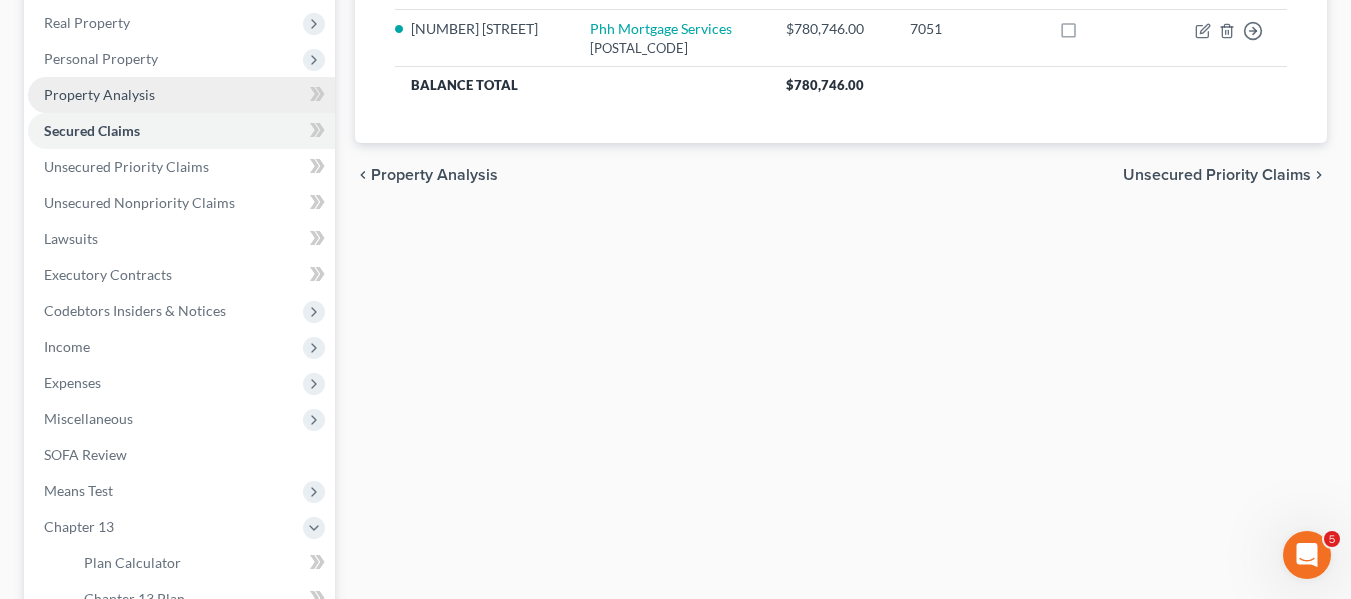 click on "Property Analysis" at bounding box center (99, 94) 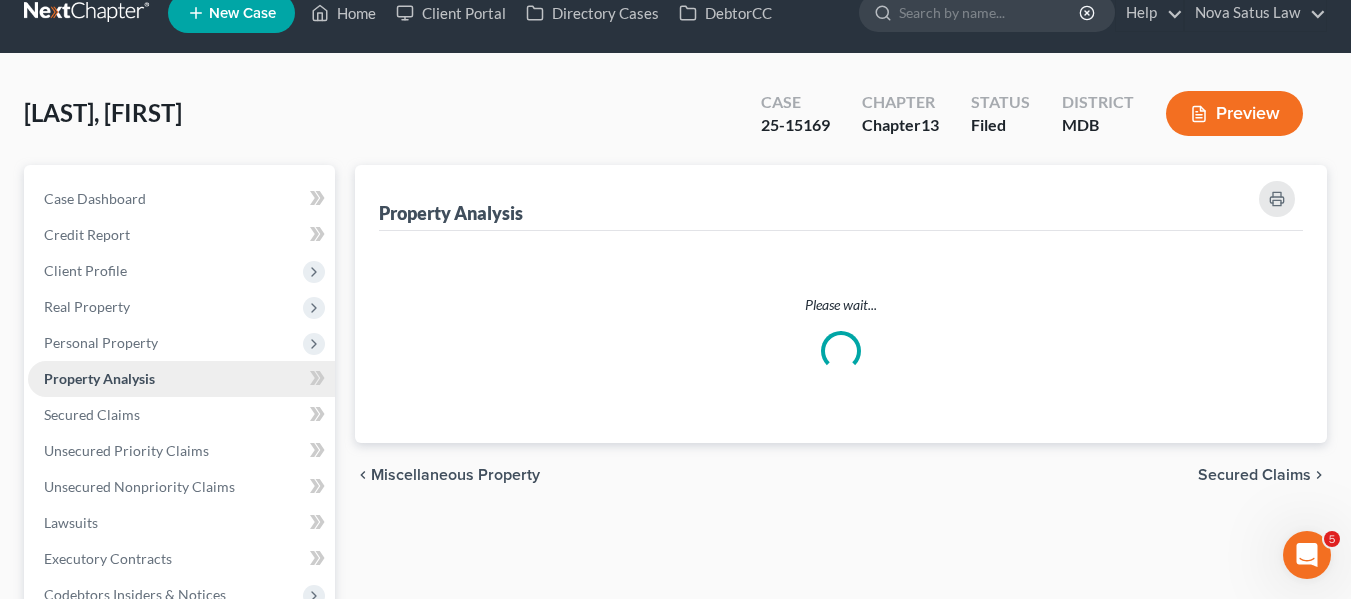 scroll, scrollTop: 0, scrollLeft: 0, axis: both 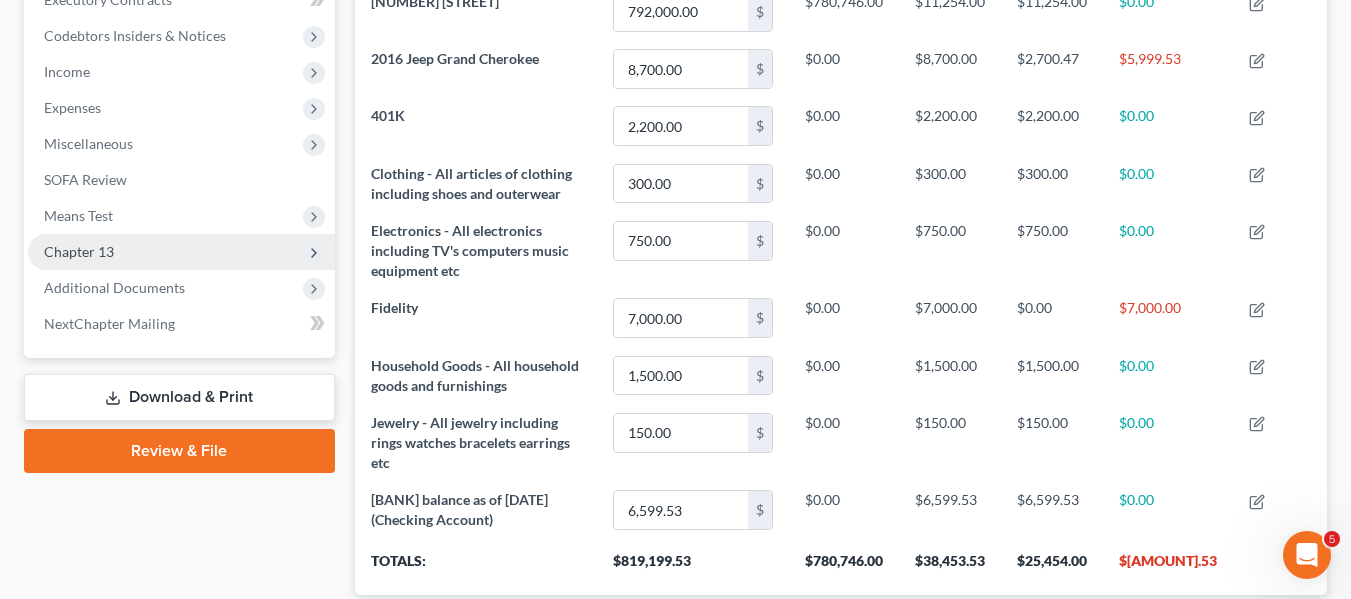 click on "Chapter 13" at bounding box center [79, 251] 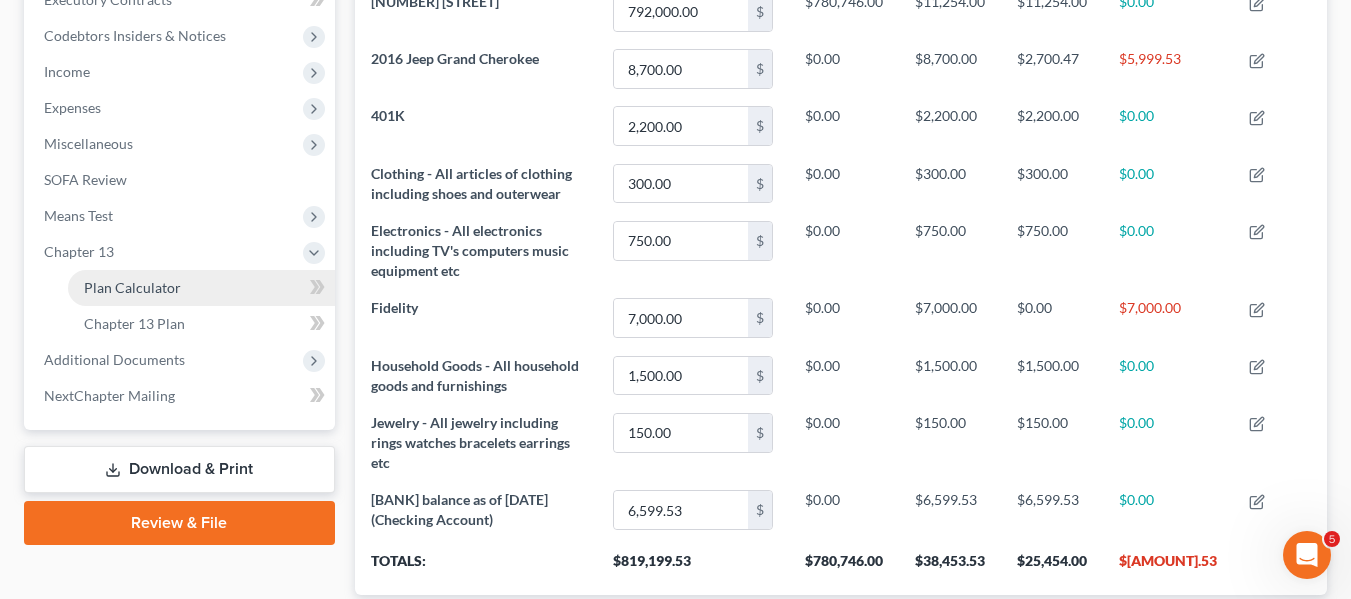 click on "Plan Calculator" at bounding box center (201, 288) 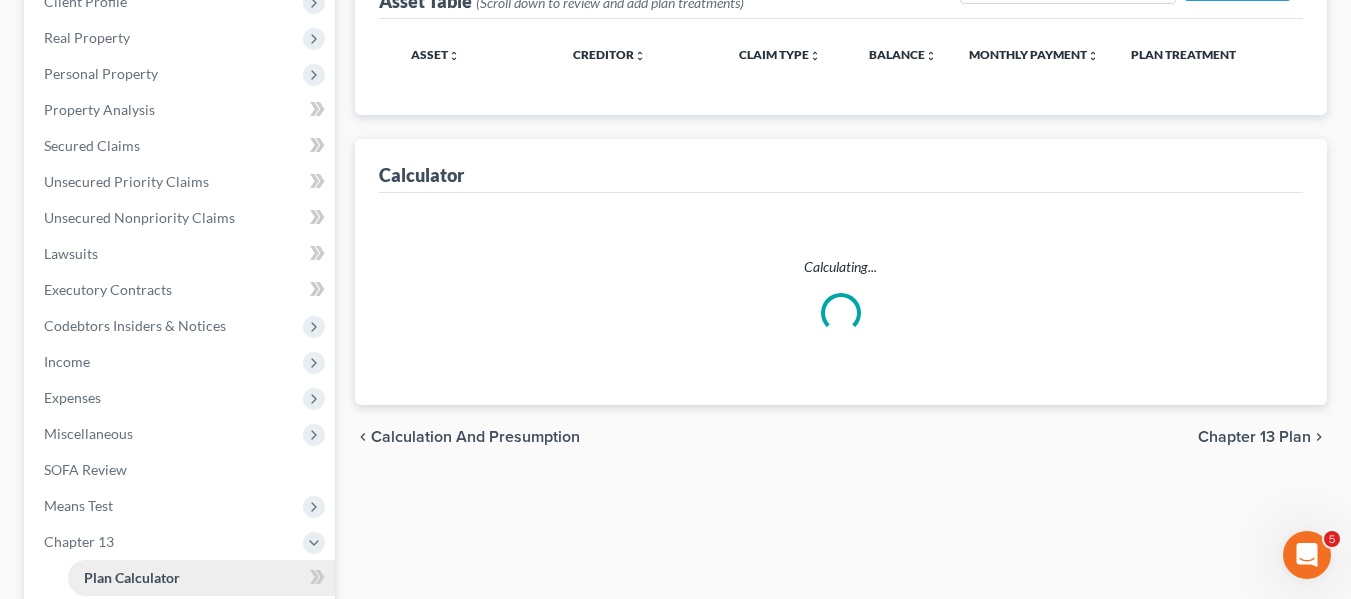 scroll, scrollTop: 0, scrollLeft: 0, axis: both 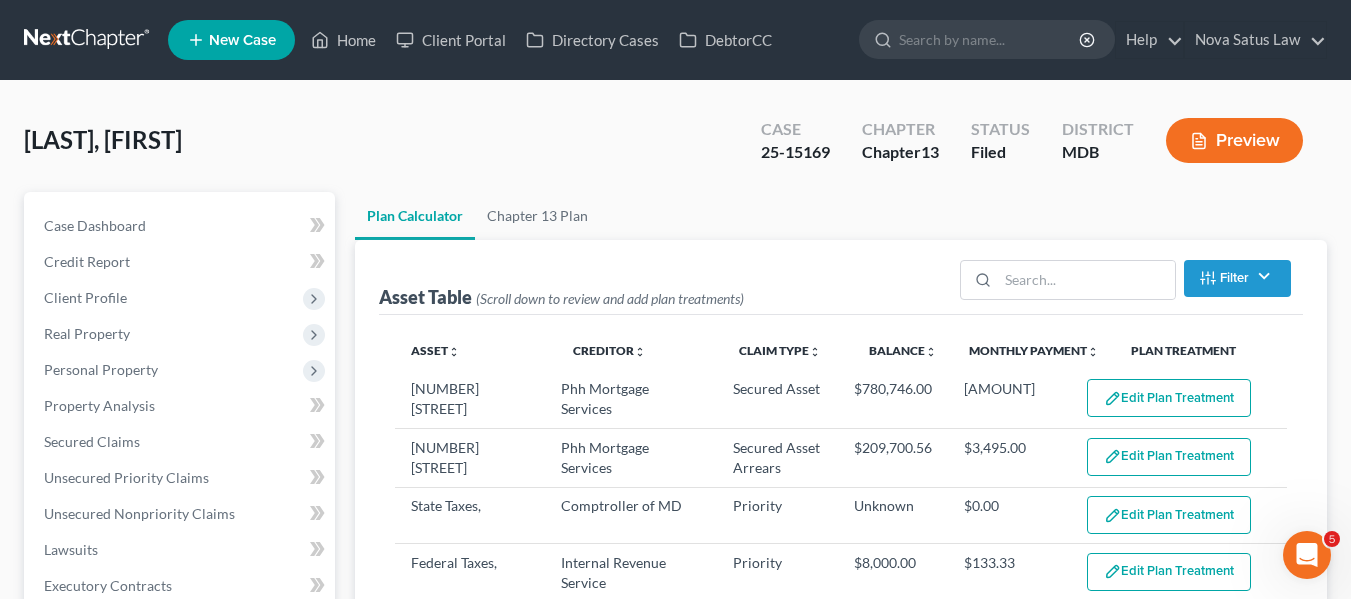 select on "59" 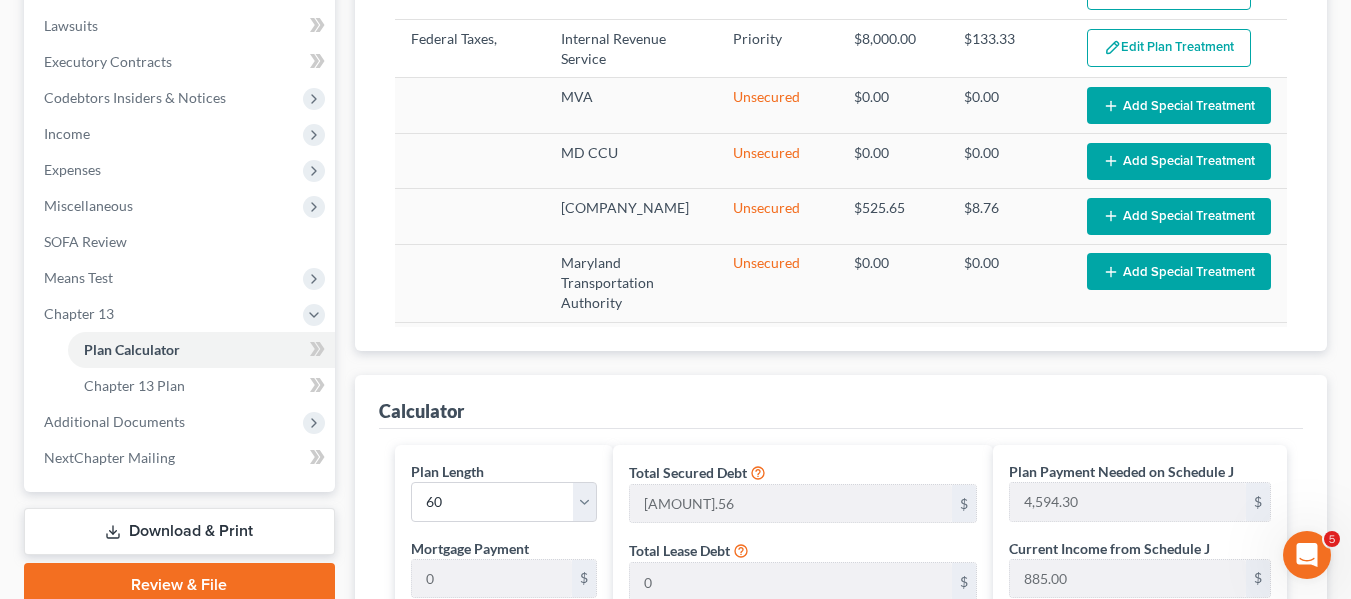 scroll, scrollTop: 1048, scrollLeft: 0, axis: vertical 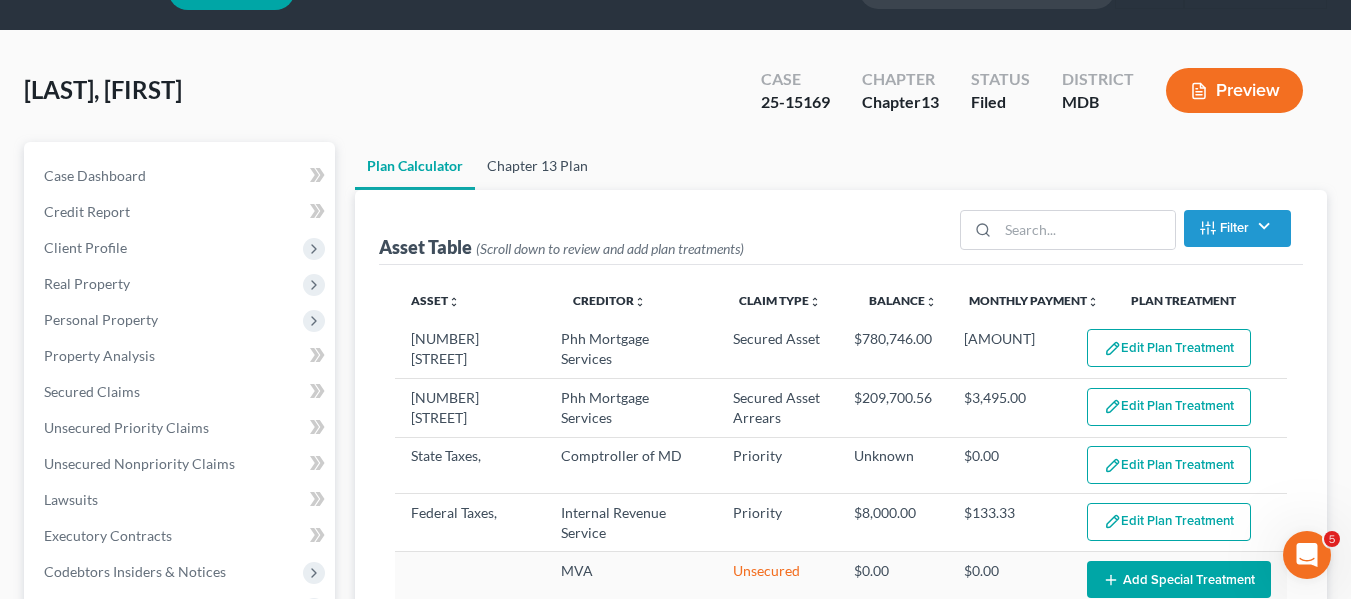 click on "Chapter 13 Plan" at bounding box center (537, 166) 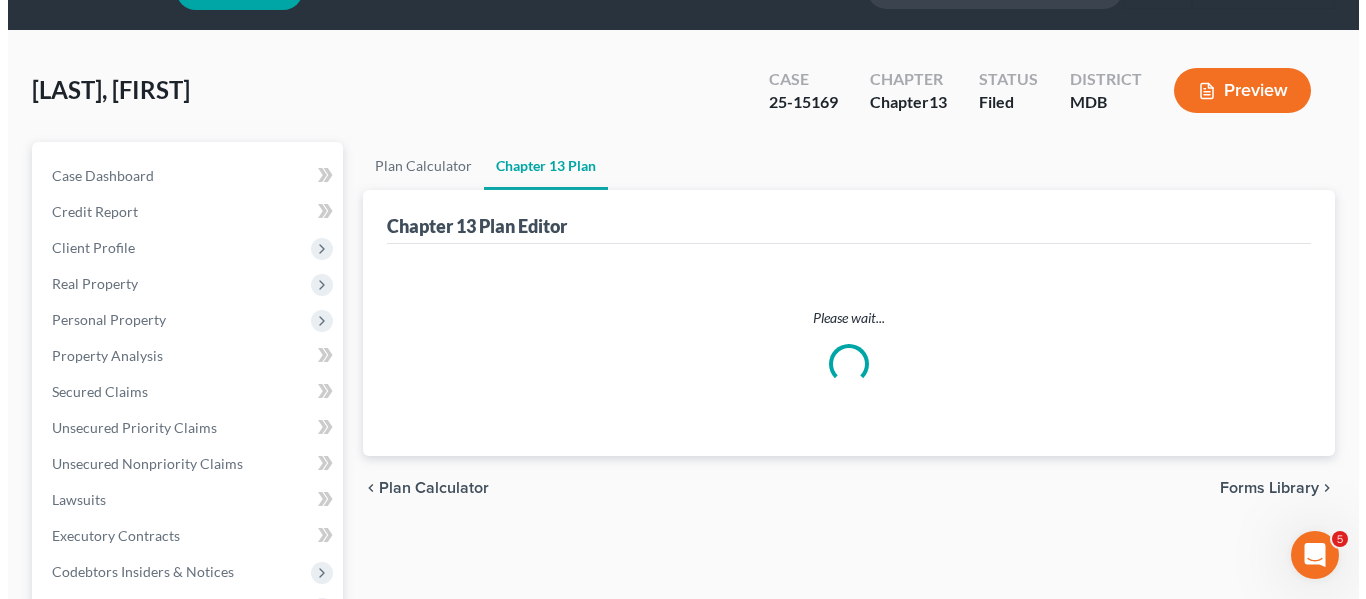 scroll, scrollTop: 0, scrollLeft: 0, axis: both 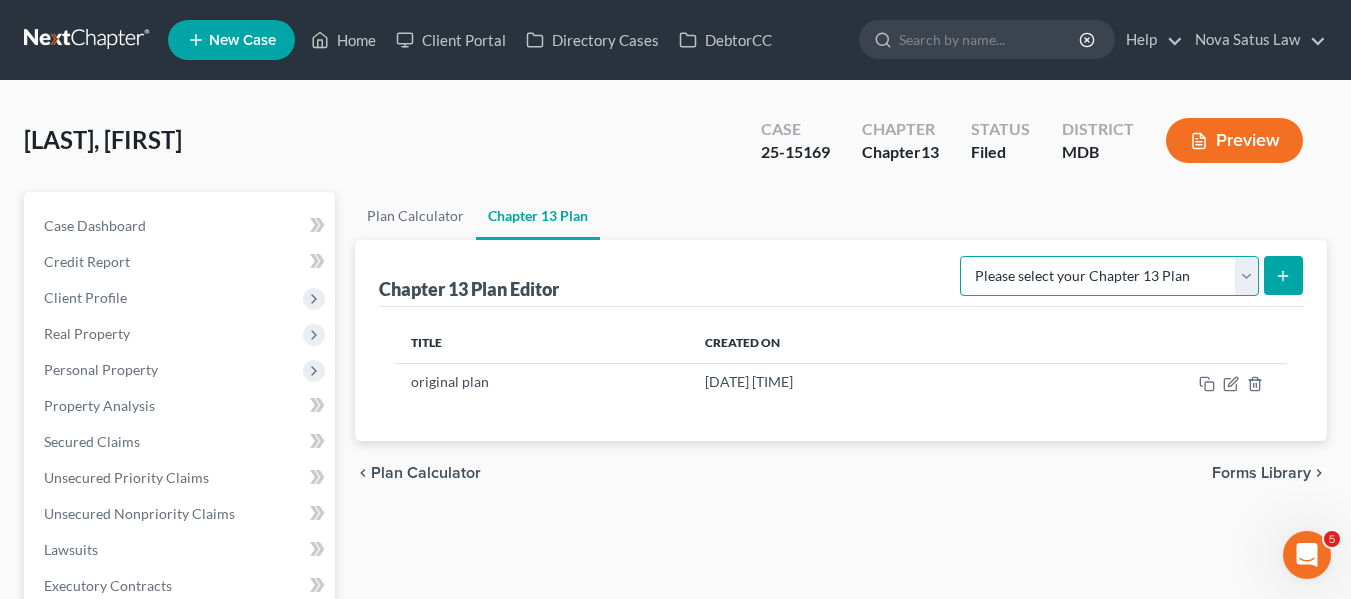 click on "Please select your Chapter 13 Plan [CITY] [CITY] - Effective [DATE] [CITY] - Effective [DATE]	 National Form Plan - Official Form 113" at bounding box center [1109, 276] 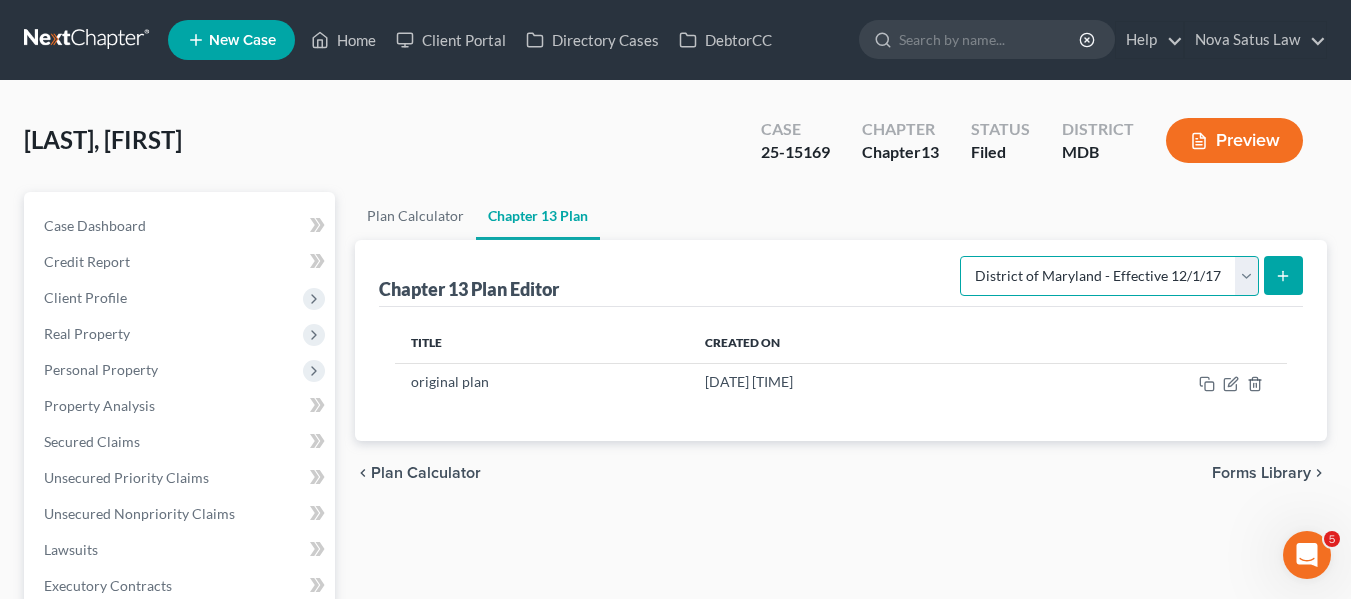 click on "Please select your Chapter 13 Plan [CITY] [CITY] - Effective [DATE] [CITY] - Effective [DATE]	 National Form Plan - Official Form 113" at bounding box center [1109, 276] 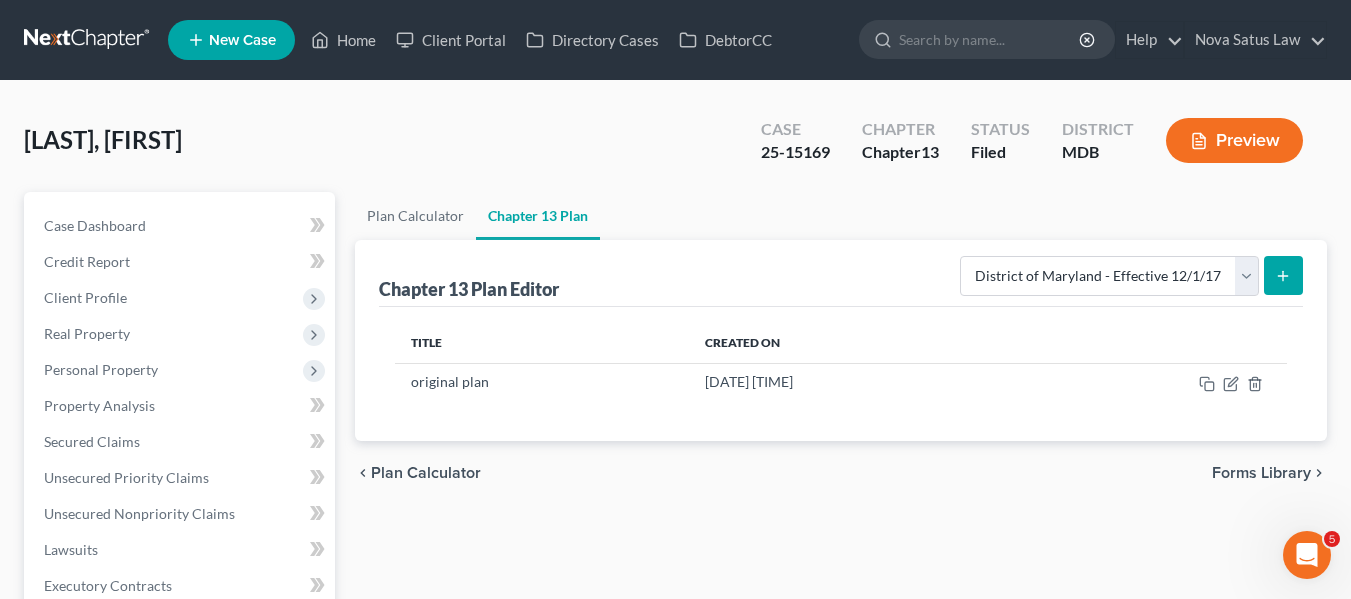 click 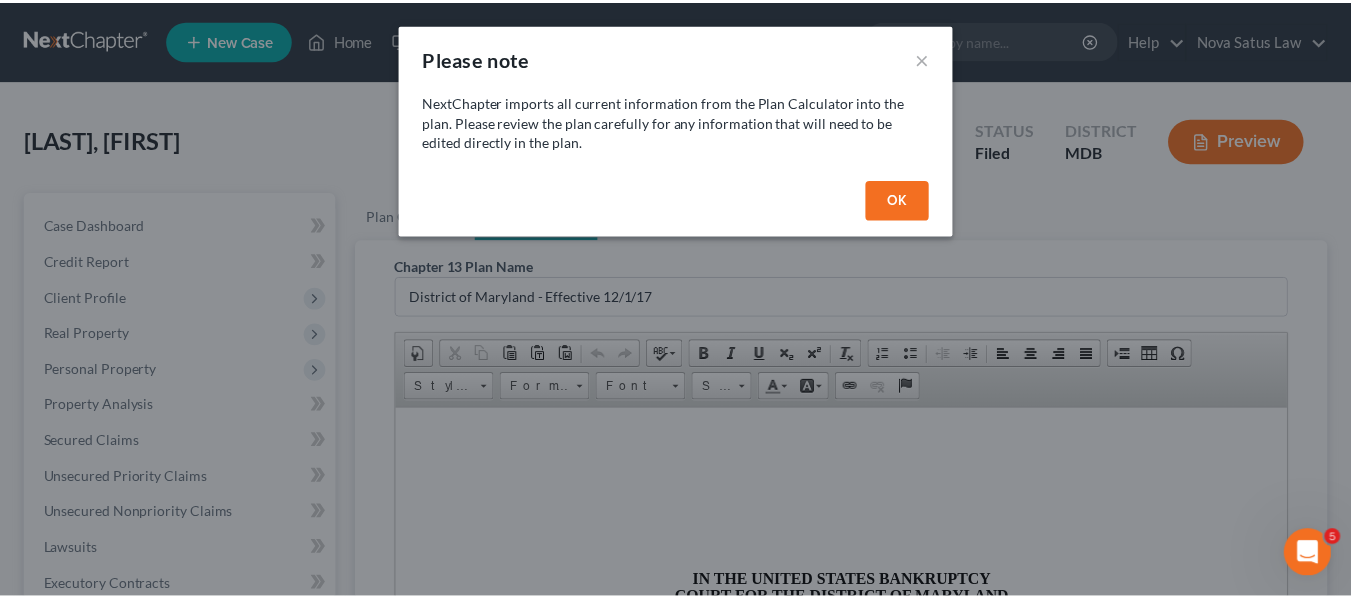 scroll, scrollTop: 0, scrollLeft: 0, axis: both 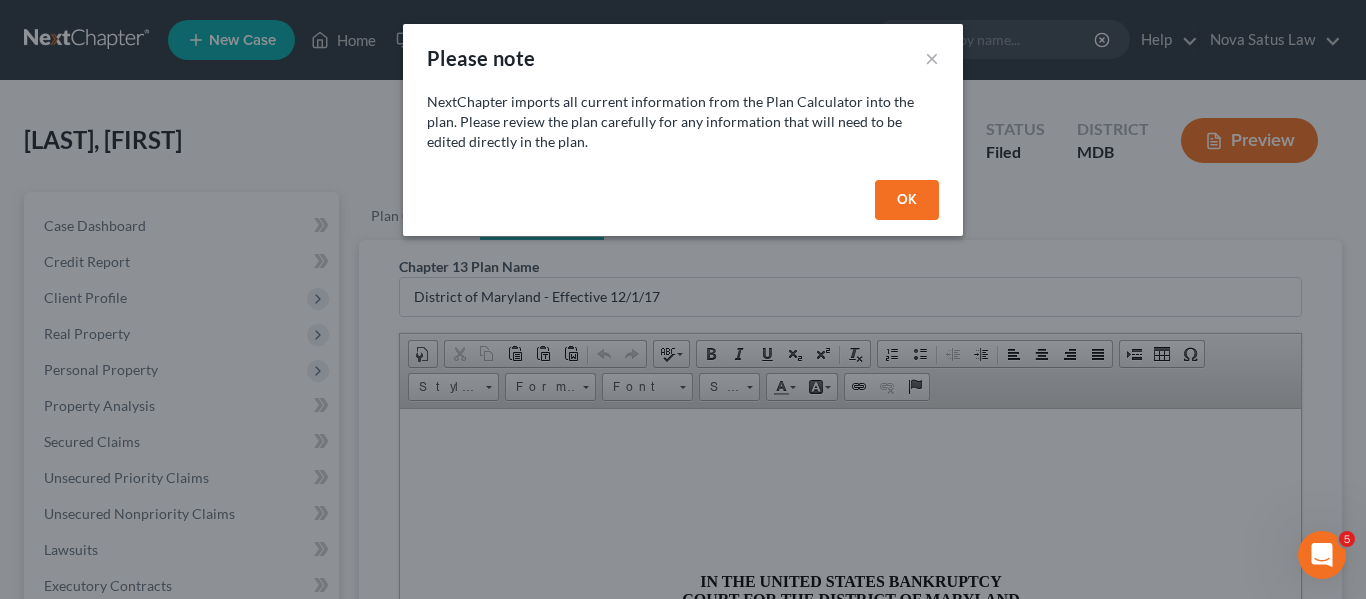 click on "OK" at bounding box center [907, 200] 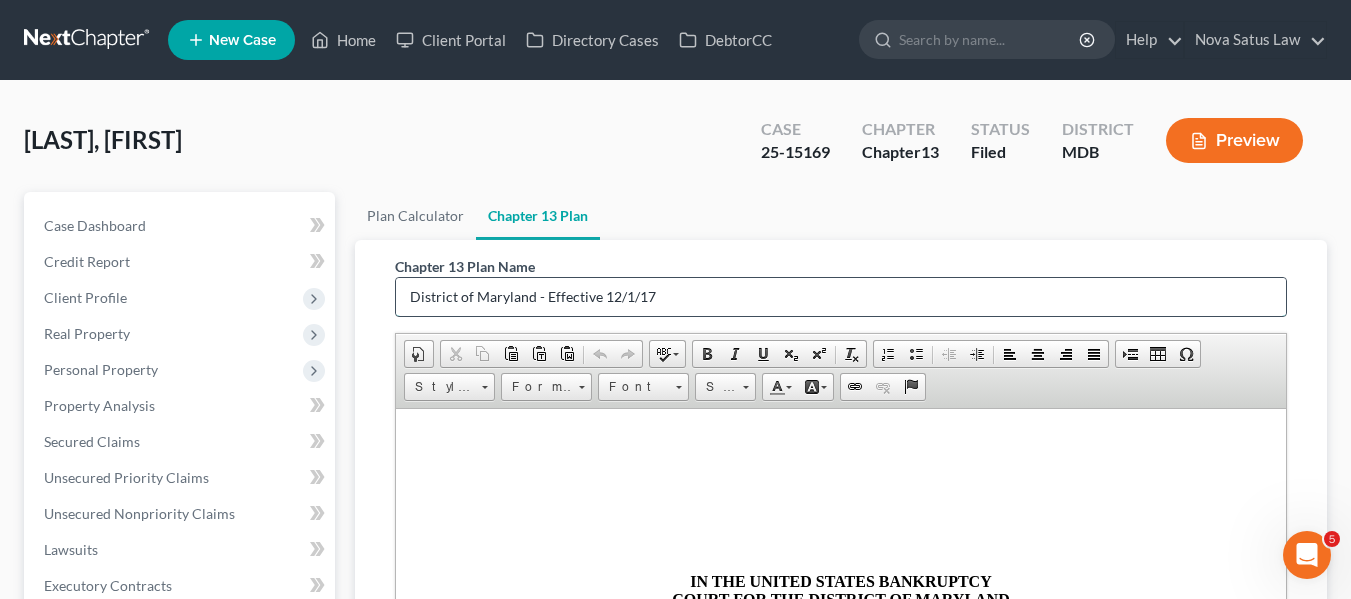 click on "District of Maryland - Effective 12/1/17" at bounding box center (841, 297) 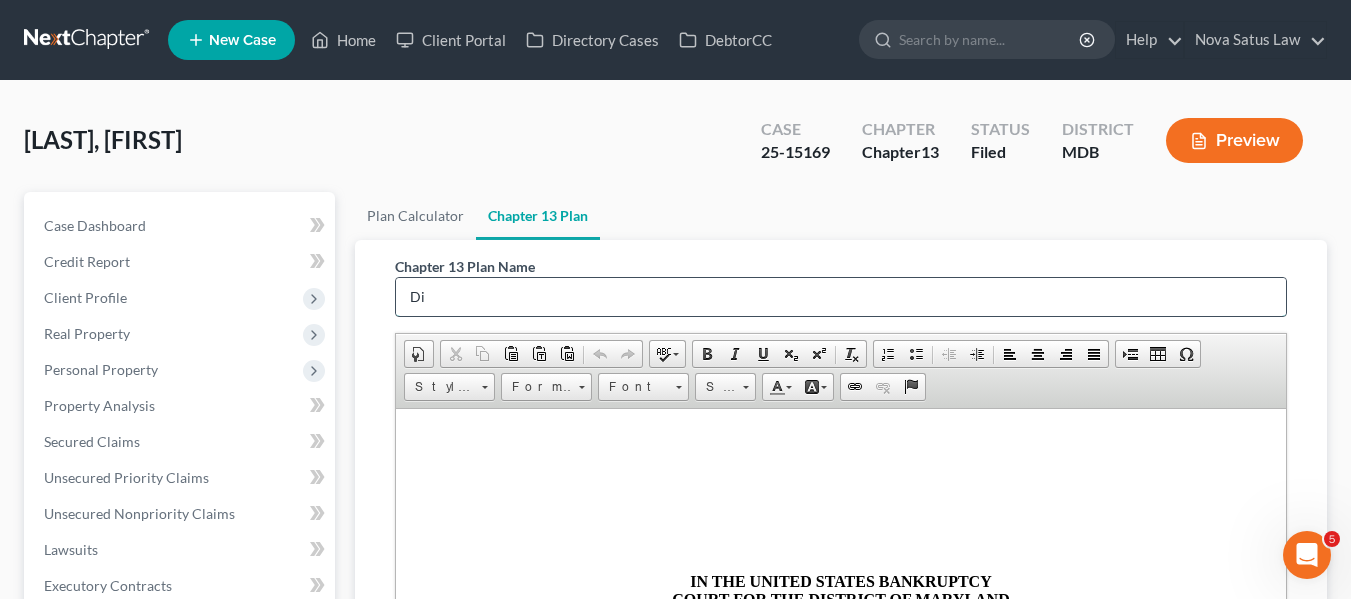type on "D" 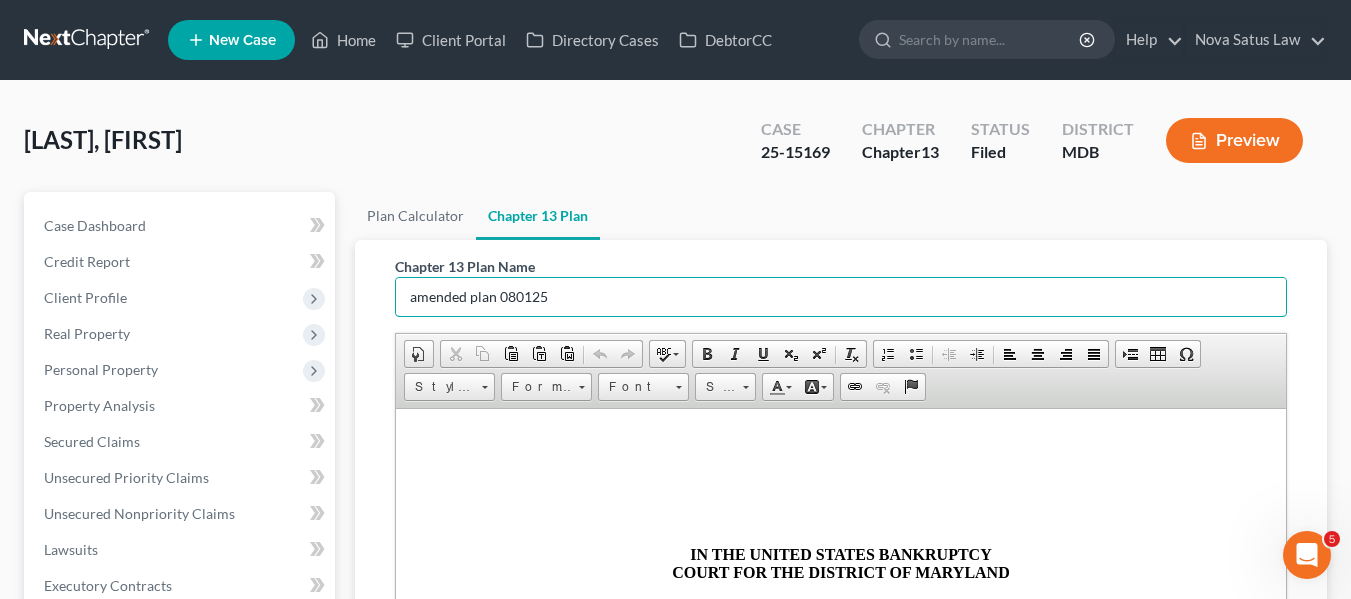 scroll, scrollTop: 18, scrollLeft: 0, axis: vertical 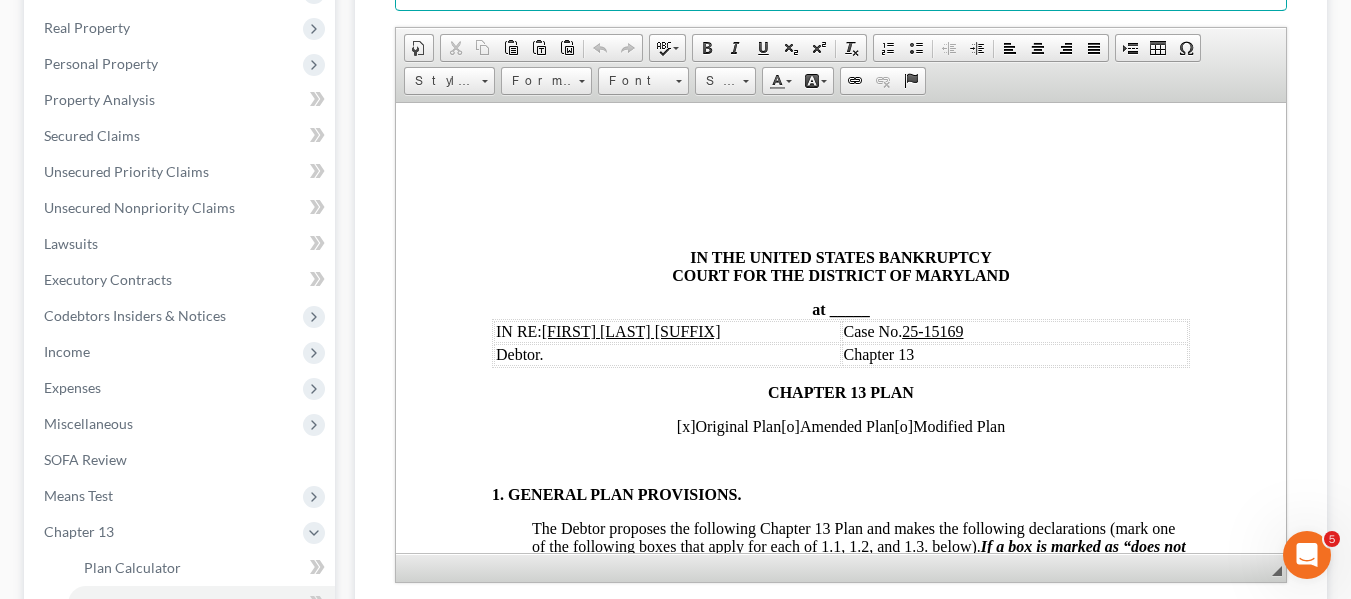 type on "amended plan 080125" 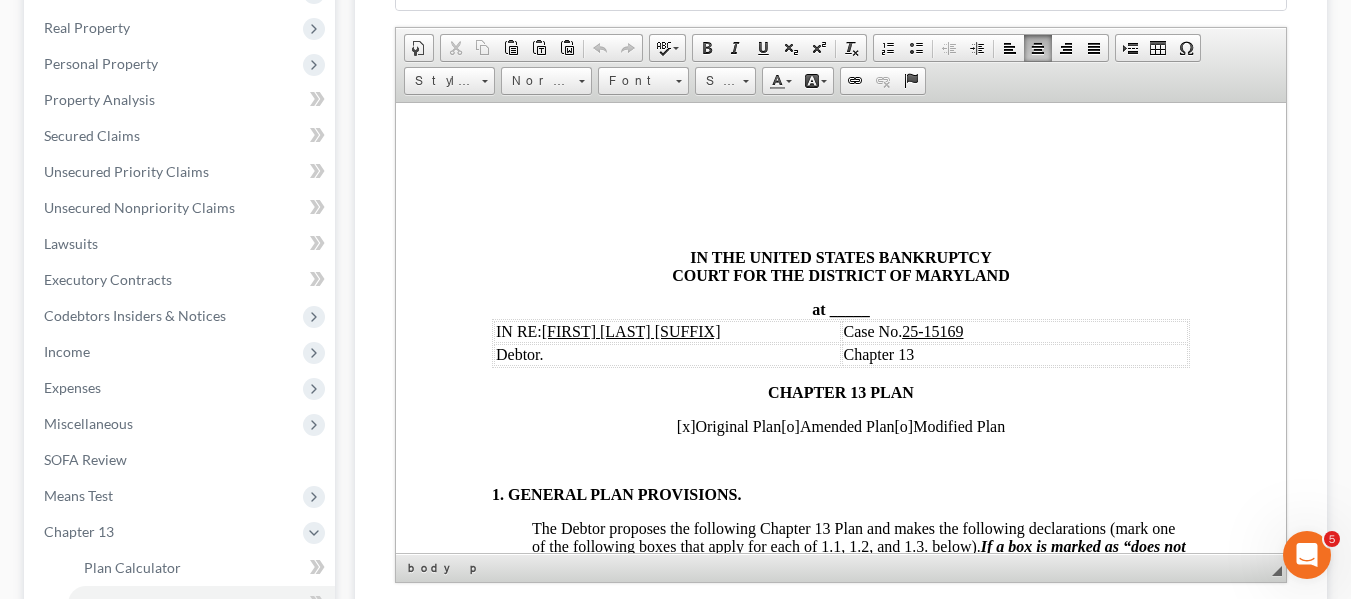click on "_____" at bounding box center [849, 308] 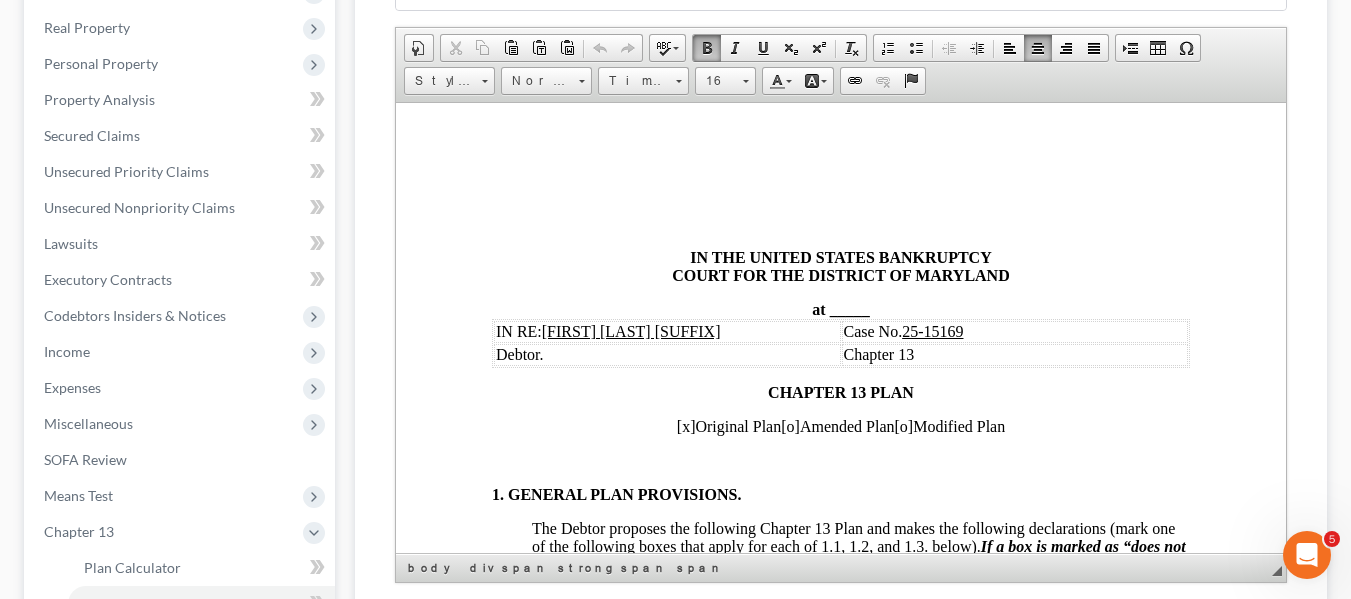 type 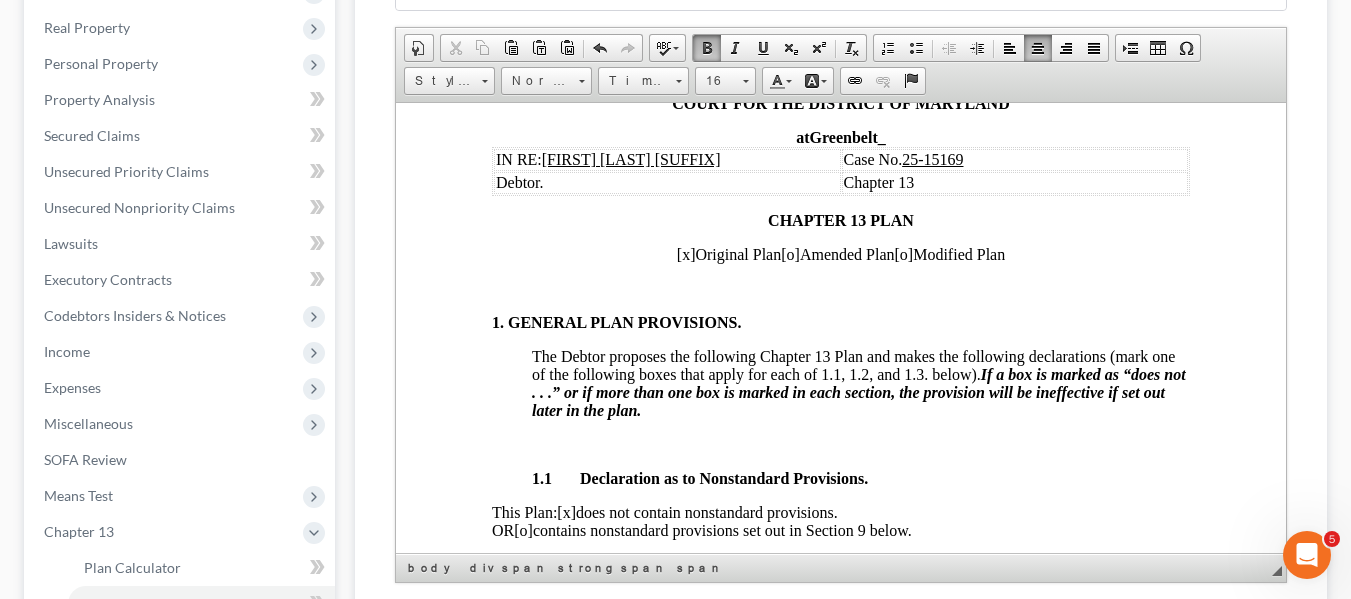 scroll, scrollTop: 191, scrollLeft: 0, axis: vertical 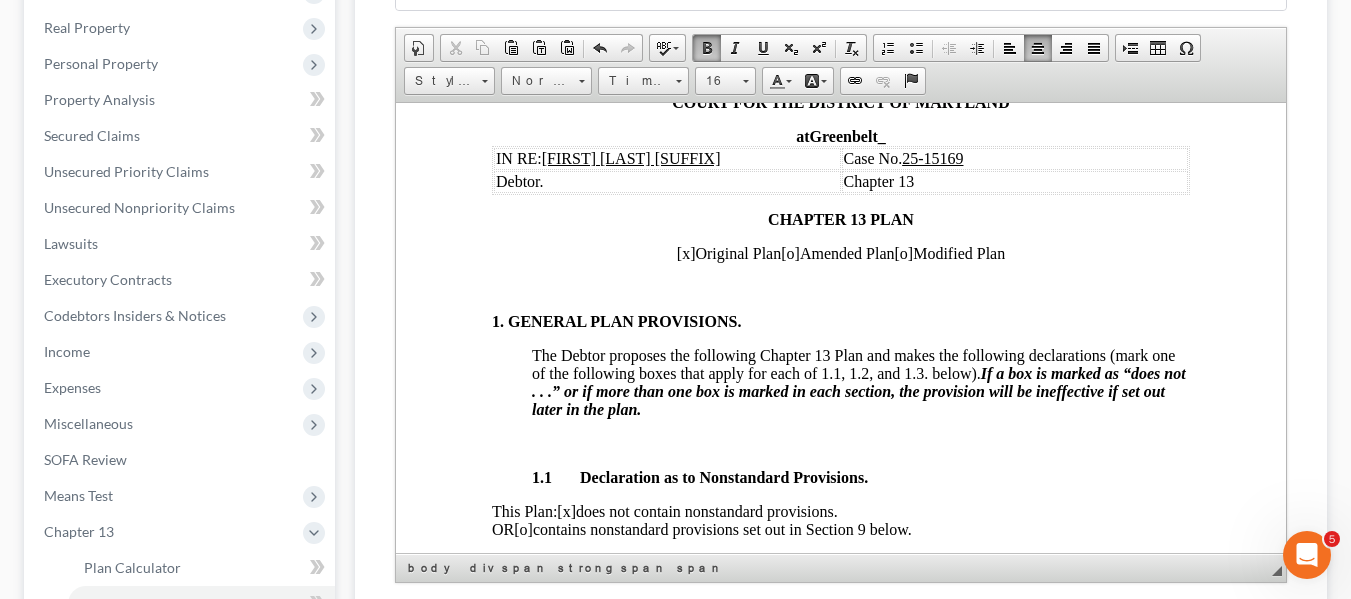 click on "[x]" at bounding box center [685, 252] 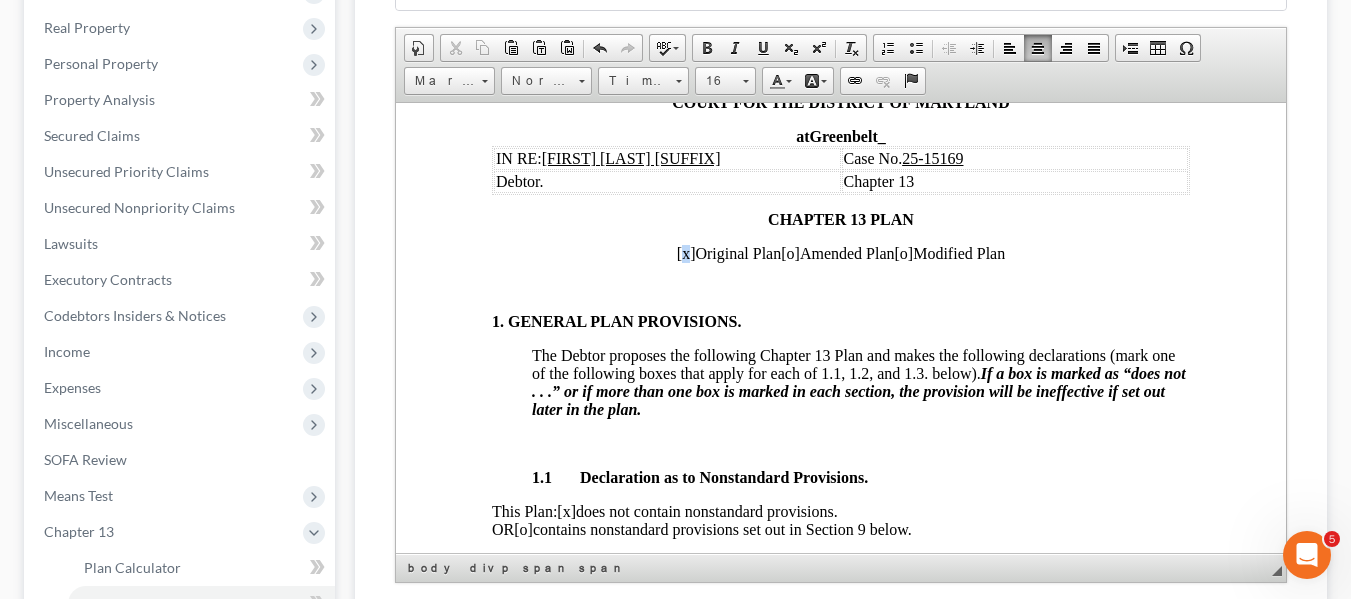 click on "[x]" at bounding box center (685, 252) 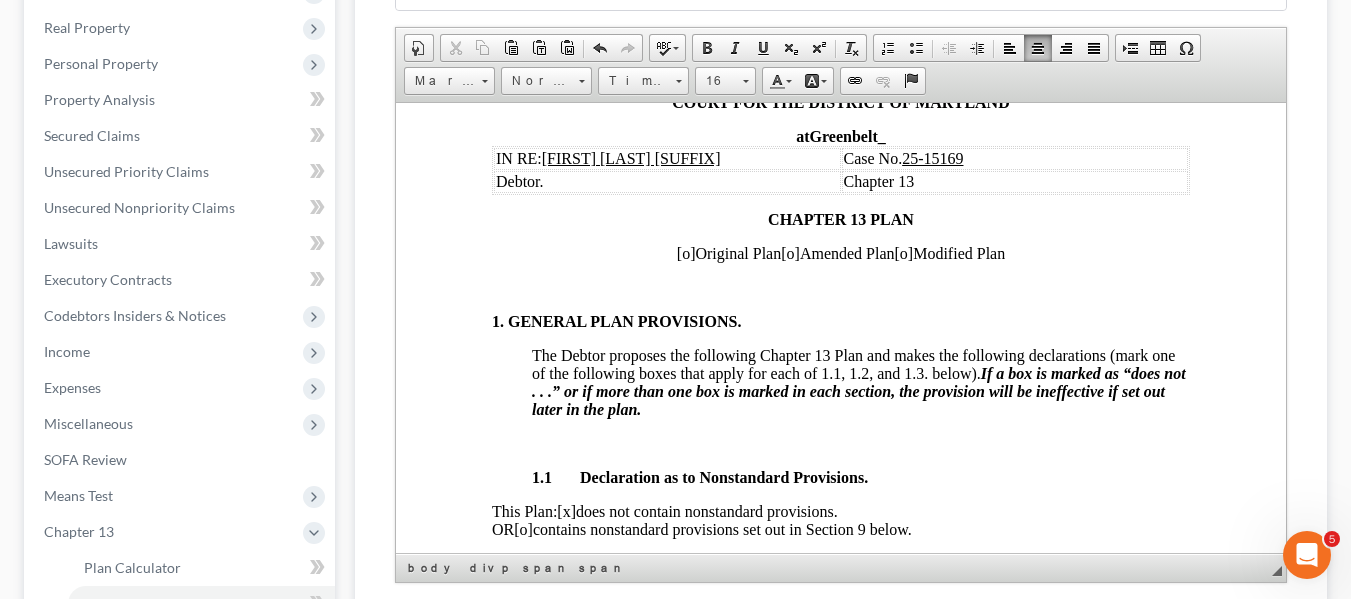 click on "[o]" at bounding box center [789, 252] 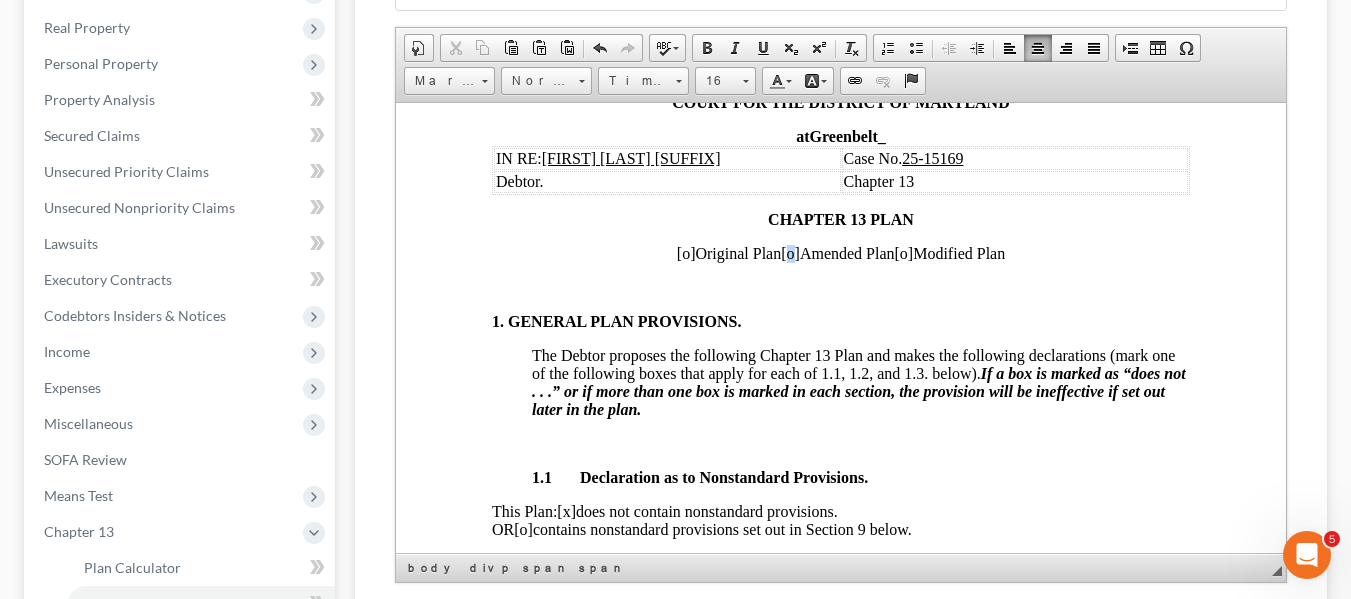 click on "[o]" at bounding box center [789, 252] 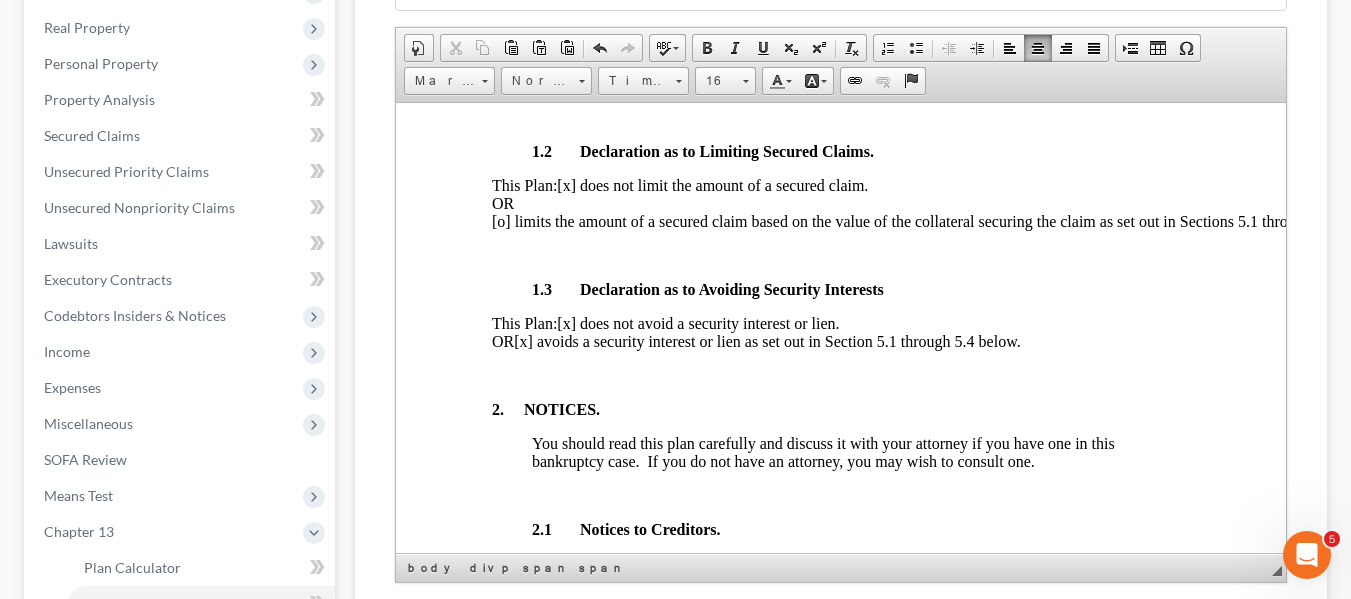 scroll, scrollTop: 638, scrollLeft: 0, axis: vertical 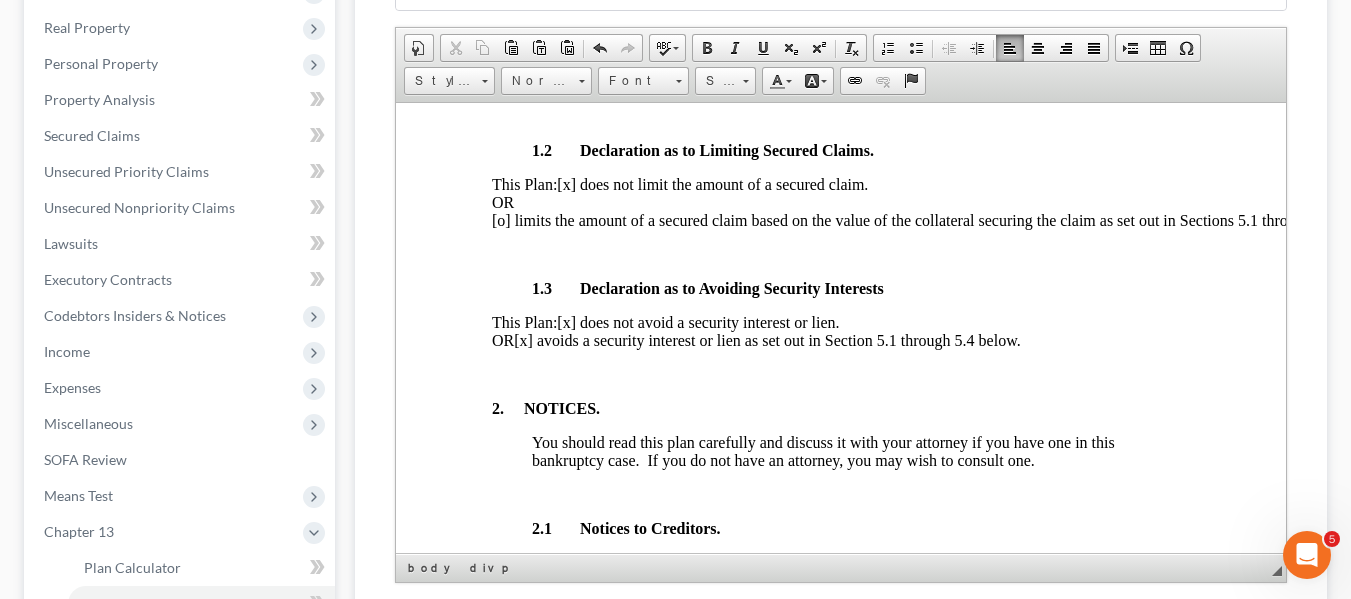 click on "[x] avoids a security interest or lien as set out in Section 5.1 through 5.4 below." at bounding box center (766, 339) 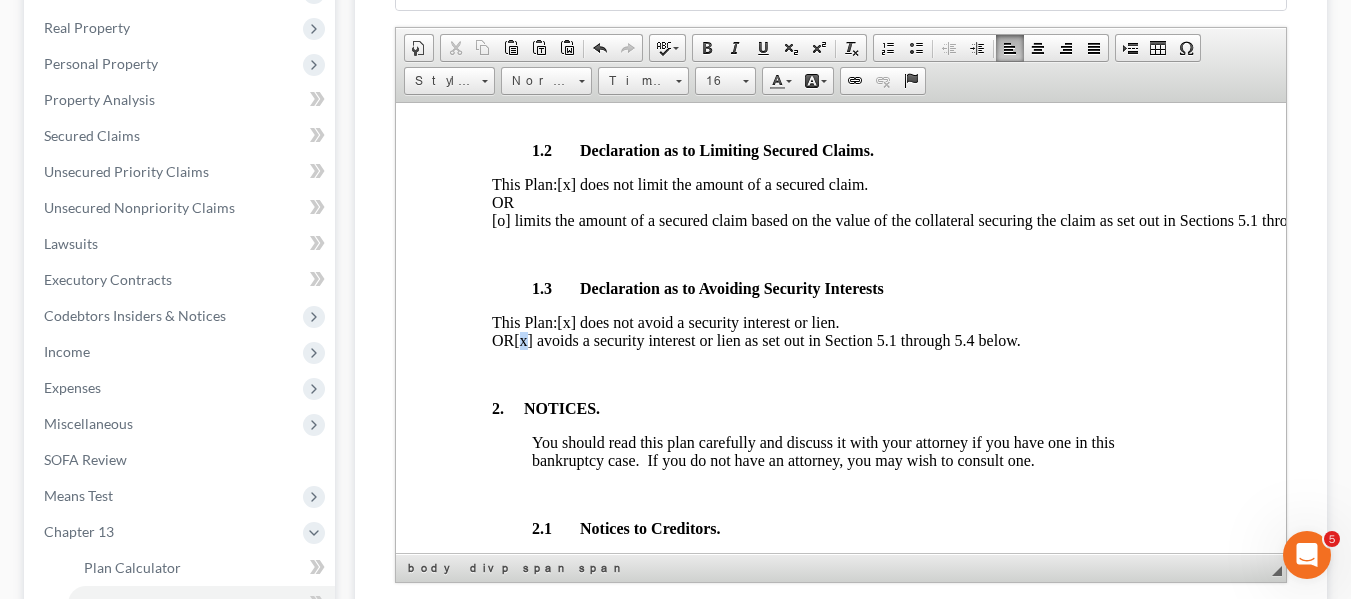 click on "[x] avoids a security interest or lien as set out in Section 5.1 through 5.4 below." at bounding box center (766, 339) 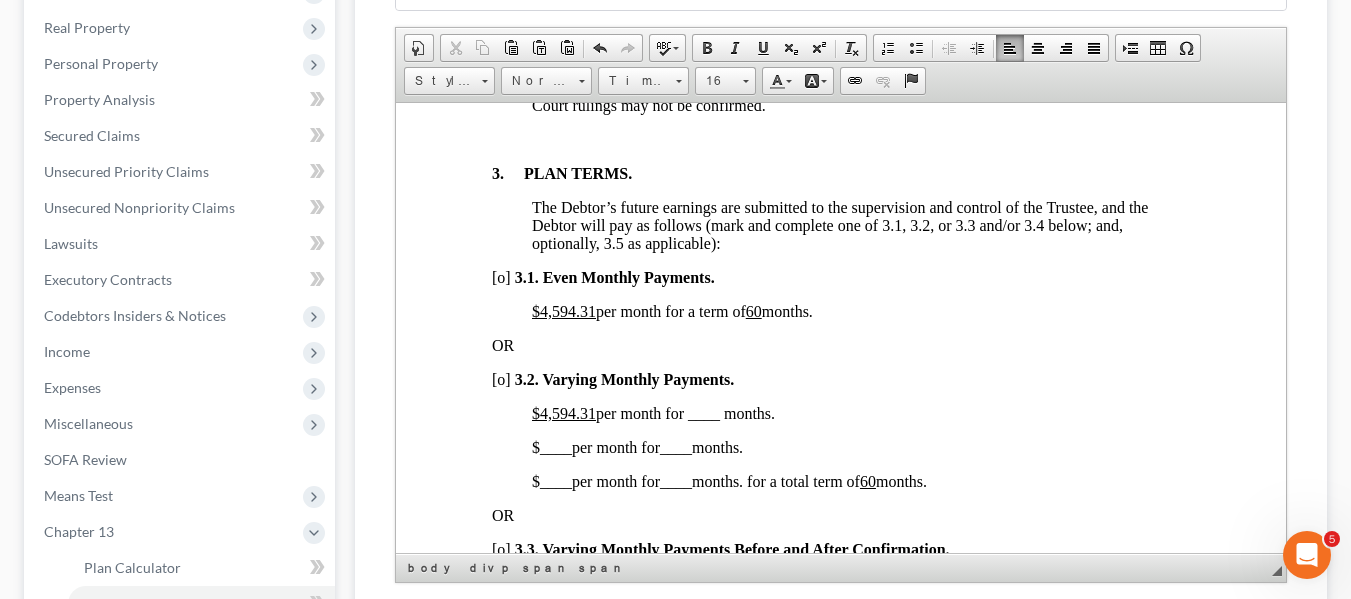 scroll, scrollTop: 1358, scrollLeft: 0, axis: vertical 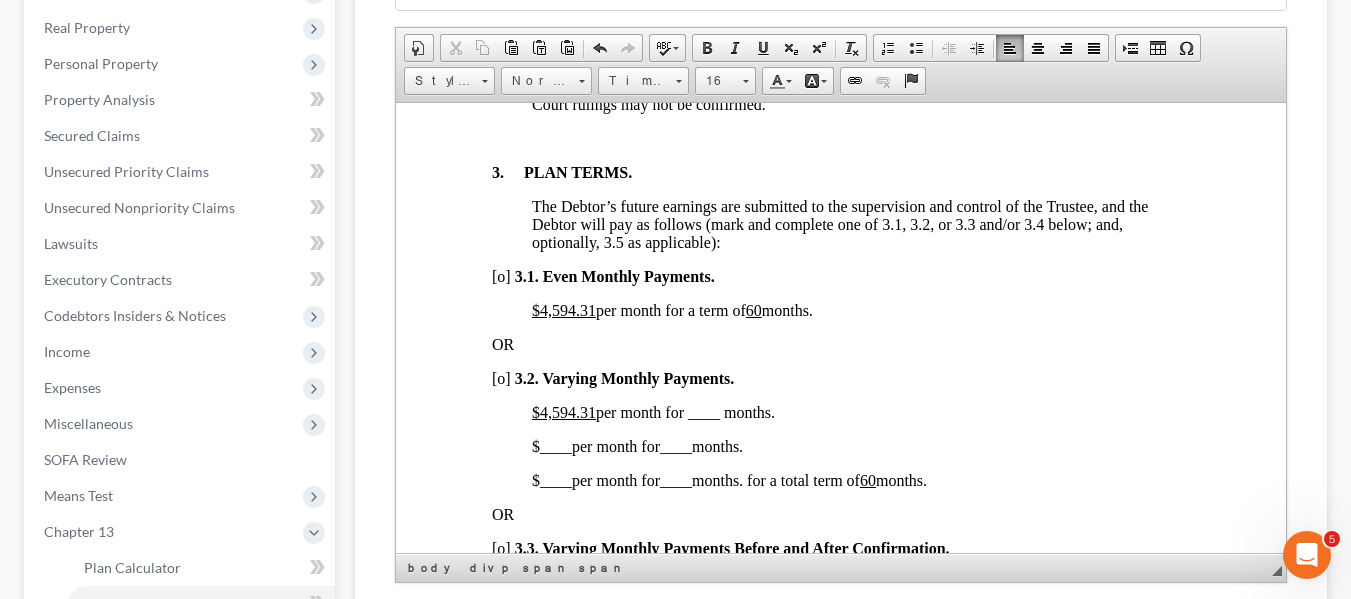 click on "$4,594.31" at bounding box center [563, 309] 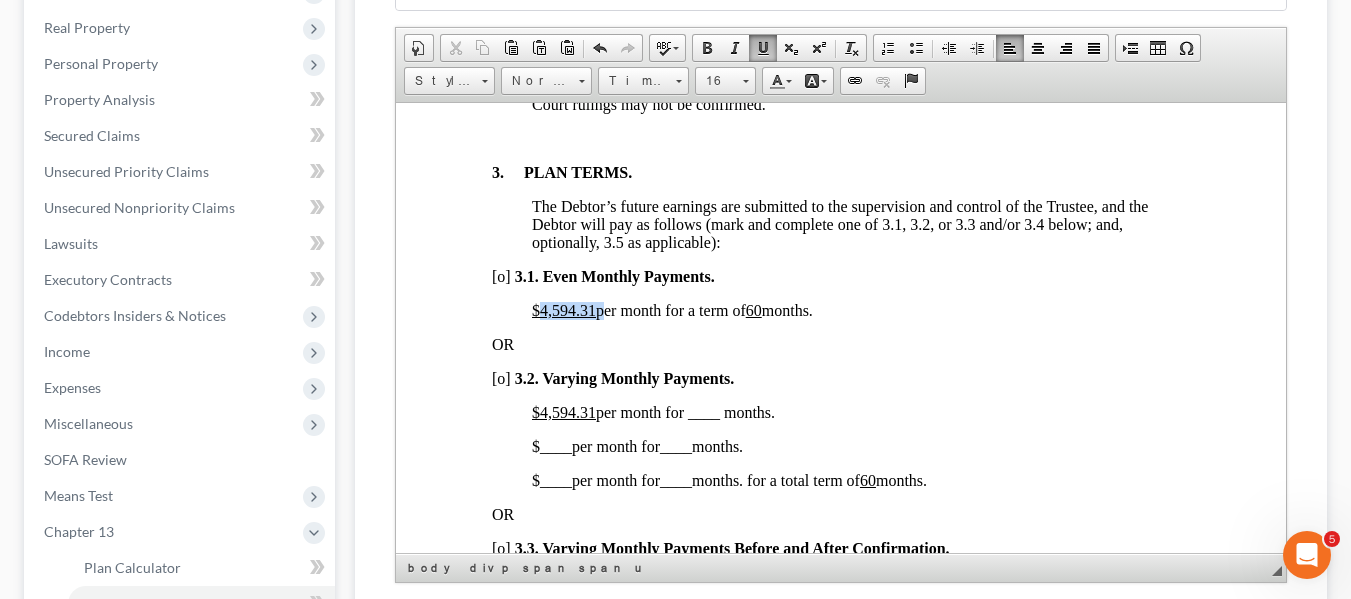 click on "$4,594.31" at bounding box center [563, 309] 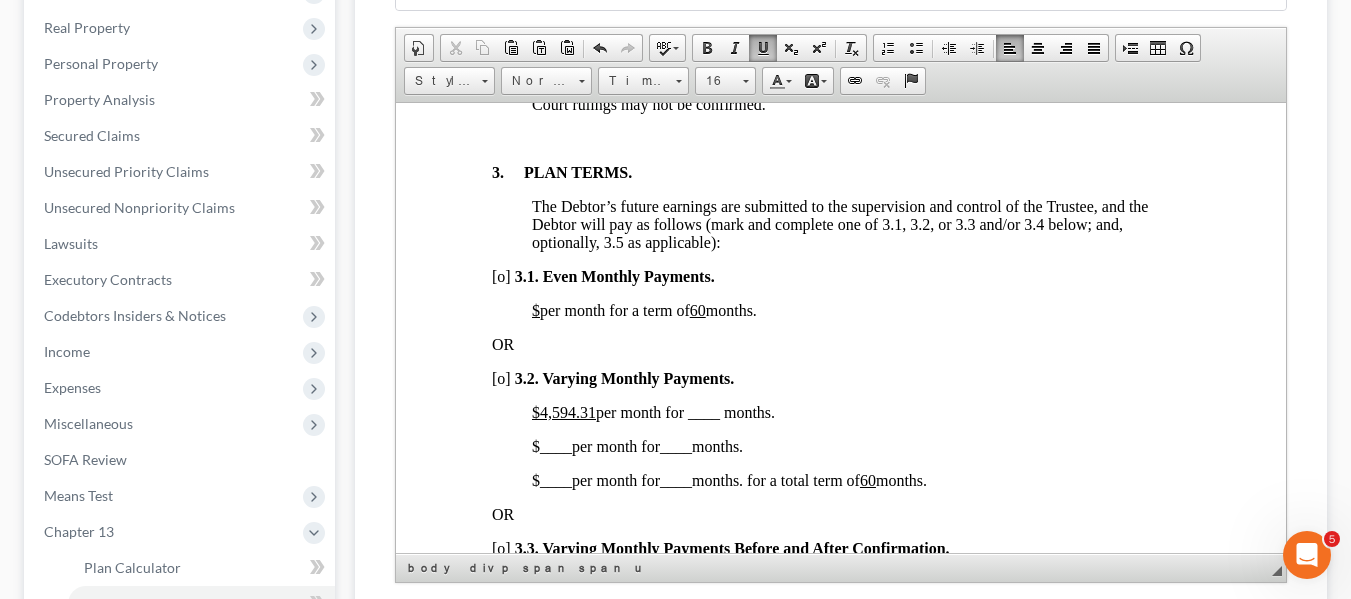 click on "60" at bounding box center [697, 309] 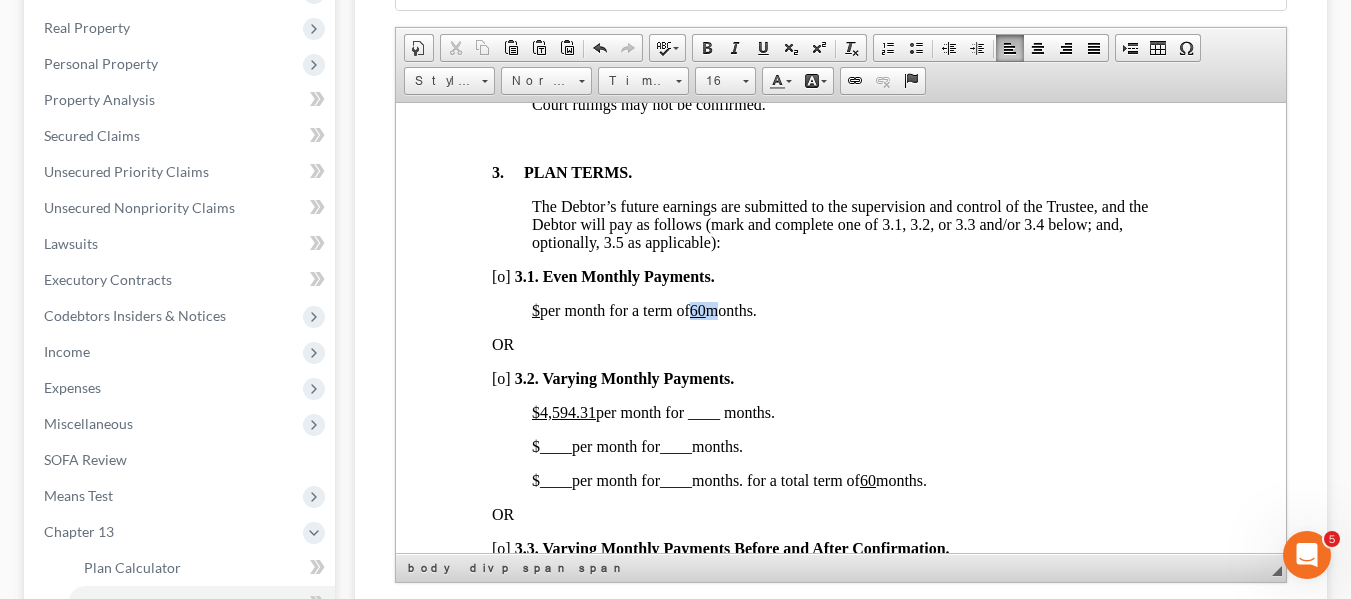 click on "60" at bounding box center (697, 309) 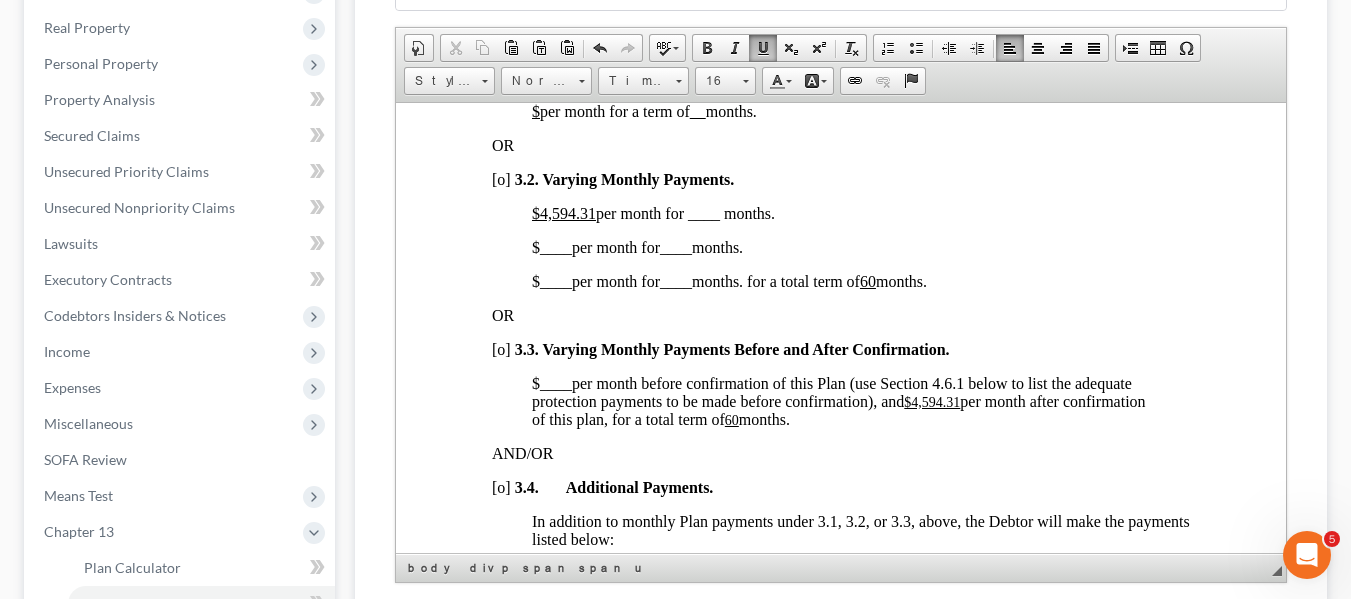 scroll, scrollTop: 1556, scrollLeft: 0, axis: vertical 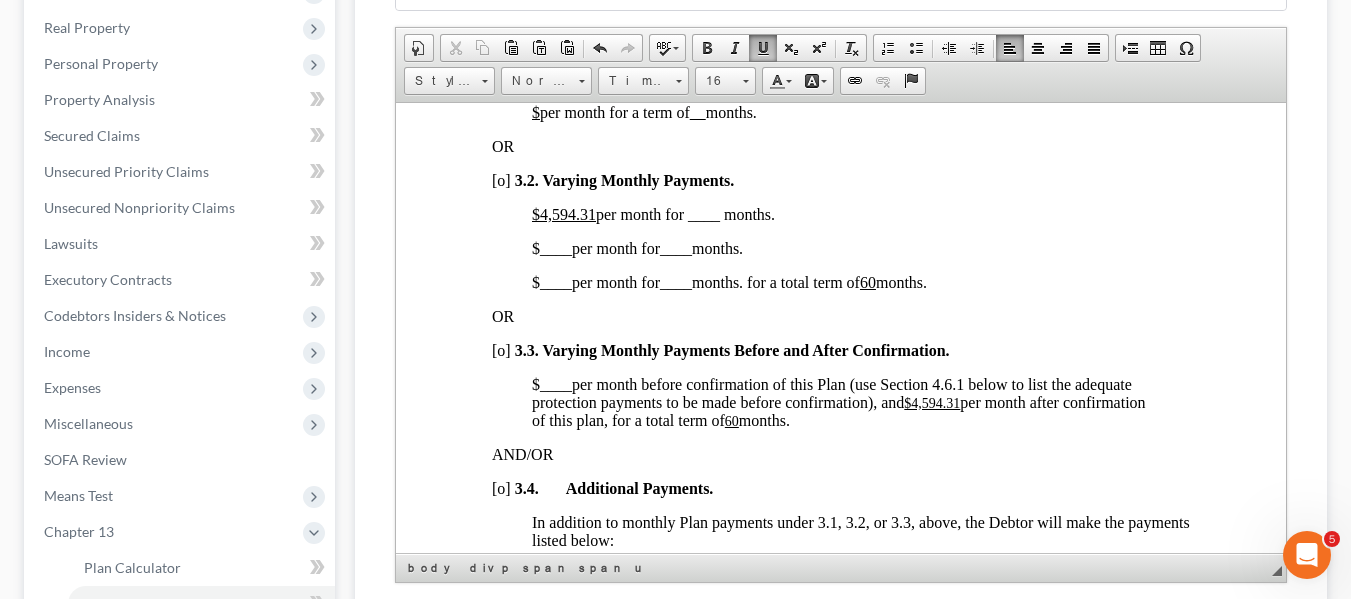 click on "[o]" at bounding box center (500, 179) 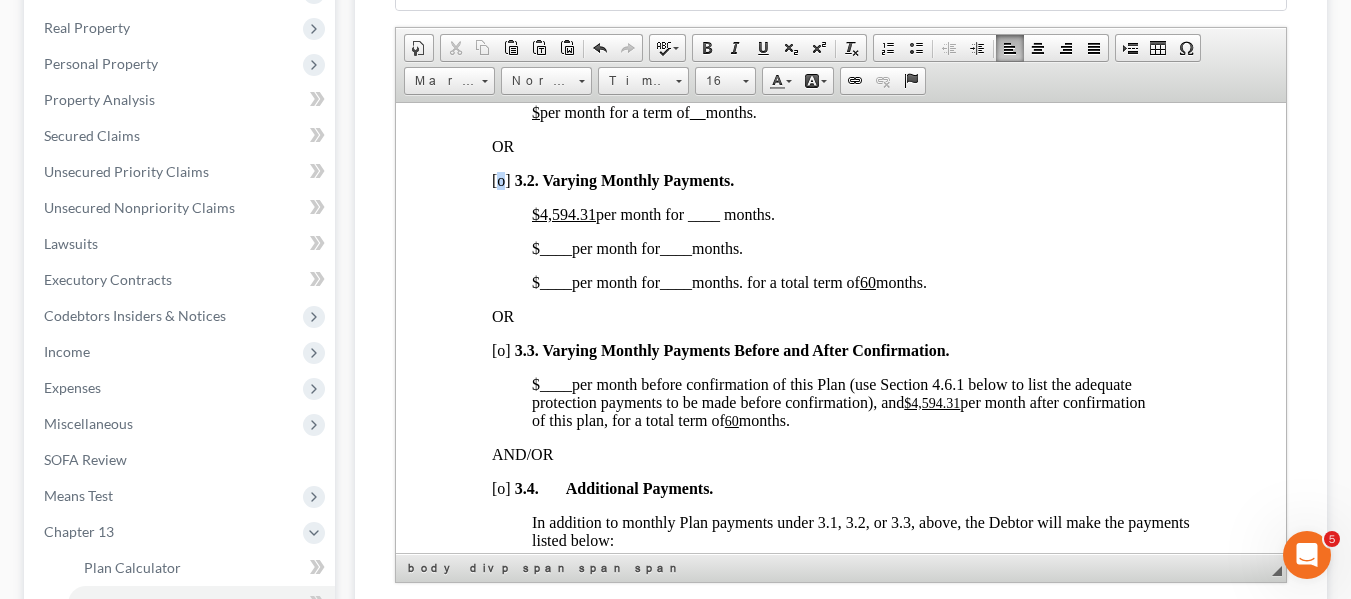 click on "[o]" at bounding box center (500, 179) 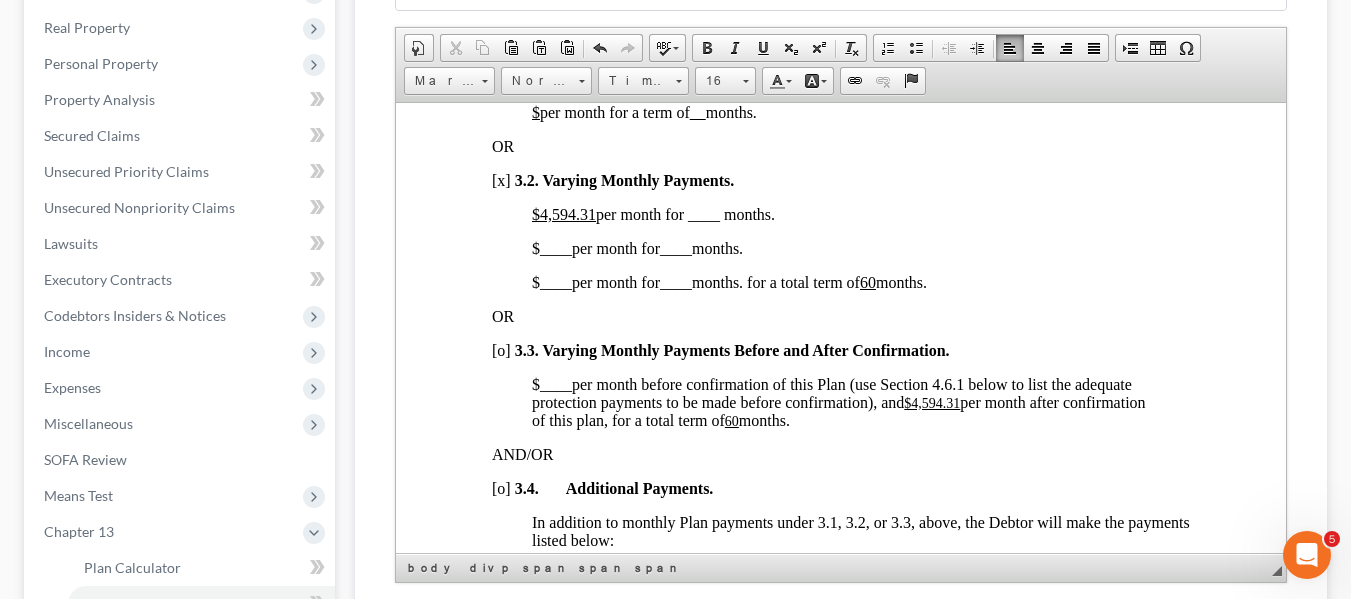 click on "$4,594.31" at bounding box center (563, 213) 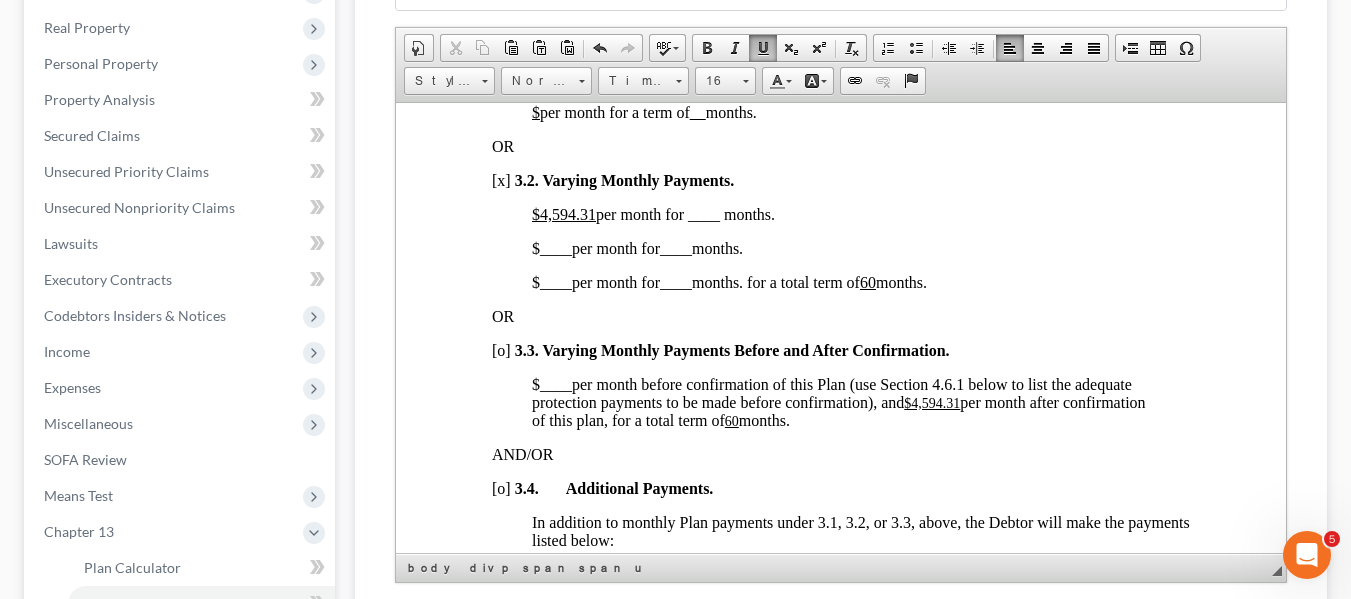 click on "$4,594.31" at bounding box center (563, 213) 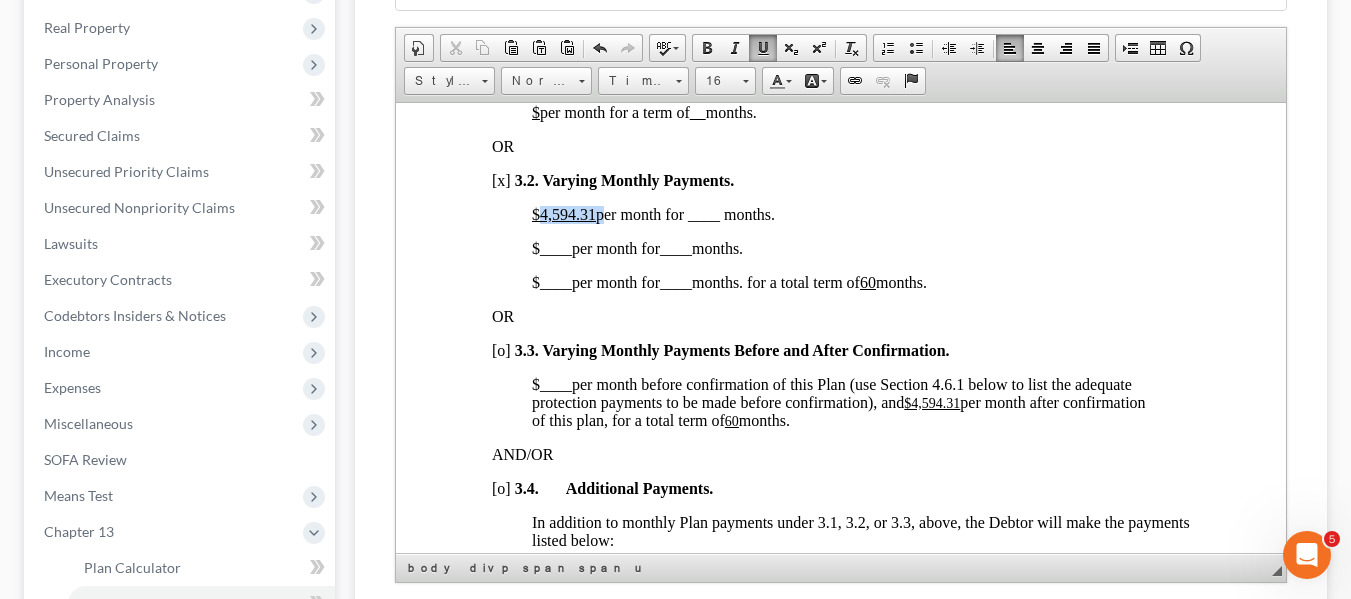 click on "$4,594.31" at bounding box center (563, 213) 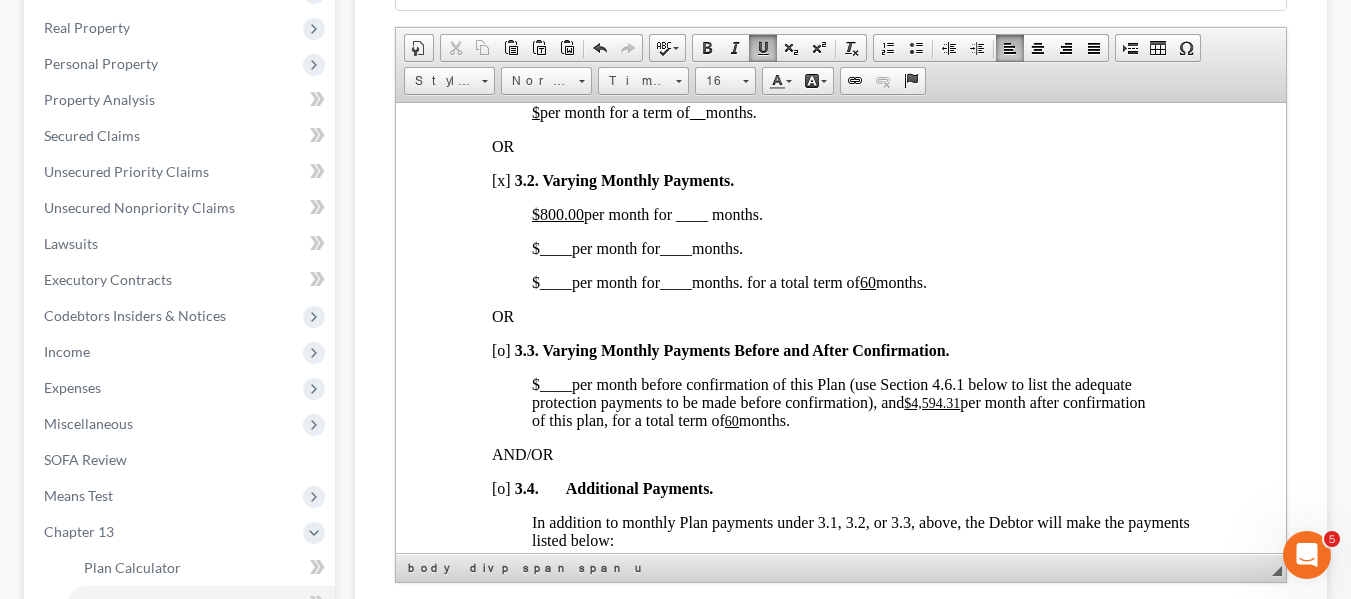 click on "$800.00 per month for ____ months." at bounding box center [646, 213] 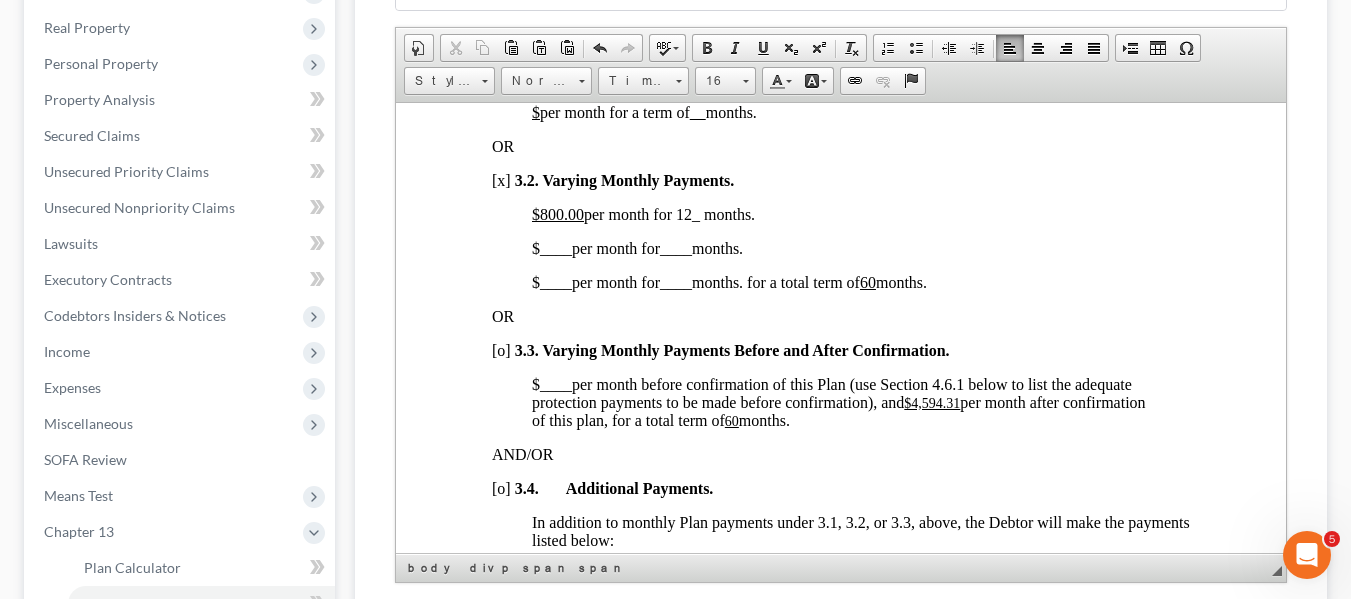 click on "____" at bounding box center (555, 247) 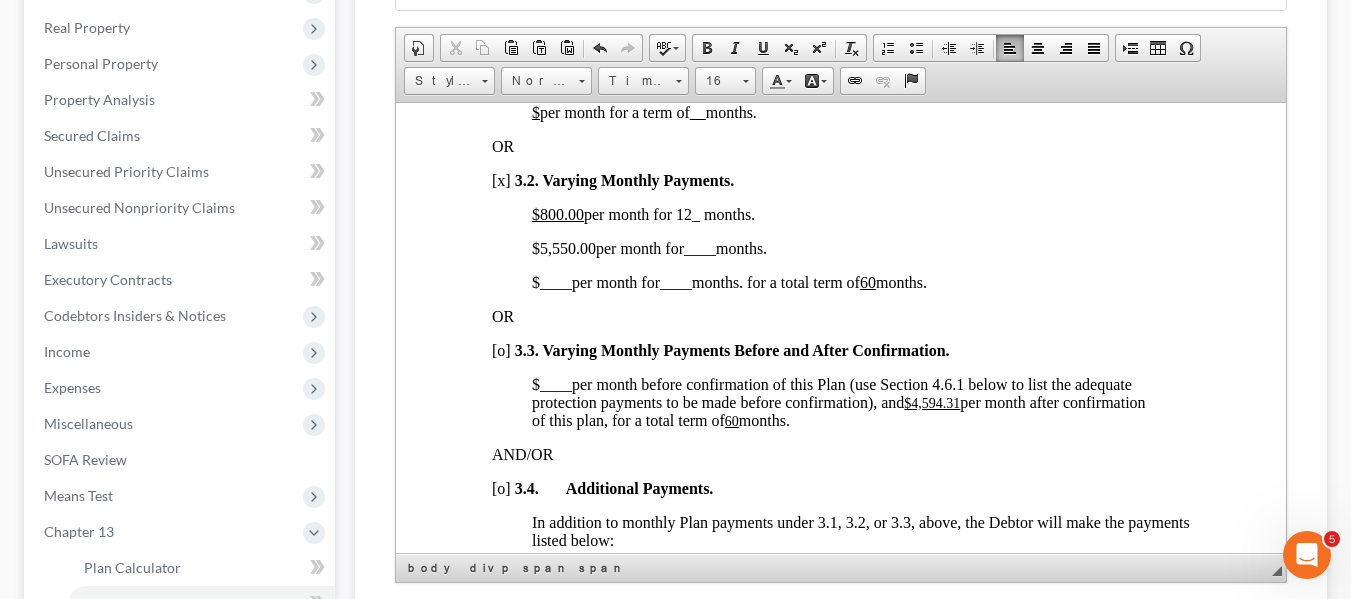 click on "____" at bounding box center (699, 247) 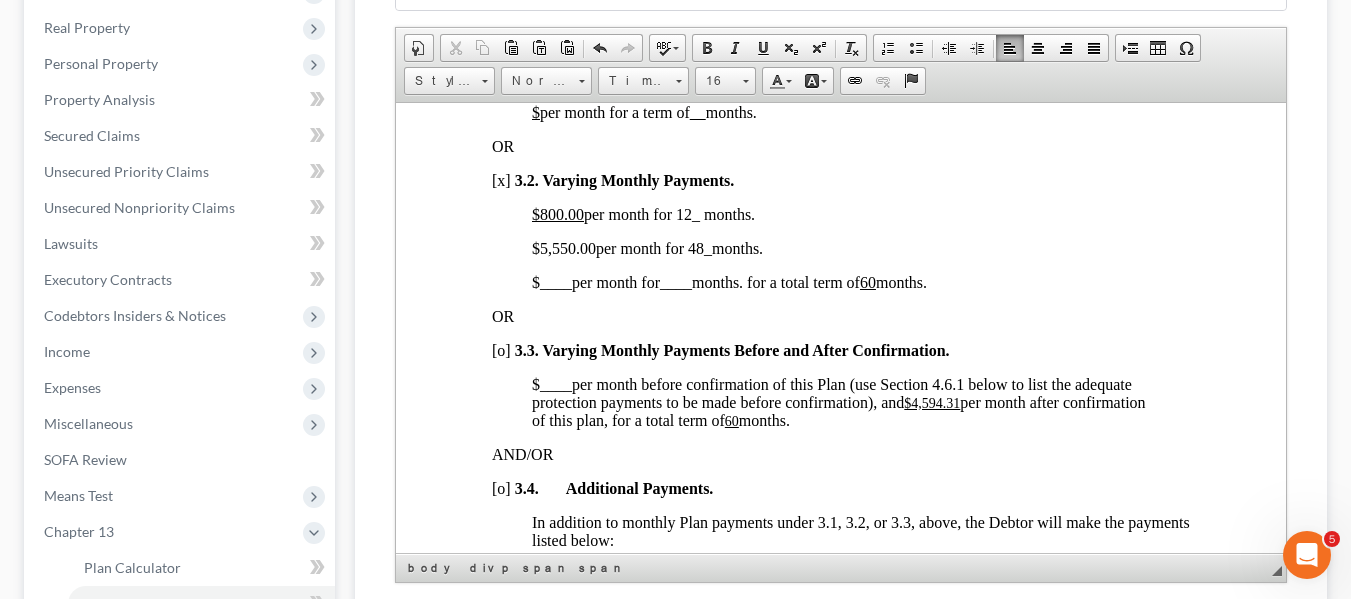click on "$ ____  per month for  ____  months. for a total term of  60  months." at bounding box center (728, 281) 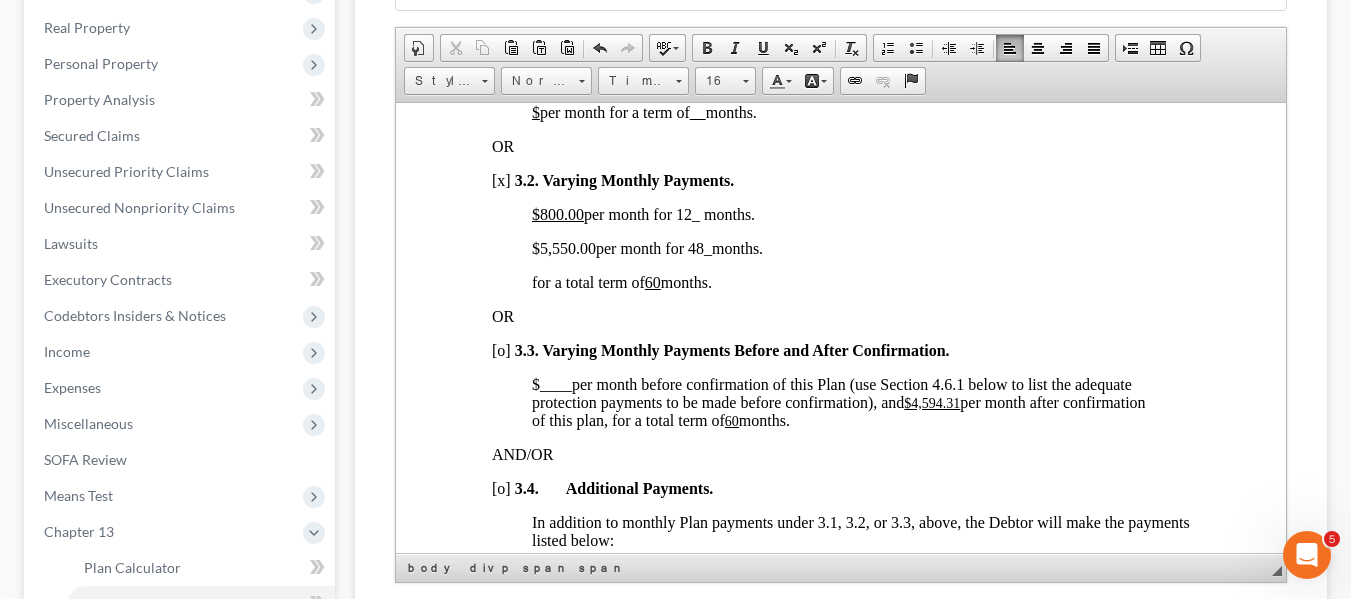 scroll, scrollTop: 1612, scrollLeft: 0, axis: vertical 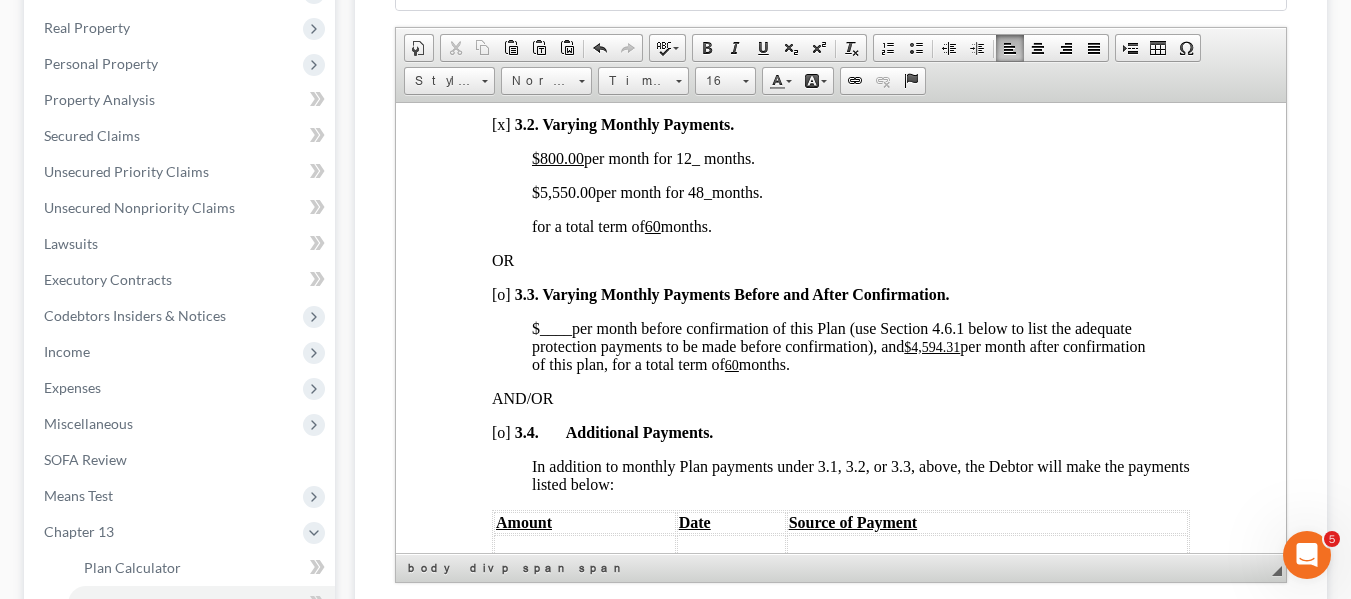 click on "$4,594.31" at bounding box center [931, 346] 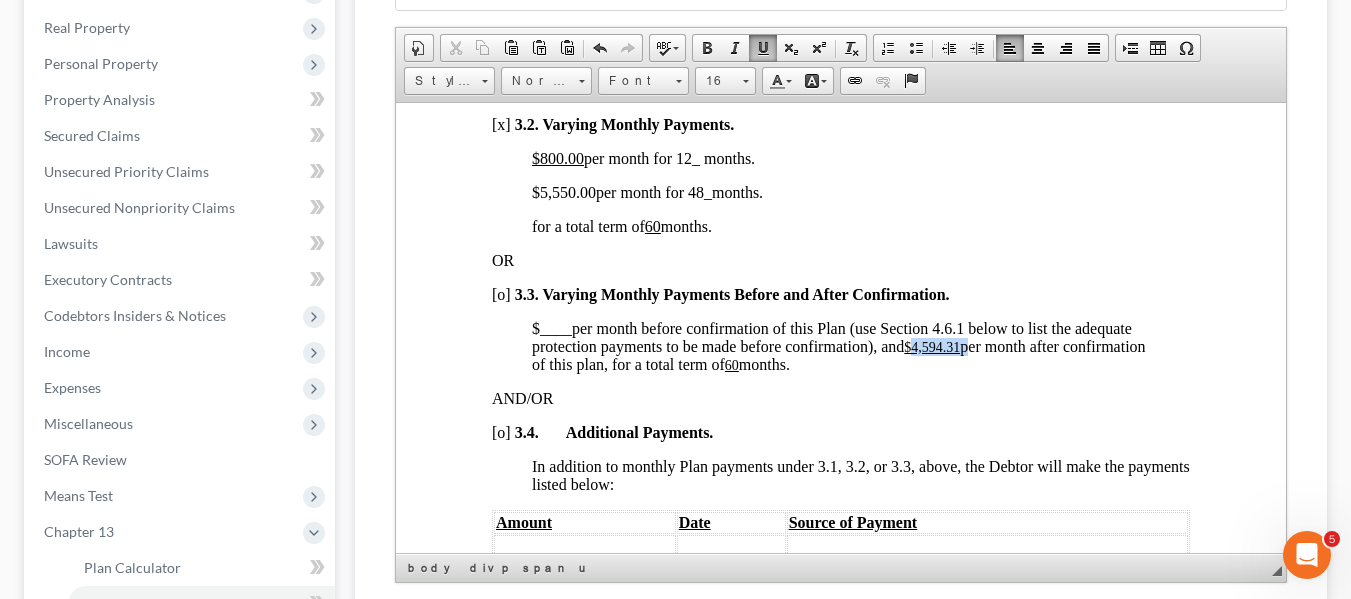 click on "$4,594.31" at bounding box center (931, 346) 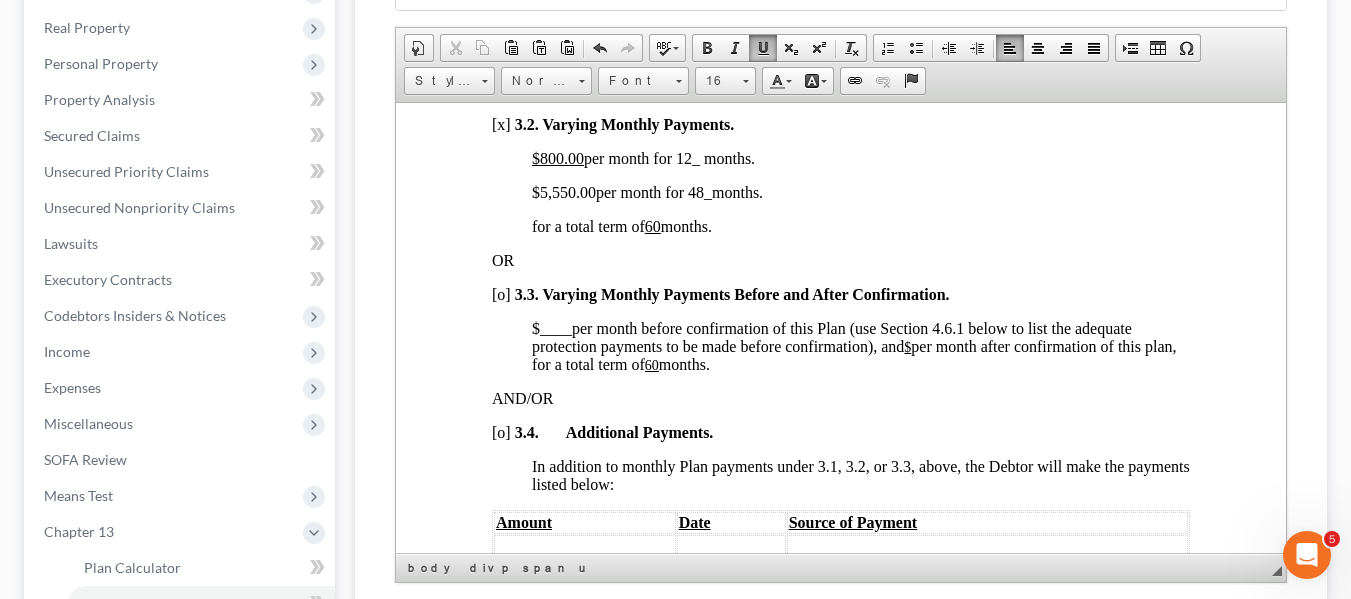 click on "60" at bounding box center (651, 364) 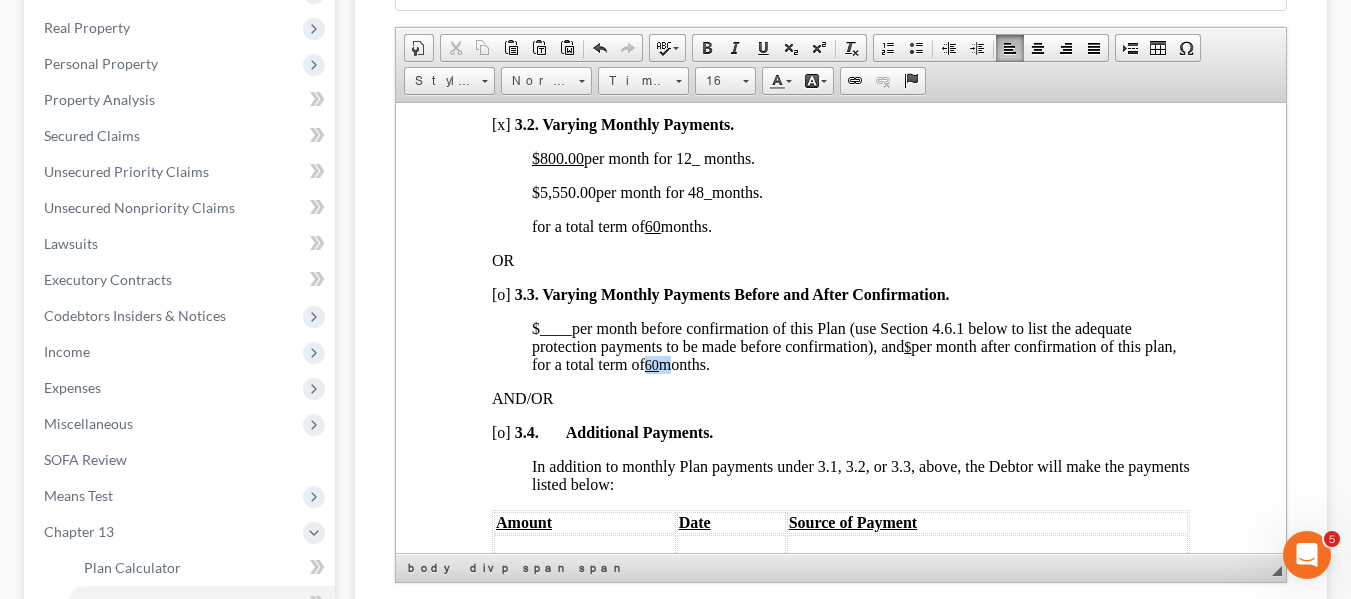 click on "60" at bounding box center (651, 364) 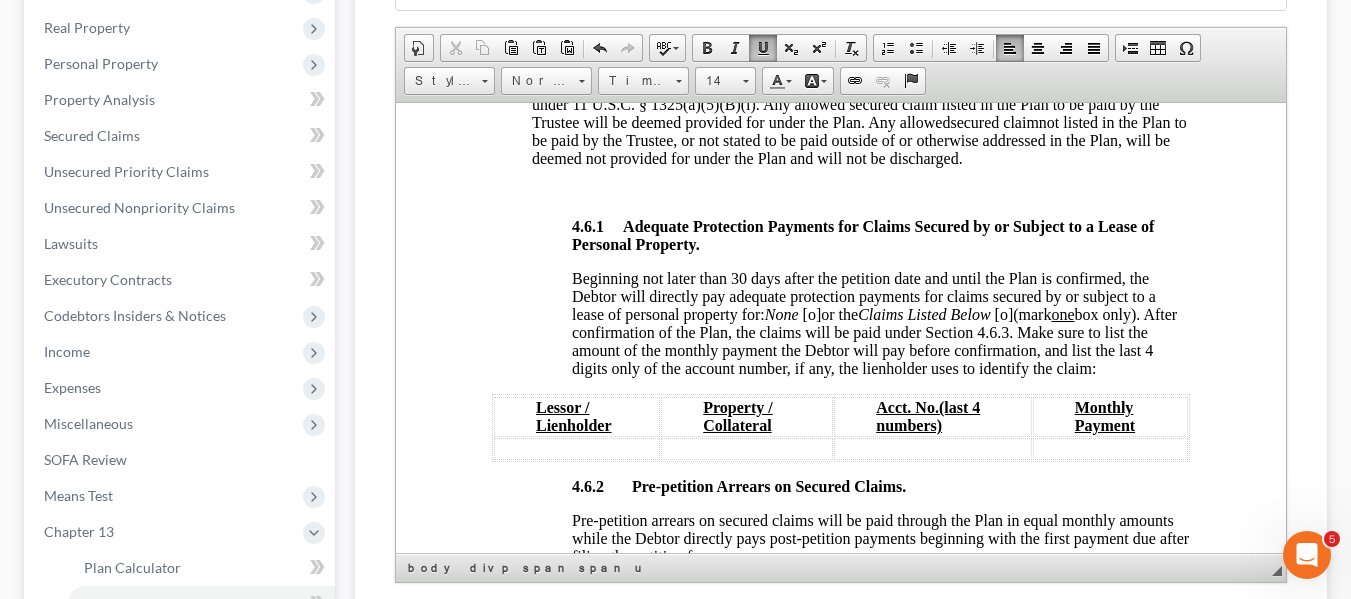 scroll, scrollTop: 3240, scrollLeft: 0, axis: vertical 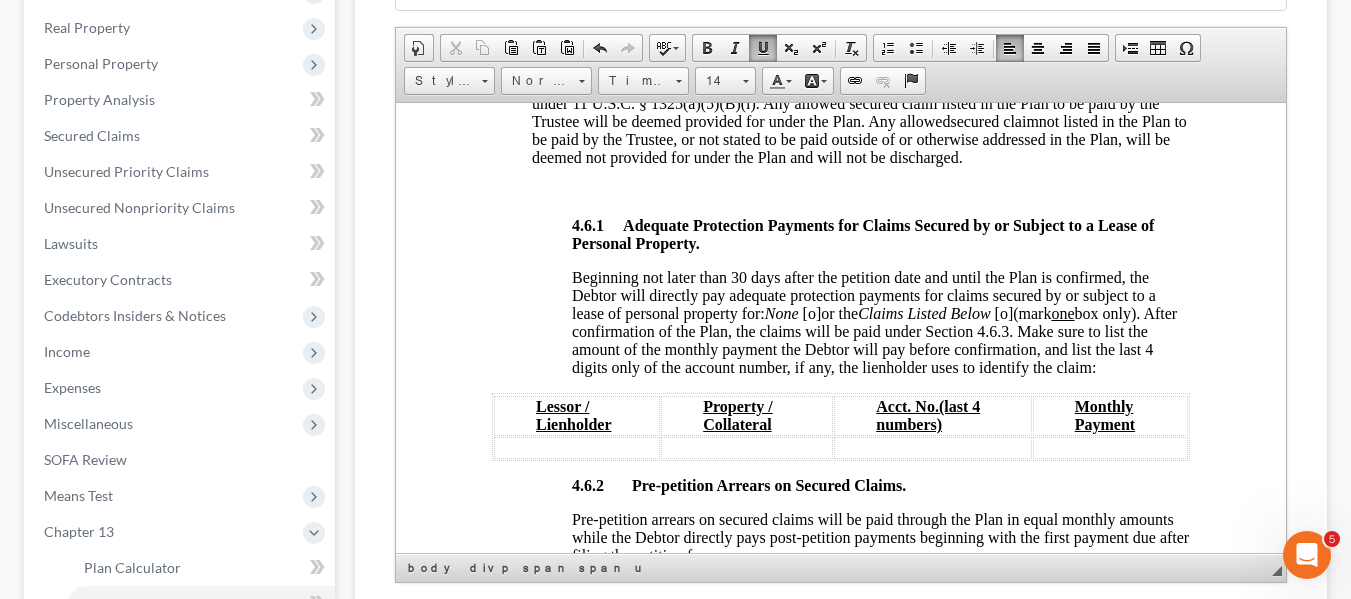 click on "[o]" at bounding box center (811, 312) 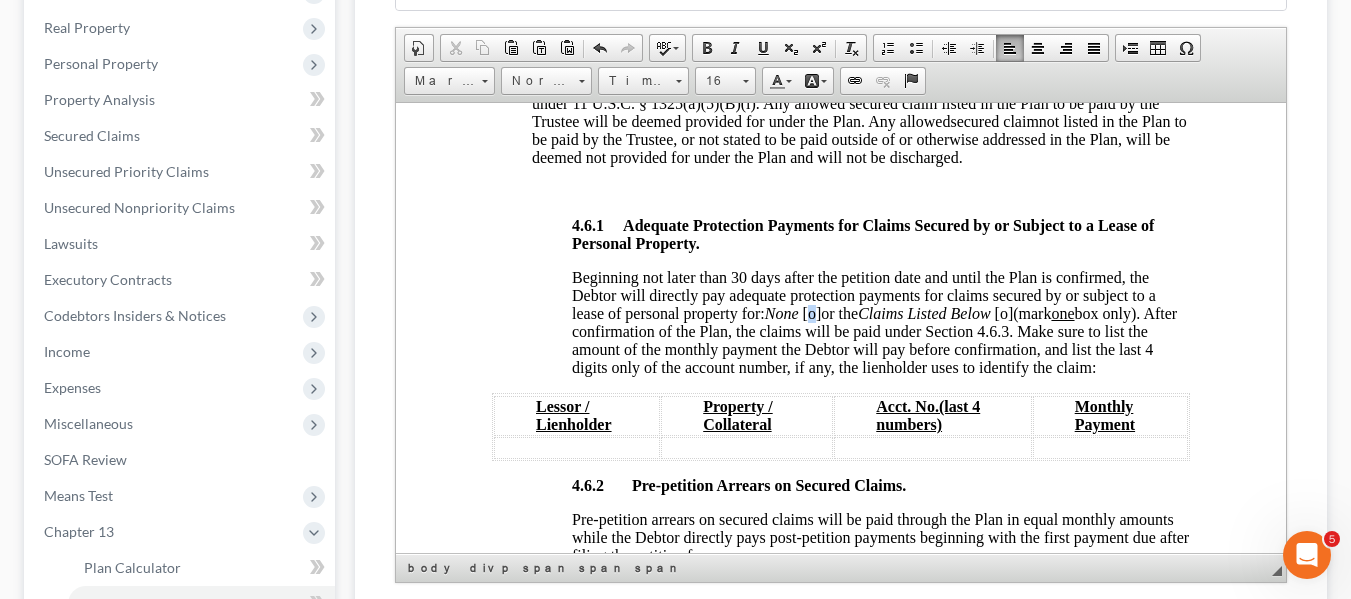 click on "[o]" at bounding box center [811, 312] 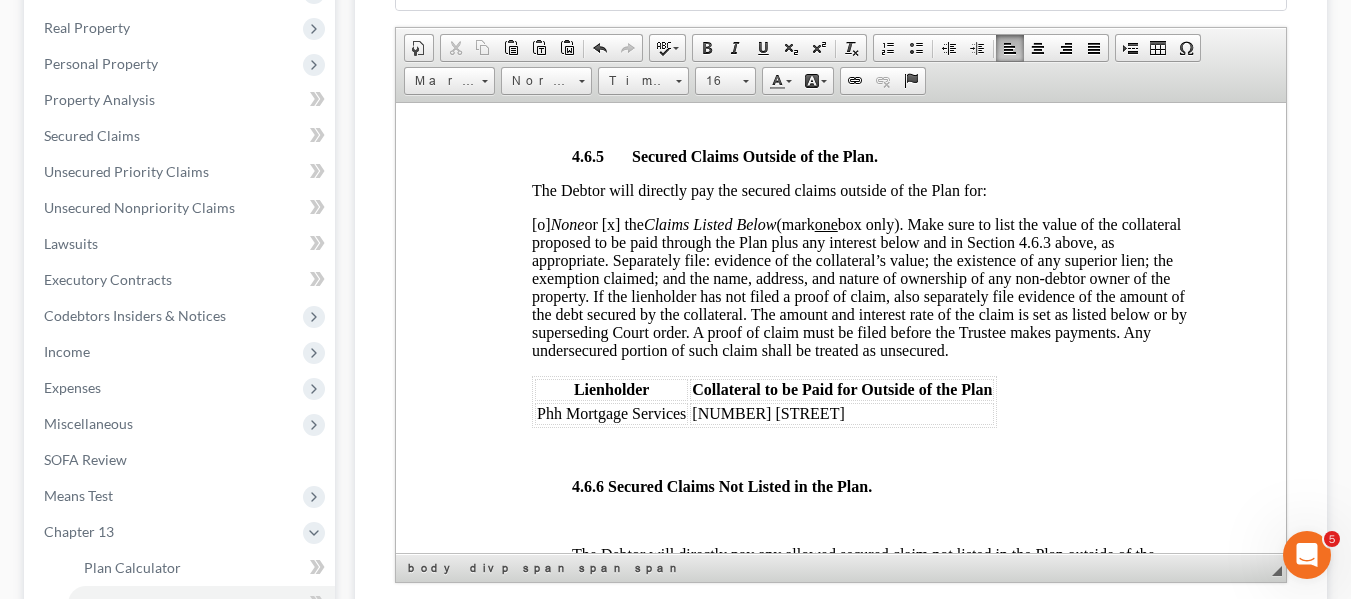scroll, scrollTop: 4398, scrollLeft: 0, axis: vertical 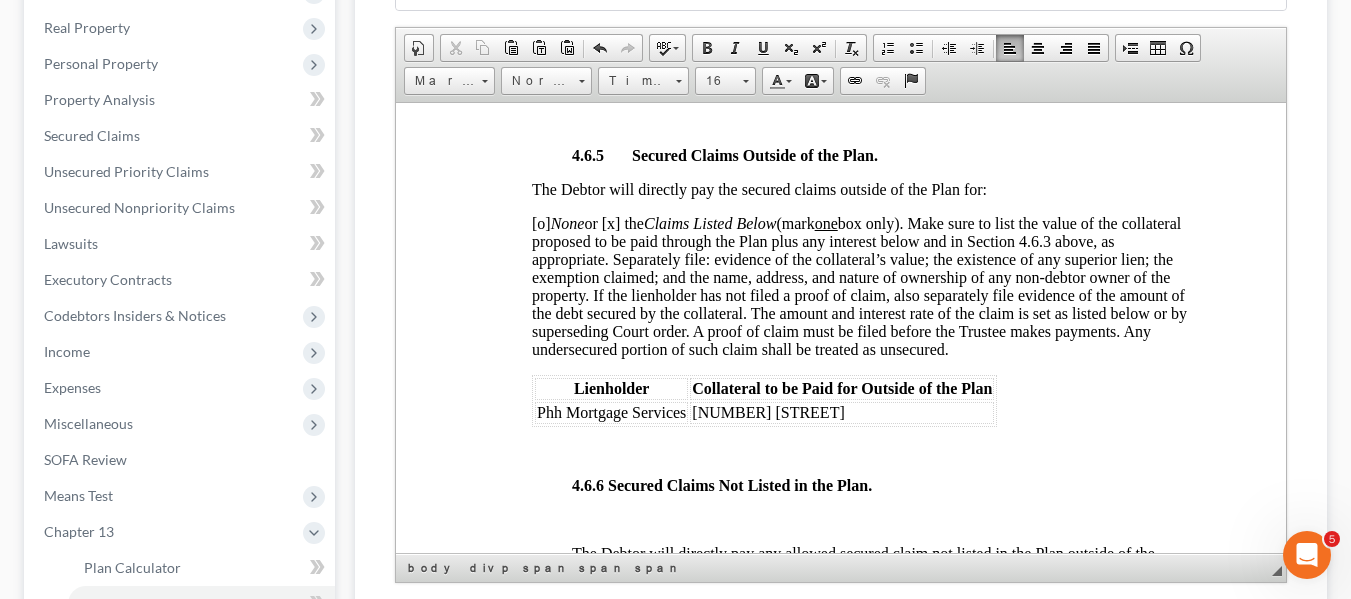 click on "[o] None or [x] the Claims Listed Below (mark one box only). Such claims are deemed provided for under the Plan. The Debtor will also directly pay outside of the Plan the unsecured portion of a claim that is only partially secured, and any such unsecured claim is deemed provided for under the Plan:" at bounding box center (858, 285) 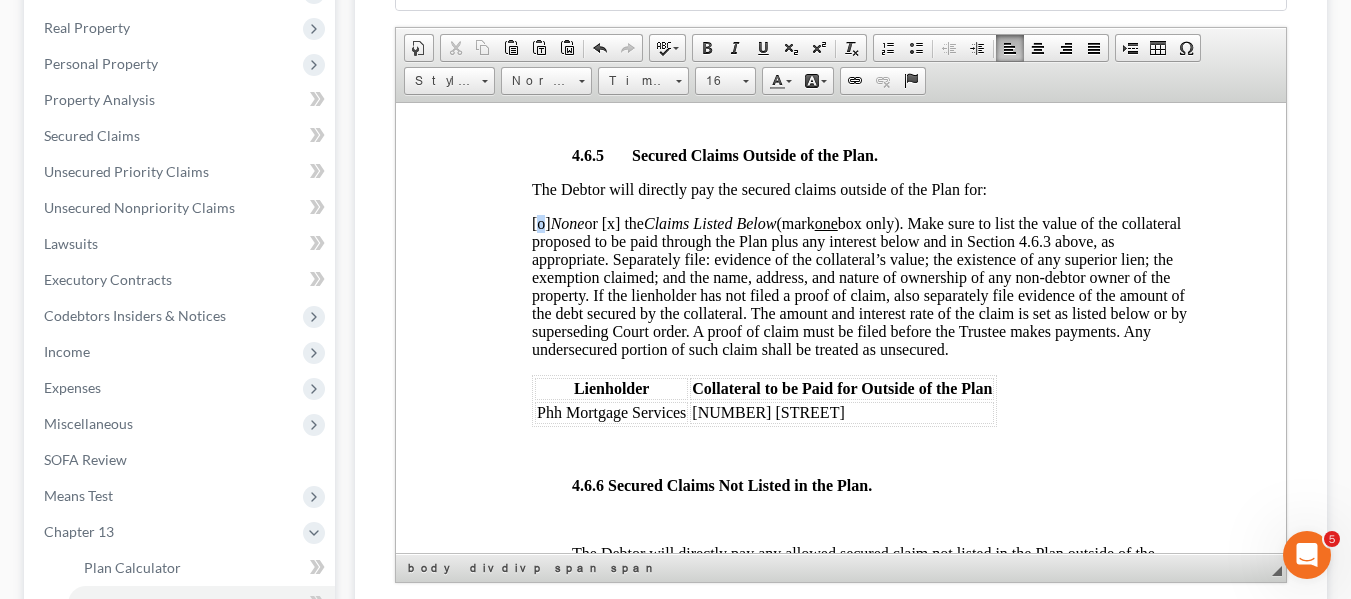 click on "[o] None or [x] the Claims Listed Below (mark one box only). Such claims are deemed provided for under the Plan. The Debtor will also directly pay outside of the Plan the unsecured portion of a claim that is only partially secured, and any such unsecured claim is deemed provided for under the Plan:" at bounding box center (858, 285) 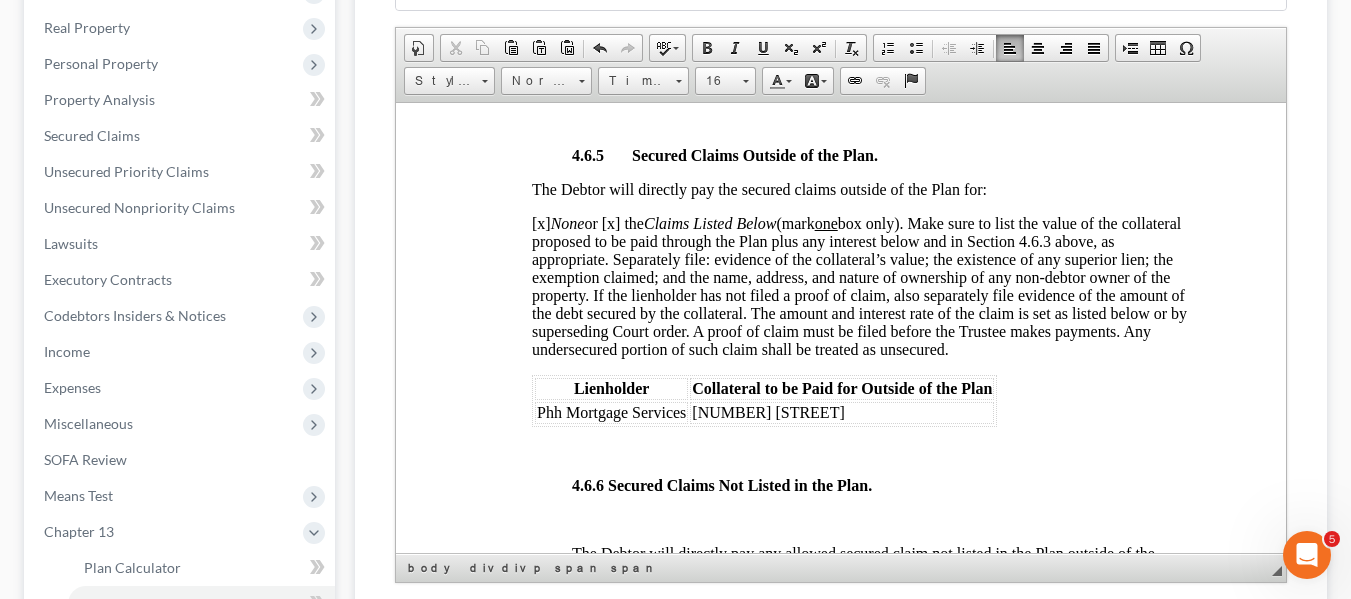 click on "[x]  None  or [x] the  Claims Listed Below  (mark  one  box only). Such claims are deemed provided for under the Plan. The Debtor will also directly pay outside of the Plan the unsecured portion of a claim that is only partially secured, and any such unsecured claim is deemed provided for under the Plan:" at bounding box center (858, 285) 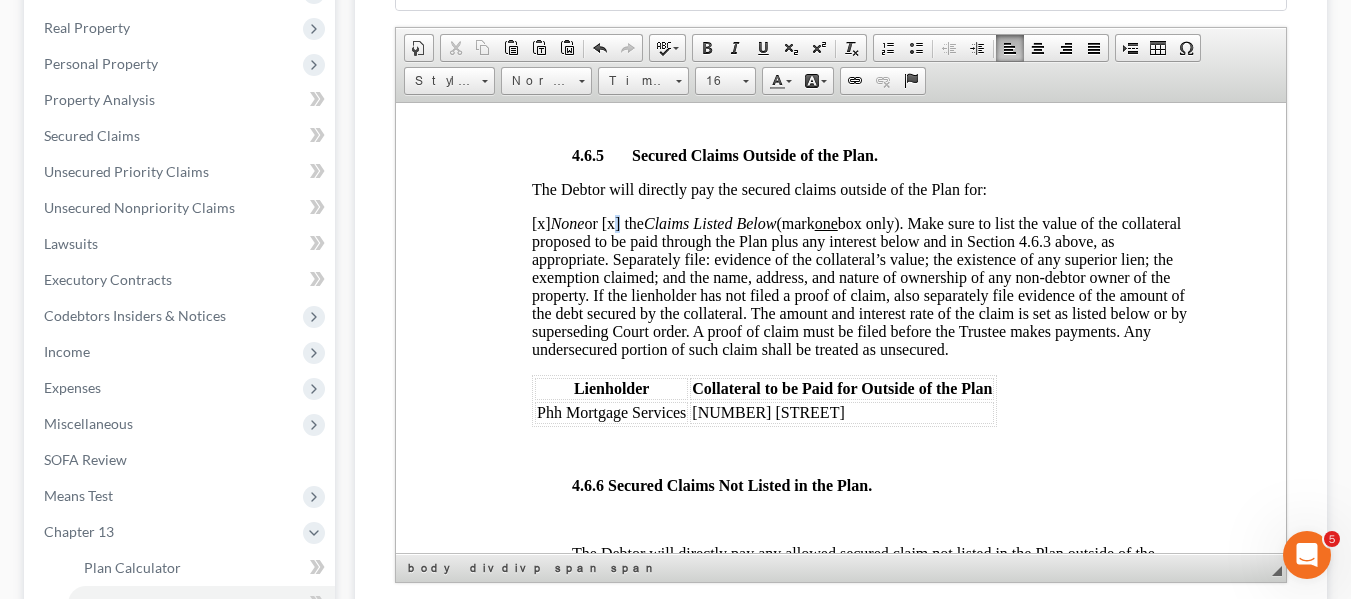 click on "[x]  None  or [x] the  Claims Listed Below  (mark  one  box only). Such claims are deemed provided for under the Plan. The Debtor will also directly pay outside of the Plan the unsecured portion of a claim that is only partially secured, and any such unsecured claim is deemed provided for under the Plan:" at bounding box center (858, 285) 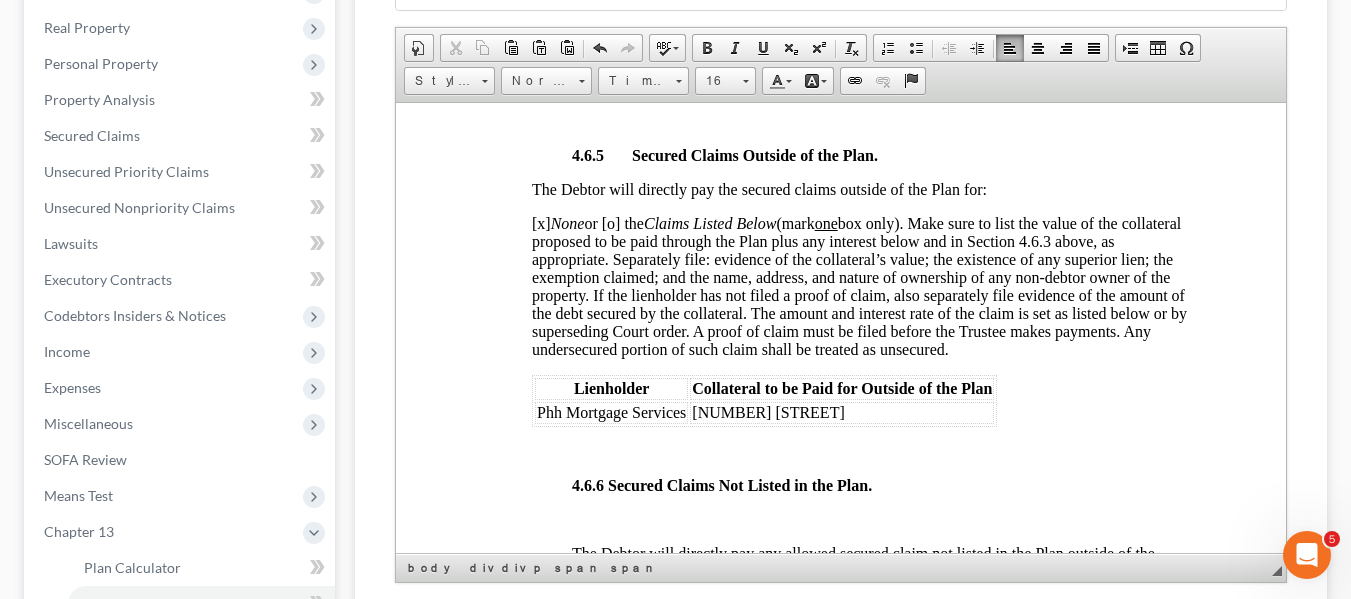 click on "Phh Mortgage Services" at bounding box center [610, 411] 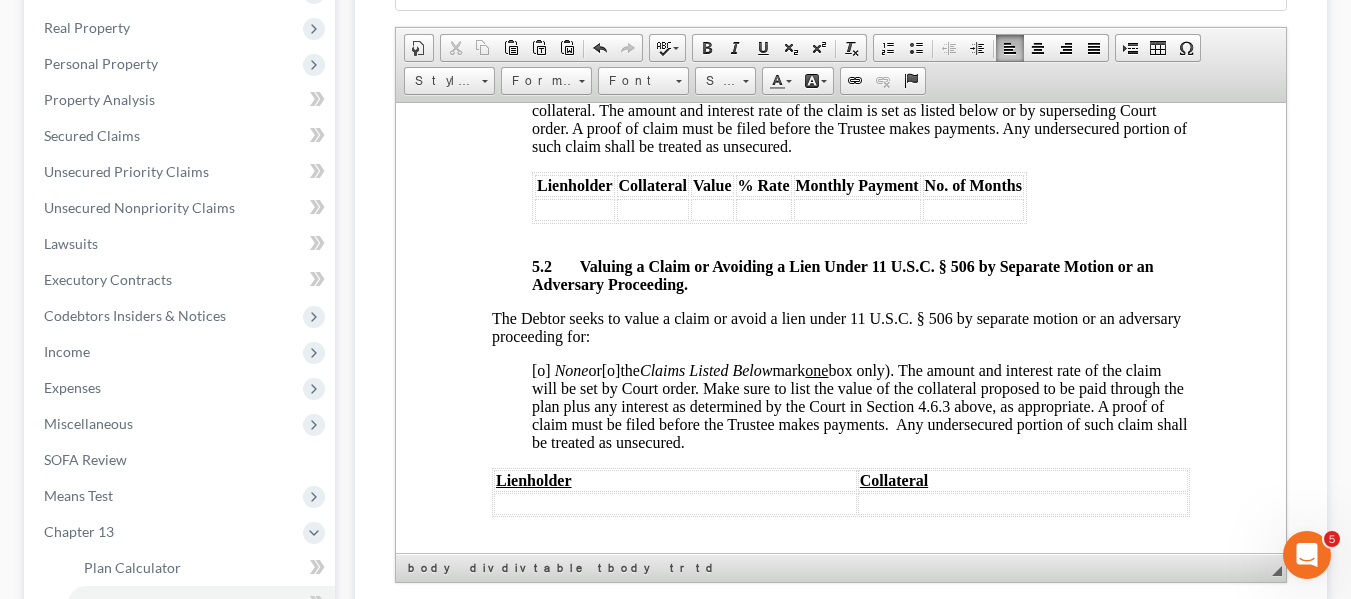 scroll, scrollTop: 5744, scrollLeft: 0, axis: vertical 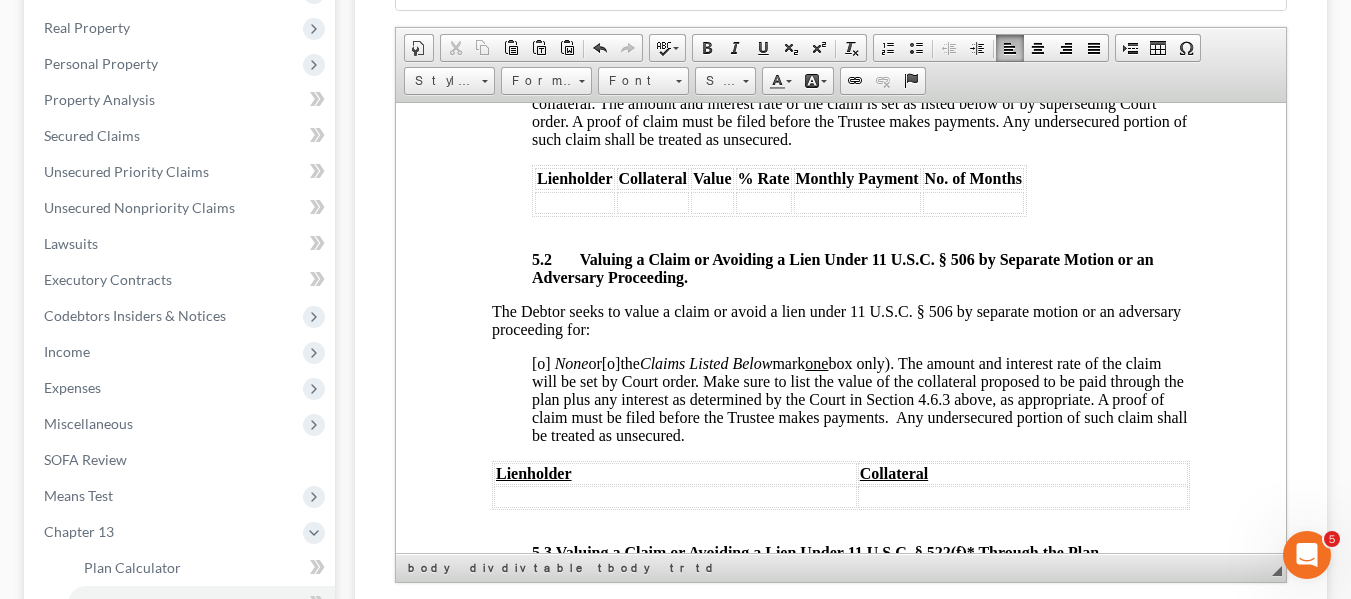 click on "[o]" at bounding box center [540, 362] 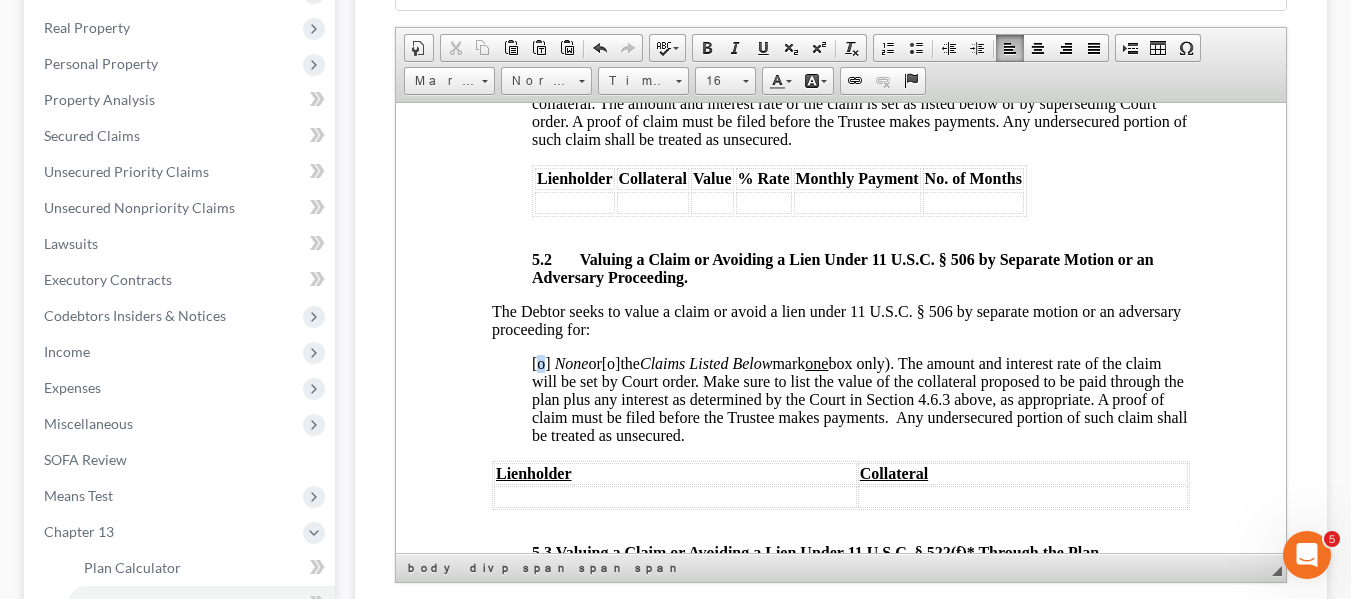 click on "[o]" at bounding box center (540, 362) 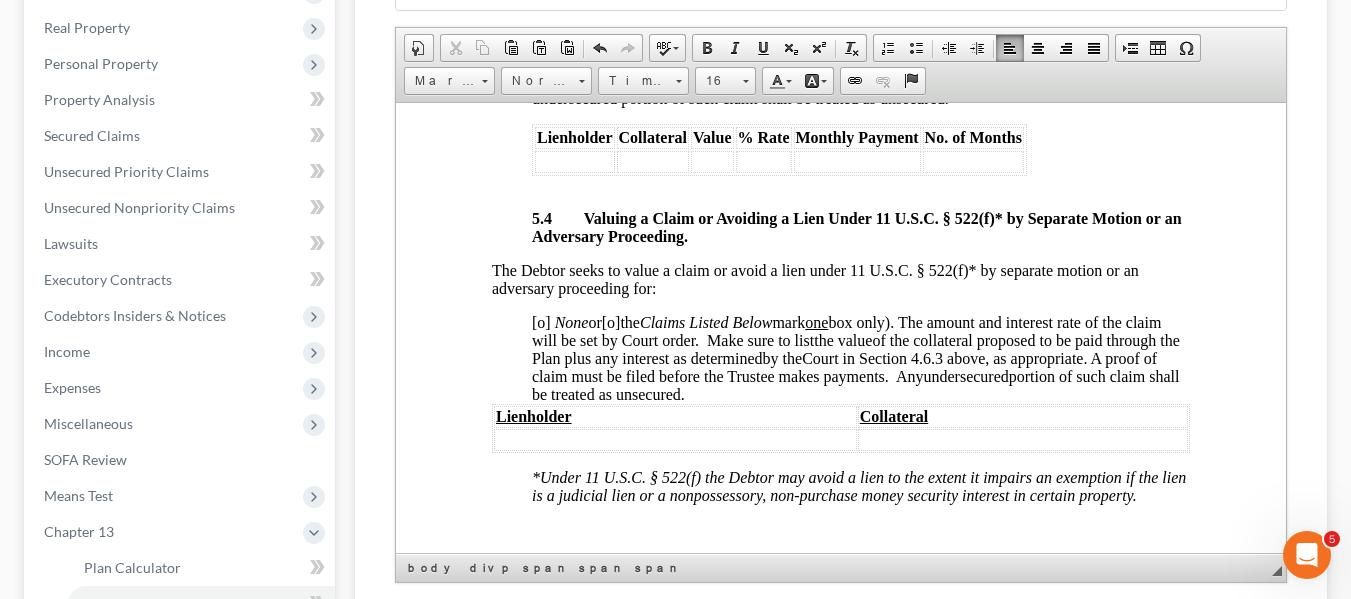 scroll, scrollTop: 6393, scrollLeft: 0, axis: vertical 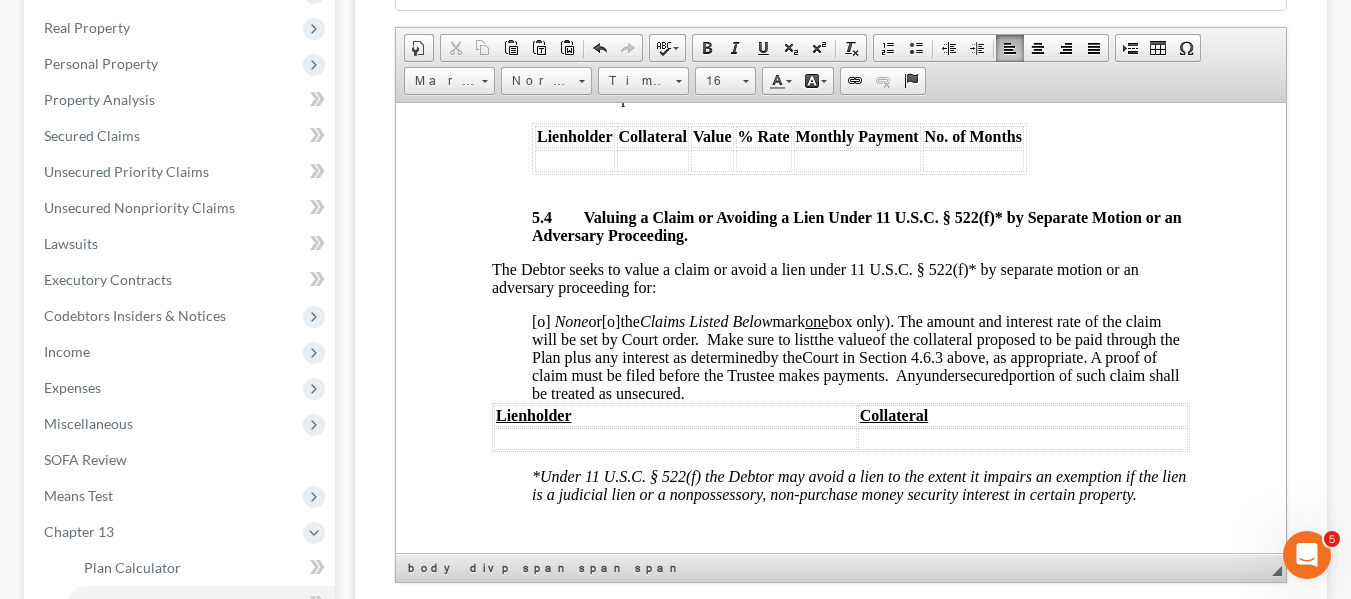 click on "[o]" at bounding box center (540, 320) 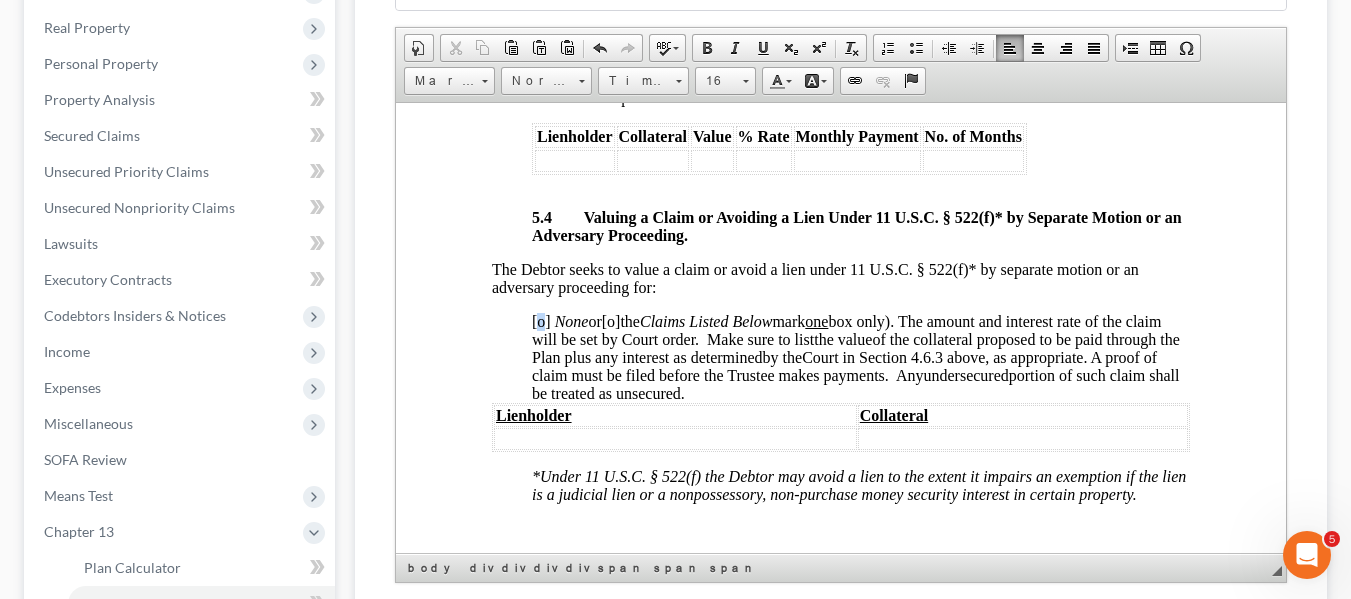 click on "[o]" at bounding box center (540, 320) 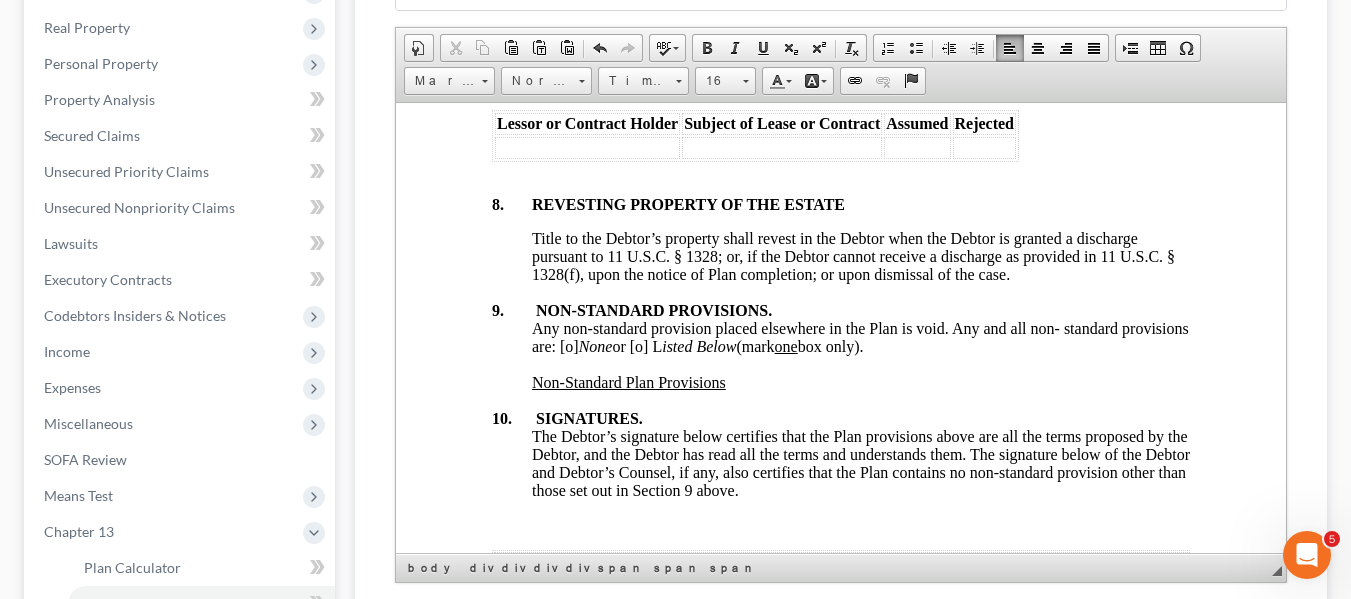 scroll, scrollTop: 7533, scrollLeft: 0, axis: vertical 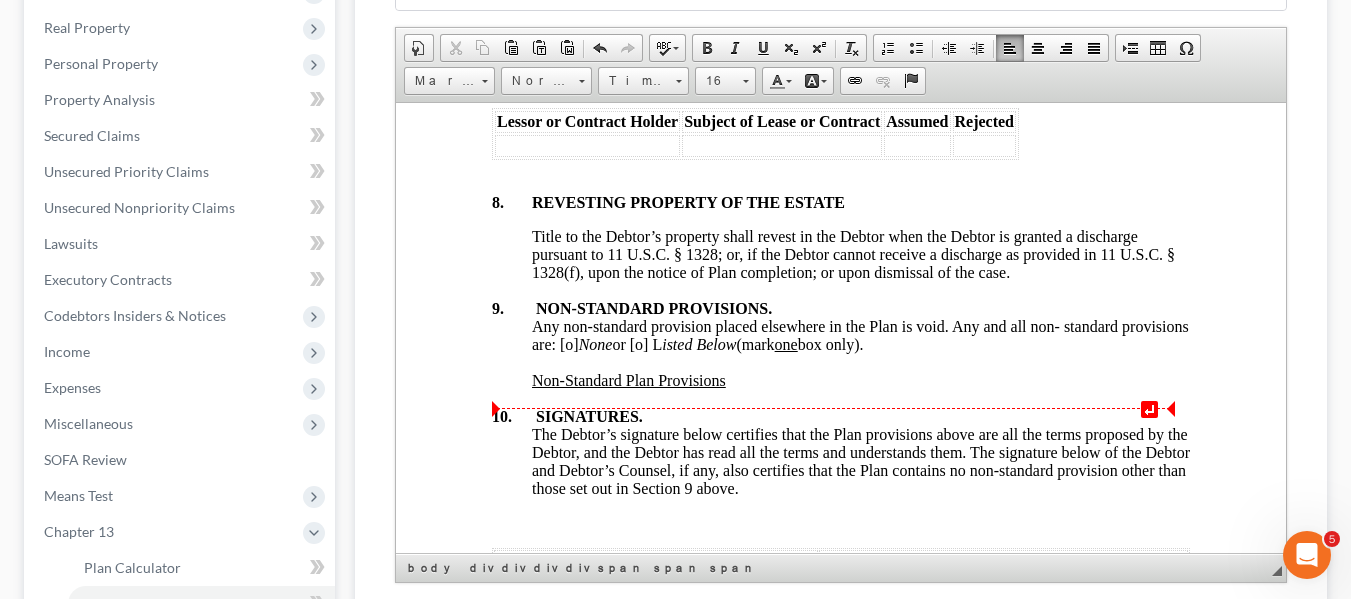 click on "Any non-standard provision placed elsewhere in the Plan is void. Any and all non- standard provisions are: [o]  None  or [o] L isted Below  (mark  one  box only)." at bounding box center (859, 334) 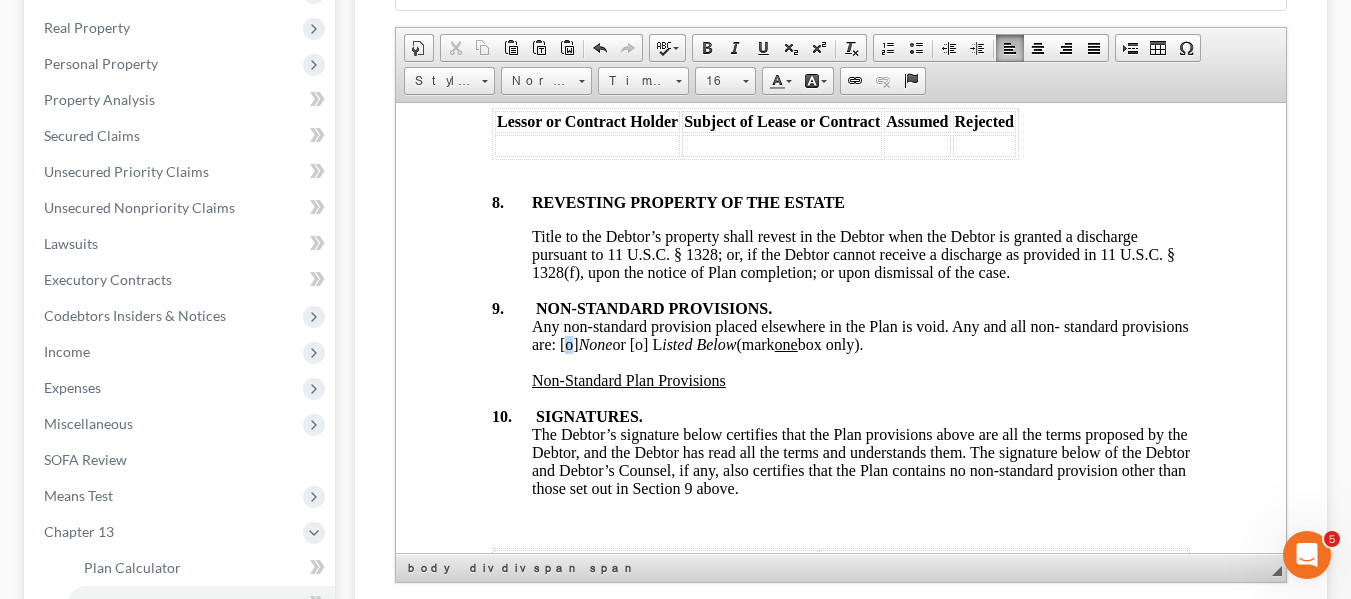 click on "Any non-standard provision placed elsewhere in the Plan is void. Any and all non- standard provisions are: [o]  None  or [o] L isted Below  (mark  one  box only)." at bounding box center [859, 334] 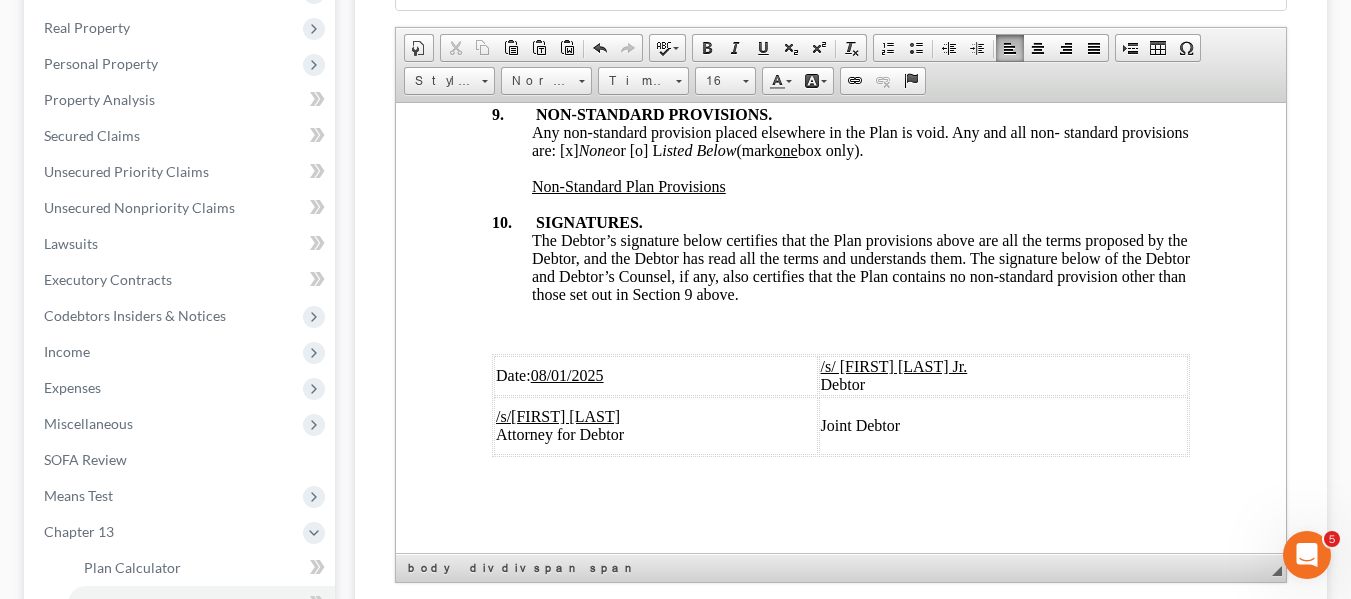 scroll, scrollTop: 7796, scrollLeft: 0, axis: vertical 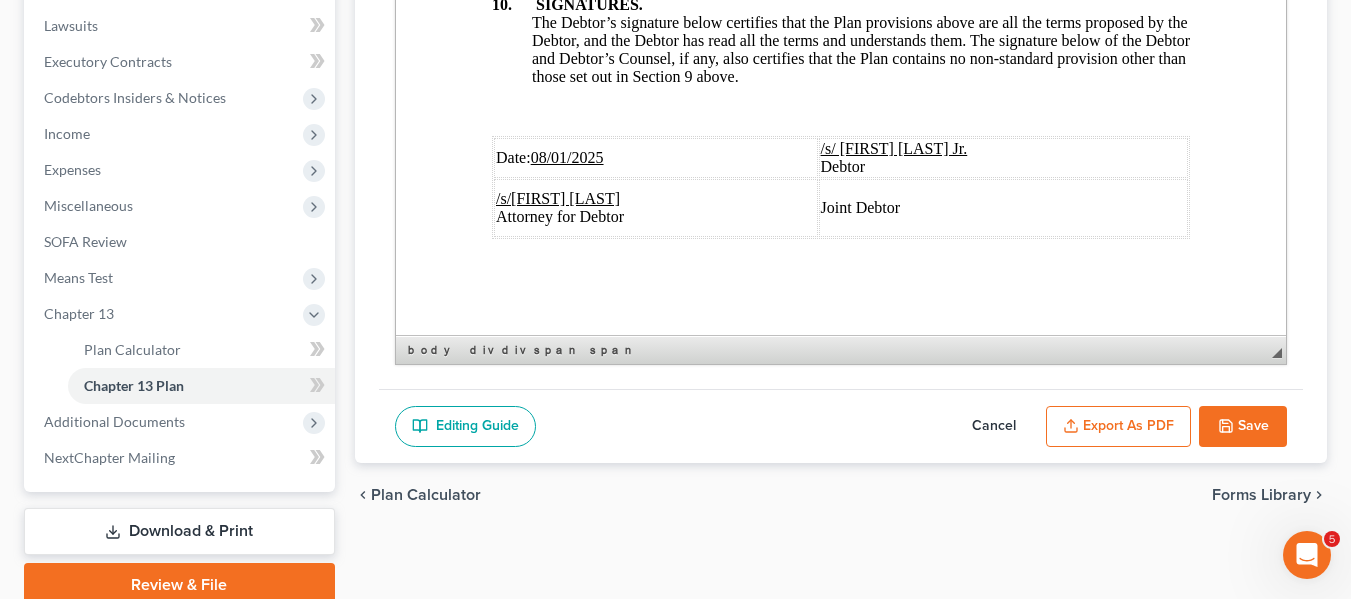 click on "Export as PDF" at bounding box center (1118, 427) 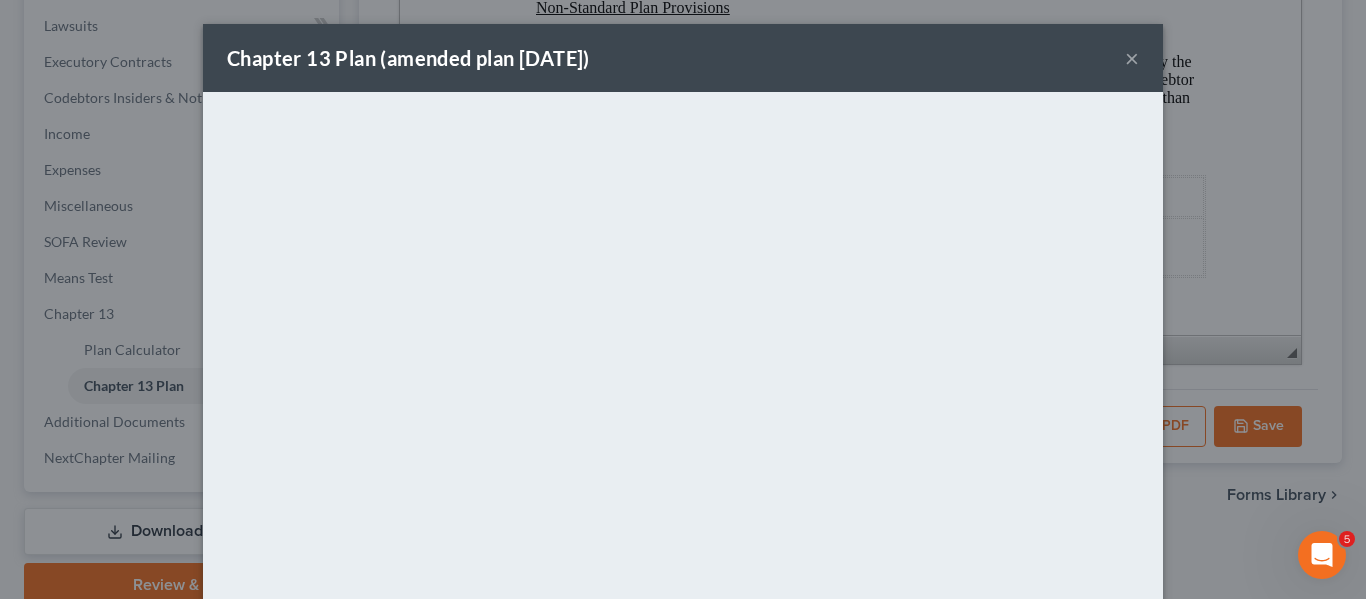 click on "Chapter 13 Plan (amended plan 080125) ×" at bounding box center [683, 58] 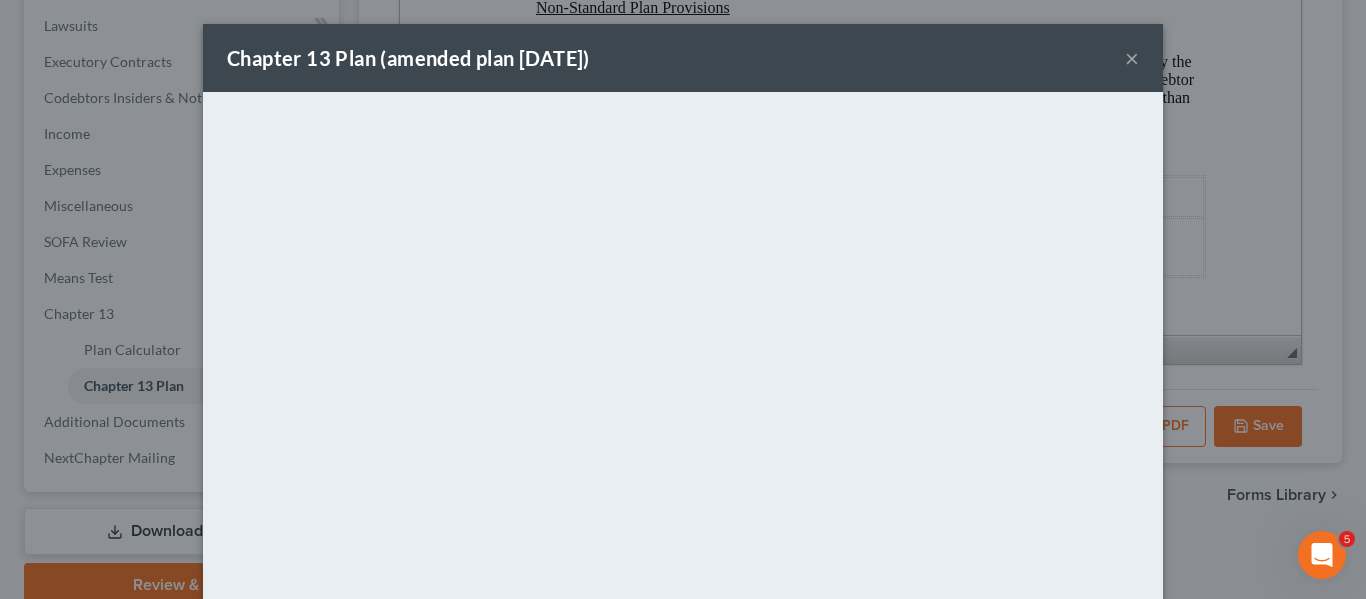 click on "×" at bounding box center [1132, 58] 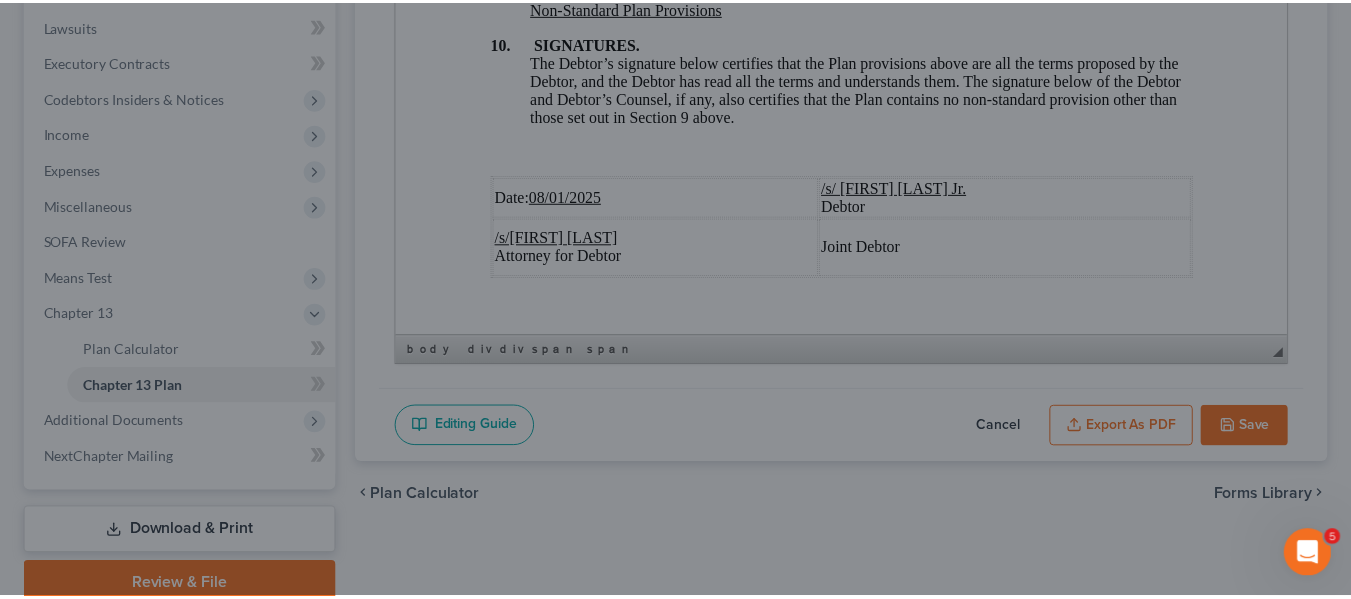 scroll, scrollTop: 7796, scrollLeft: 0, axis: vertical 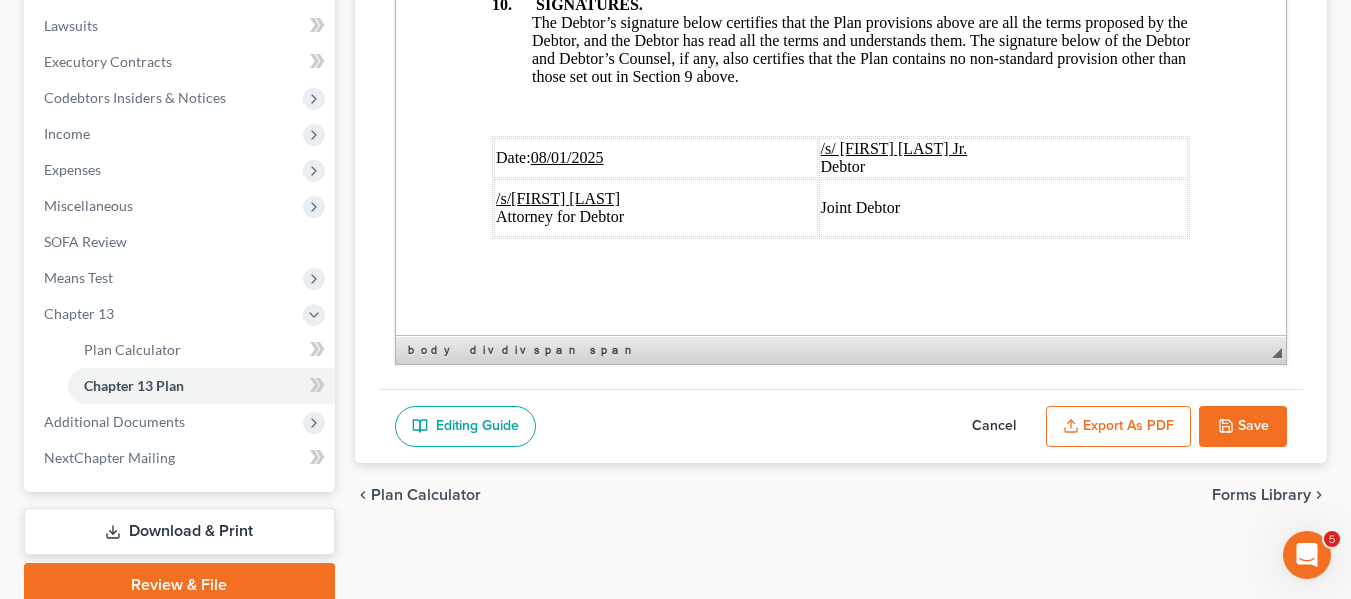 click 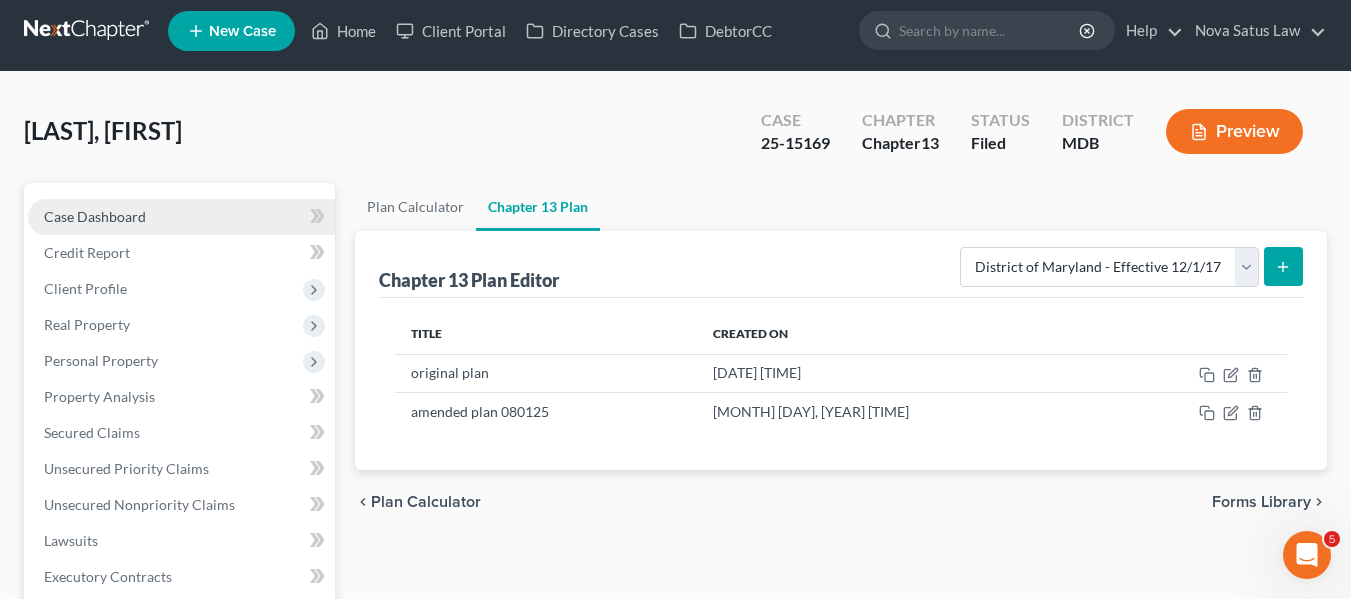 scroll, scrollTop: 0, scrollLeft: 0, axis: both 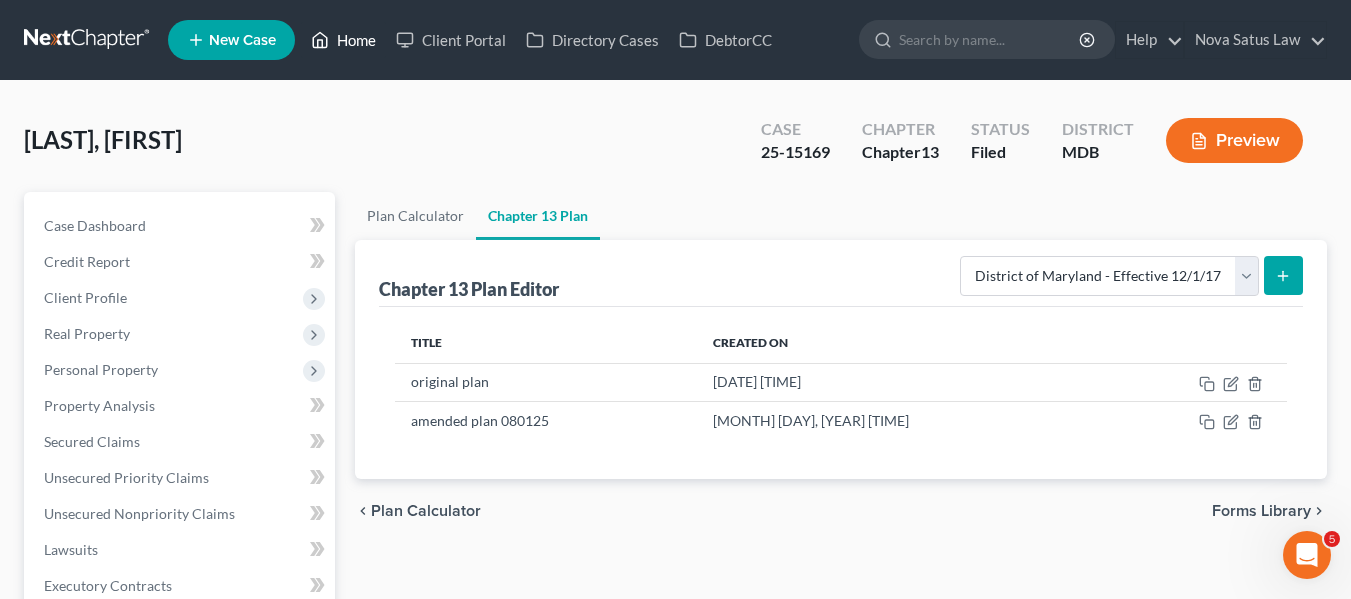 click on "Home" at bounding box center [343, 40] 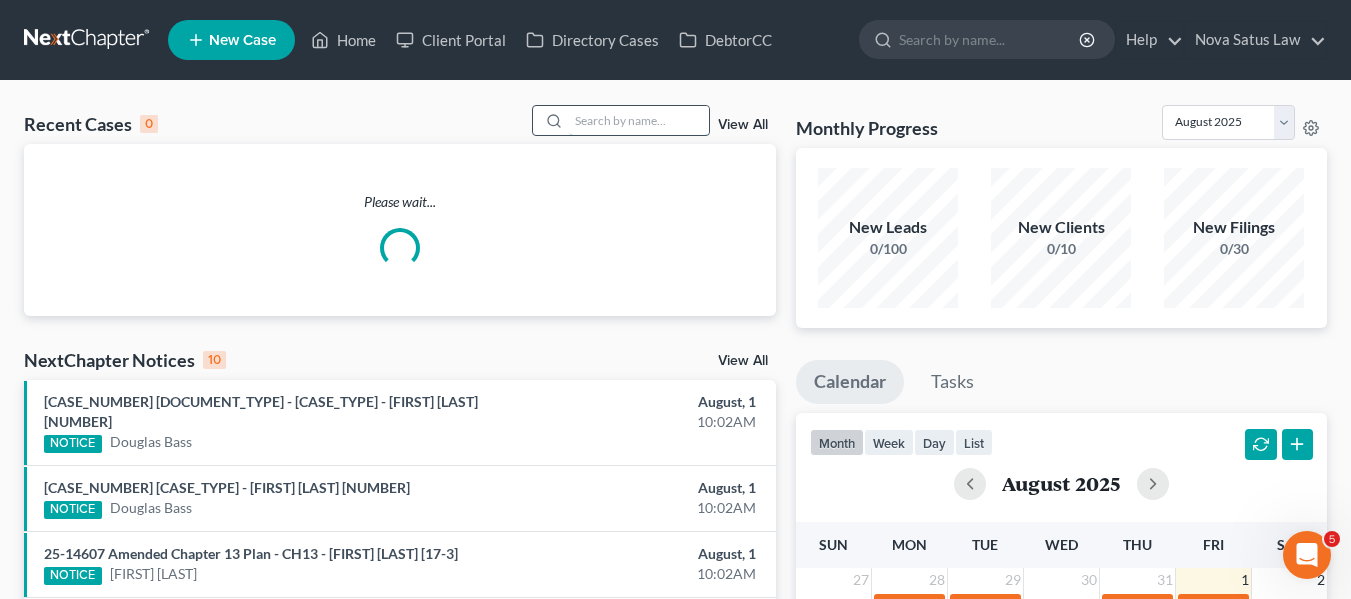 click at bounding box center [639, 120] 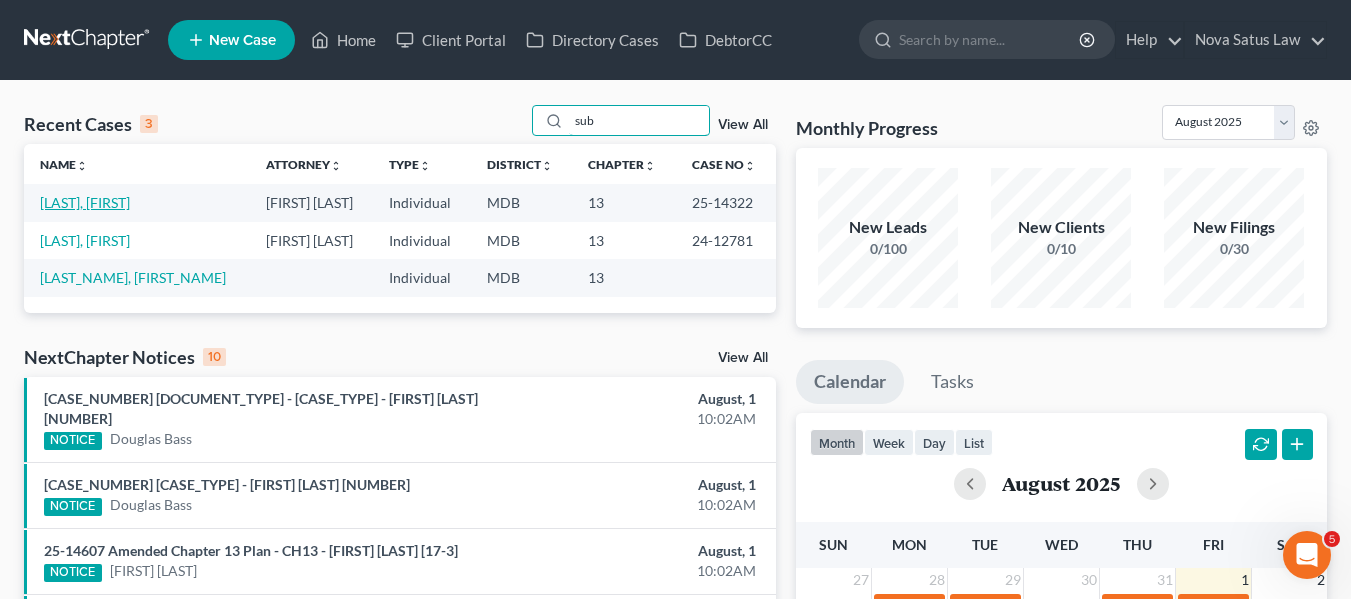 type on "sub" 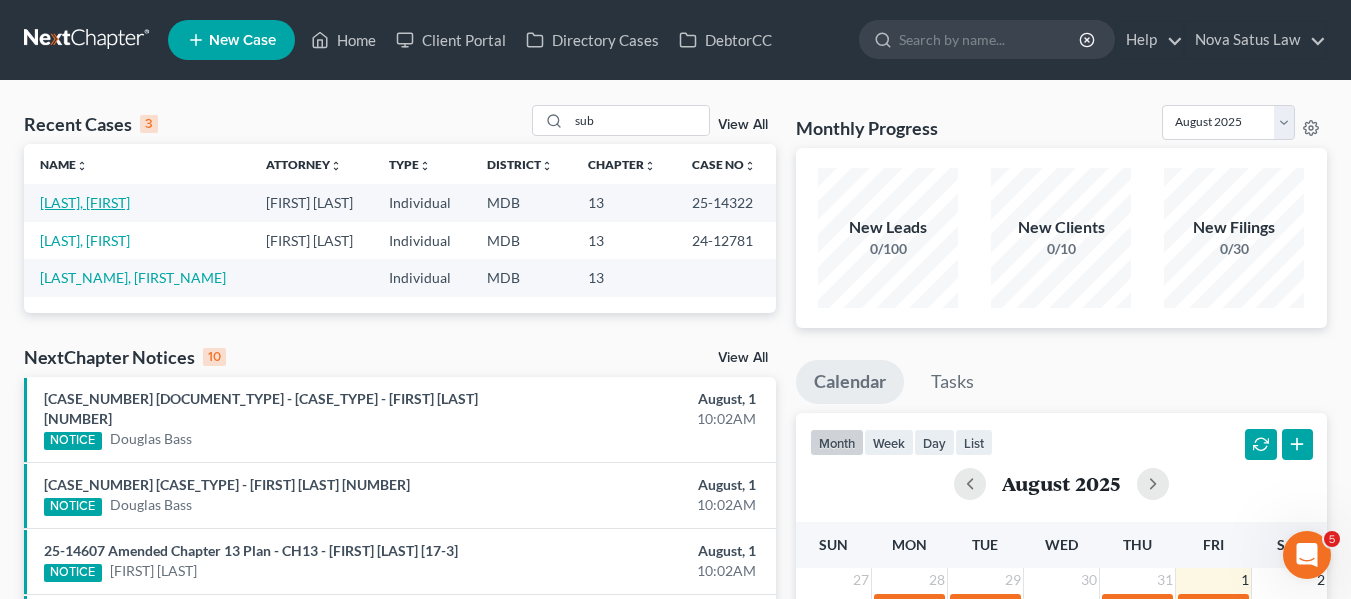 click on "[LAST], [FIRST]" at bounding box center (85, 202) 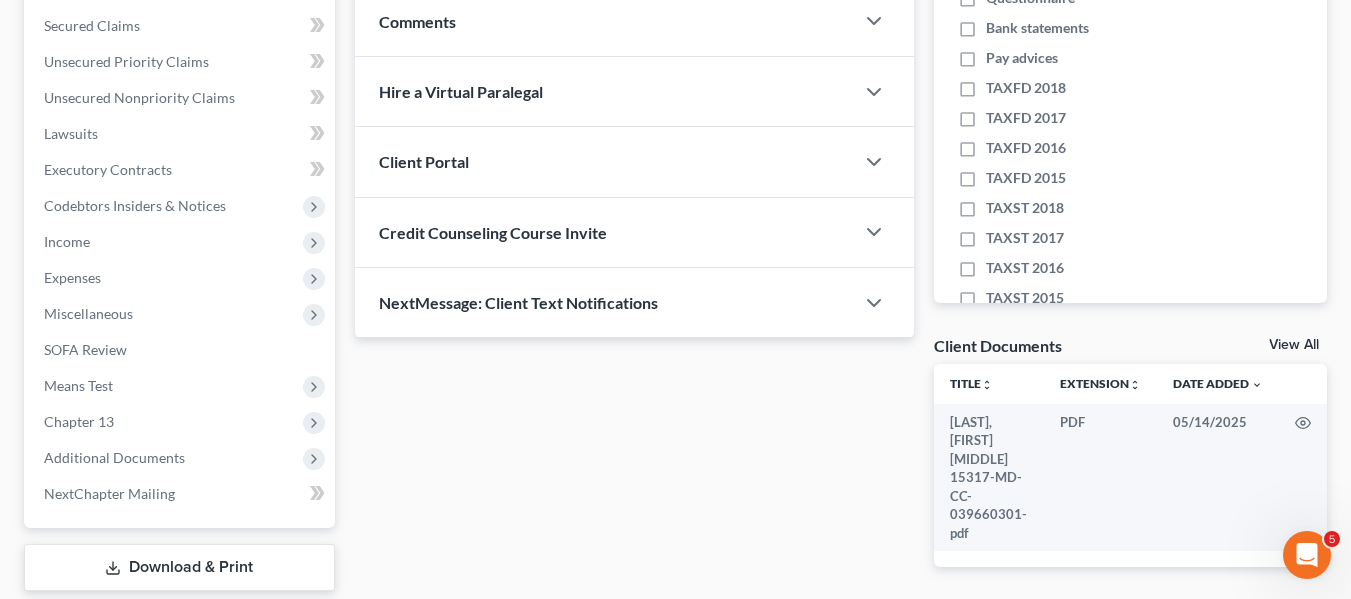 scroll, scrollTop: 536, scrollLeft: 0, axis: vertical 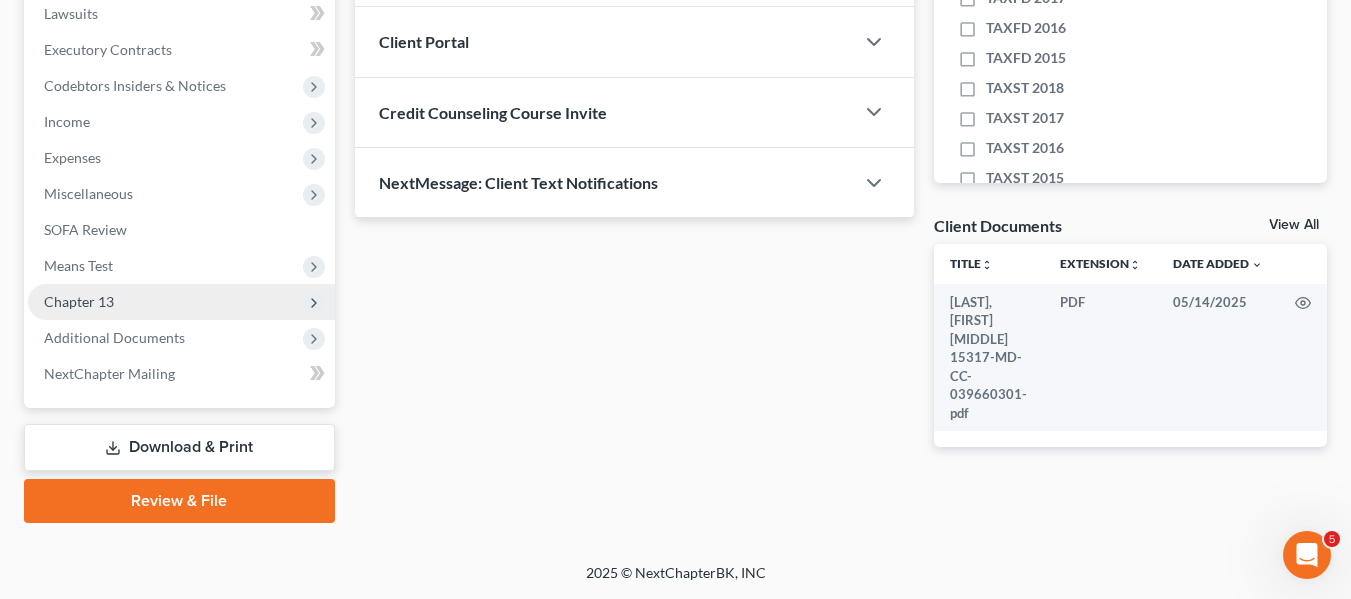 click on "Chapter 13" at bounding box center (79, 301) 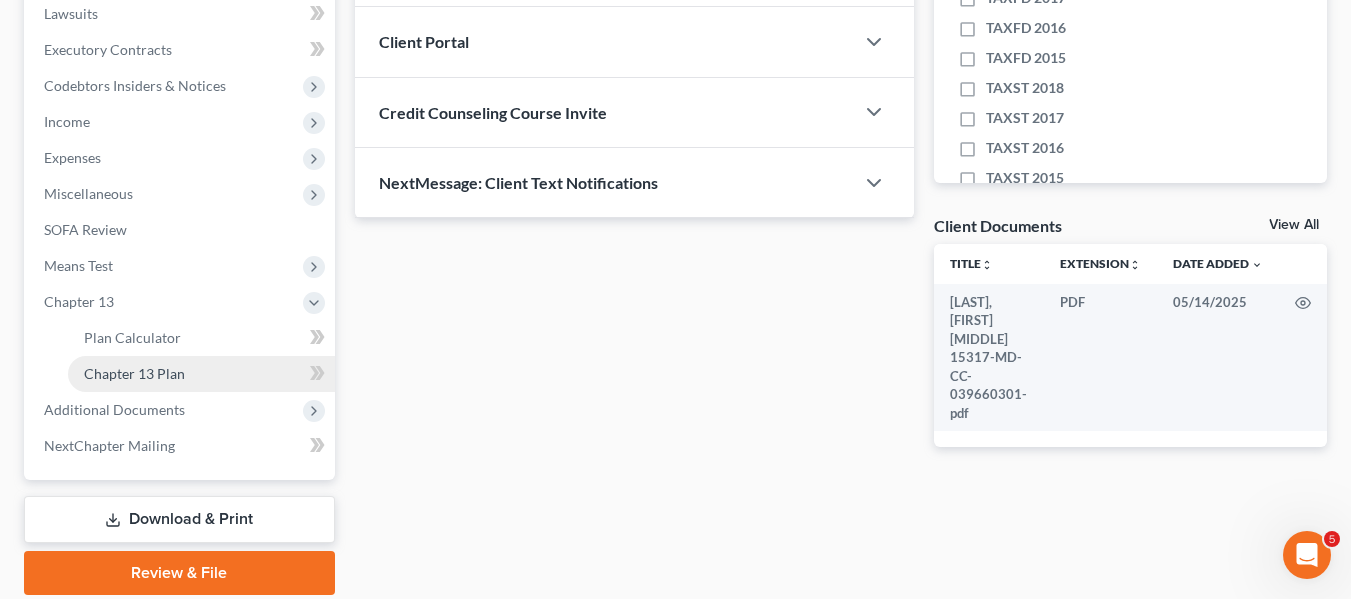 click on "Chapter 13 Plan" at bounding box center [134, 373] 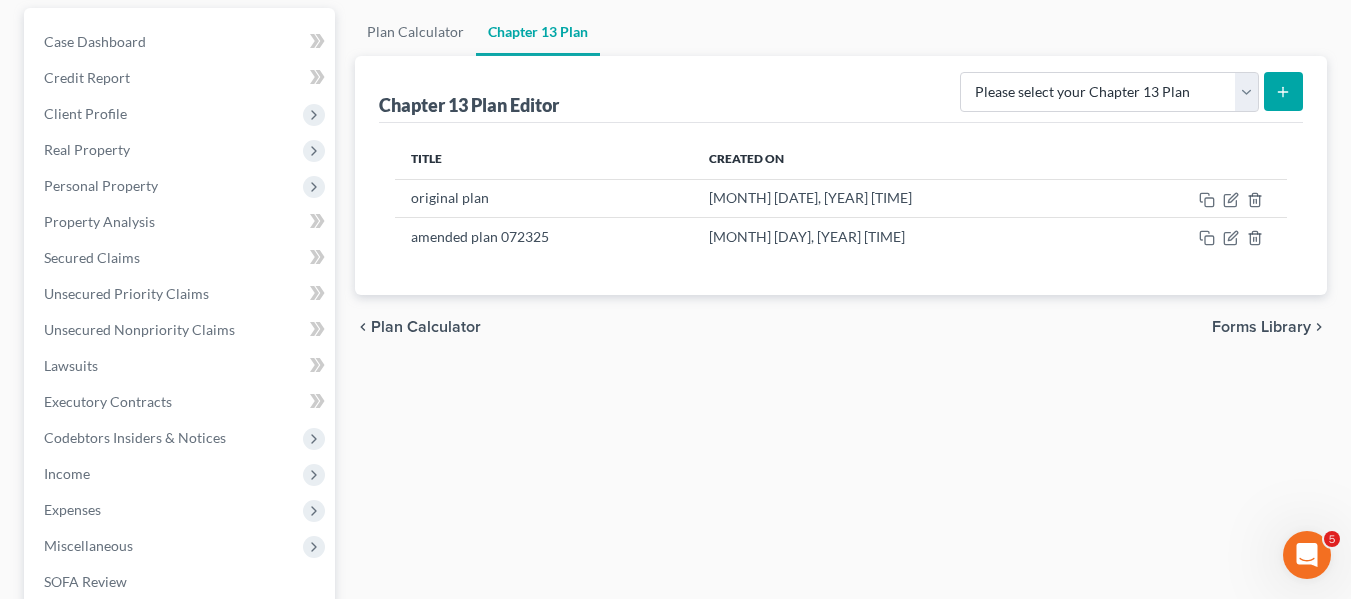 scroll, scrollTop: 191, scrollLeft: 0, axis: vertical 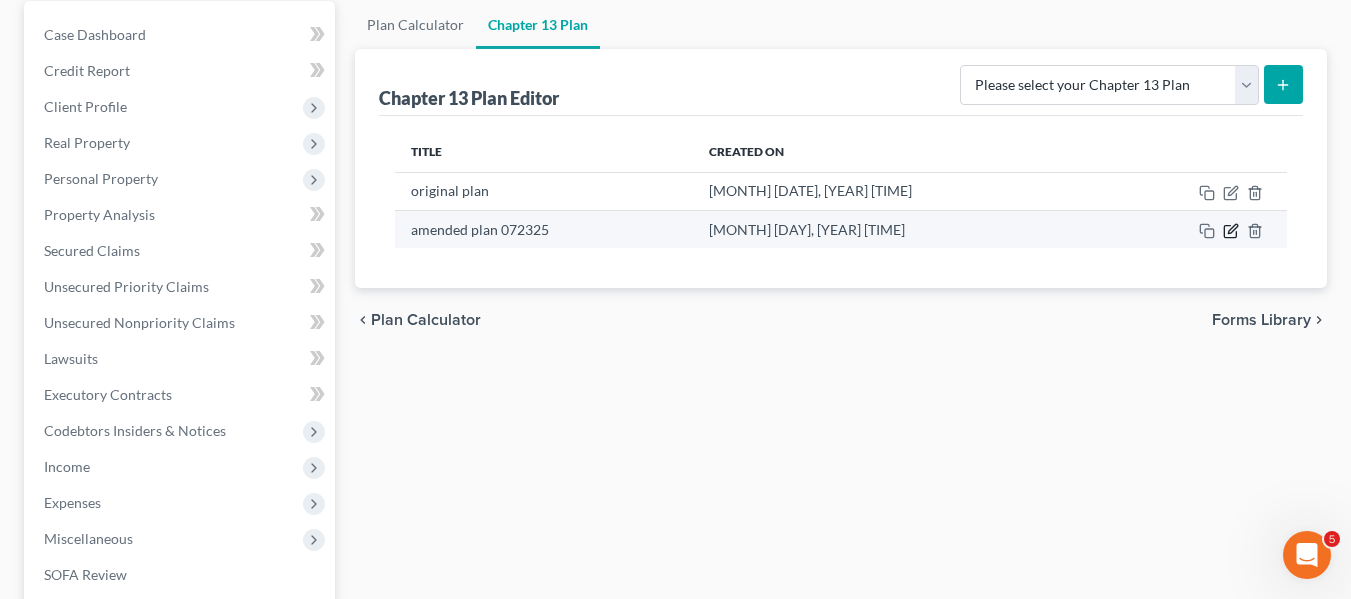 click 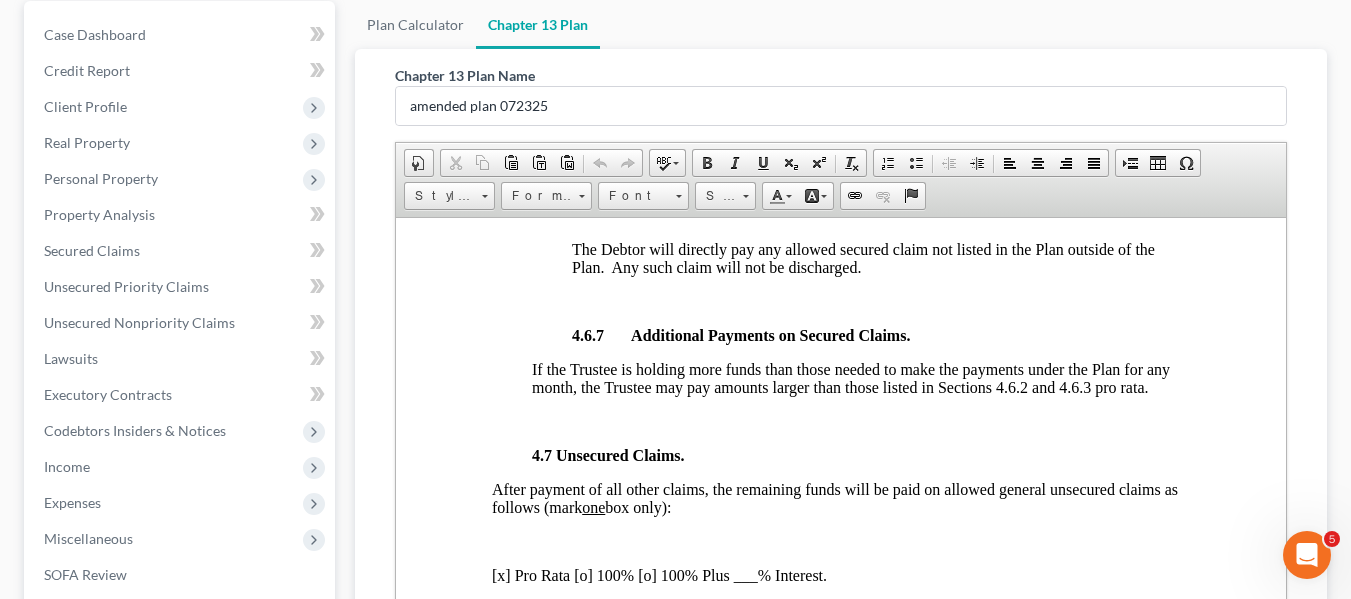scroll, scrollTop: 4902, scrollLeft: 0, axis: vertical 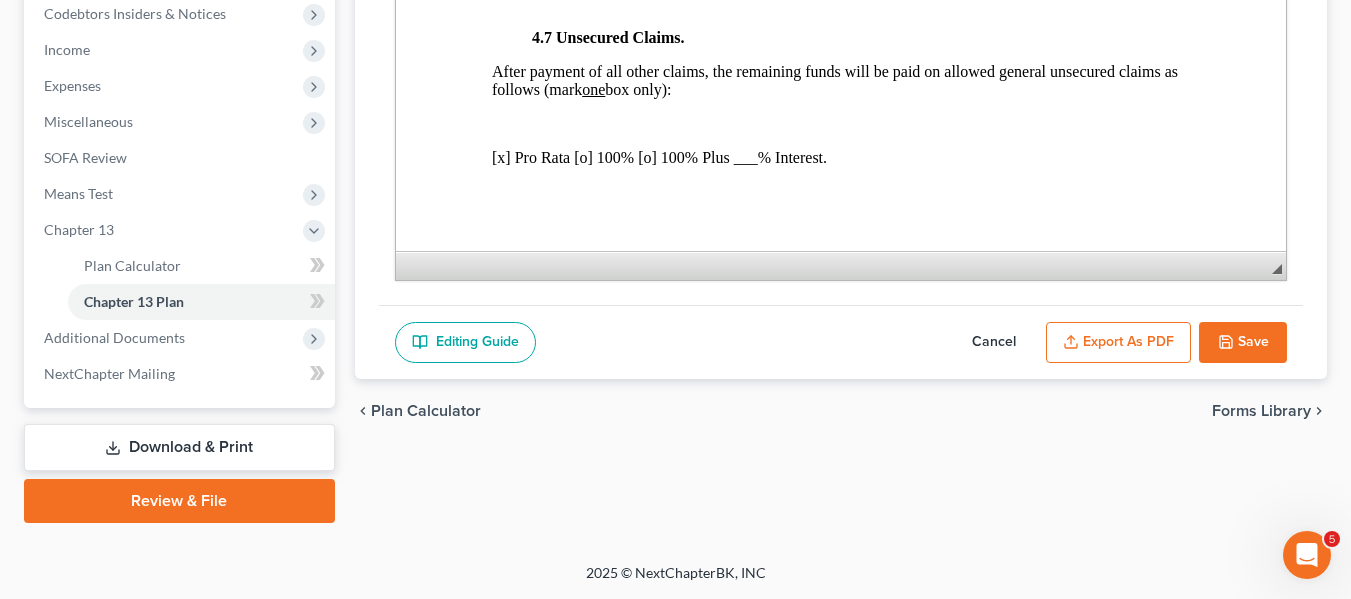 click on "Editing Guide Cancel Export as PDF Save" at bounding box center (841, 342) 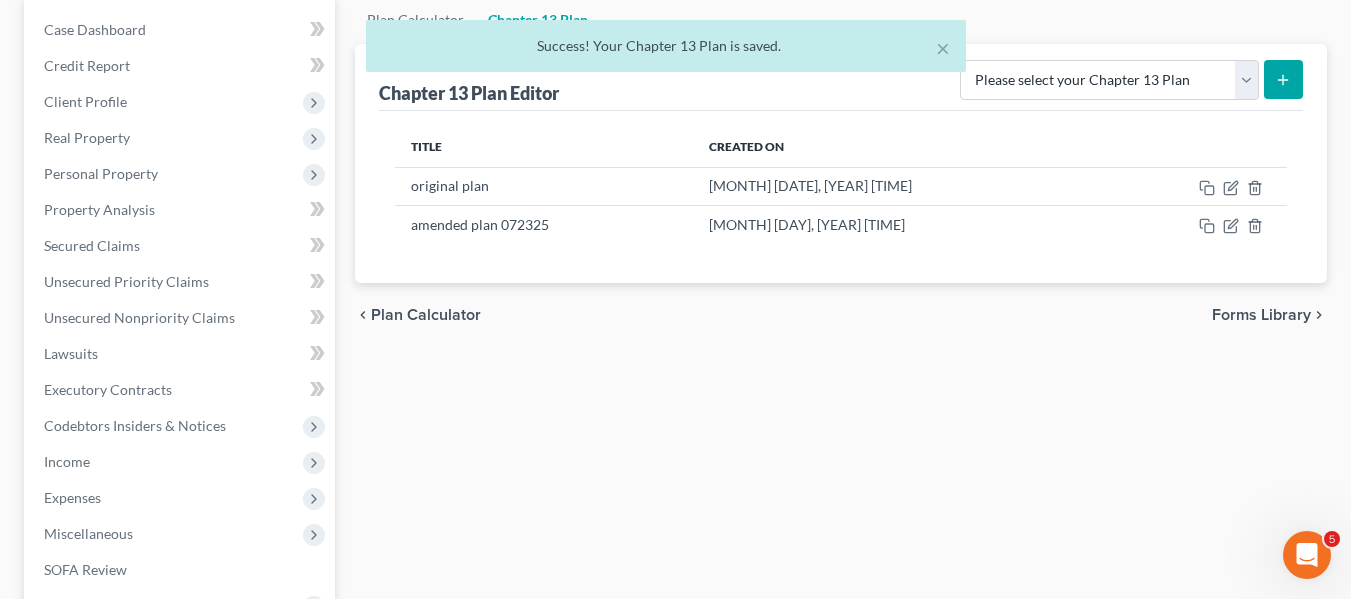 scroll, scrollTop: 186, scrollLeft: 0, axis: vertical 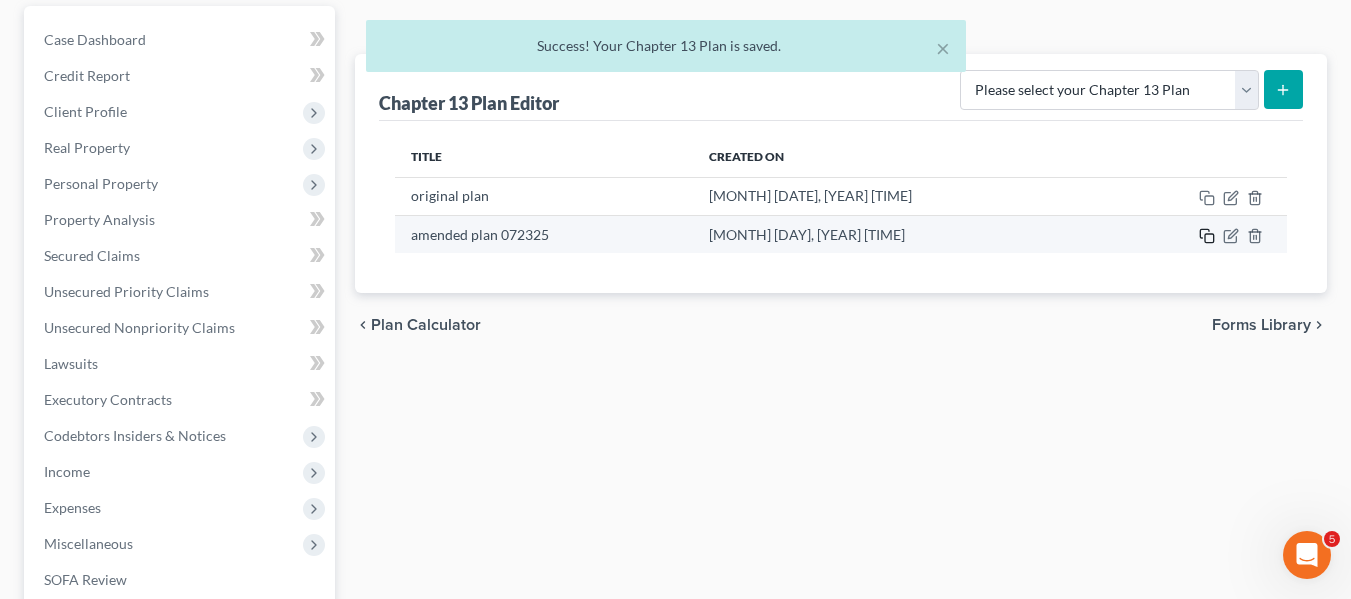 click 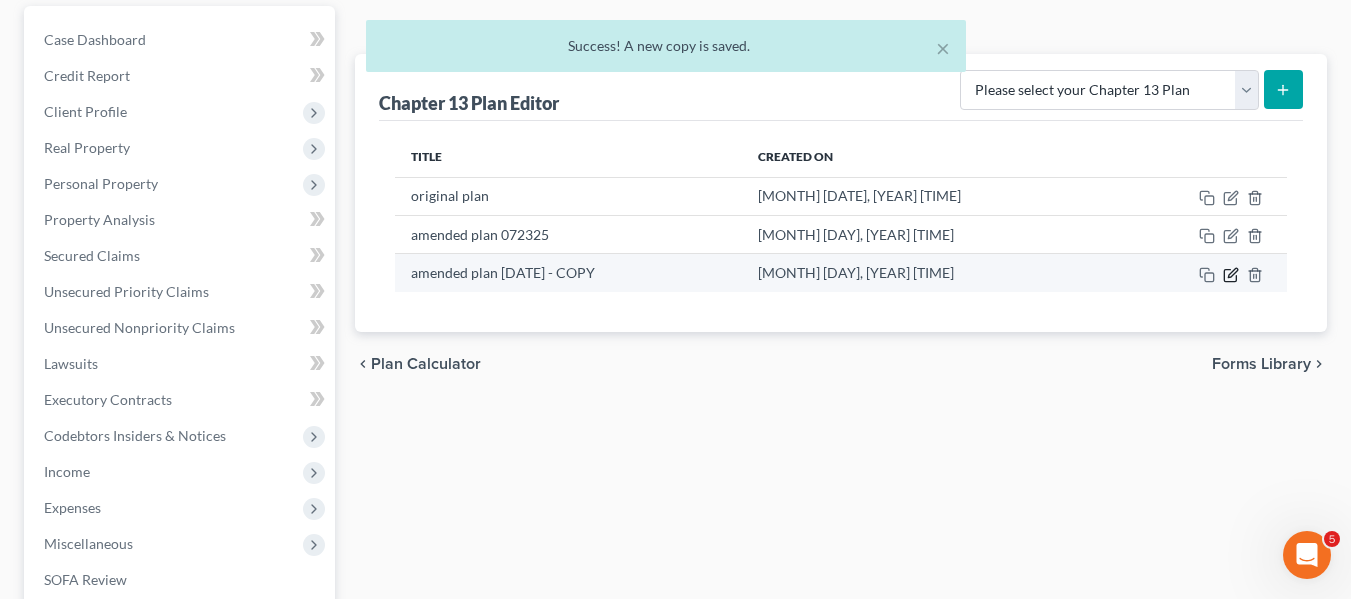 click 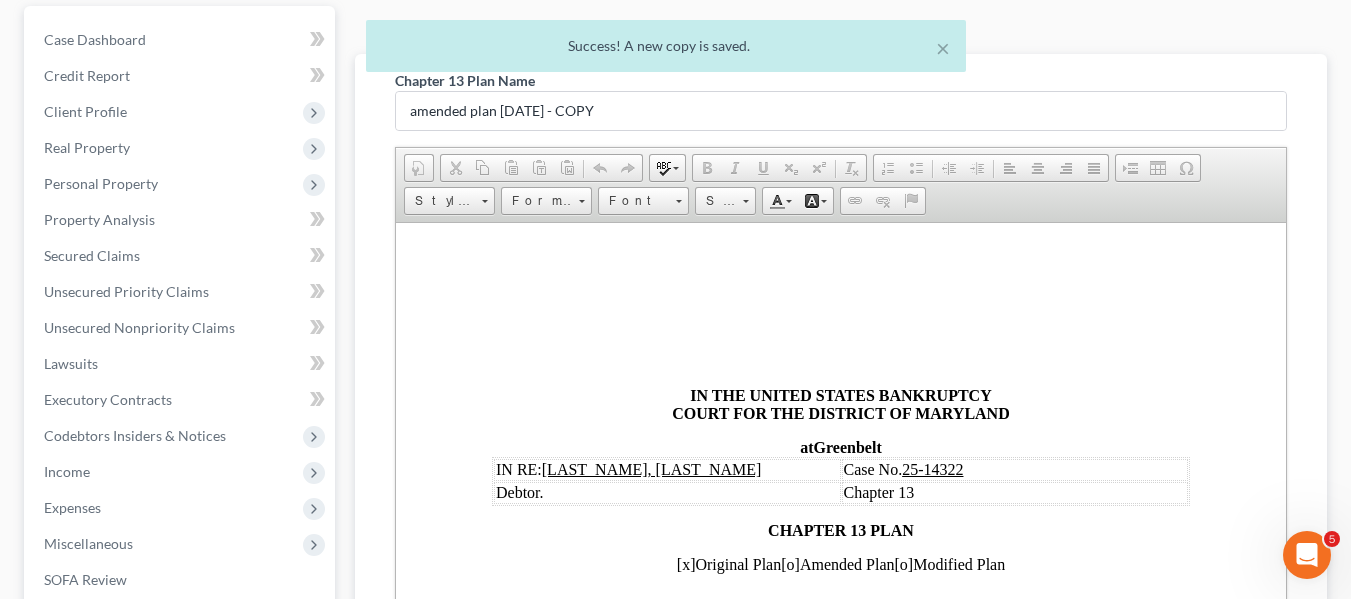 scroll, scrollTop: 0, scrollLeft: 0, axis: both 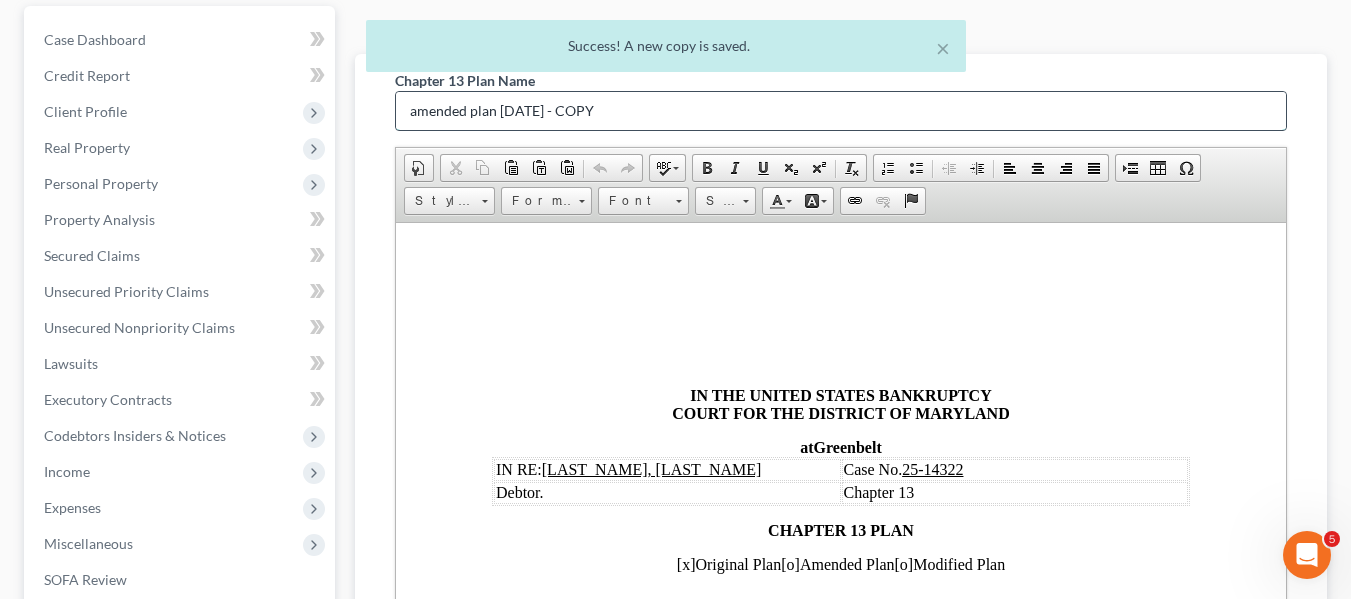 click on "amended plan [DATE] - COPY" at bounding box center [841, 111] 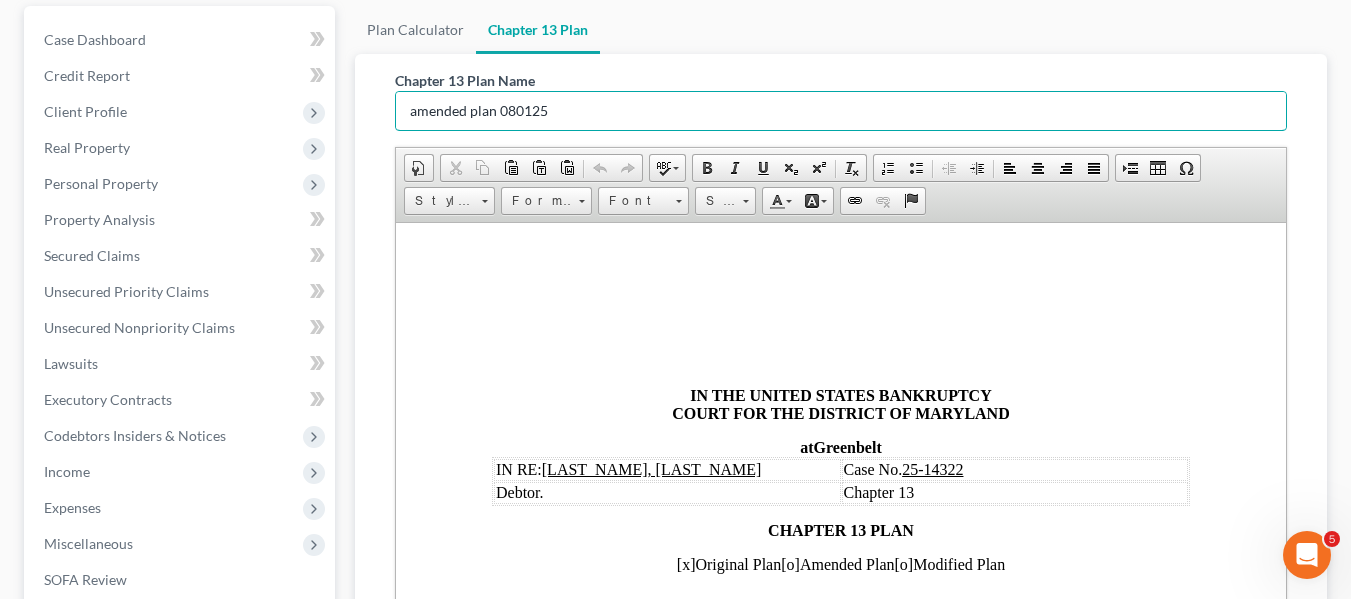scroll, scrollTop: 608, scrollLeft: 0, axis: vertical 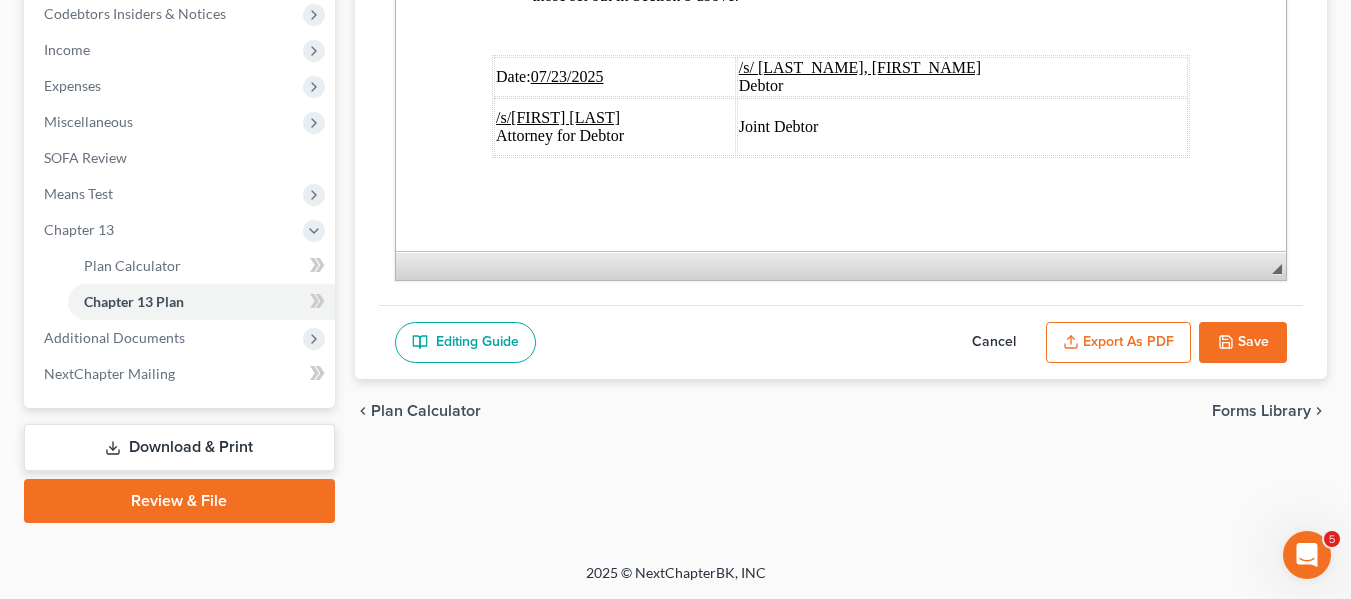type on "amended plan 080125" 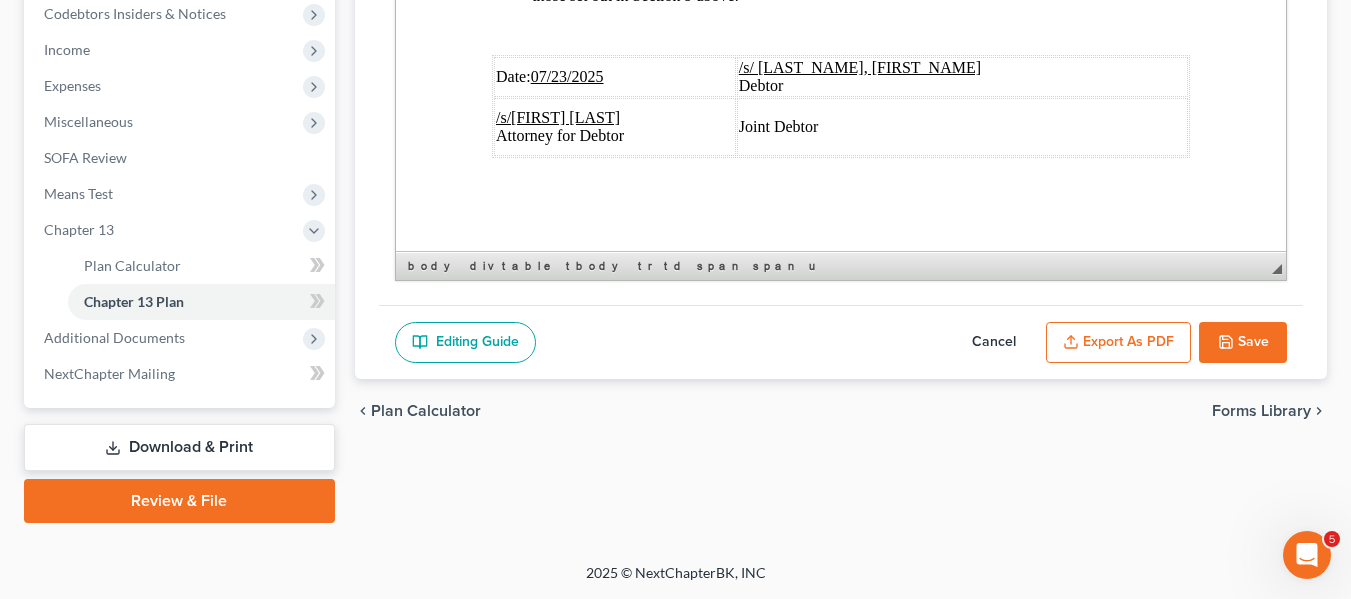 type 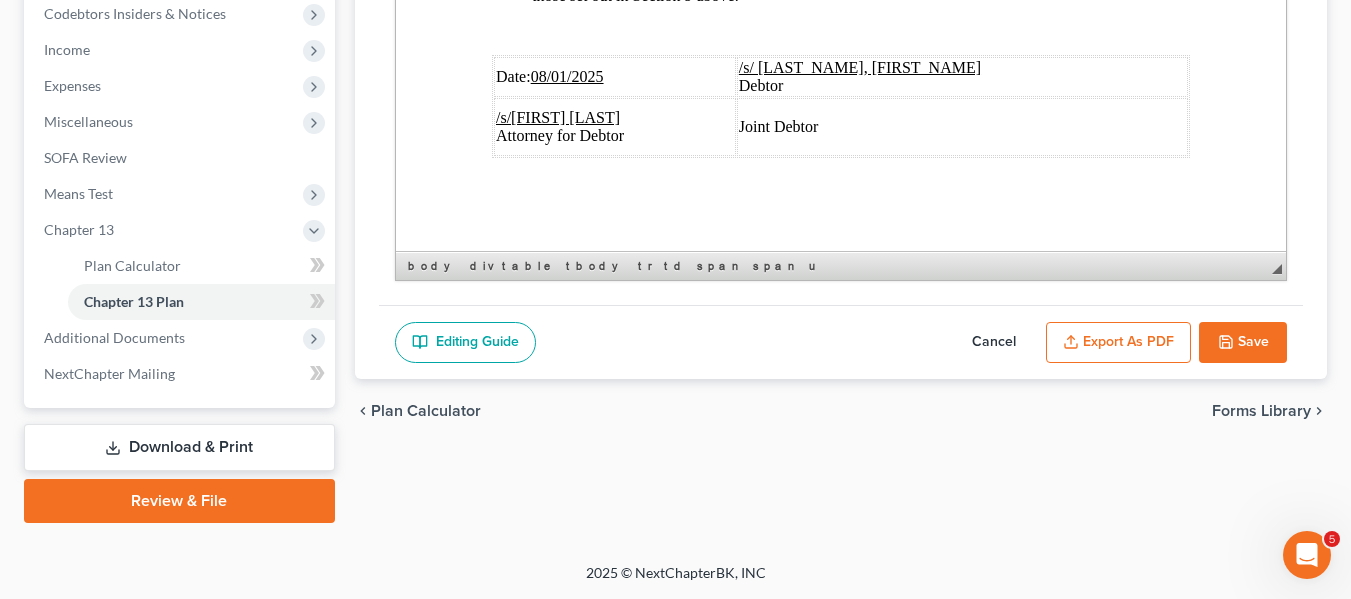 scroll, scrollTop: 84, scrollLeft: 0, axis: vertical 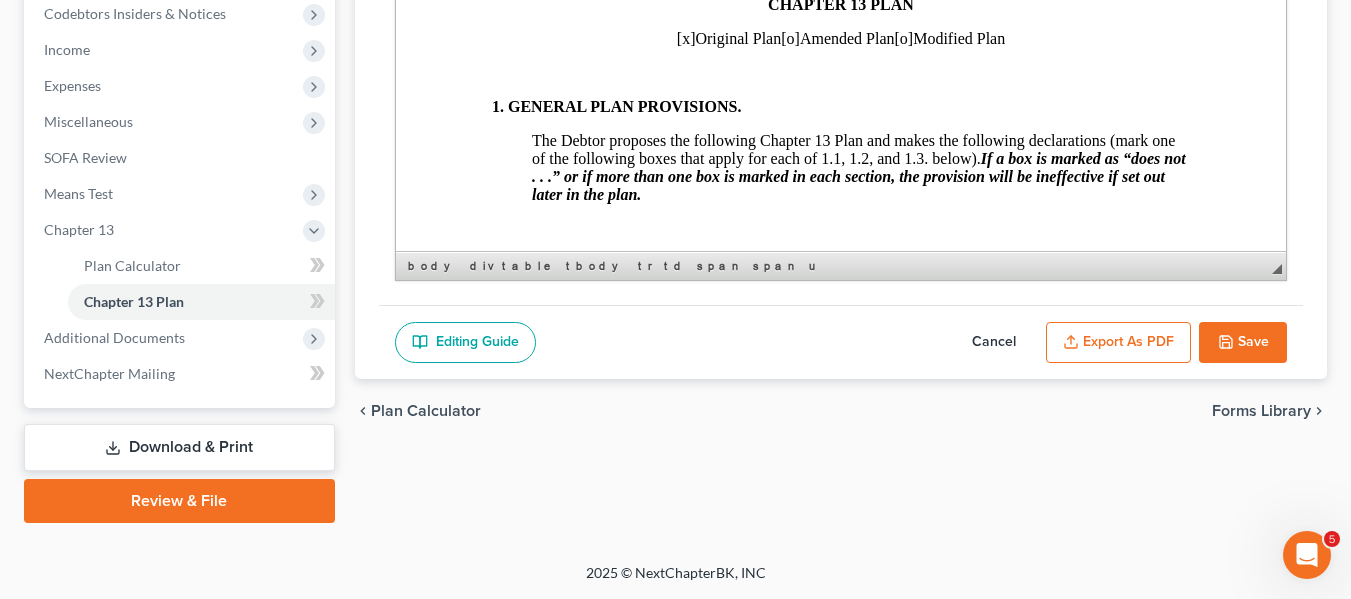 click on "[x]" at bounding box center (685, 38) 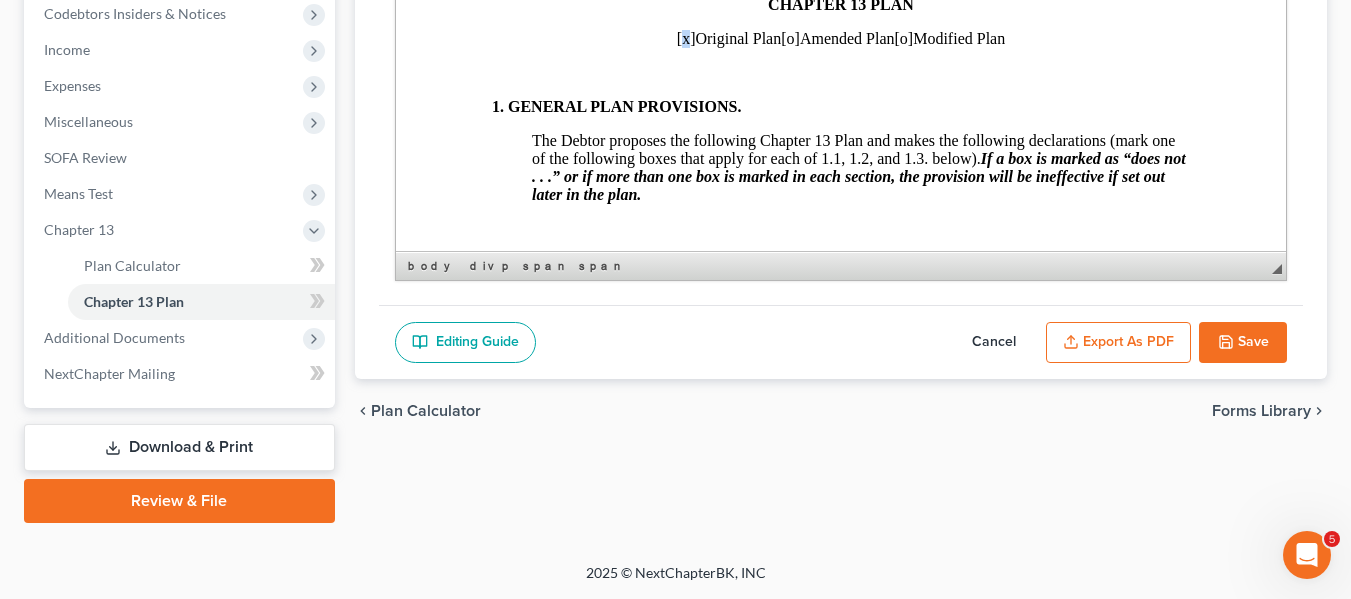 click on "[x]" at bounding box center [685, 38] 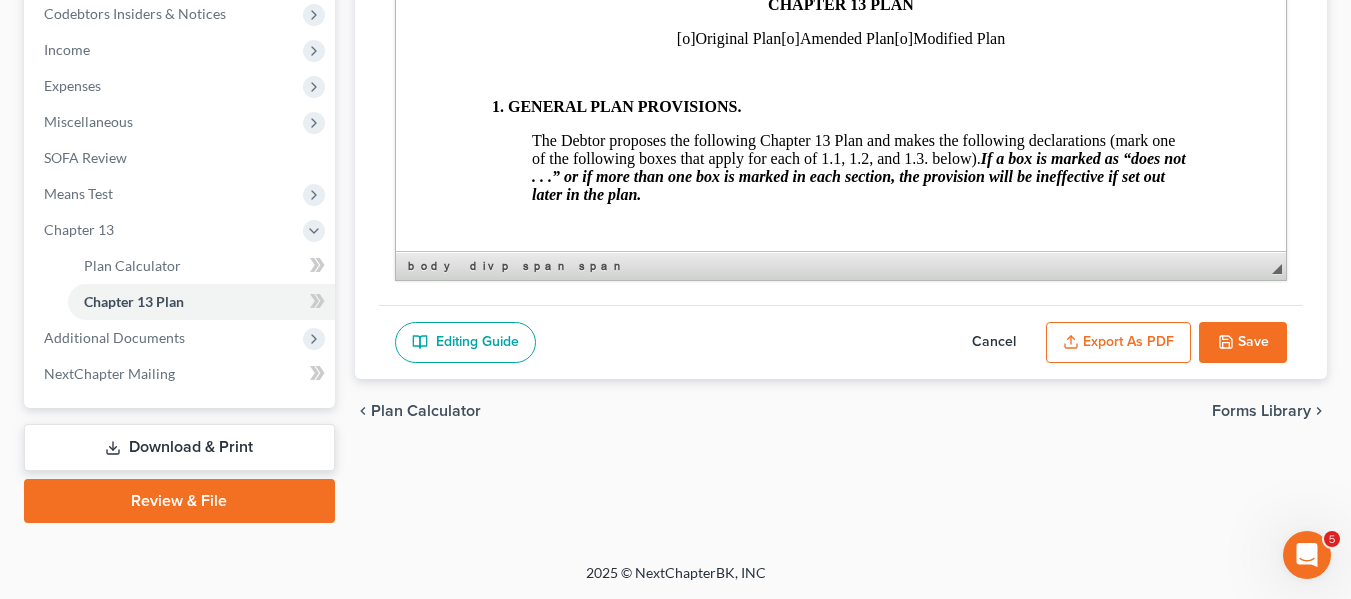 click on "[o]" at bounding box center [789, 38] 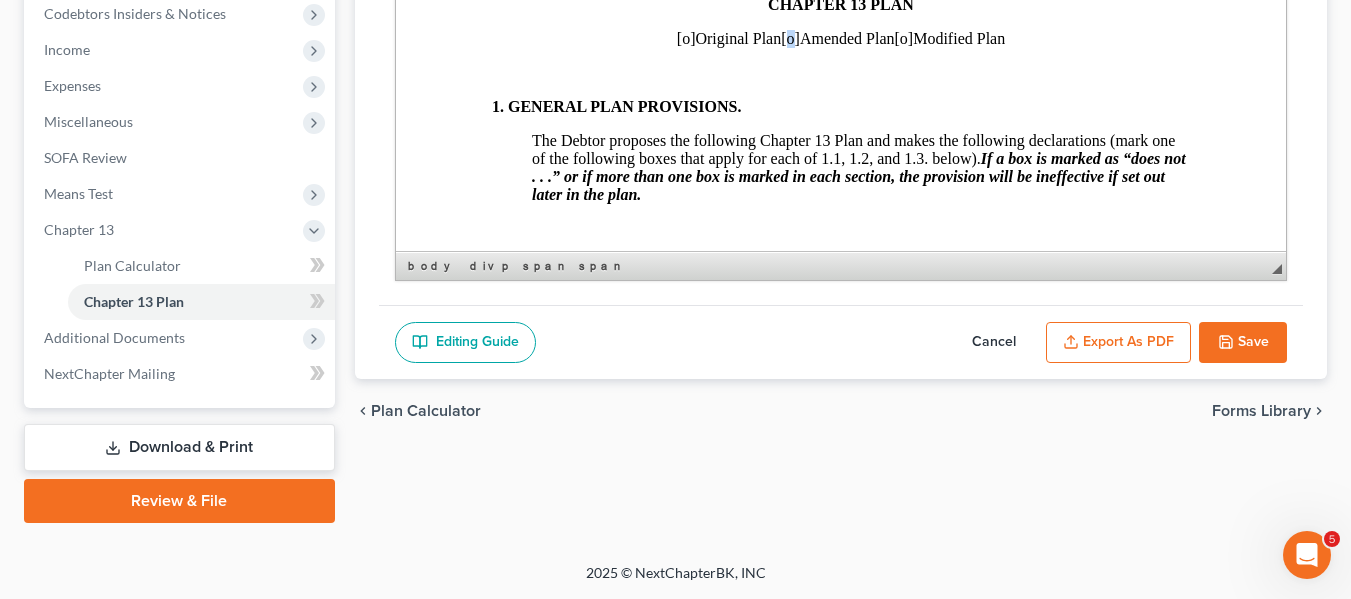 click on "[o]" at bounding box center [789, 38] 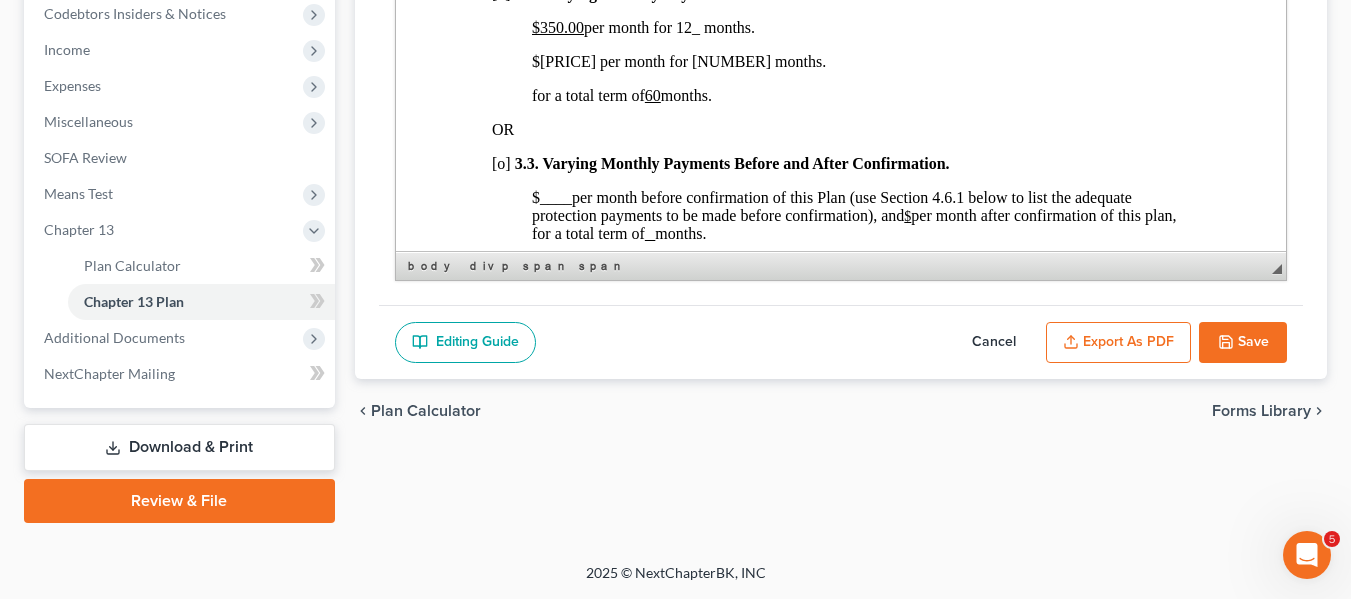 scroll, scrollTop: 1438, scrollLeft: 0, axis: vertical 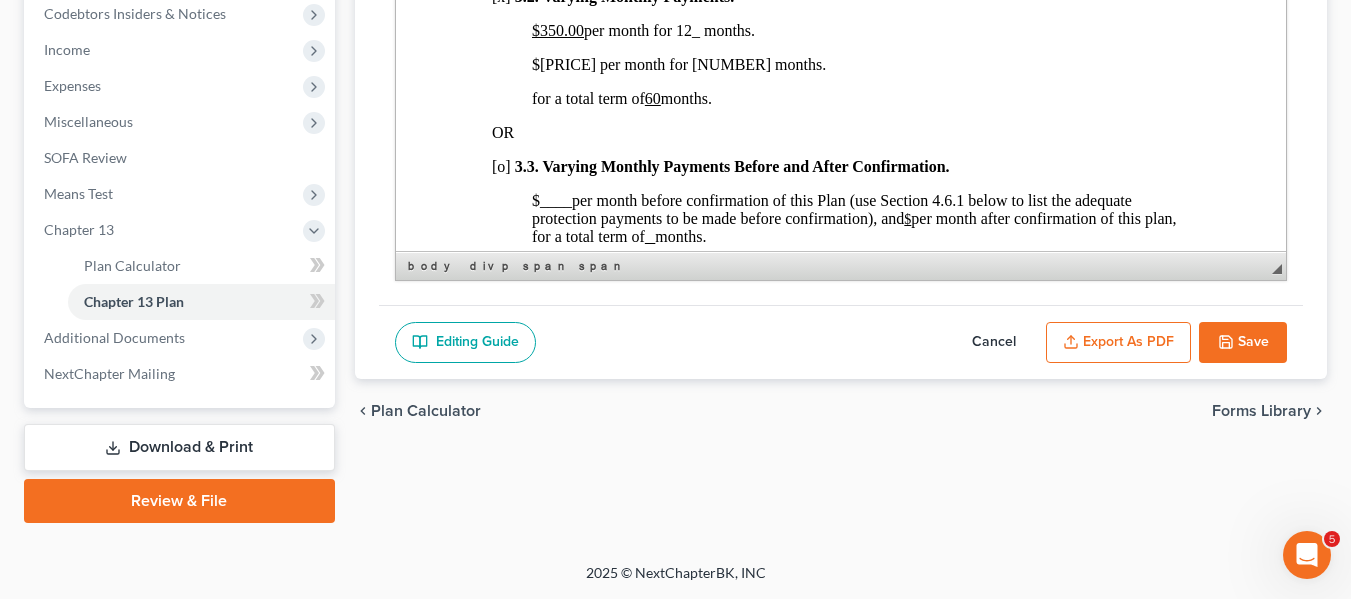 click on "$[PRICE] per month for [NUMBER] months." at bounding box center [678, 64] 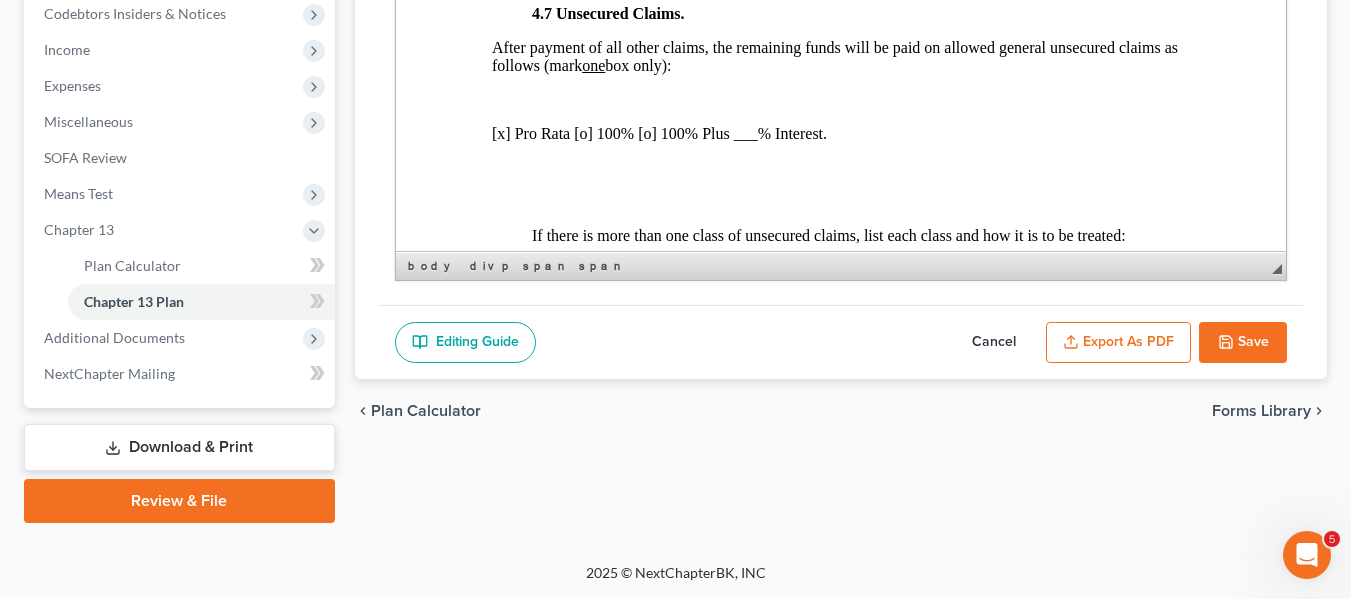 scroll, scrollTop: 4925, scrollLeft: 0, axis: vertical 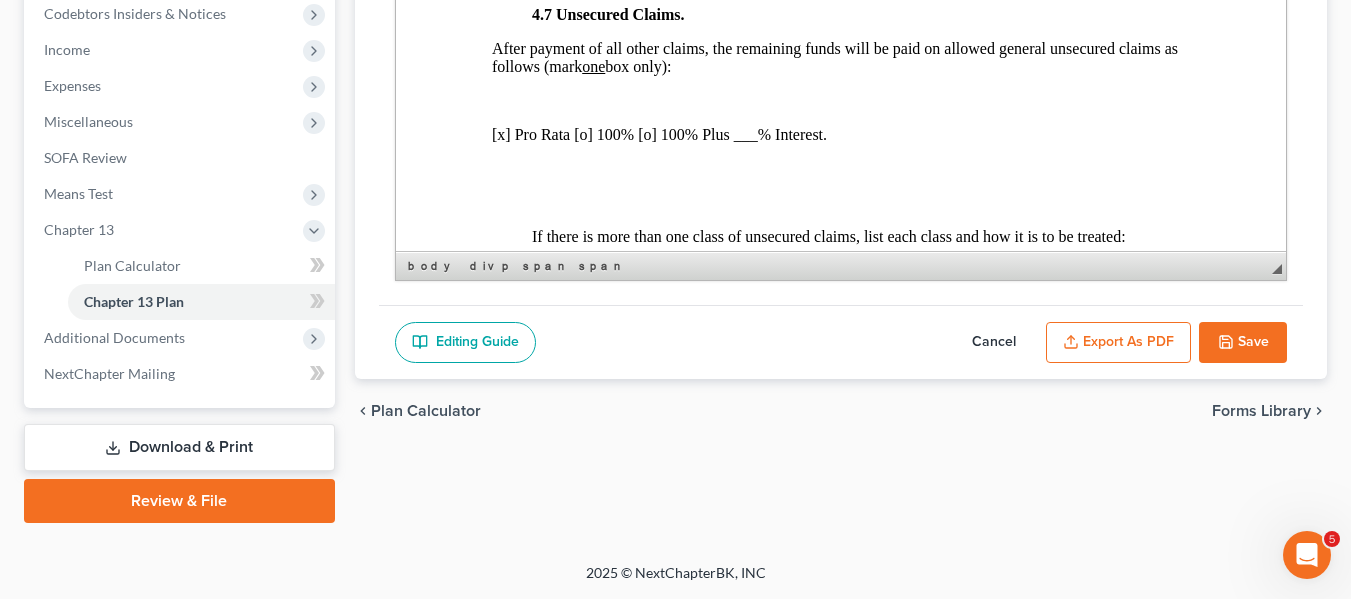 click on "[x] Pro Rata [o] 100% [o] 100% Plus ___% Interest." at bounding box center (840, 135) 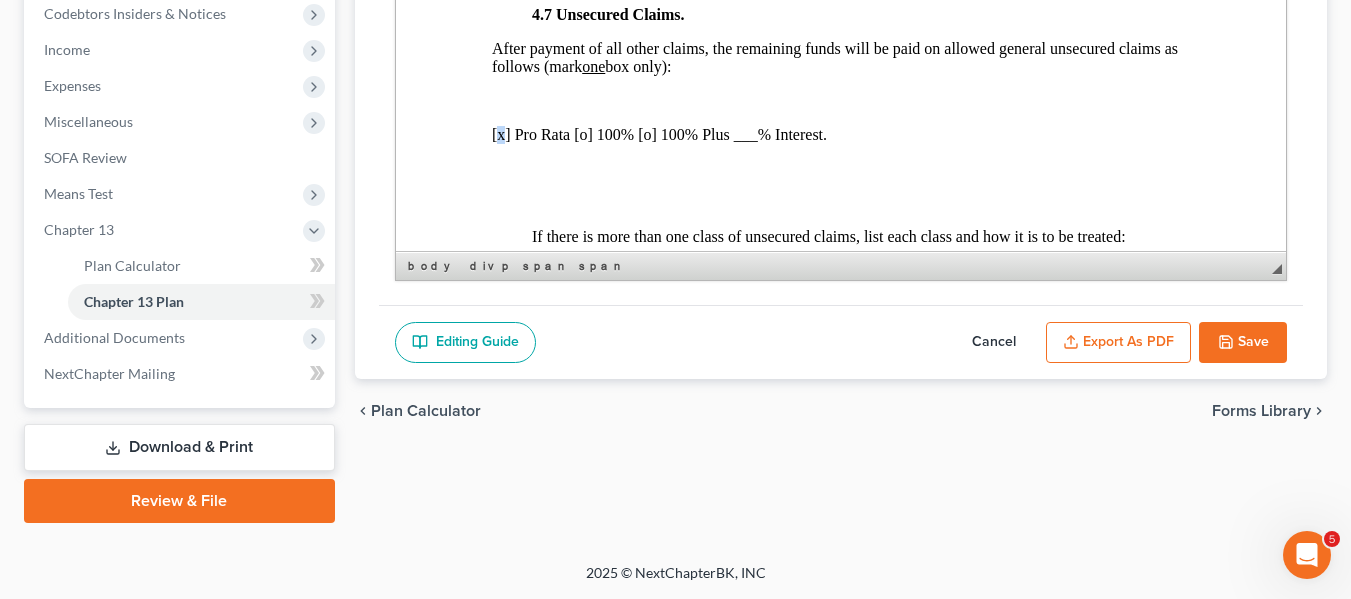 click on "[x] Pro Rata [o] 100% [o] 100% Plus ___% Interest." at bounding box center [840, 135] 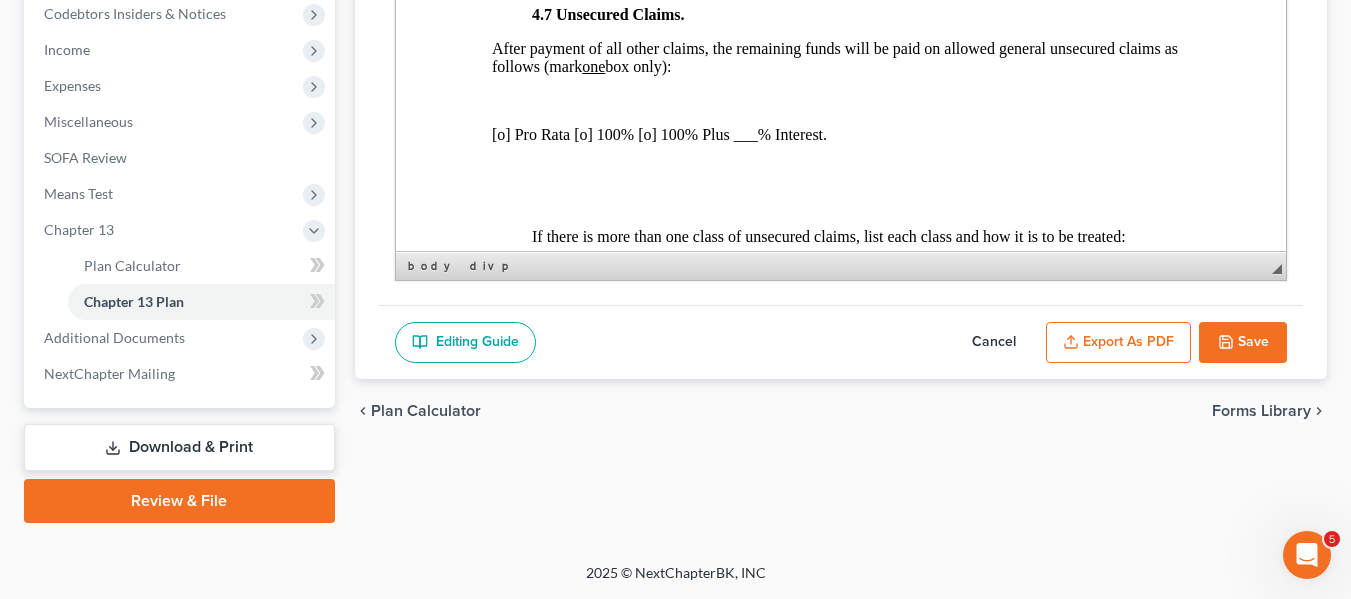 click on "[o] Pro Rata [o] 100% [o] 100% Plus ___% Interest." at bounding box center (840, 135) 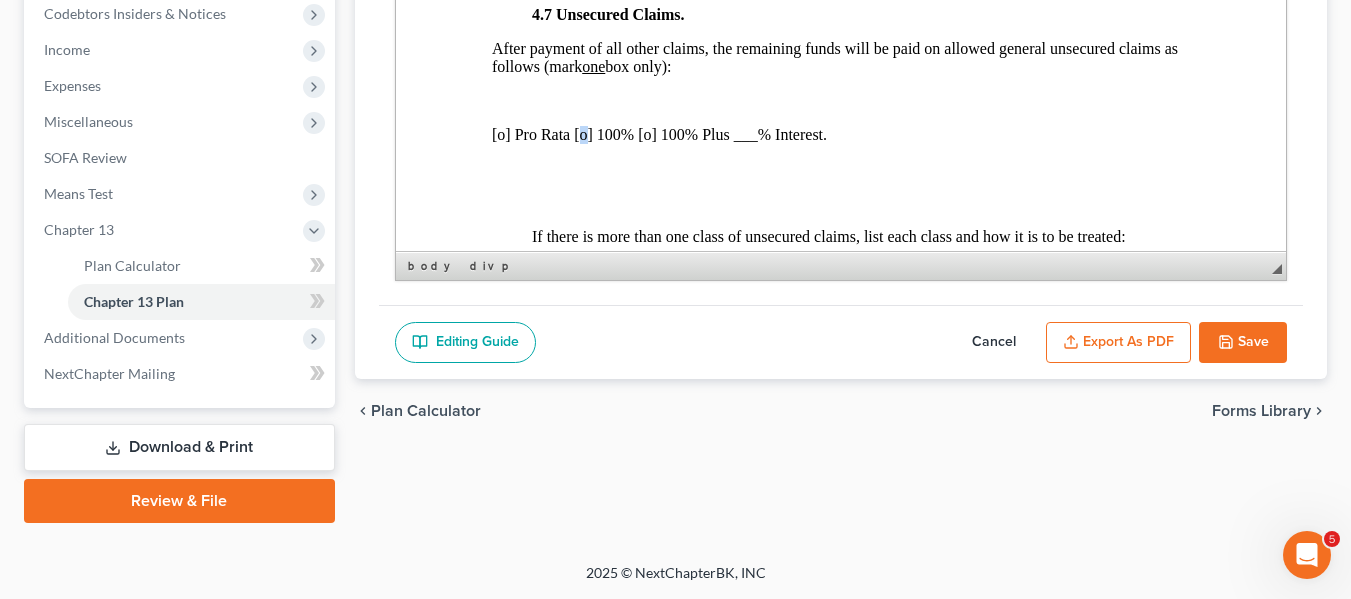 click on "[o] Pro Rata [o] 100% [o] 100% Plus ___% Interest." at bounding box center [840, 135] 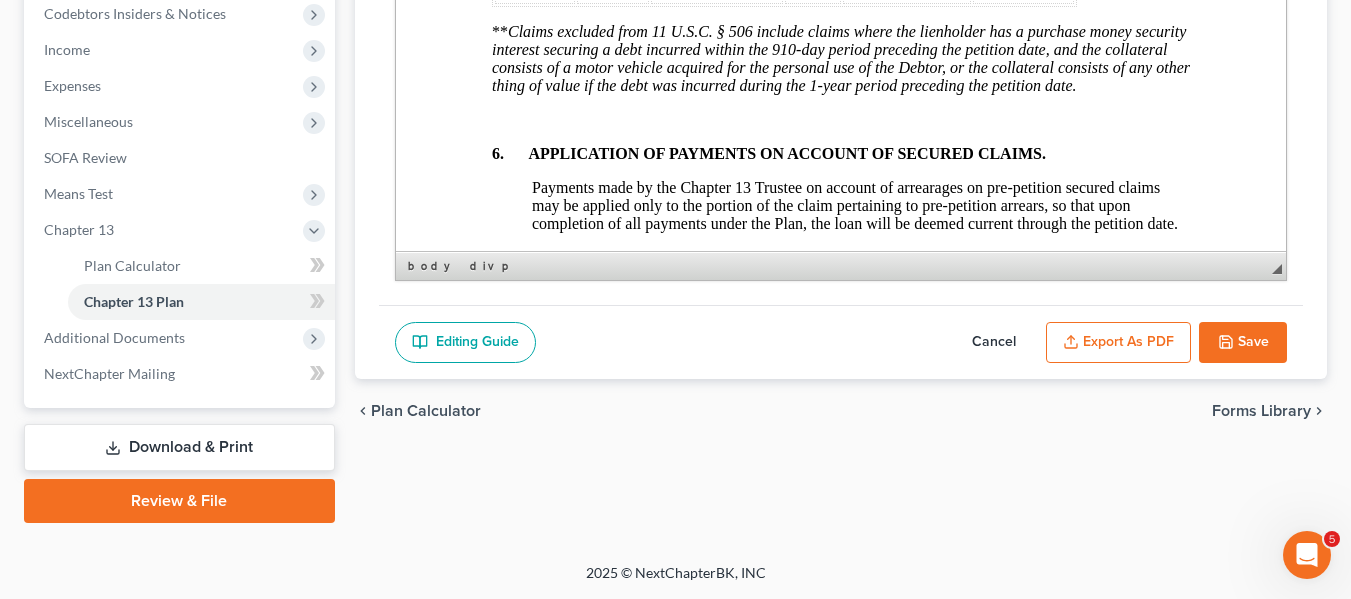 scroll, scrollTop: 7808, scrollLeft: 0, axis: vertical 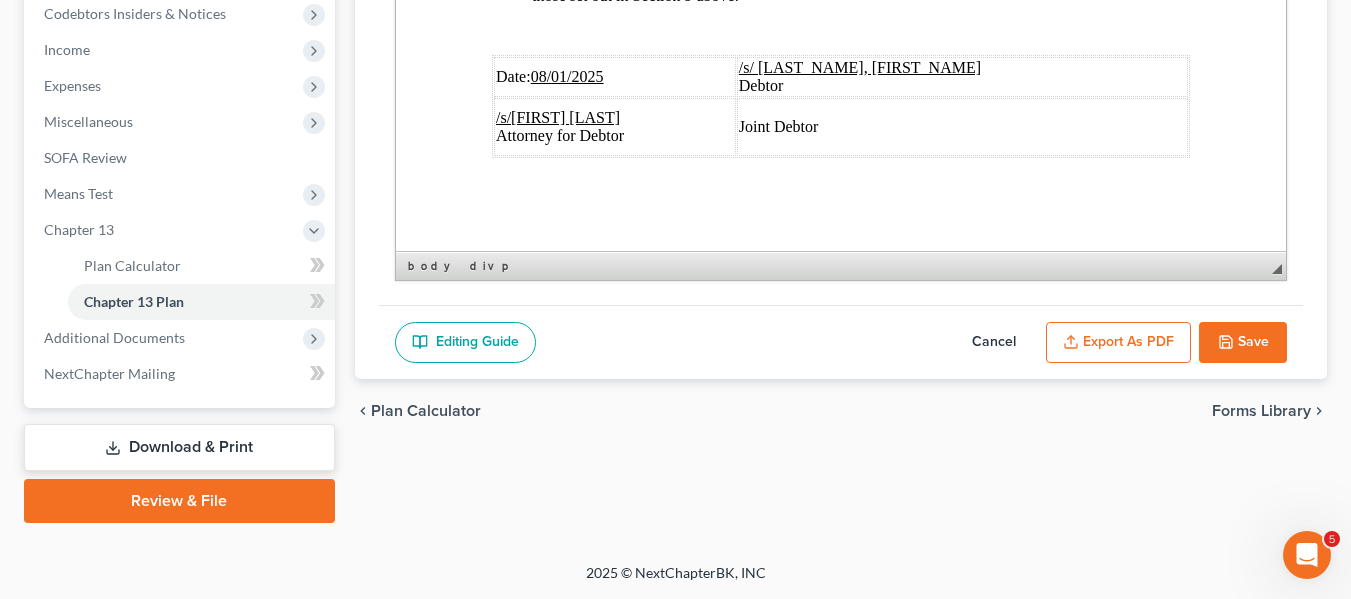 click 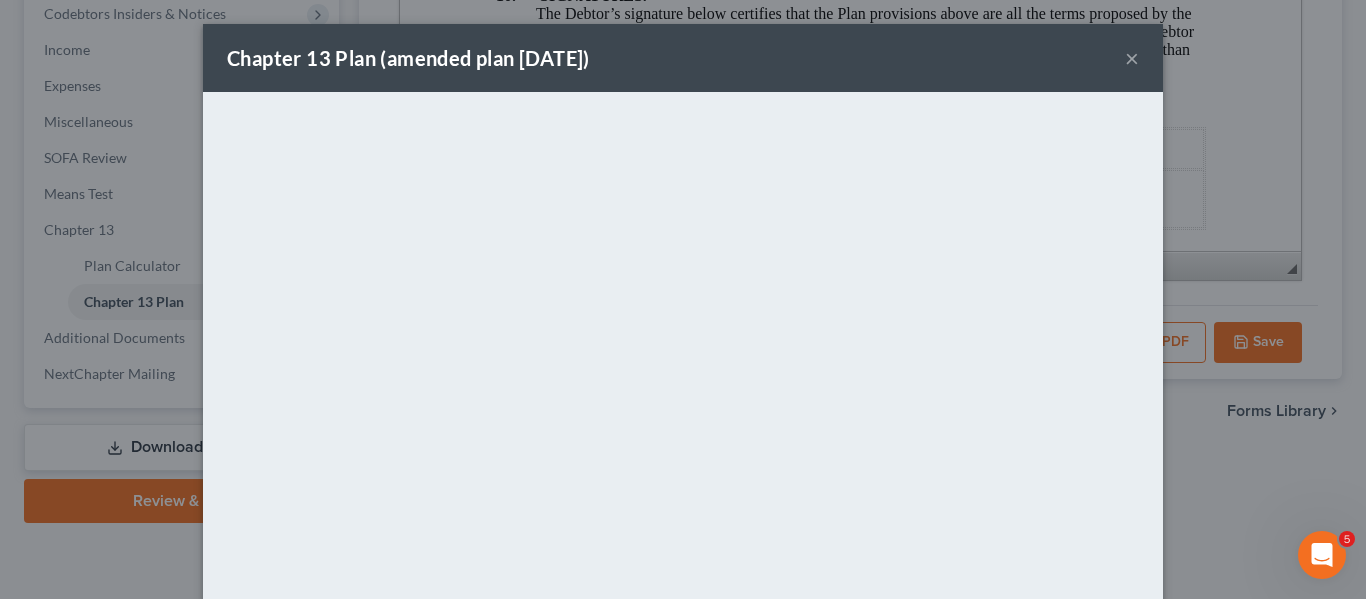 click on "Chapter 13 Plan (amended plan 080125) ×" at bounding box center [683, 58] 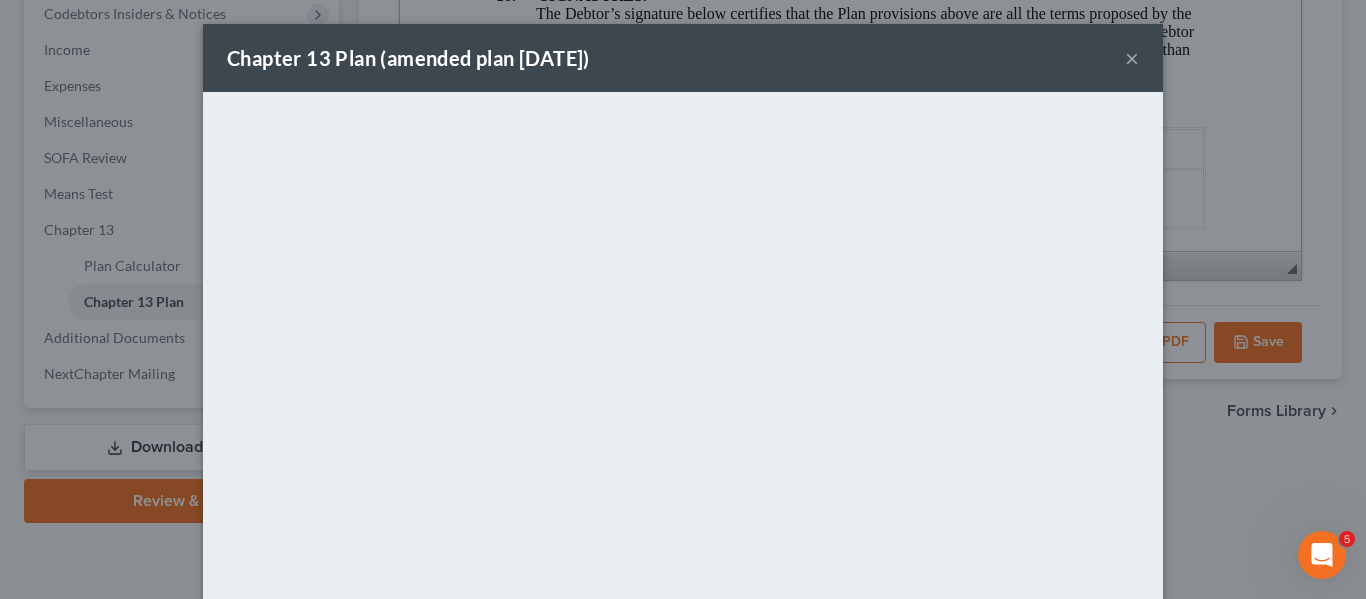 click on "×" at bounding box center (1132, 58) 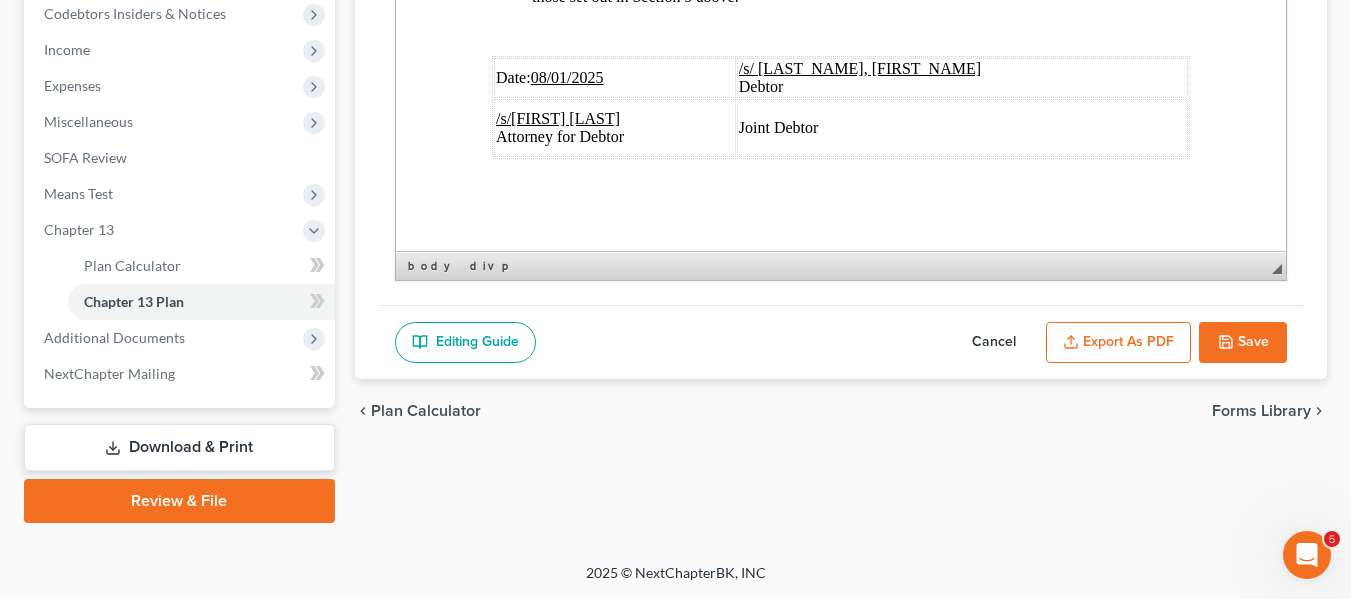 scroll, scrollTop: 7803, scrollLeft: 0, axis: vertical 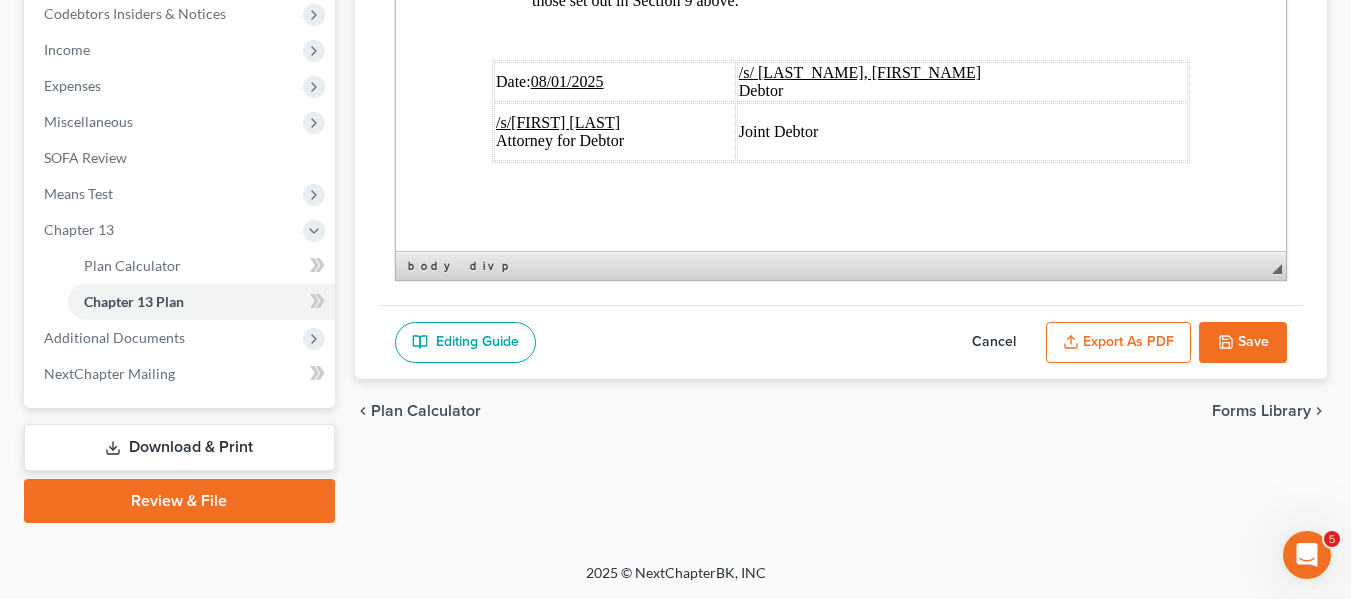 click on "Save" at bounding box center (1243, 343) 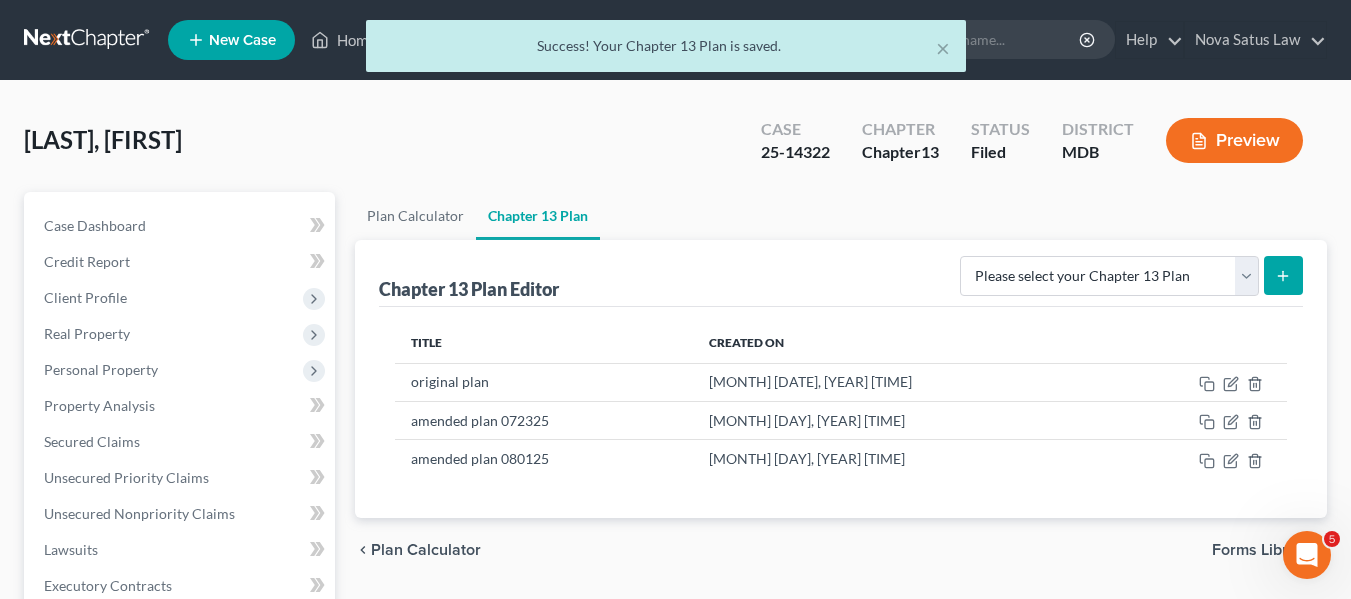 click on "×                     Success! Your Chapter 13 Plan is saved." at bounding box center (665, 51) 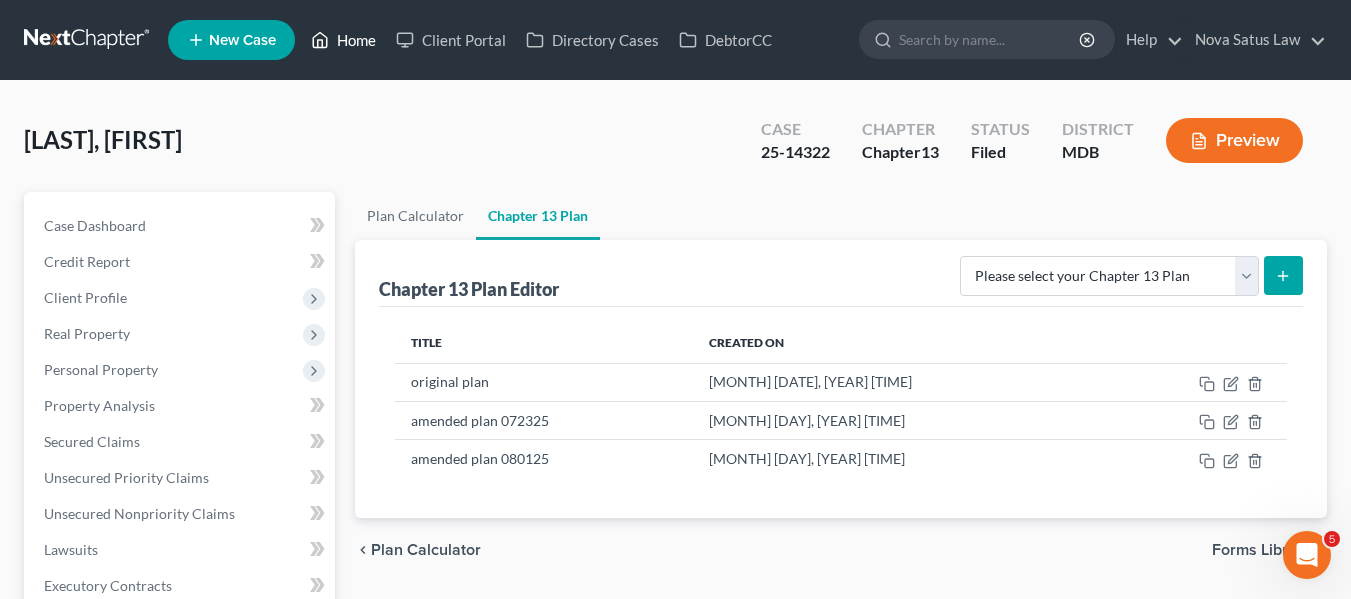 click on "Home" at bounding box center [343, 40] 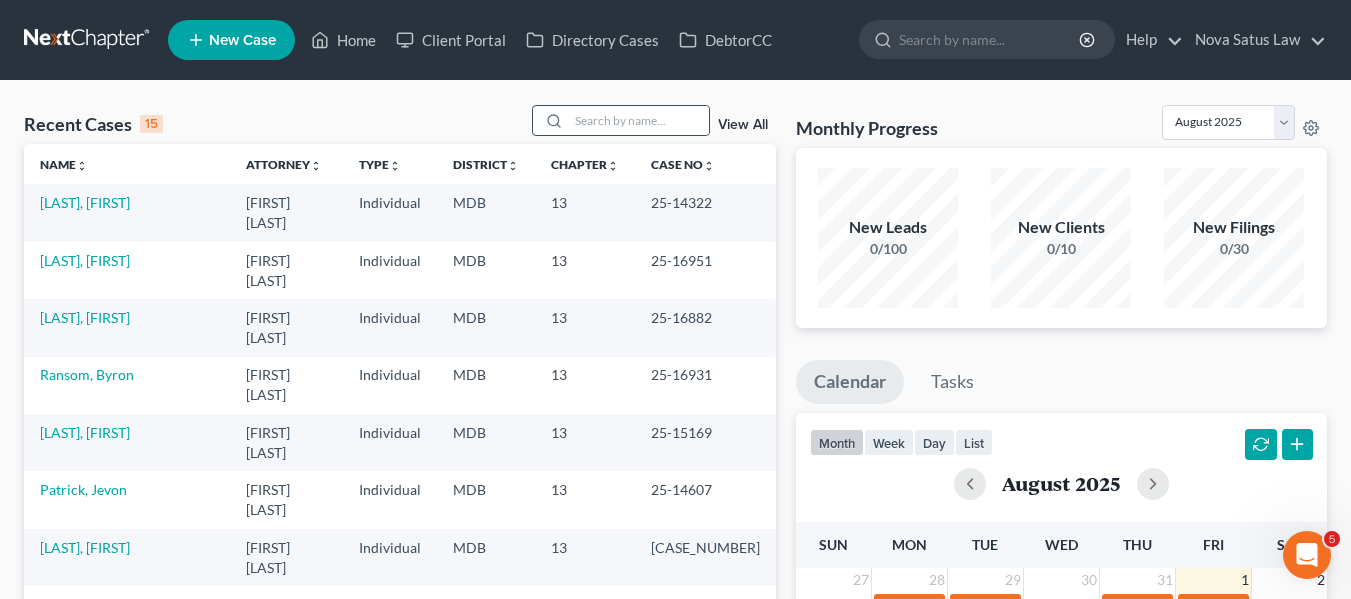 click at bounding box center [551, 120] 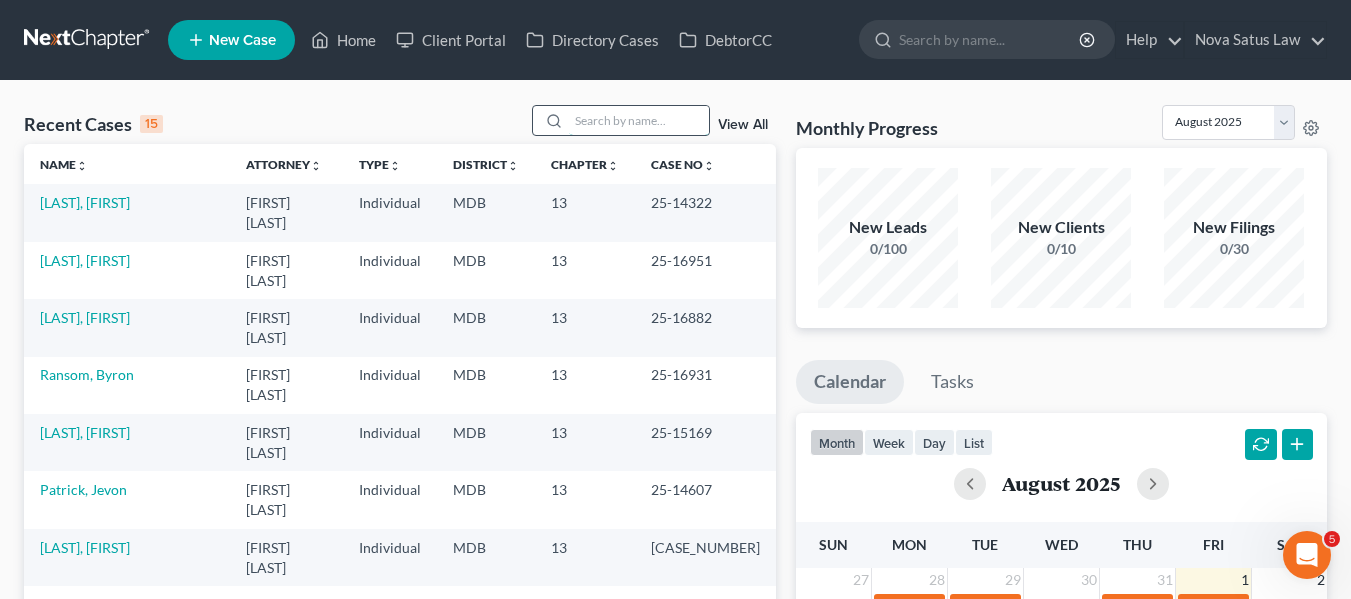 click at bounding box center [639, 120] 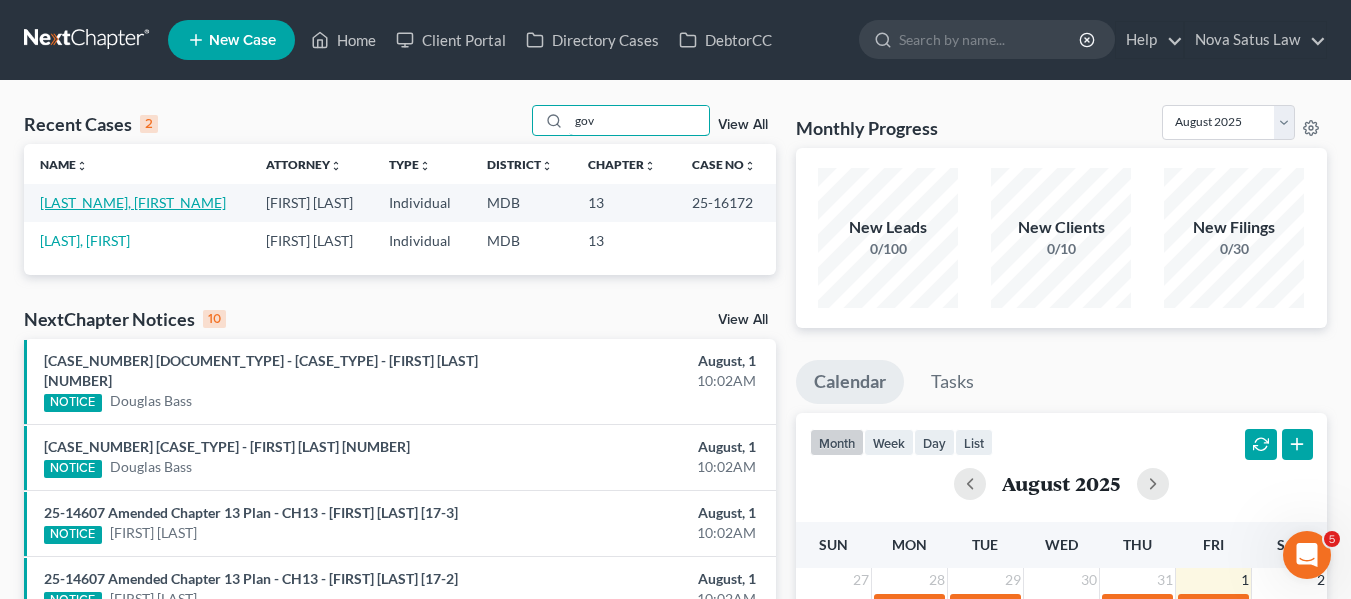 type on "gov" 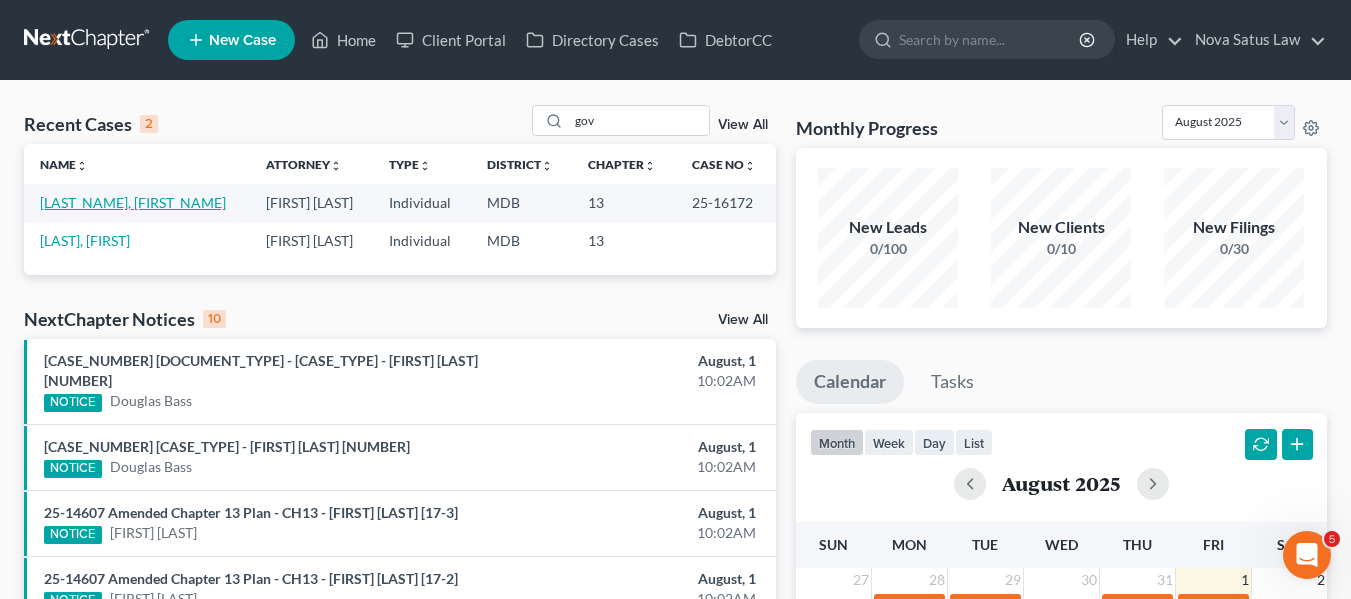 click on "[LAST_NAME], [FIRST_NAME]" at bounding box center [133, 202] 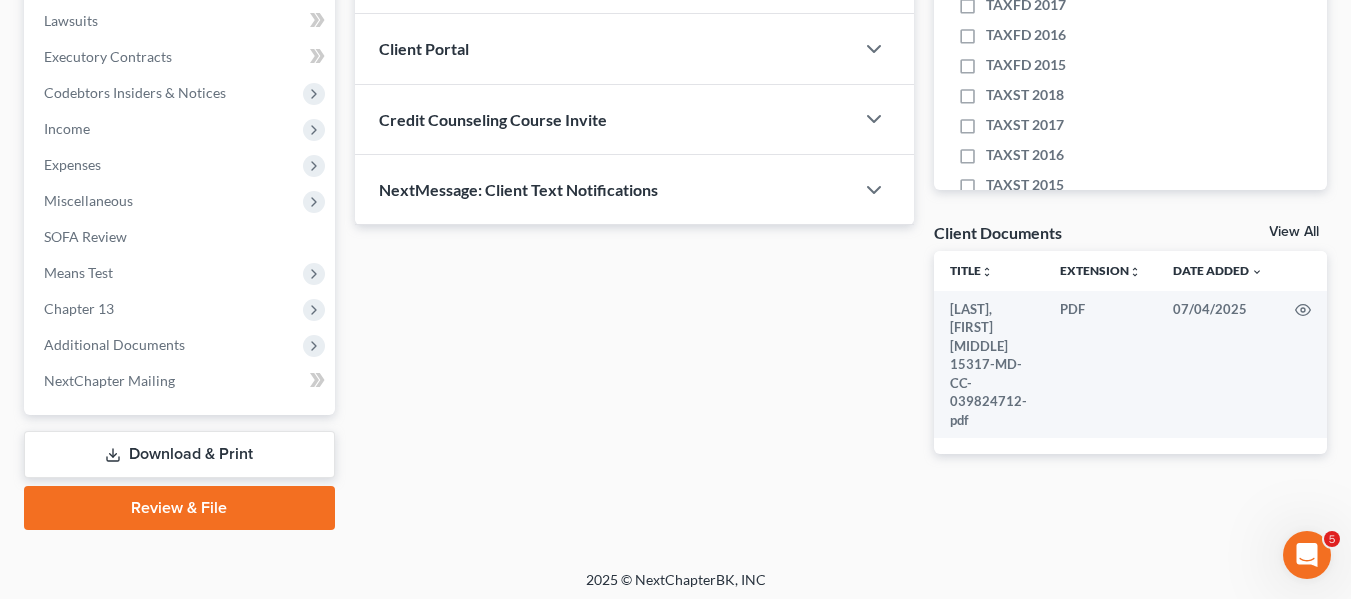 scroll, scrollTop: 530, scrollLeft: 0, axis: vertical 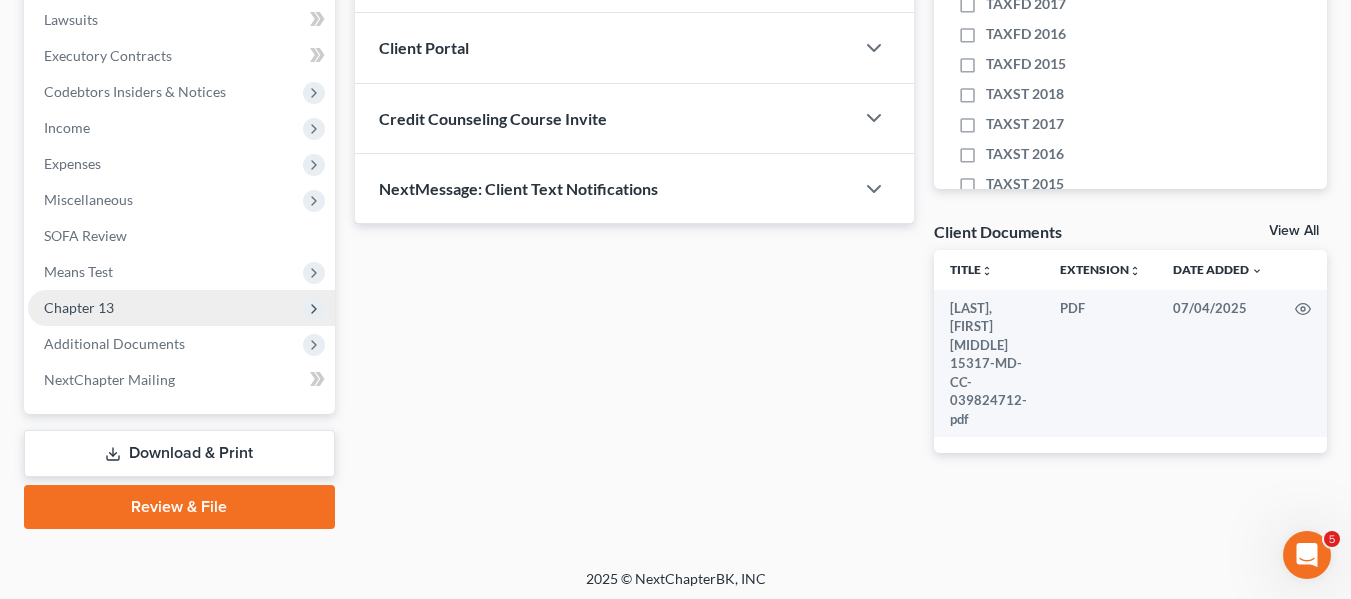 click on "Chapter 13" at bounding box center [79, 307] 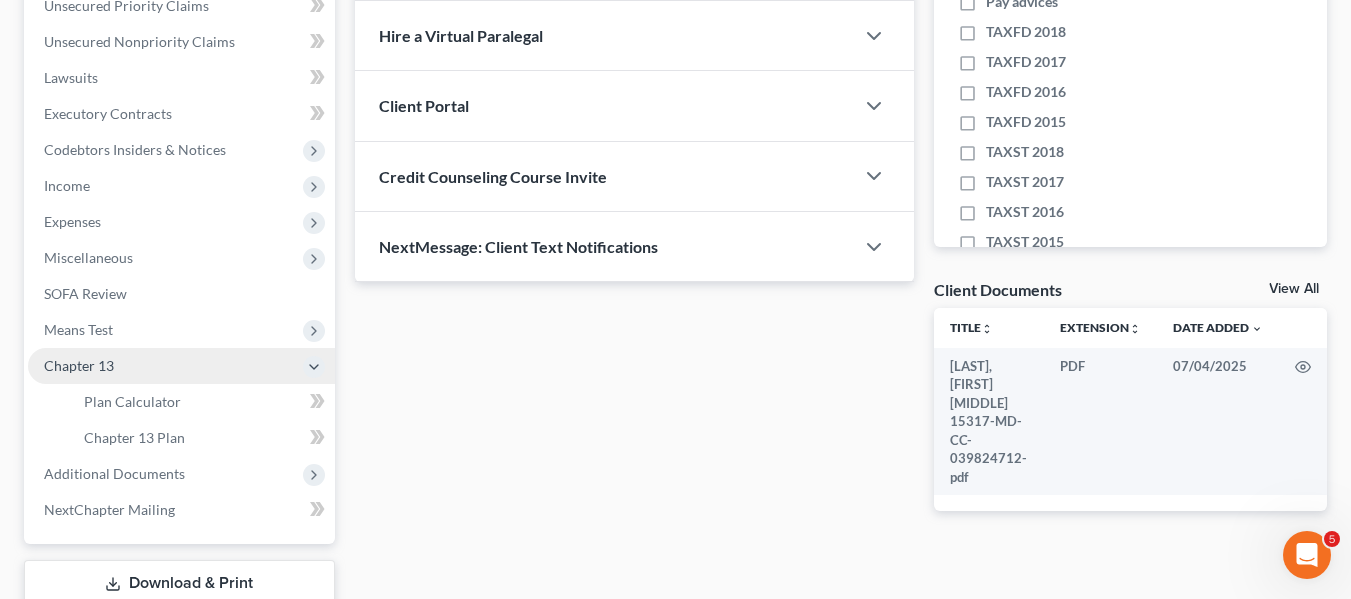 scroll, scrollTop: 471, scrollLeft: 0, axis: vertical 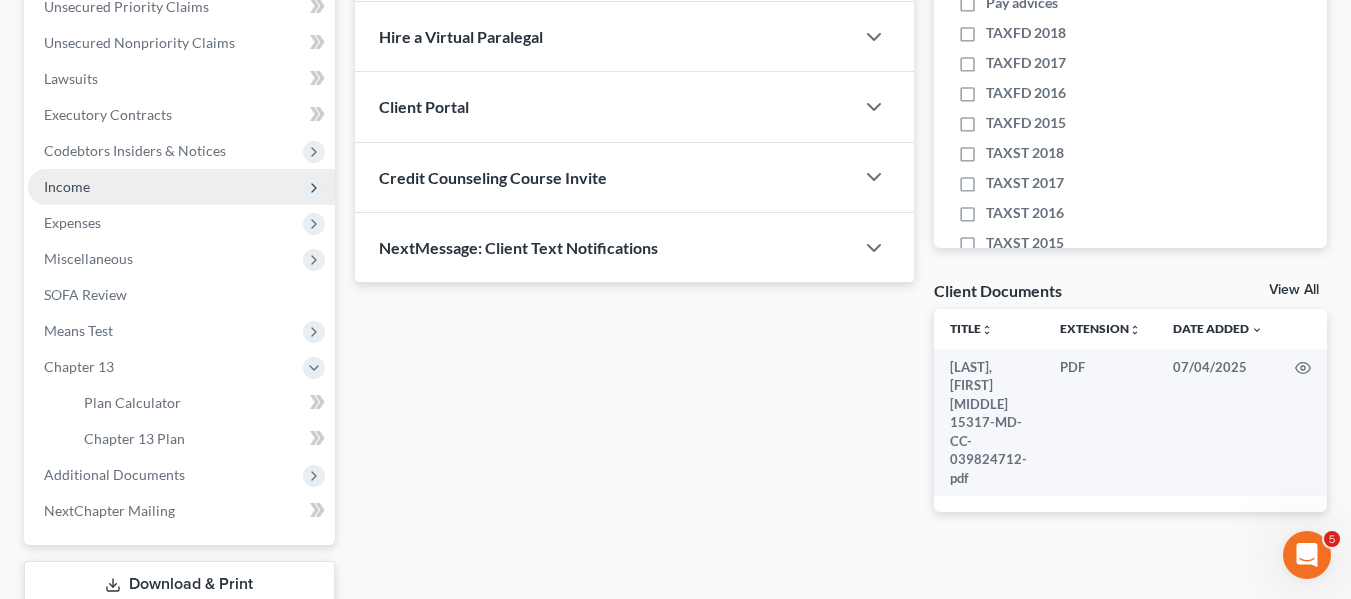 click on "Income" at bounding box center (67, 186) 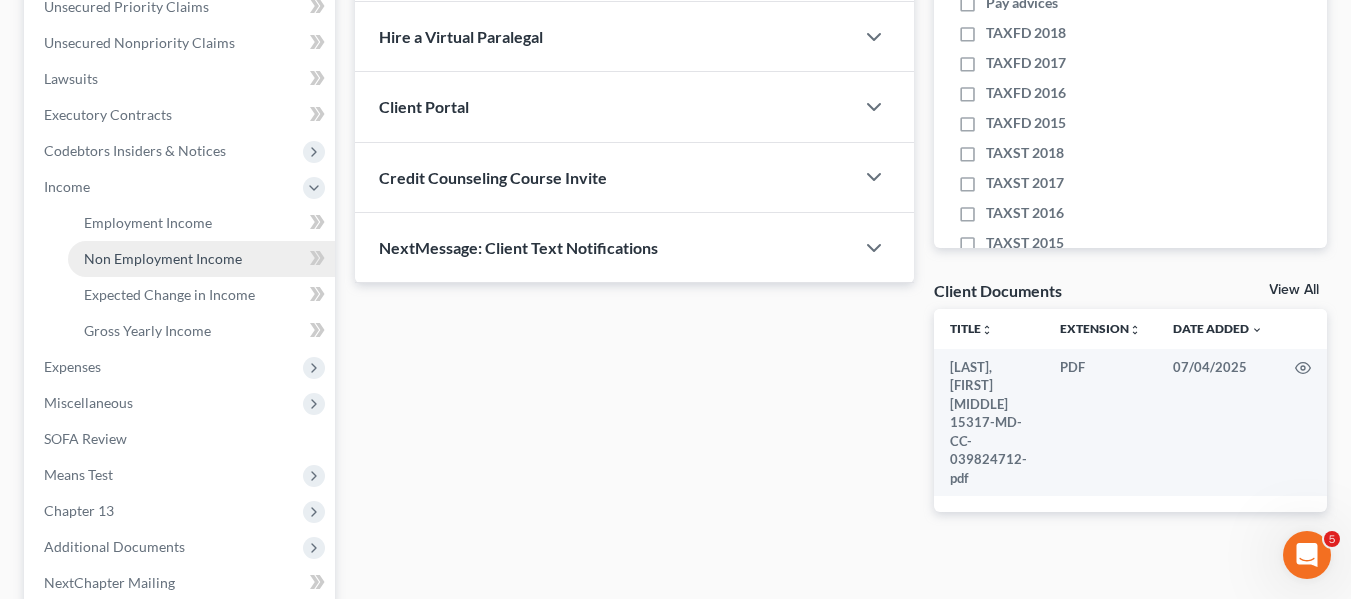 click on "Non Employment Income" at bounding box center (163, 258) 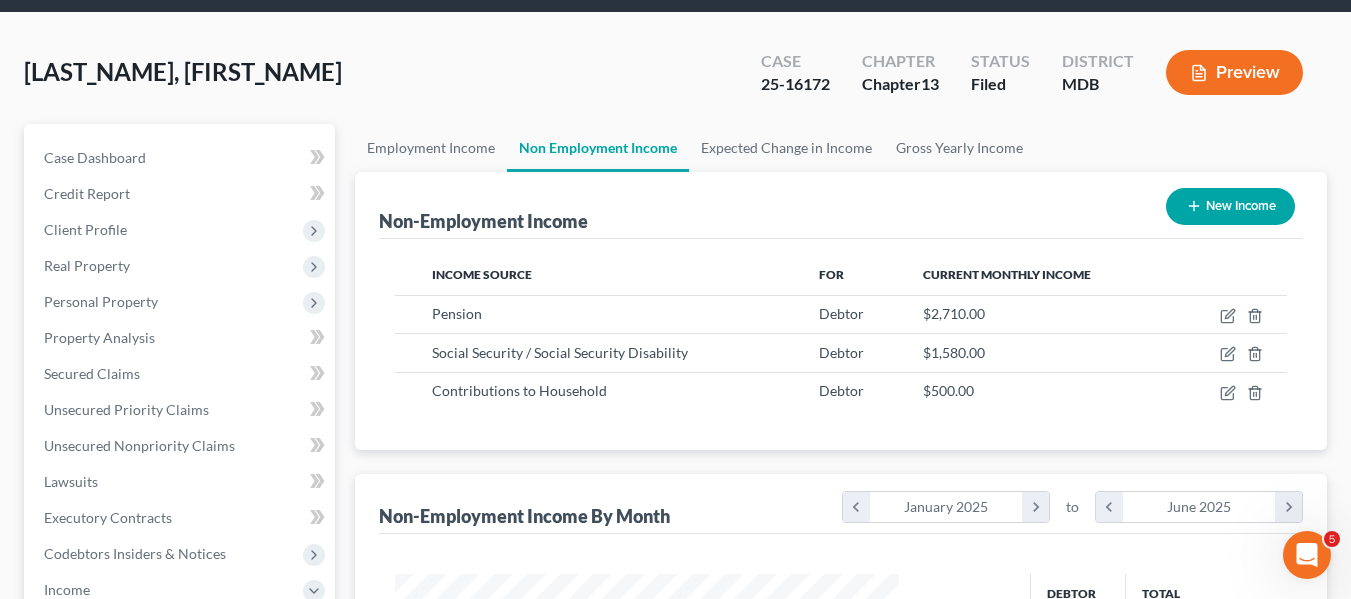scroll, scrollTop: 0, scrollLeft: 0, axis: both 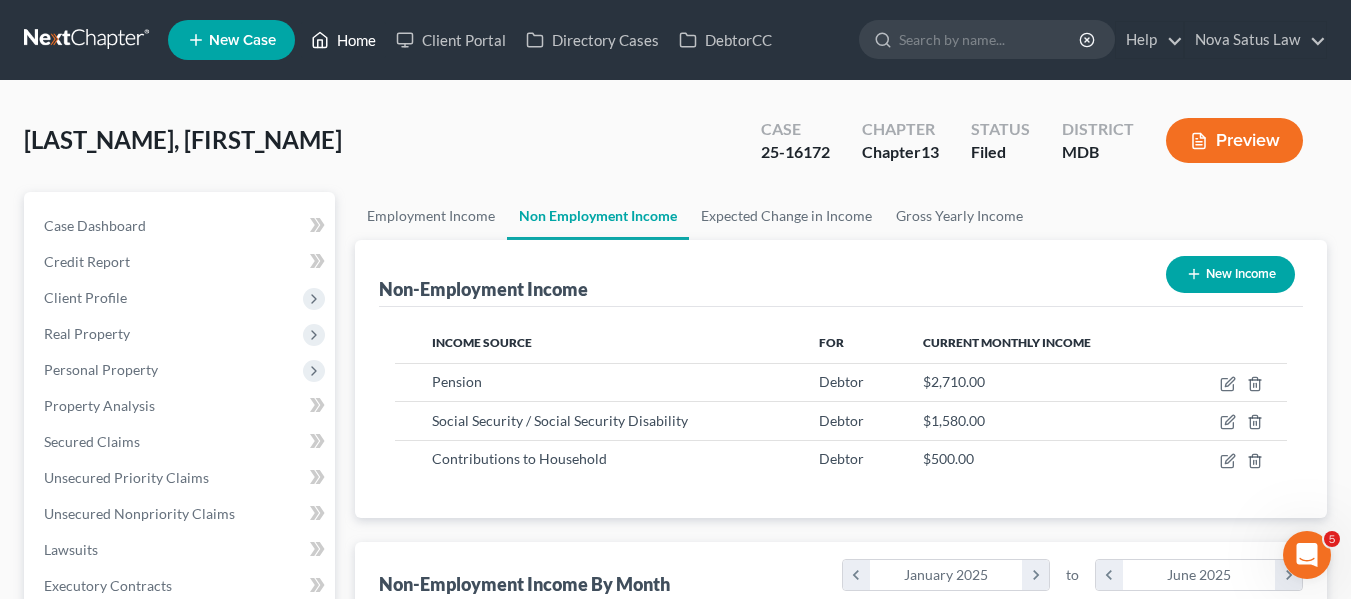 click on "Home" at bounding box center (343, 40) 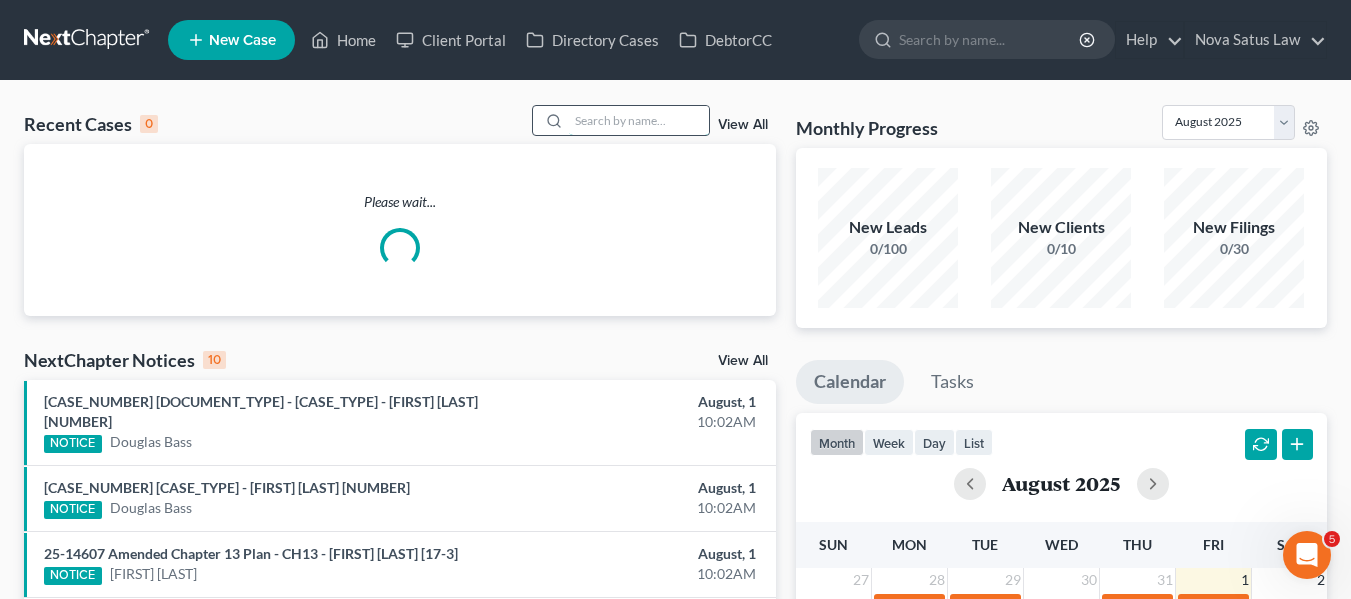 click at bounding box center [639, 120] 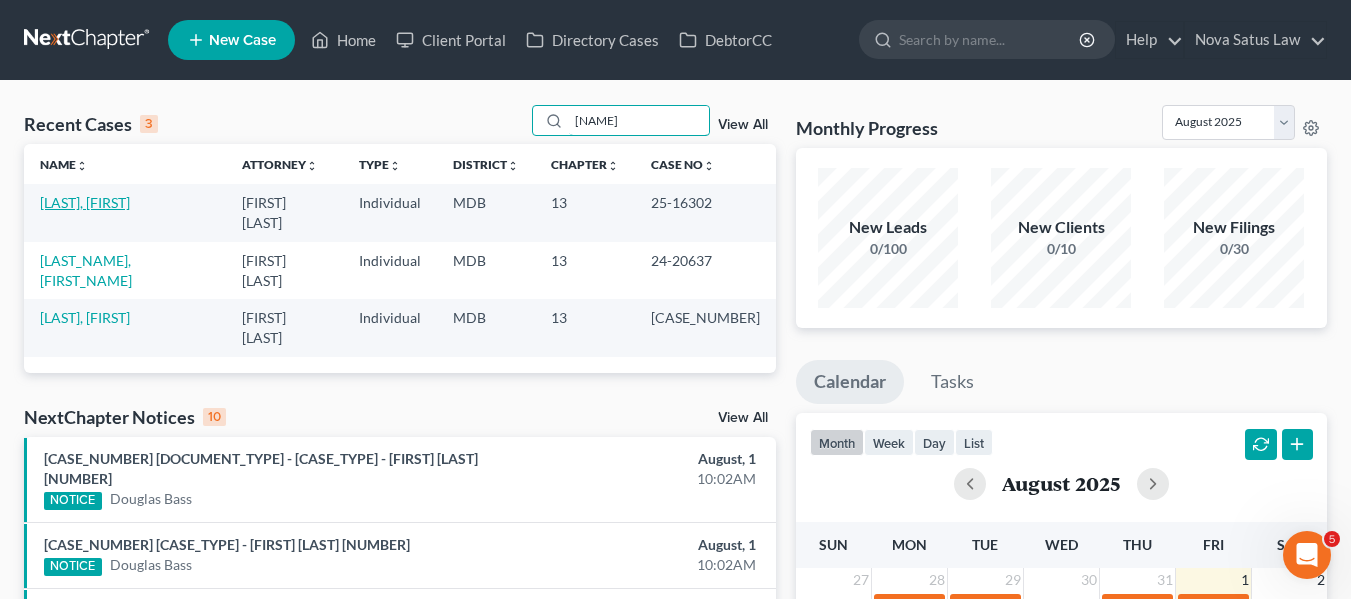 type on "[NAME]" 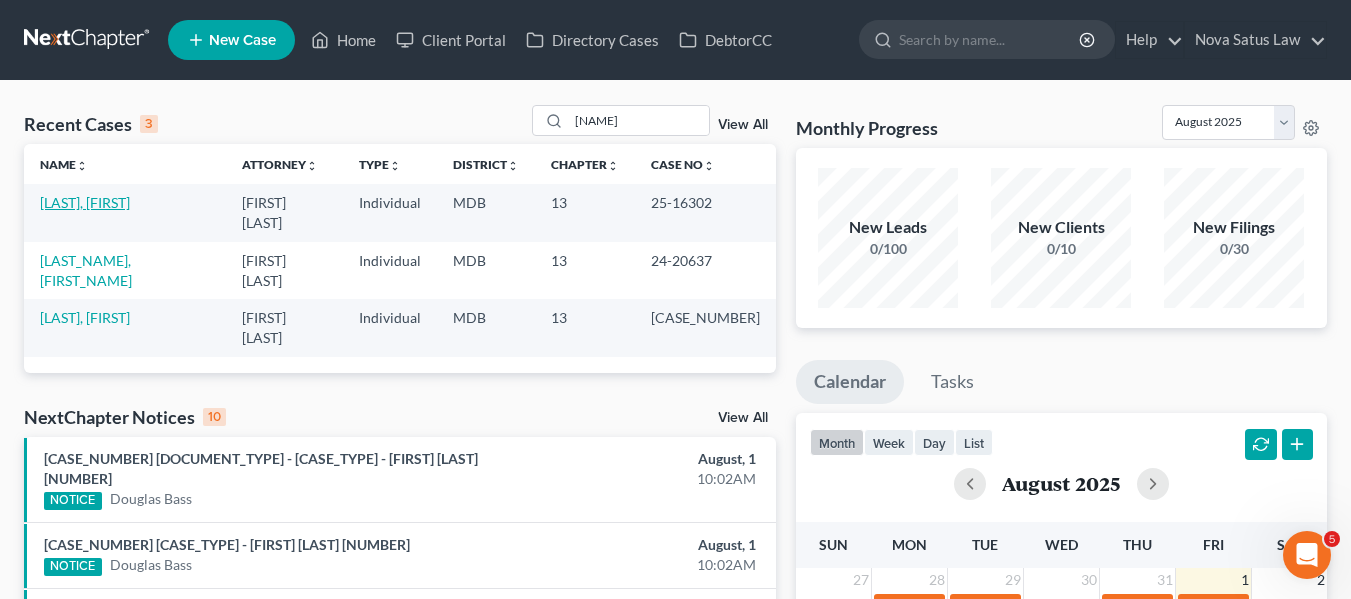 click on "[LAST], [FIRST]" at bounding box center (85, 202) 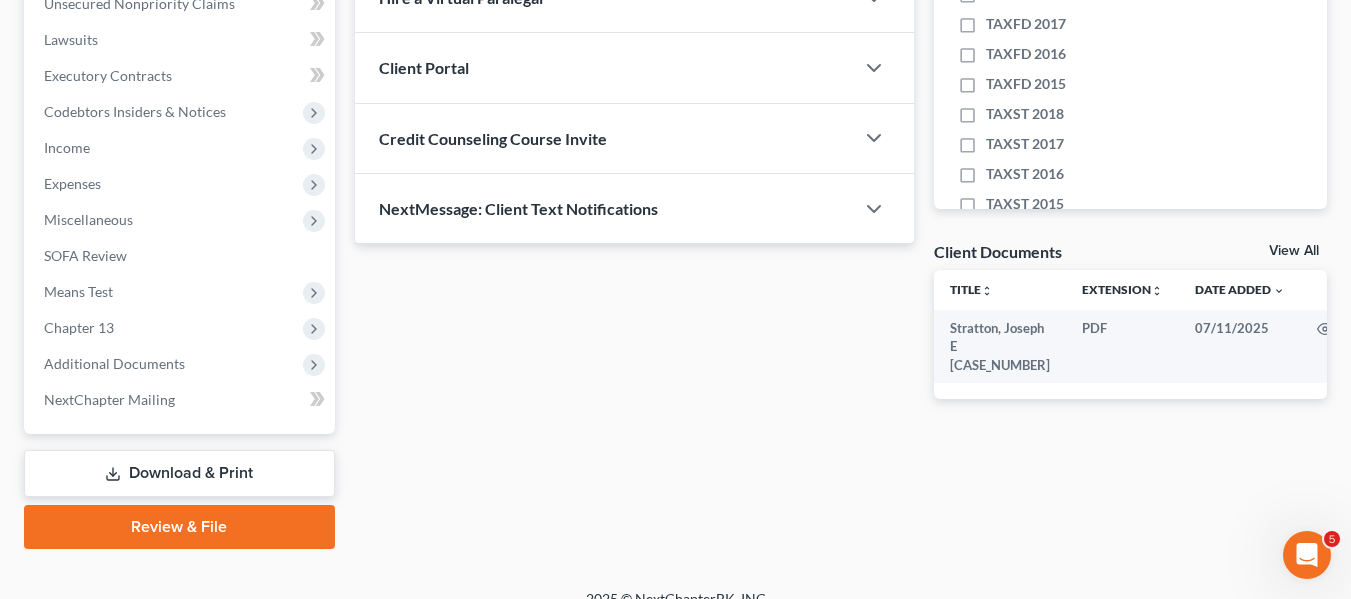 scroll, scrollTop: 536, scrollLeft: 0, axis: vertical 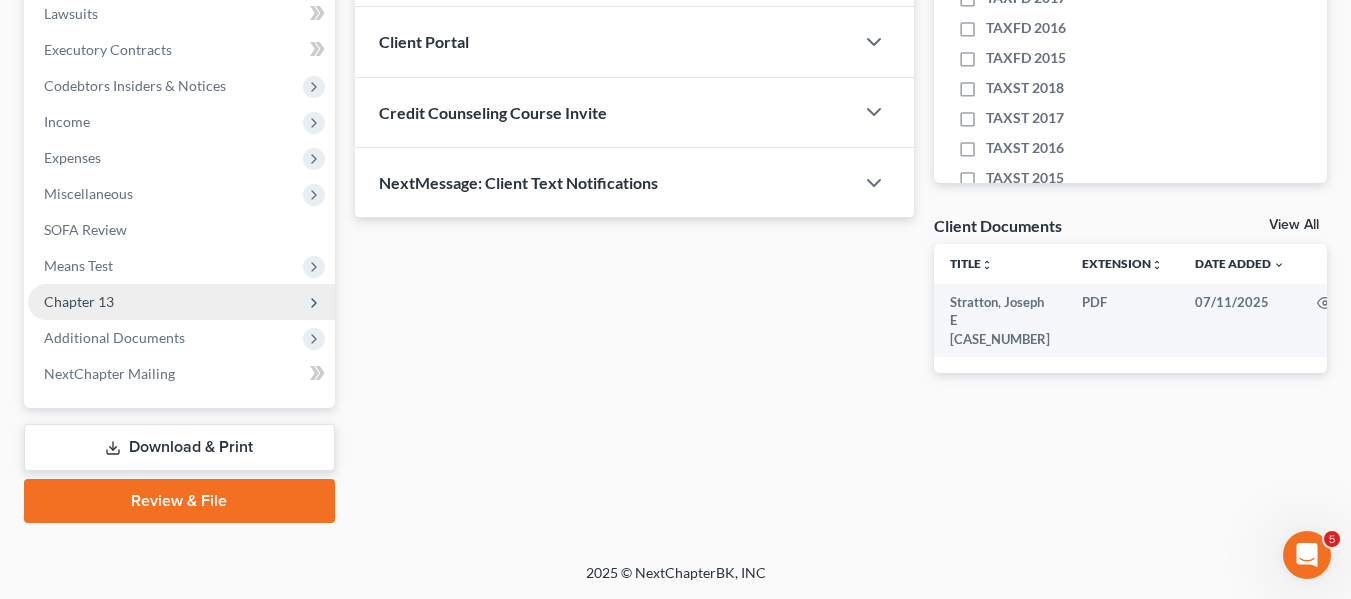 click on "Chapter 13" at bounding box center (79, 301) 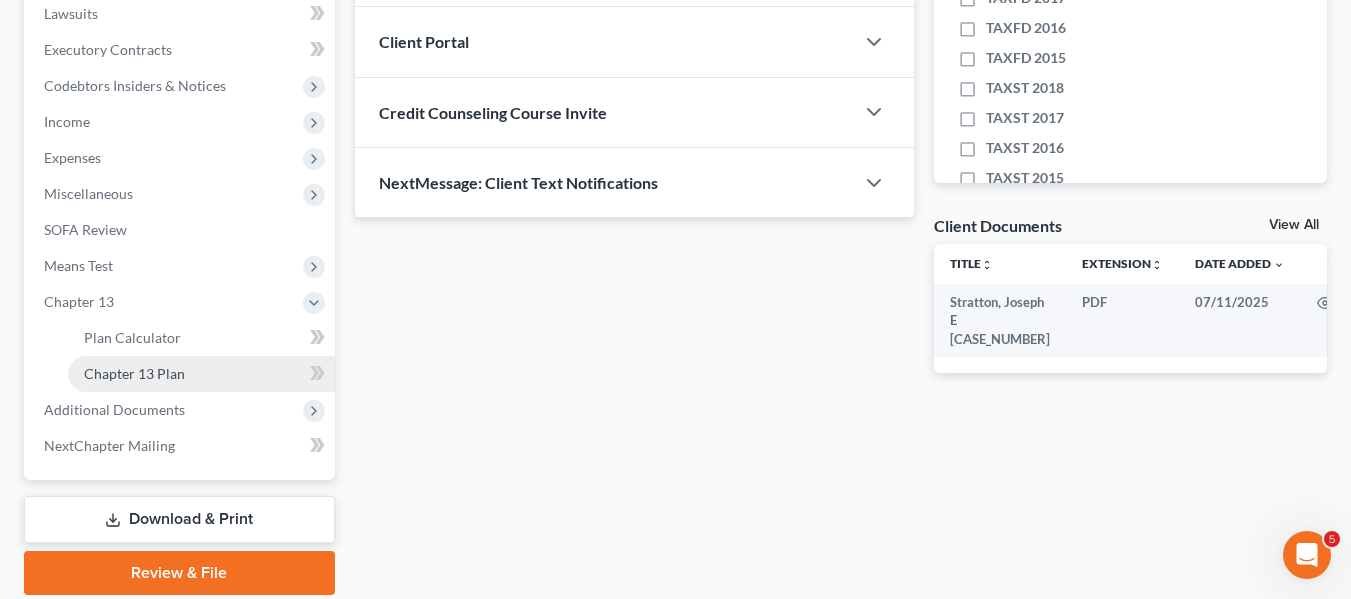 click on "Chapter 13 Plan" at bounding box center [134, 373] 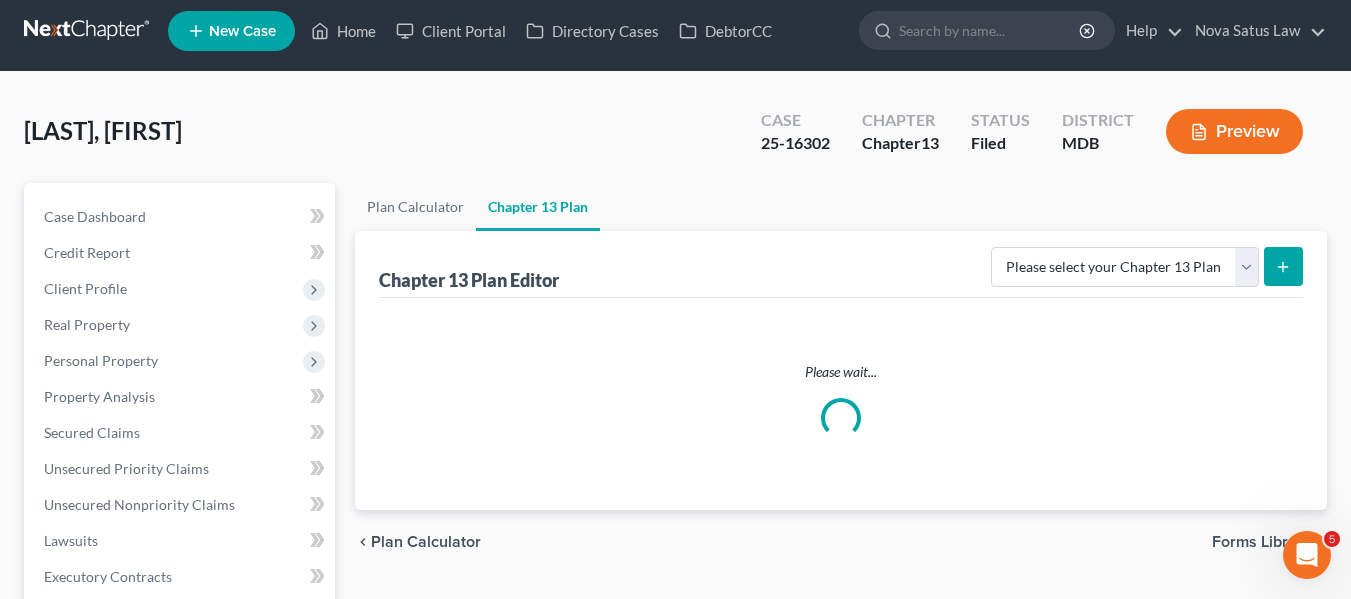 scroll, scrollTop: 0, scrollLeft: 0, axis: both 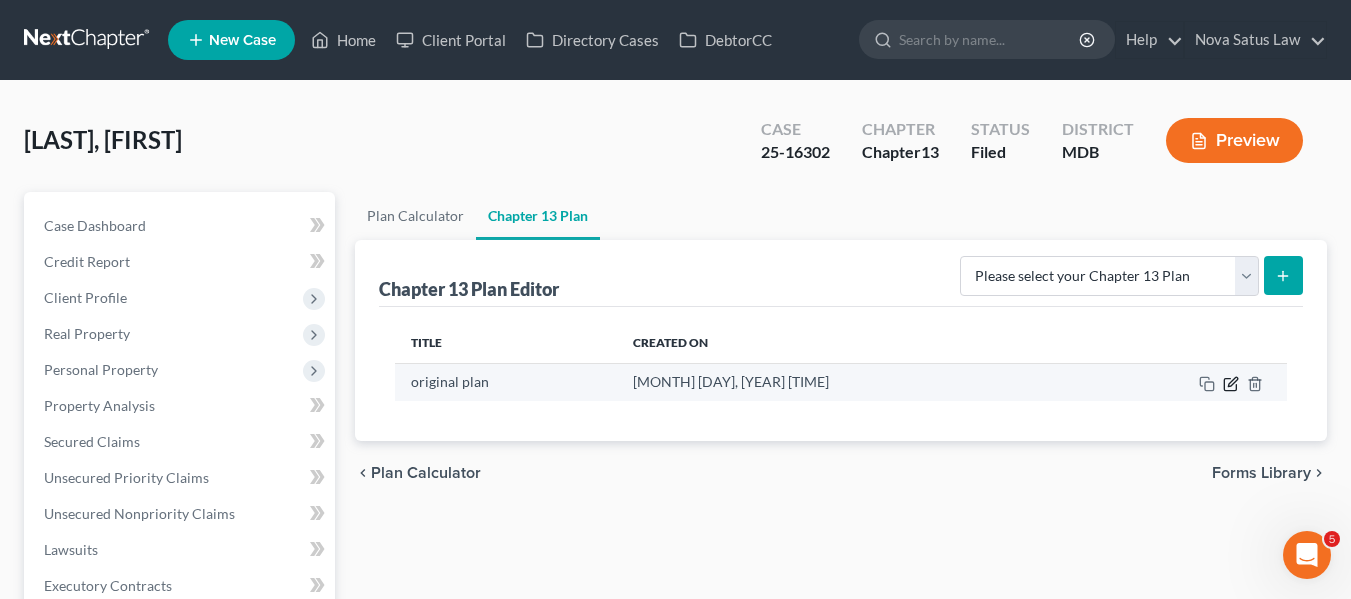 click 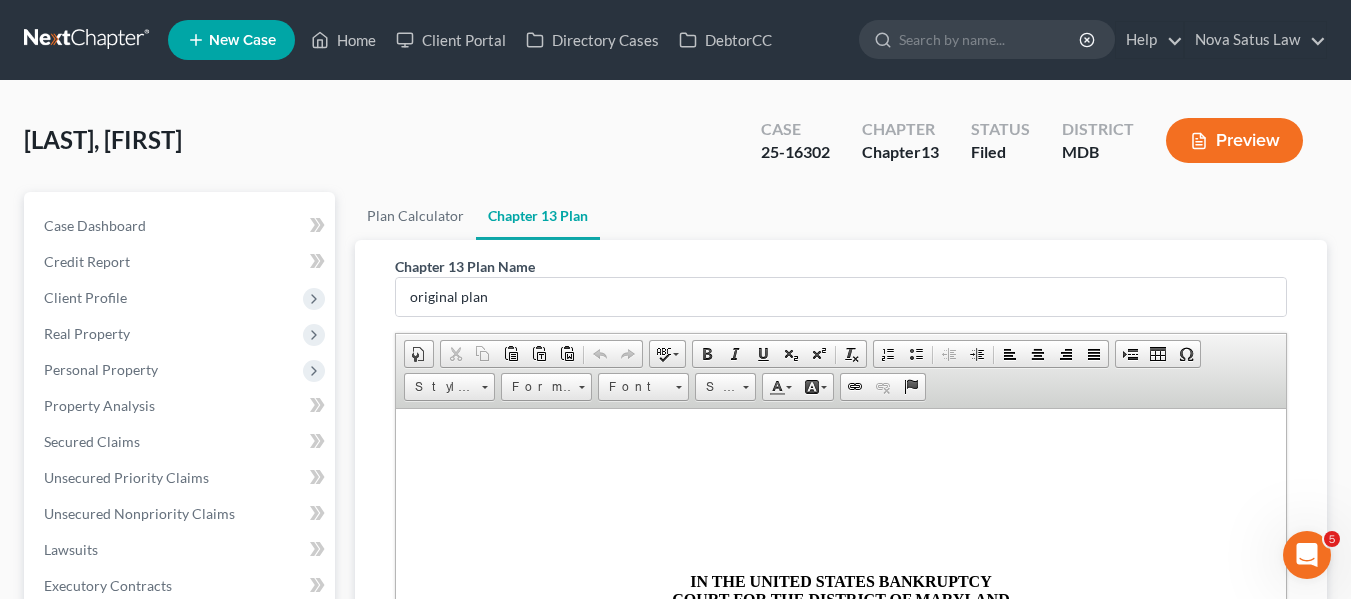 scroll, scrollTop: 0, scrollLeft: 0, axis: both 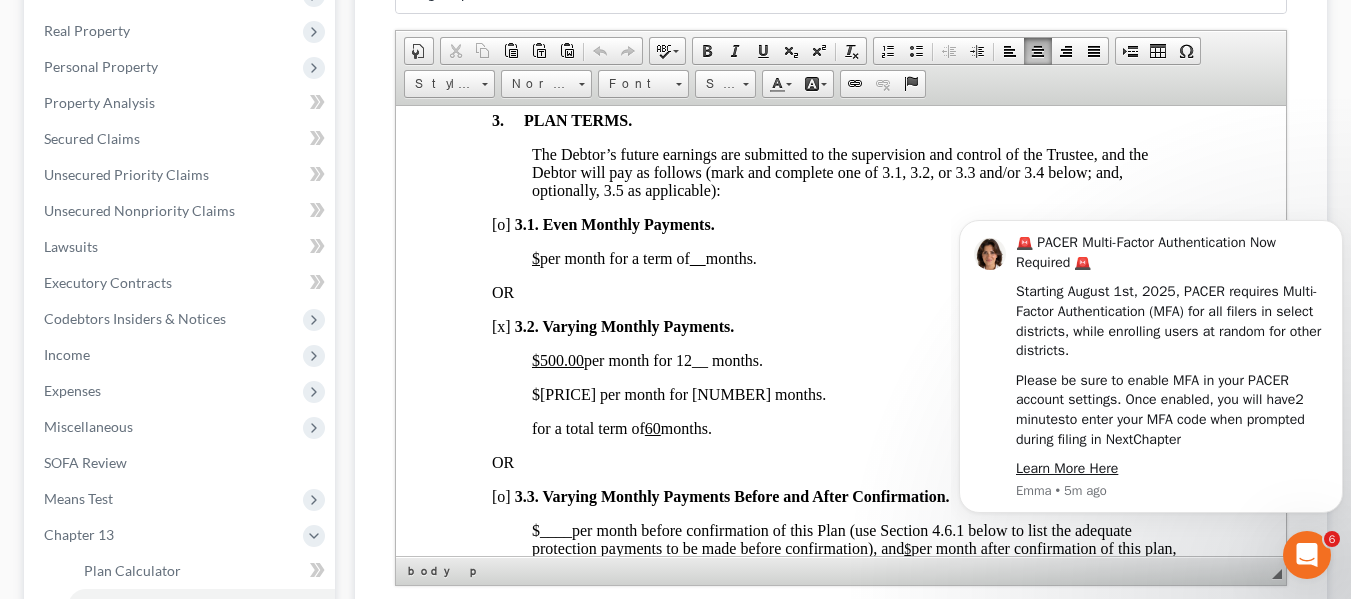 click on "The Debtor’s future earnings are submitted to the supervision and control of the Trustee, and the Debtor will pay as follows (mark and complete one of 3.1, 3.2, or 3.3 and/or 3.4 below; and, optionally, 3.5 as applicable):" at bounding box center (860, 172) 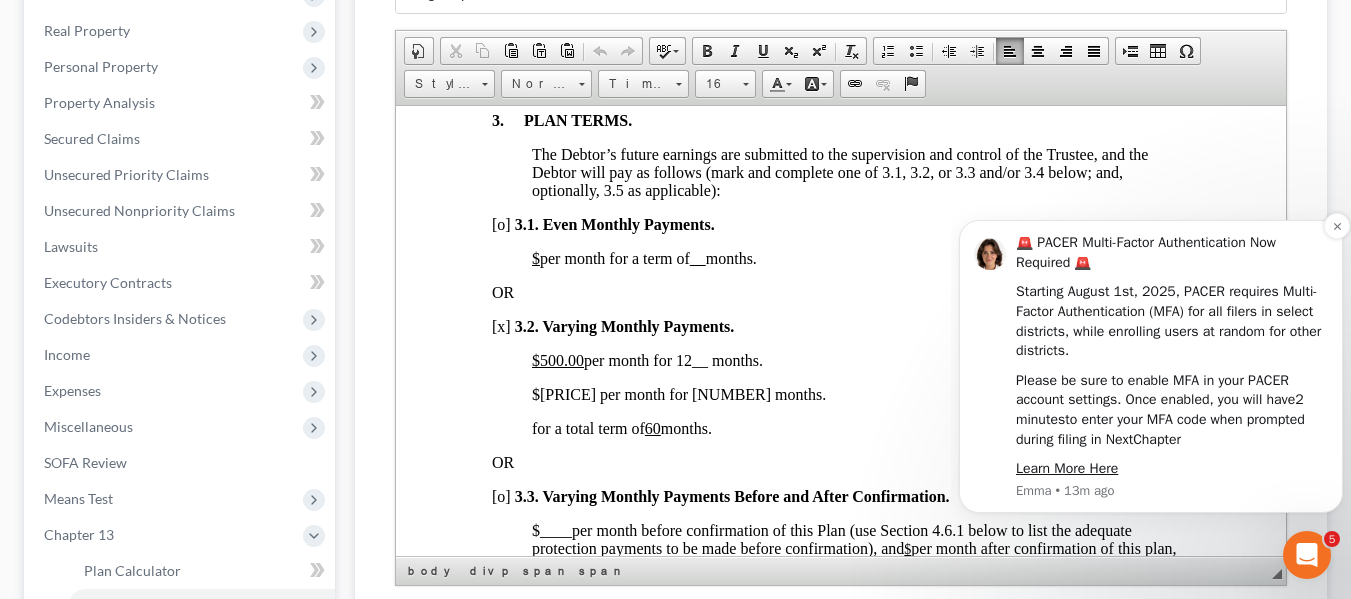 click on "🚨 PACER Multi-Factor Authentication Now Required 🚨" at bounding box center (1172, 252) 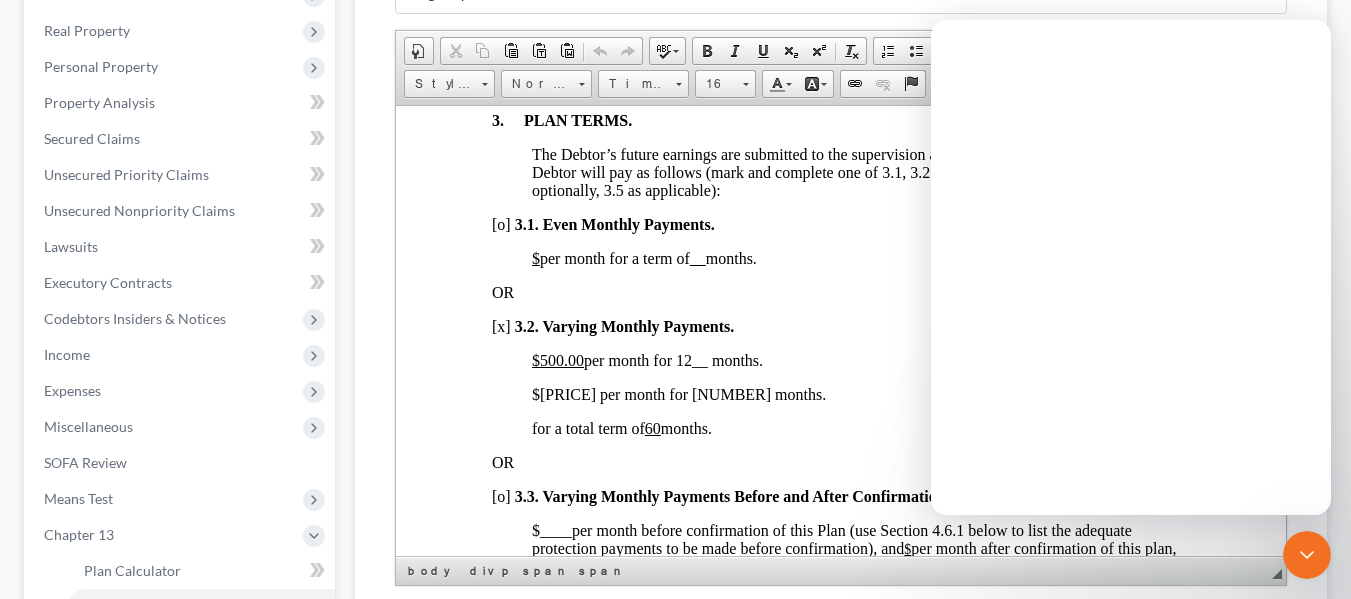 scroll, scrollTop: 0, scrollLeft: 0, axis: both 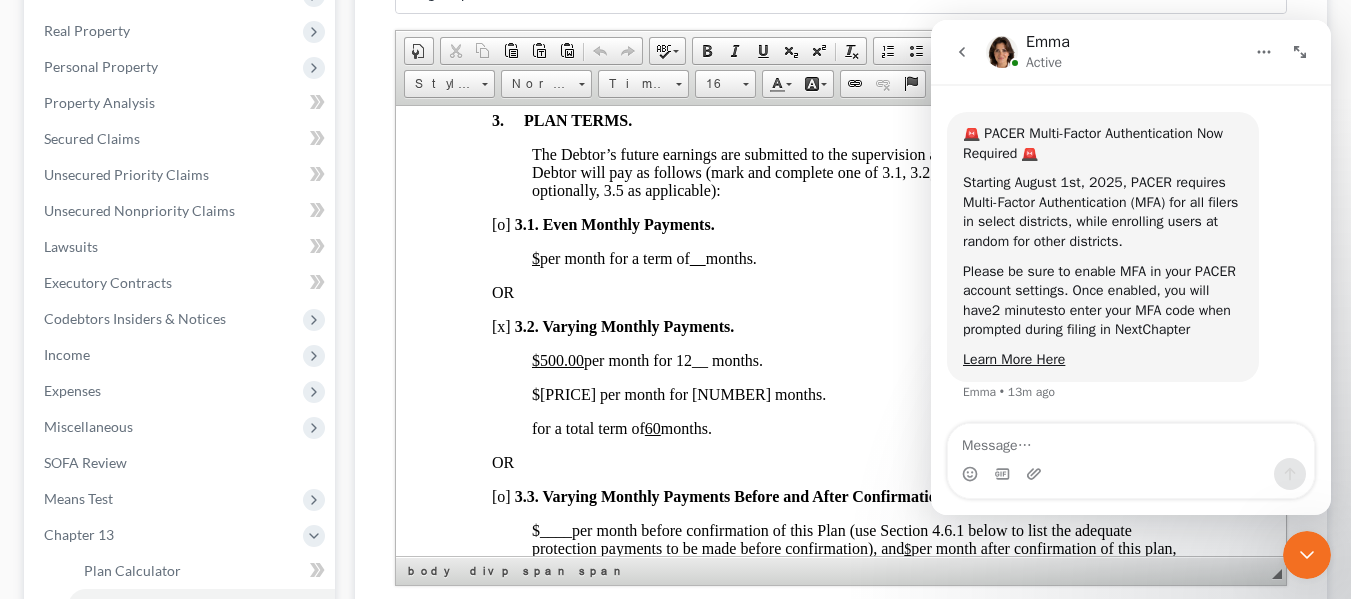 click 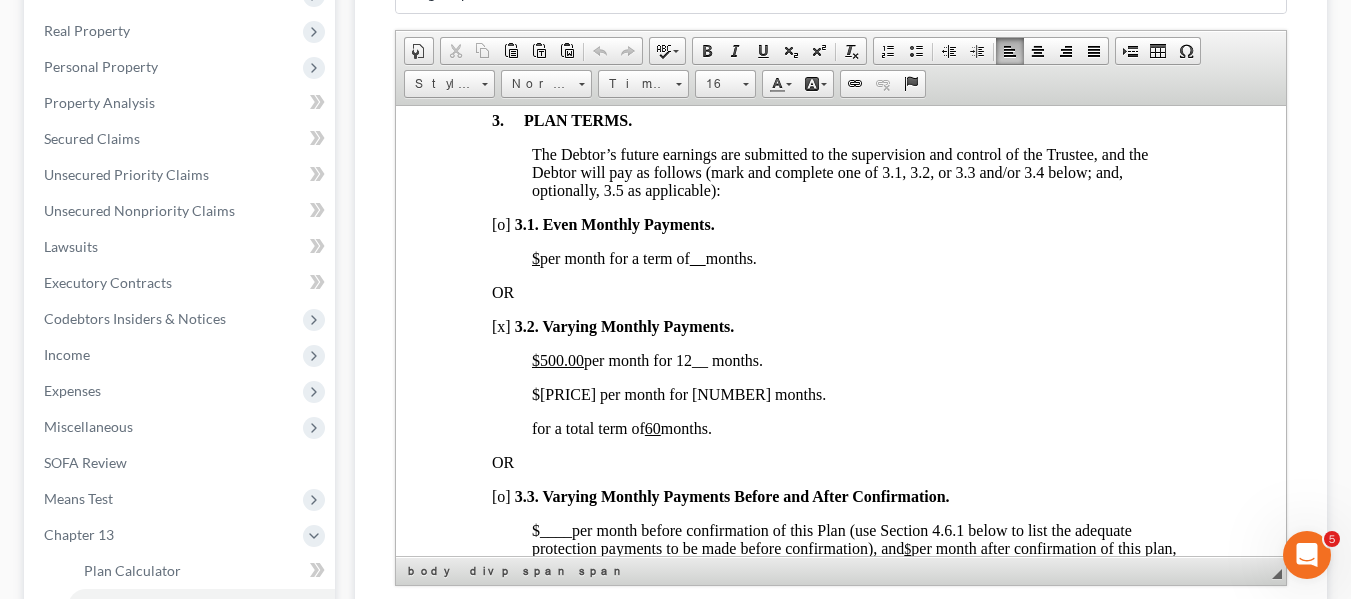 scroll, scrollTop: 0, scrollLeft: 0, axis: both 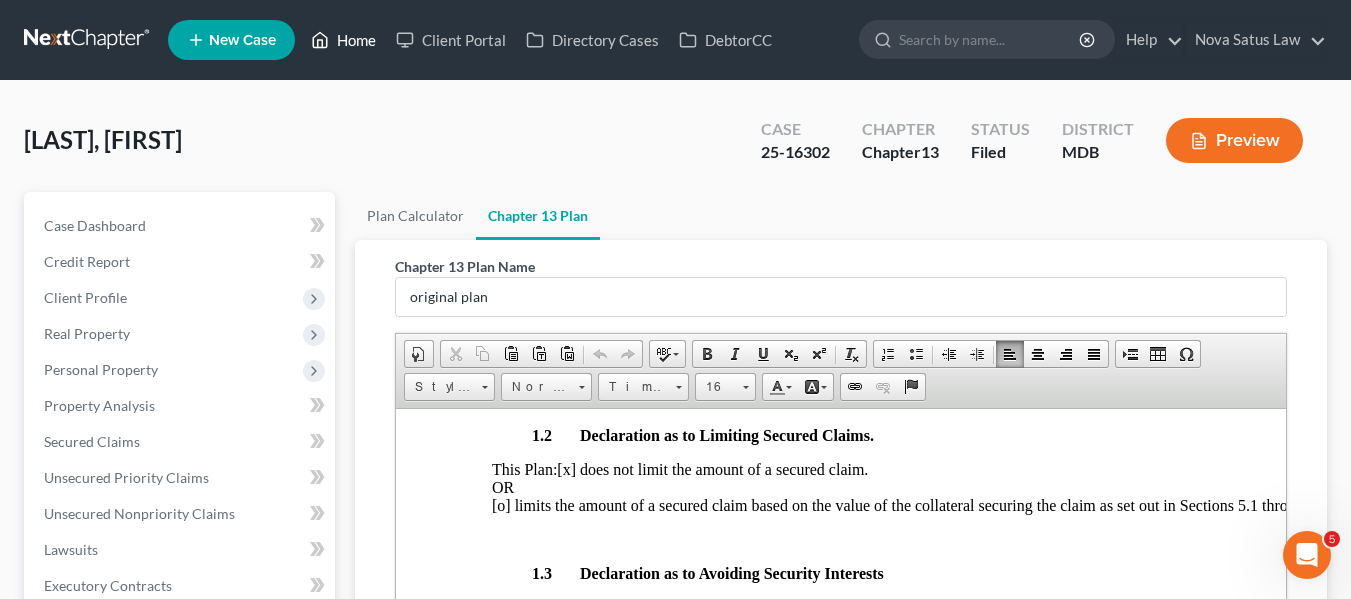 click on "Home" at bounding box center (343, 40) 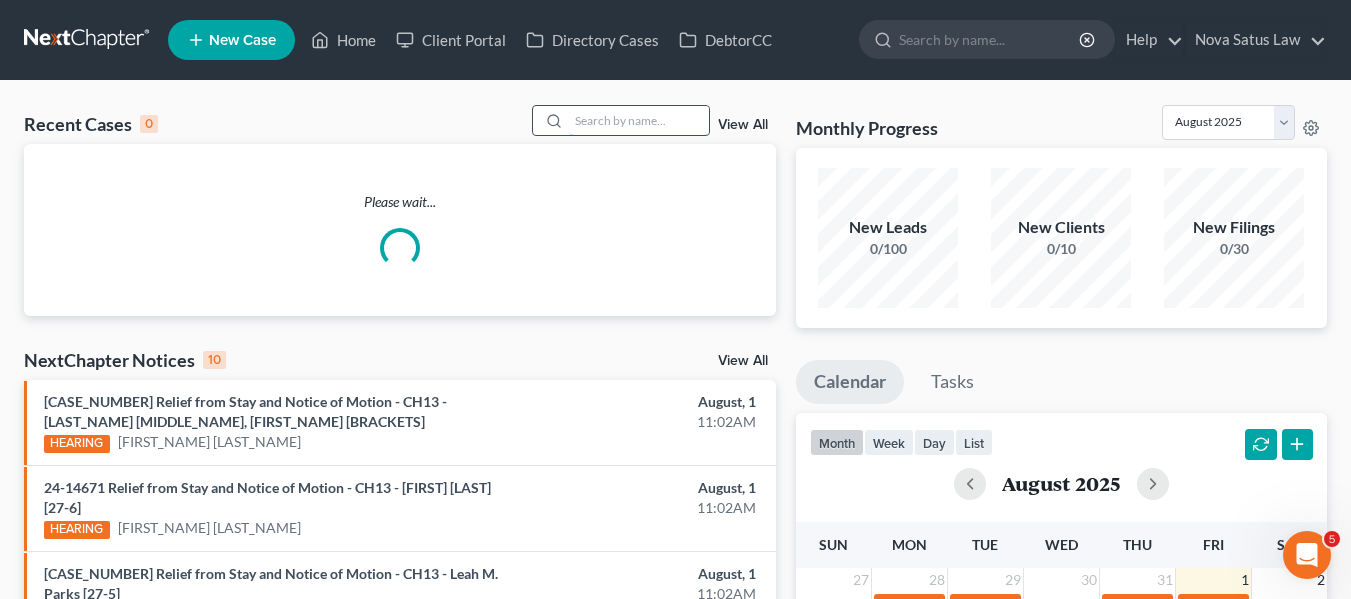 click at bounding box center [639, 120] 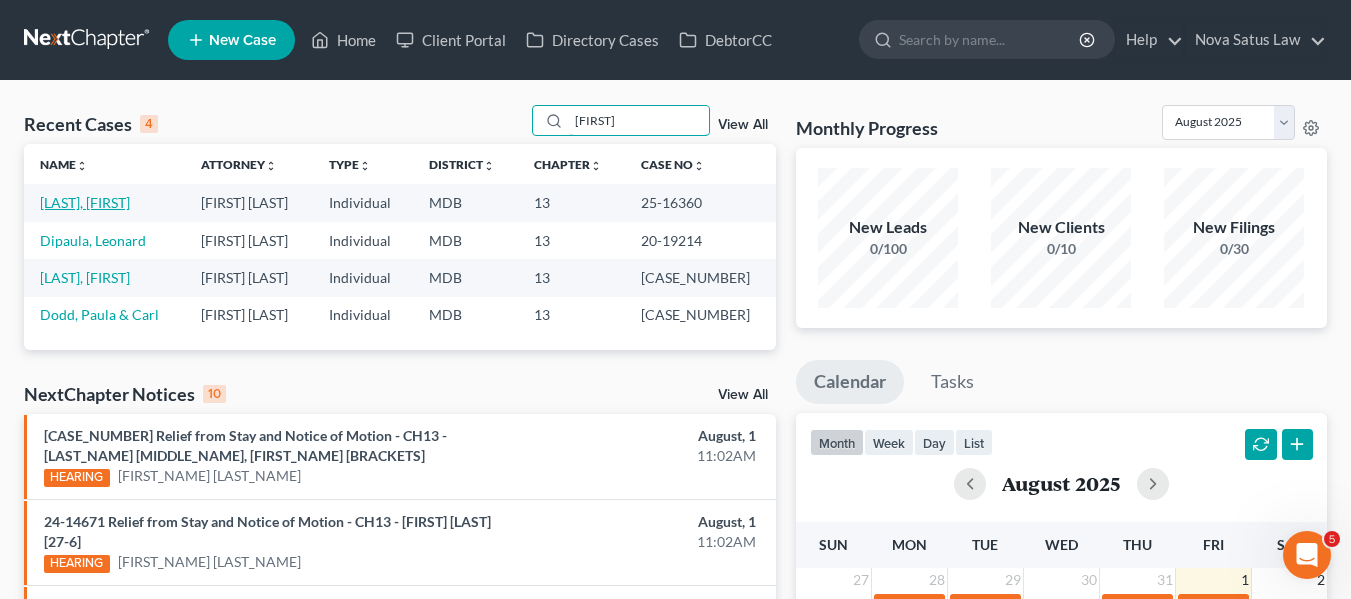 type on "[FIRST]" 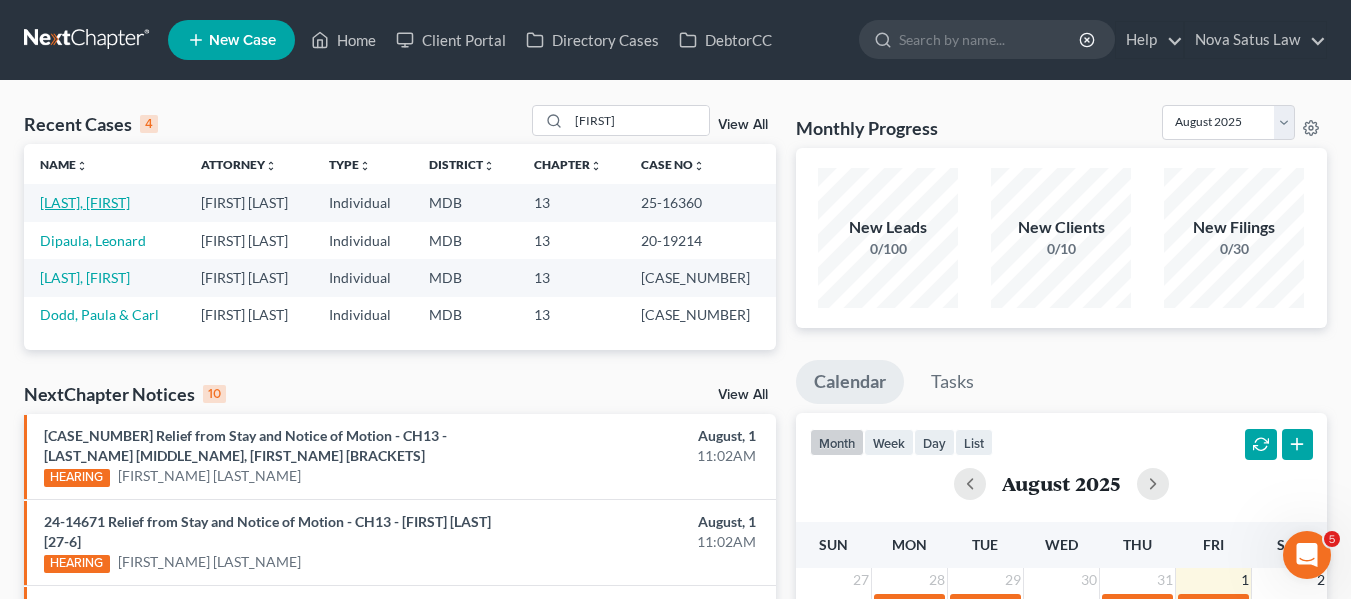 click on "[LAST], [FIRST]" at bounding box center [85, 202] 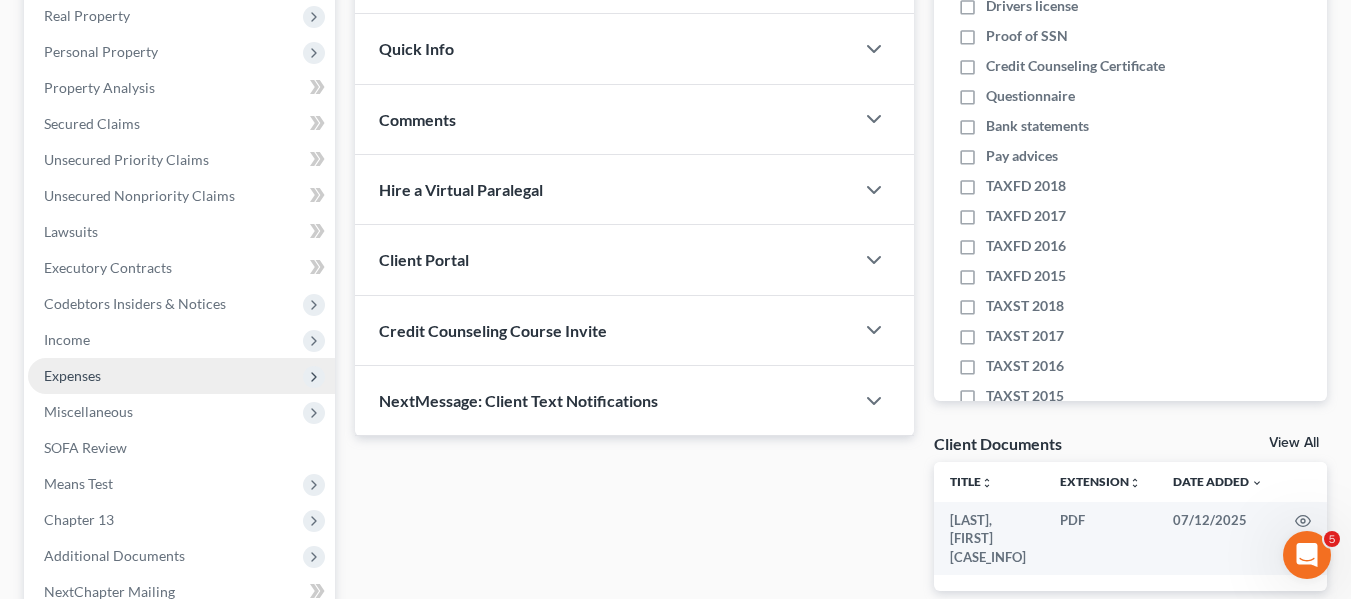 scroll, scrollTop: 536, scrollLeft: 0, axis: vertical 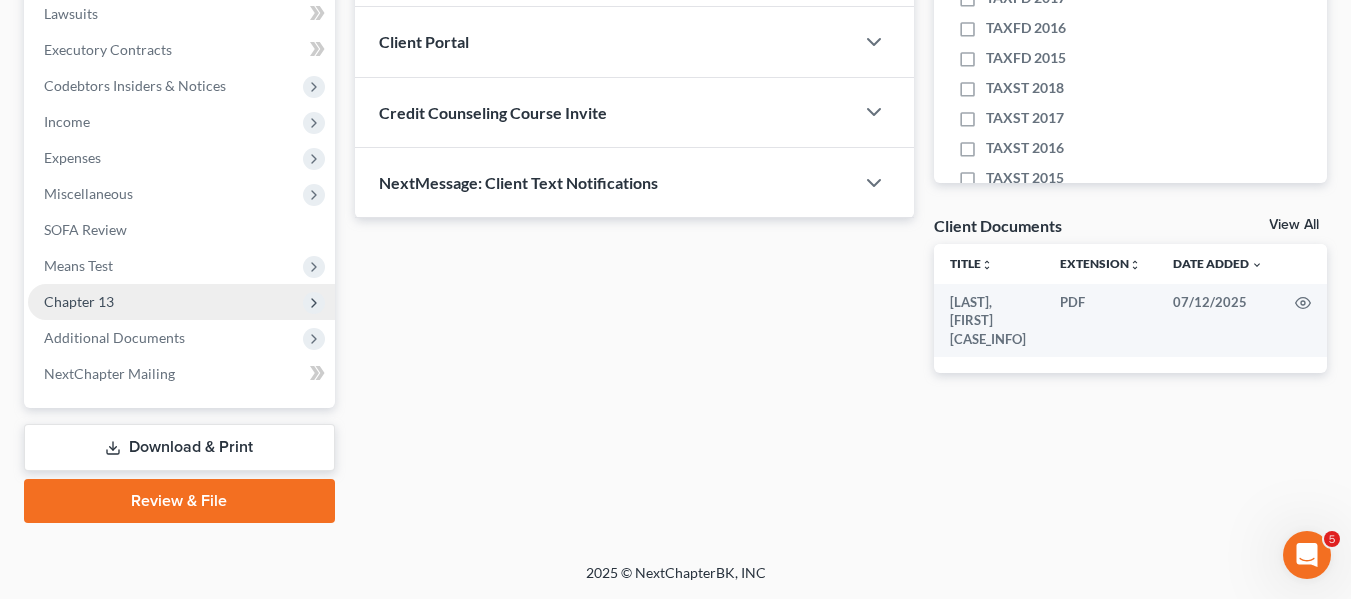 click on "Chapter 13" at bounding box center [181, 302] 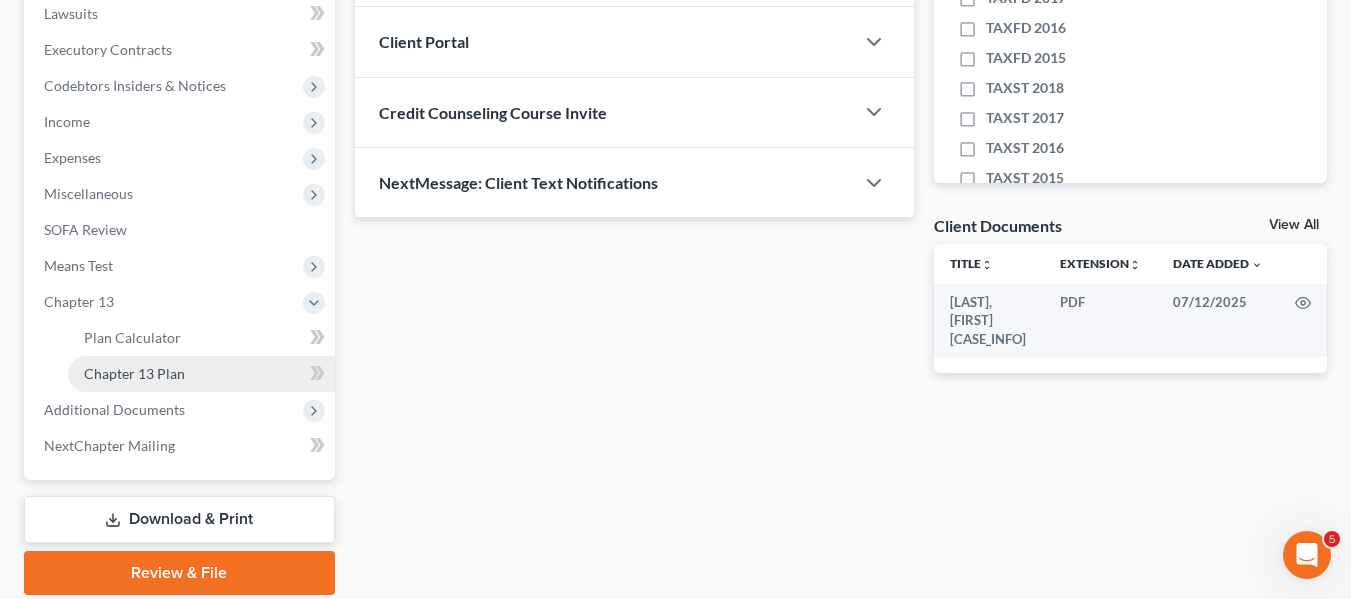 click on "Chapter 13 Plan" at bounding box center [134, 373] 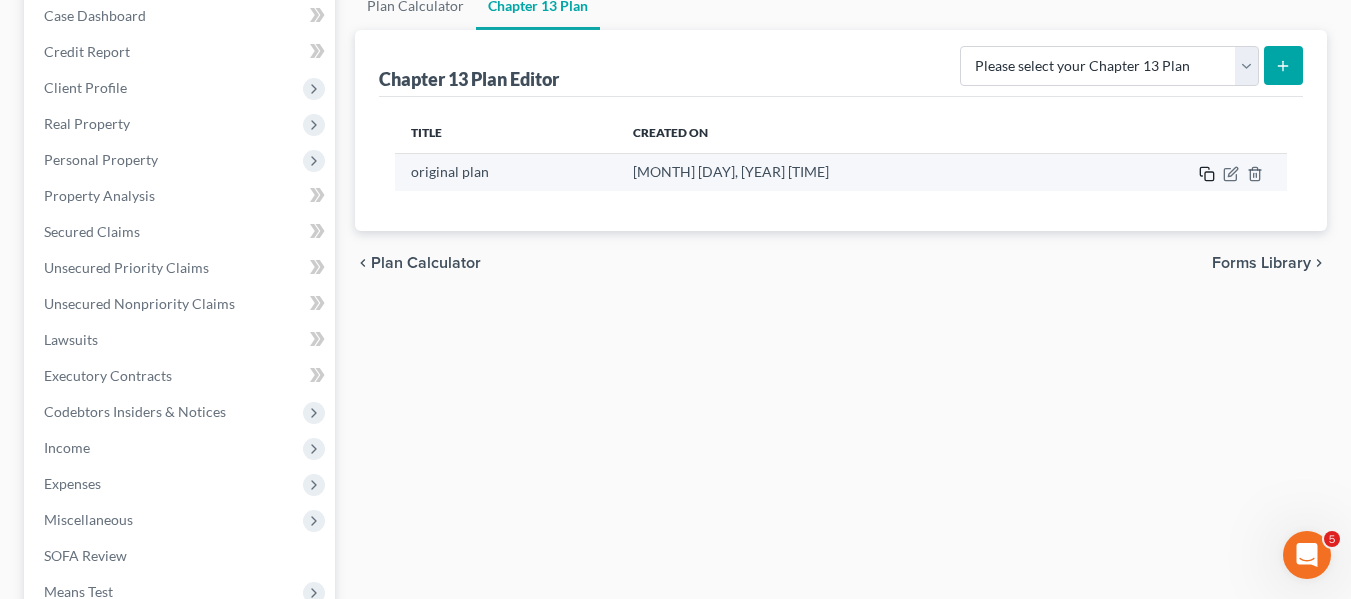 scroll, scrollTop: 211, scrollLeft: 0, axis: vertical 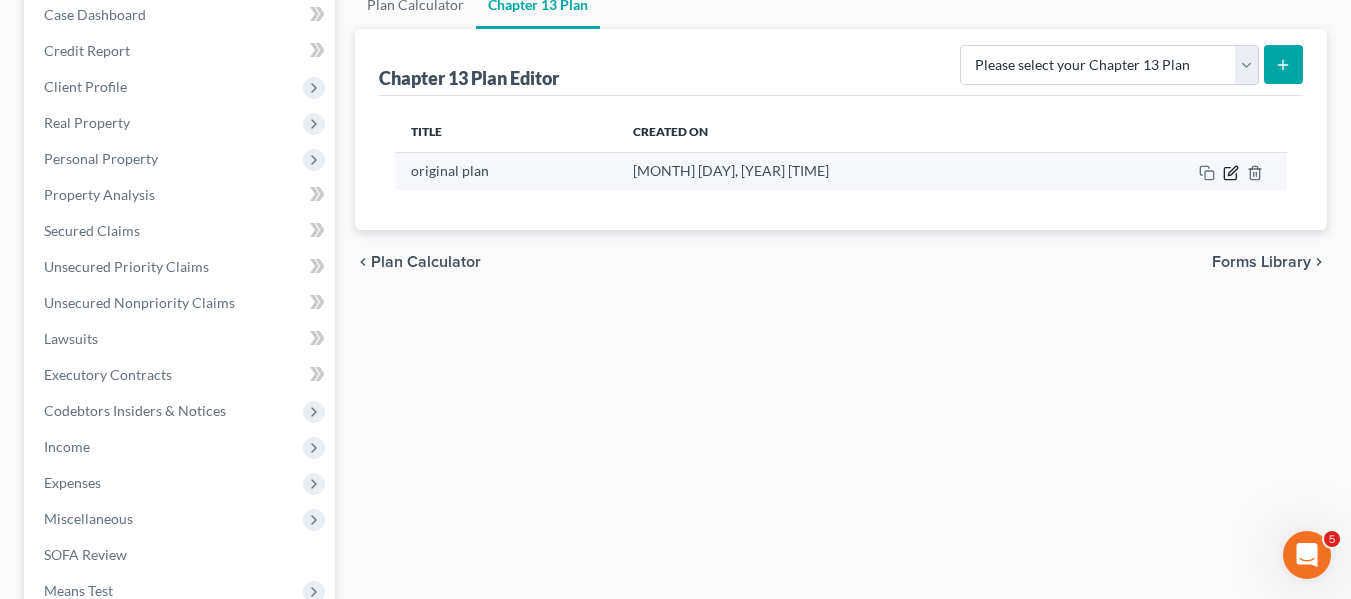 click 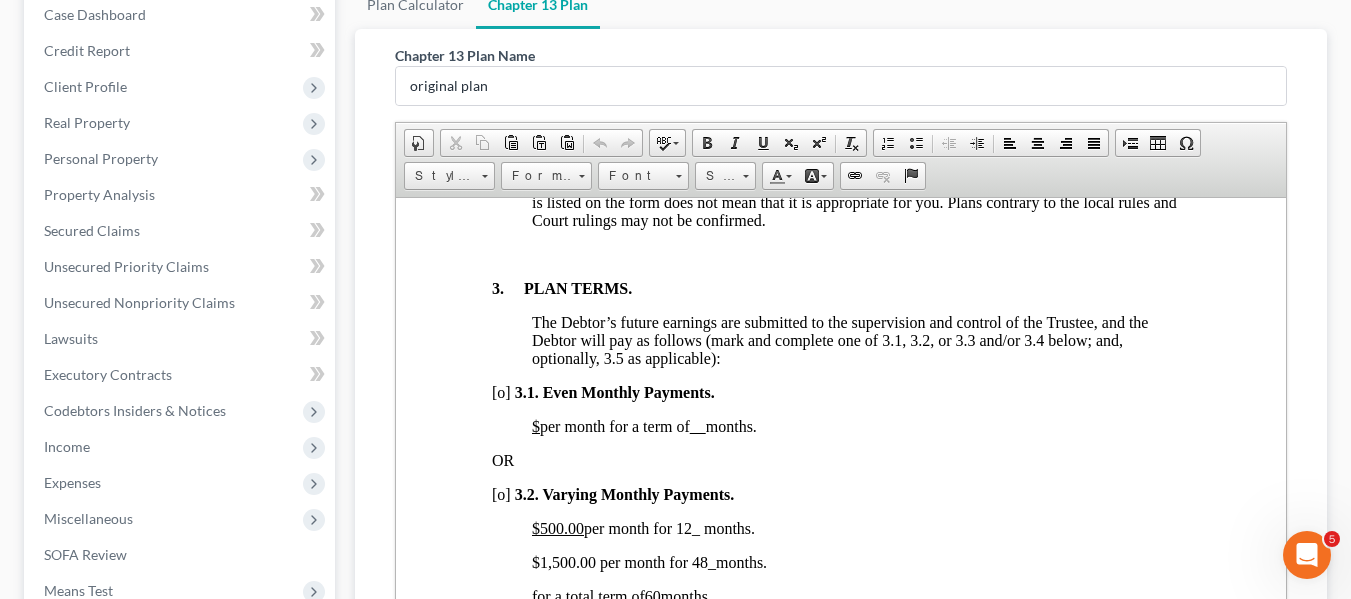 scroll, scrollTop: 1357, scrollLeft: 0, axis: vertical 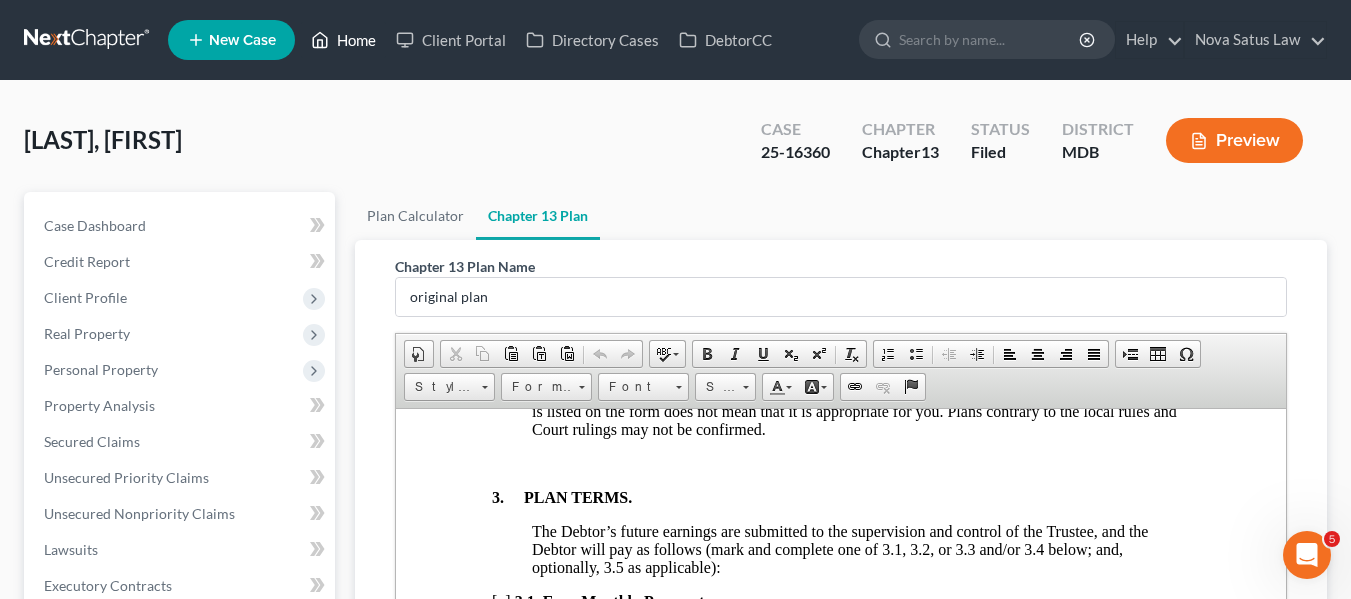 click on "Home" at bounding box center [343, 40] 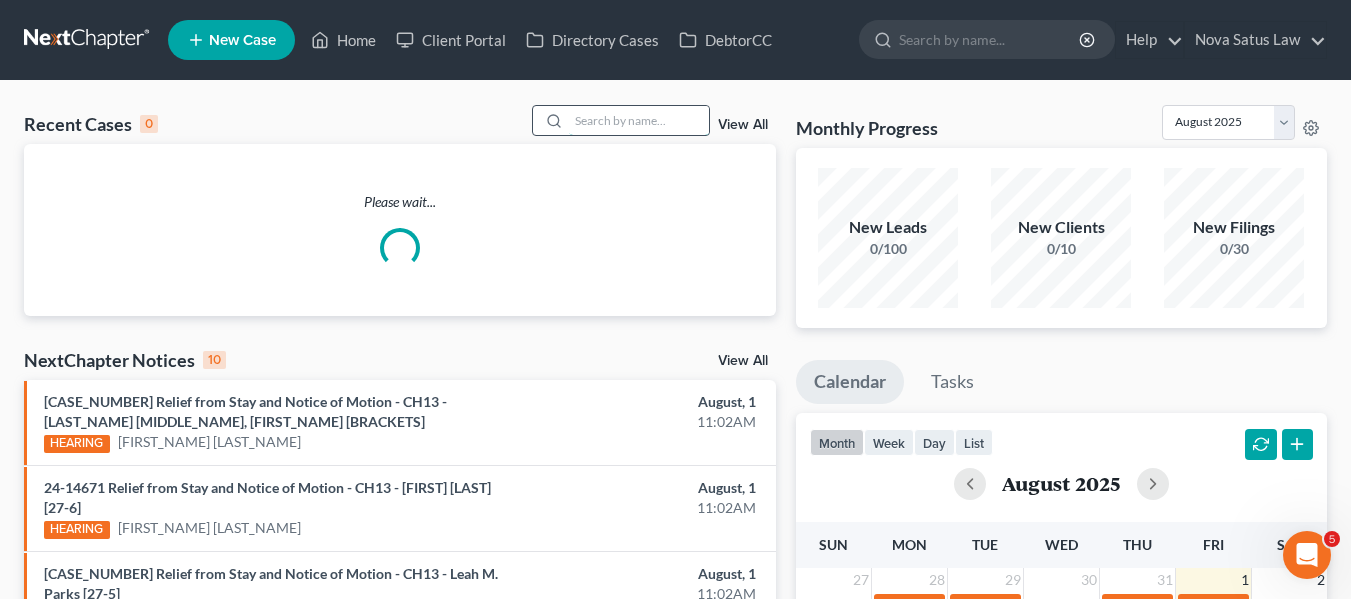 click at bounding box center [639, 120] 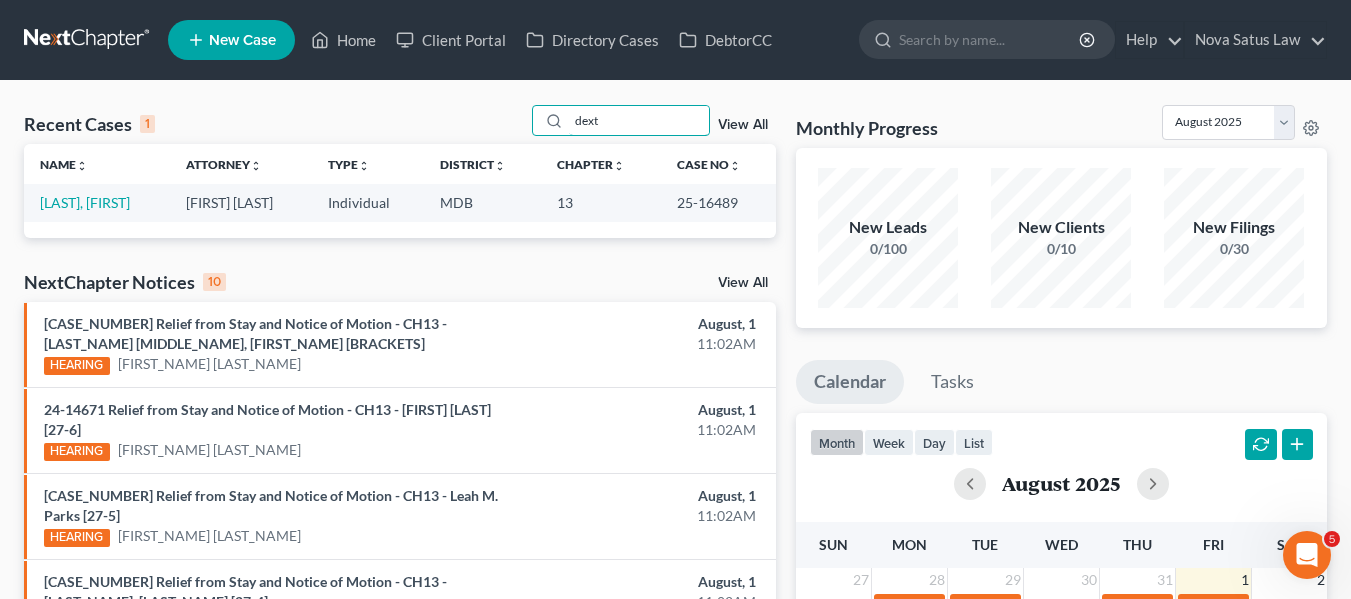 type on "dext" 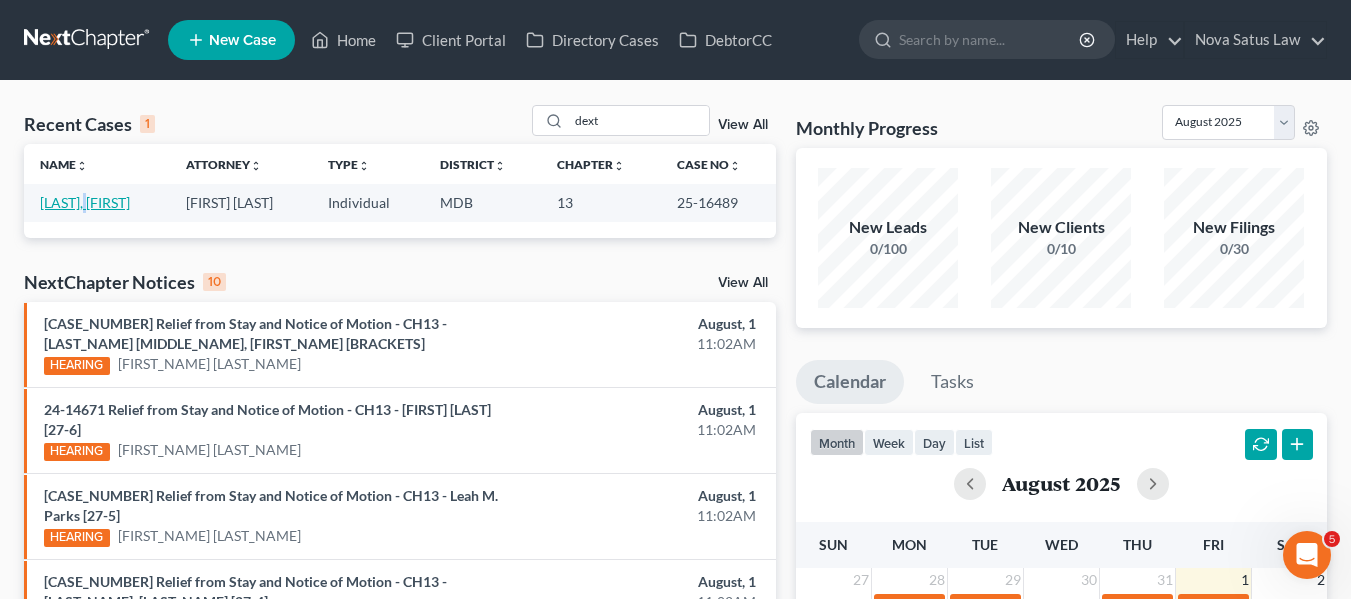 click on "[LAST], [FIRST]" at bounding box center [97, 202] 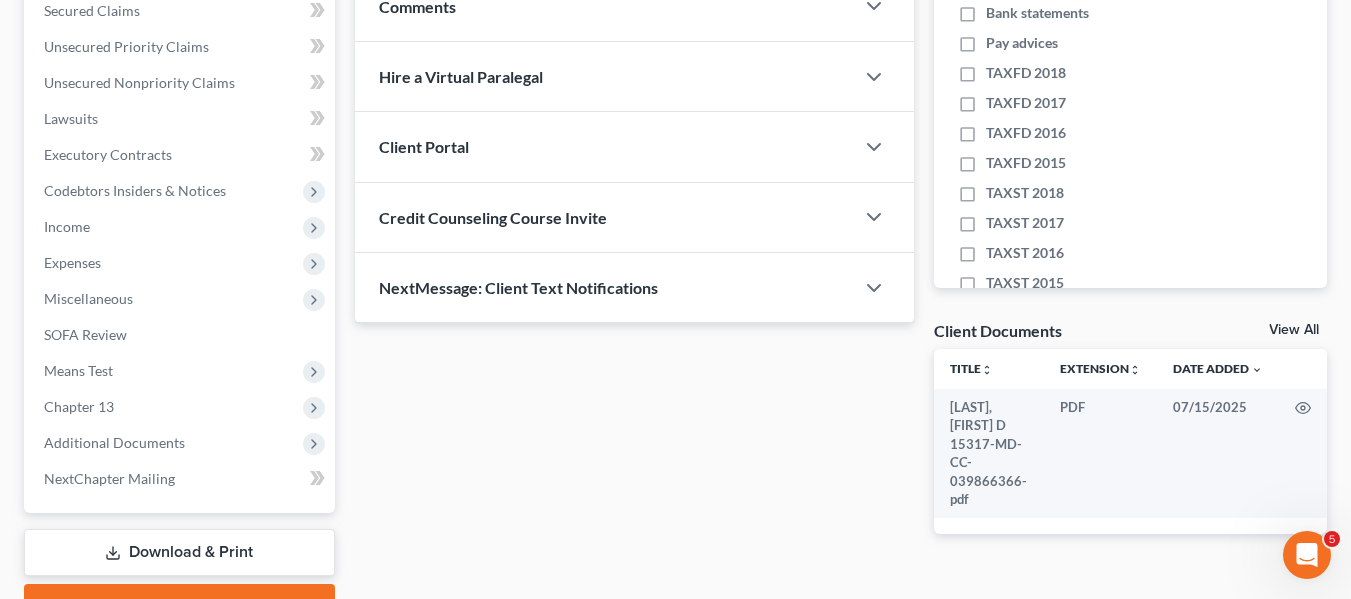 scroll, scrollTop: 536, scrollLeft: 0, axis: vertical 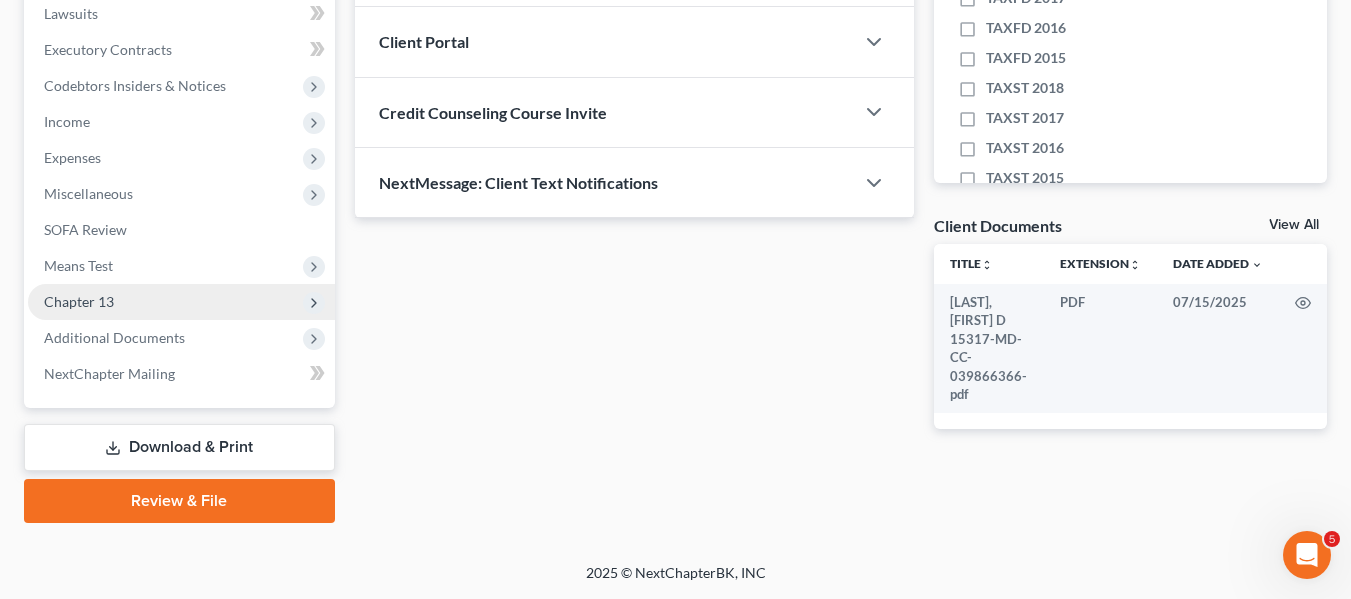 click on "Chapter 13" at bounding box center (79, 301) 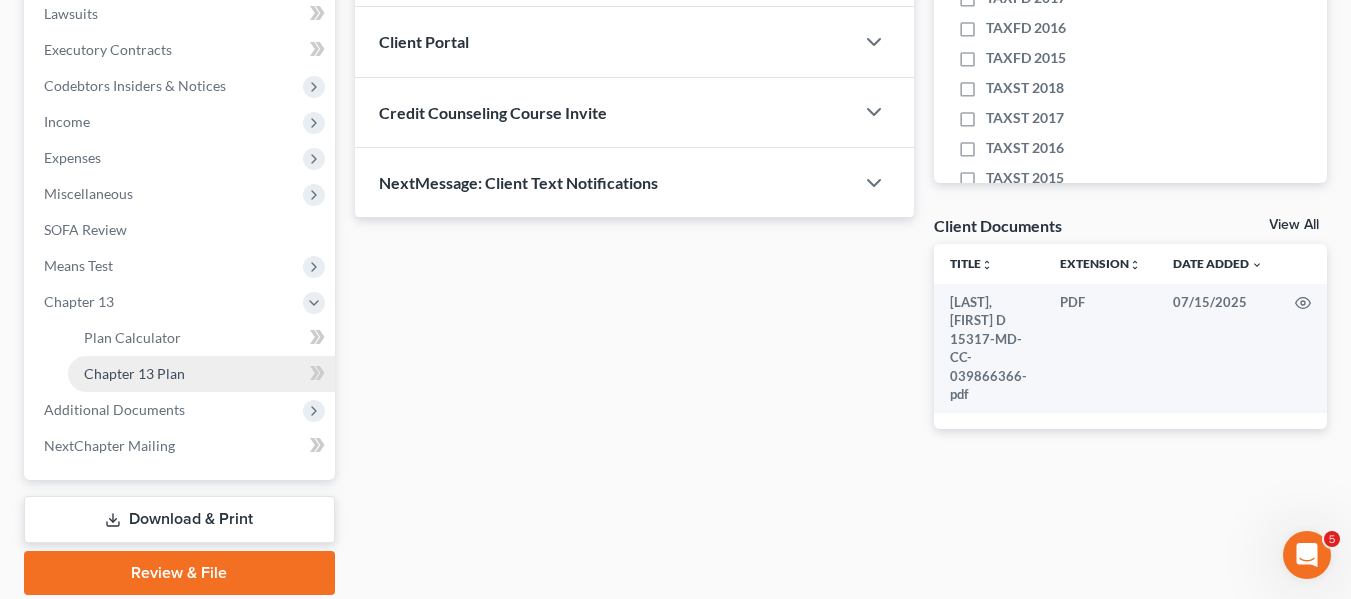 click on "Chapter 13 Plan" at bounding box center (134, 373) 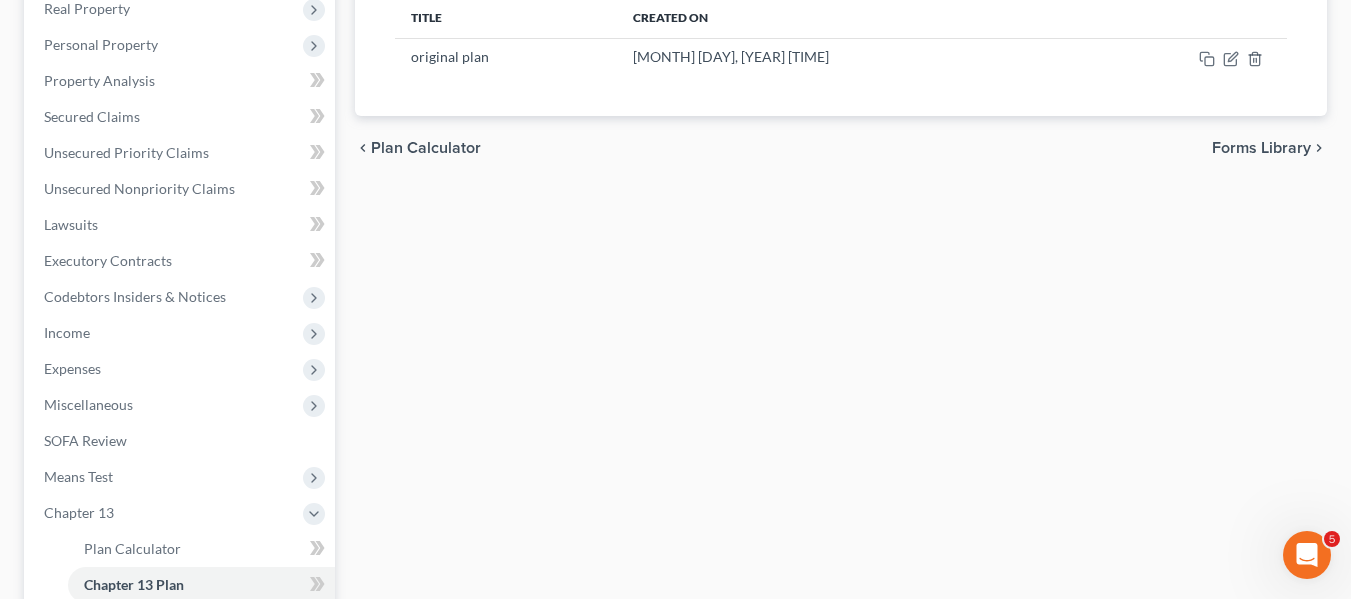 scroll, scrollTop: 330, scrollLeft: 0, axis: vertical 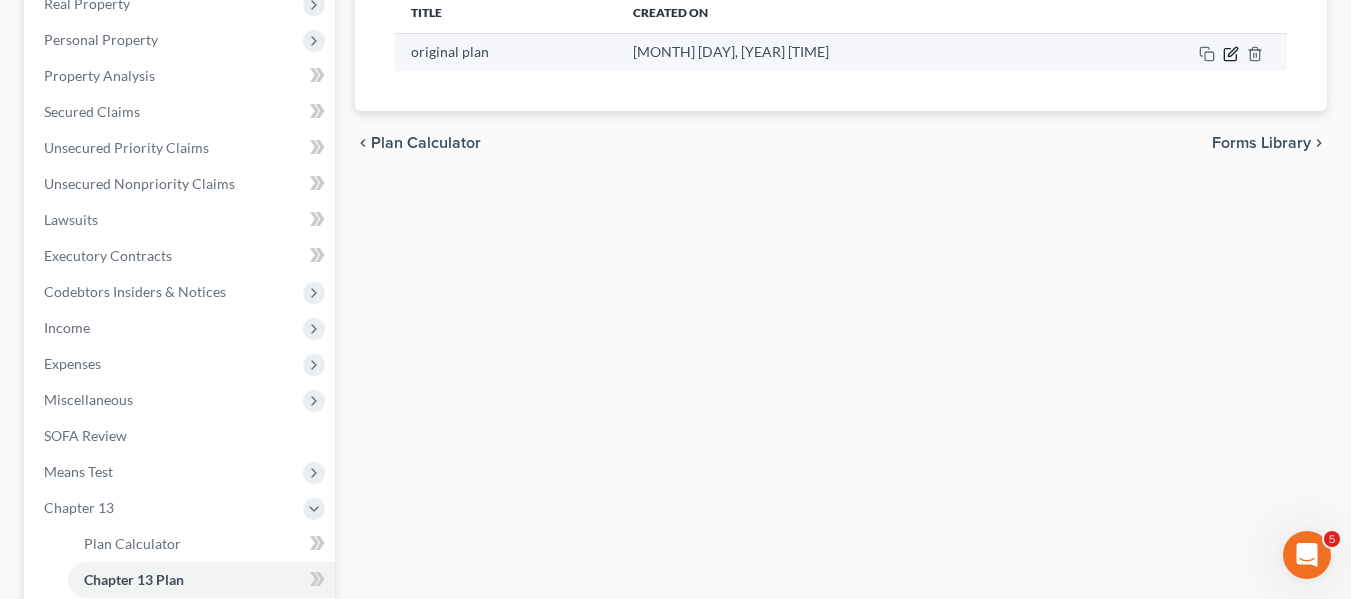 click 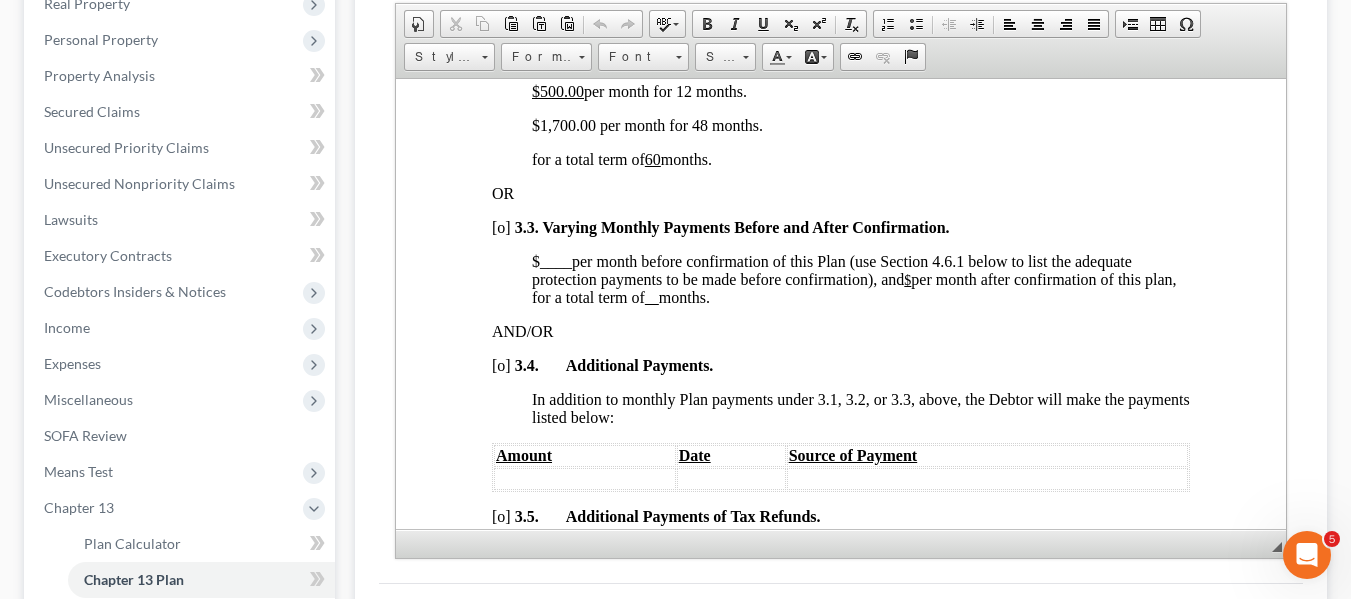 scroll, scrollTop: 1656, scrollLeft: 0, axis: vertical 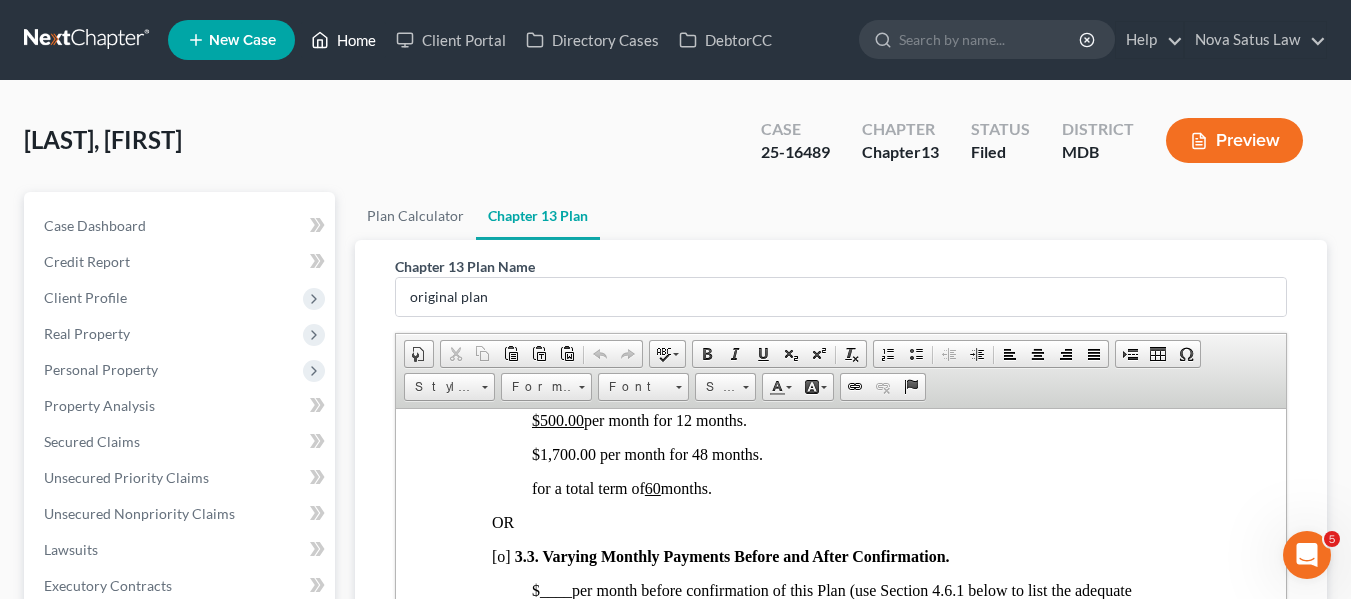 click on "Home" at bounding box center [343, 40] 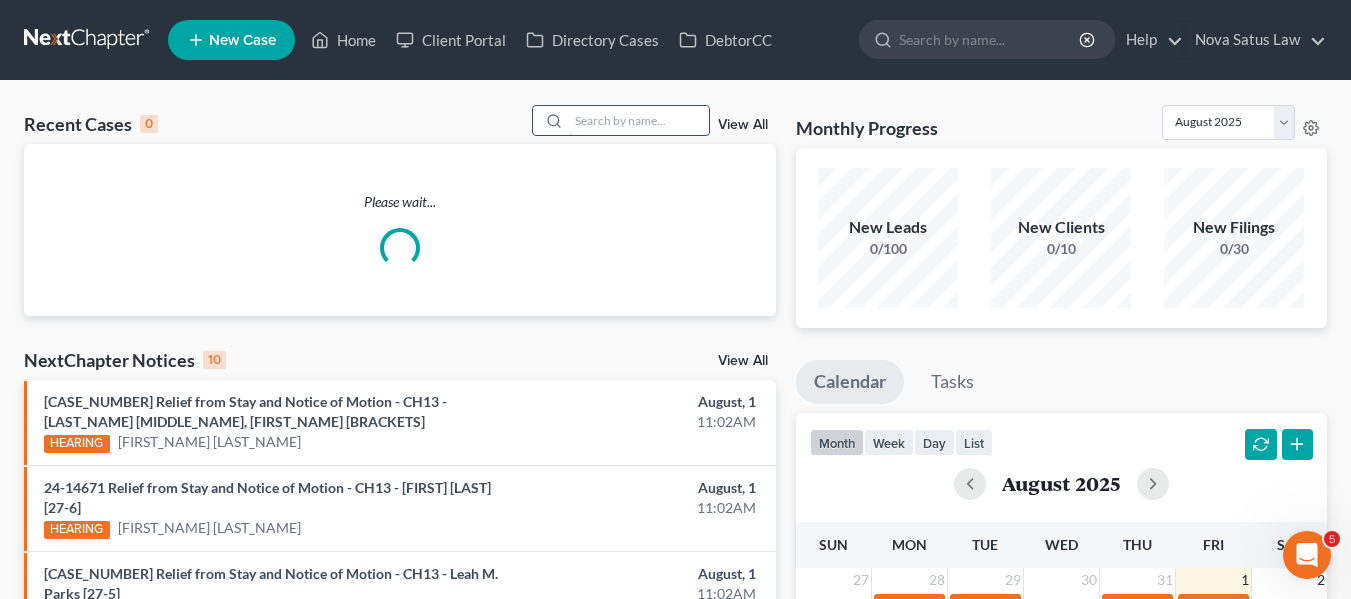 click at bounding box center (639, 120) 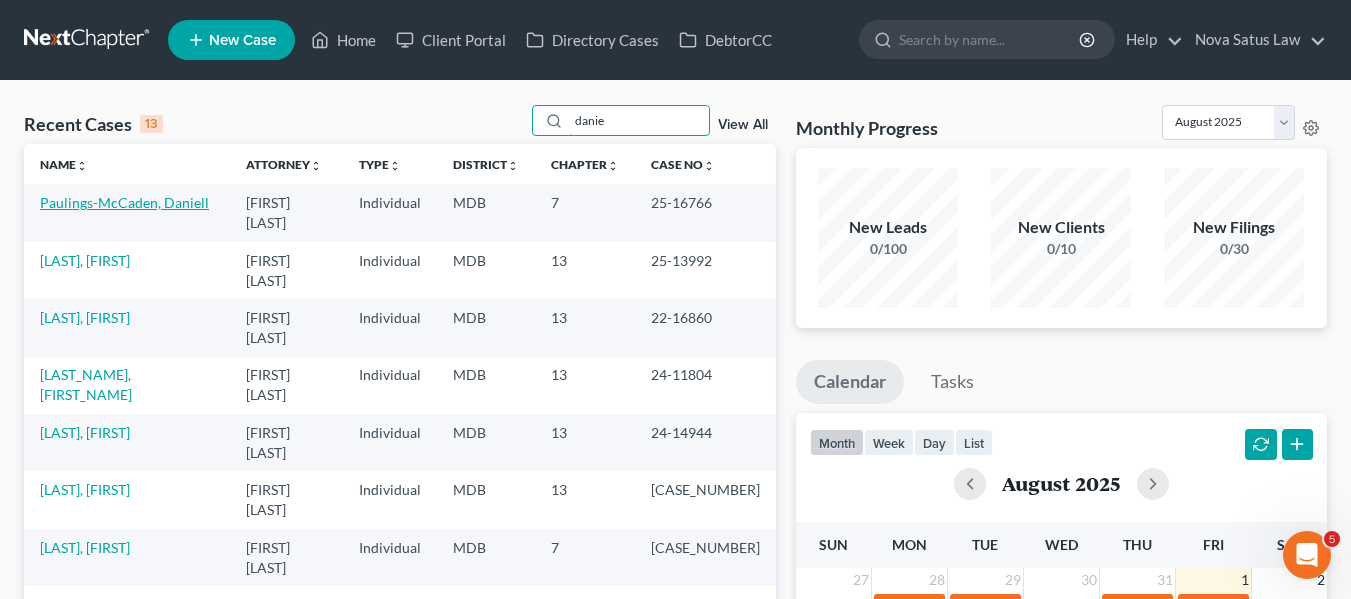 type on "danie" 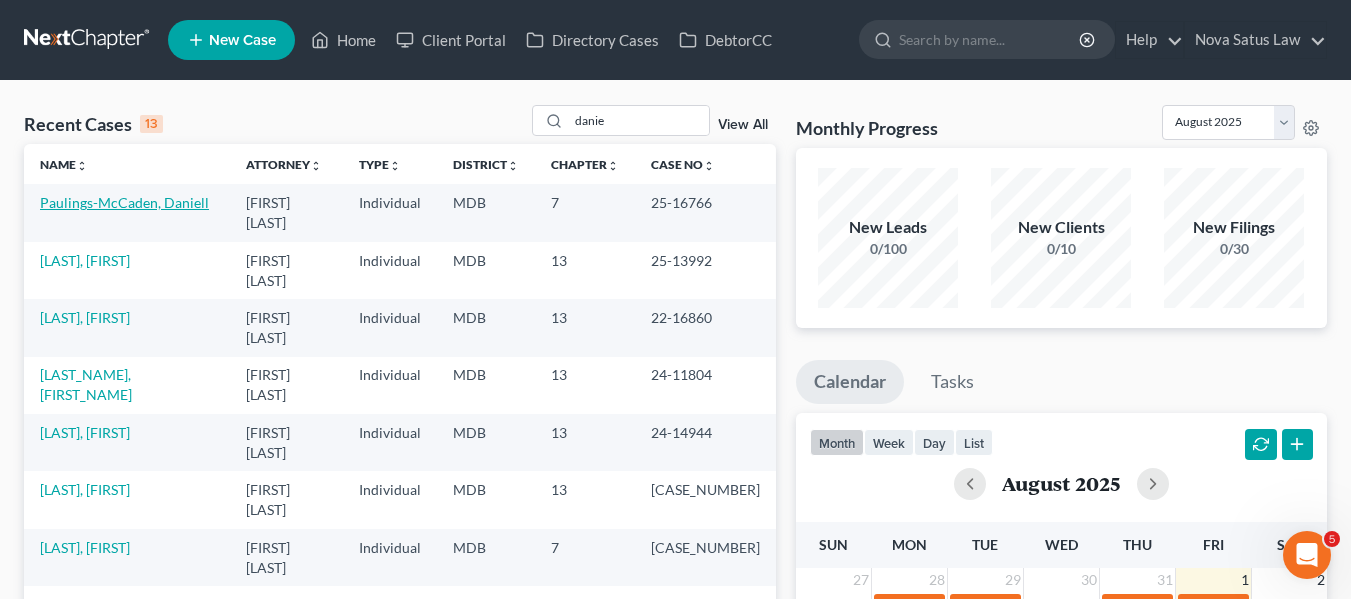 click on "Paulings-McCaden, Daniell" at bounding box center (124, 202) 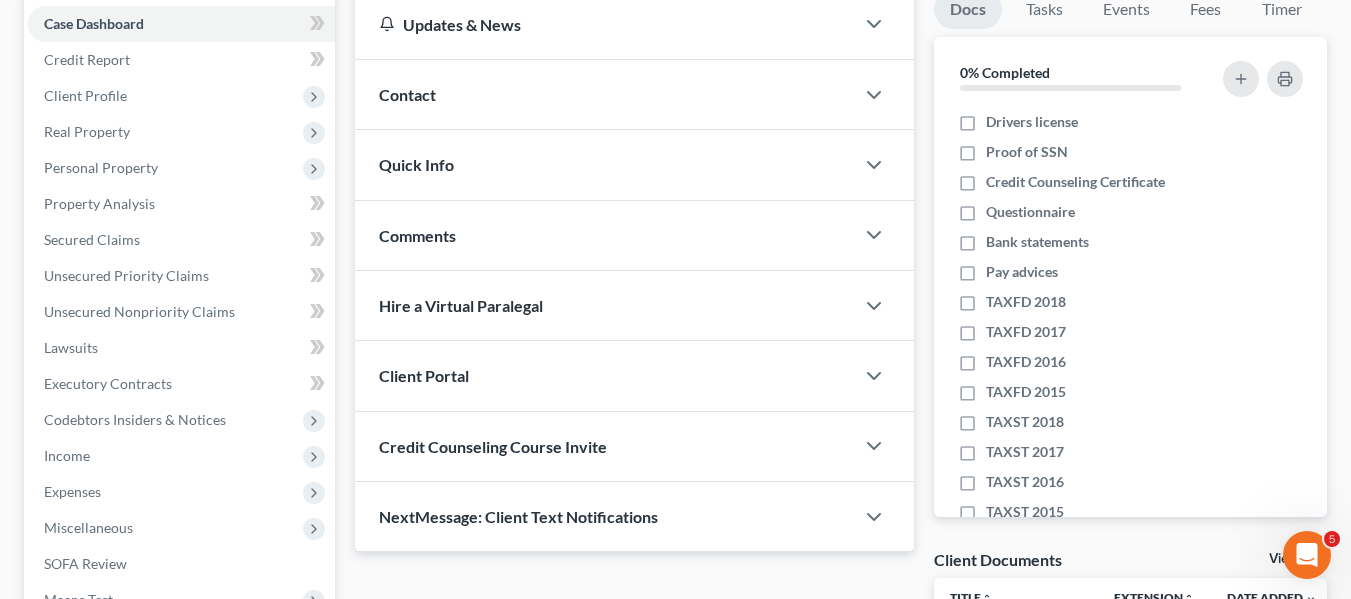 scroll, scrollTop: 203, scrollLeft: 0, axis: vertical 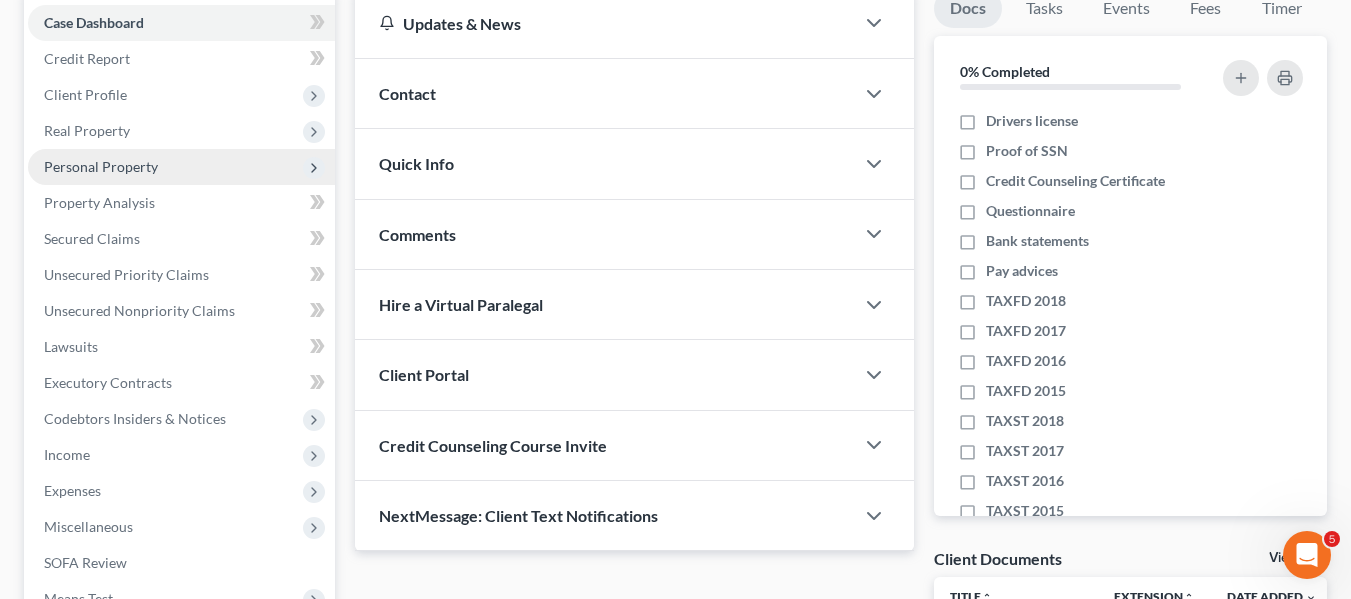 click on "Personal Property" at bounding box center (181, 167) 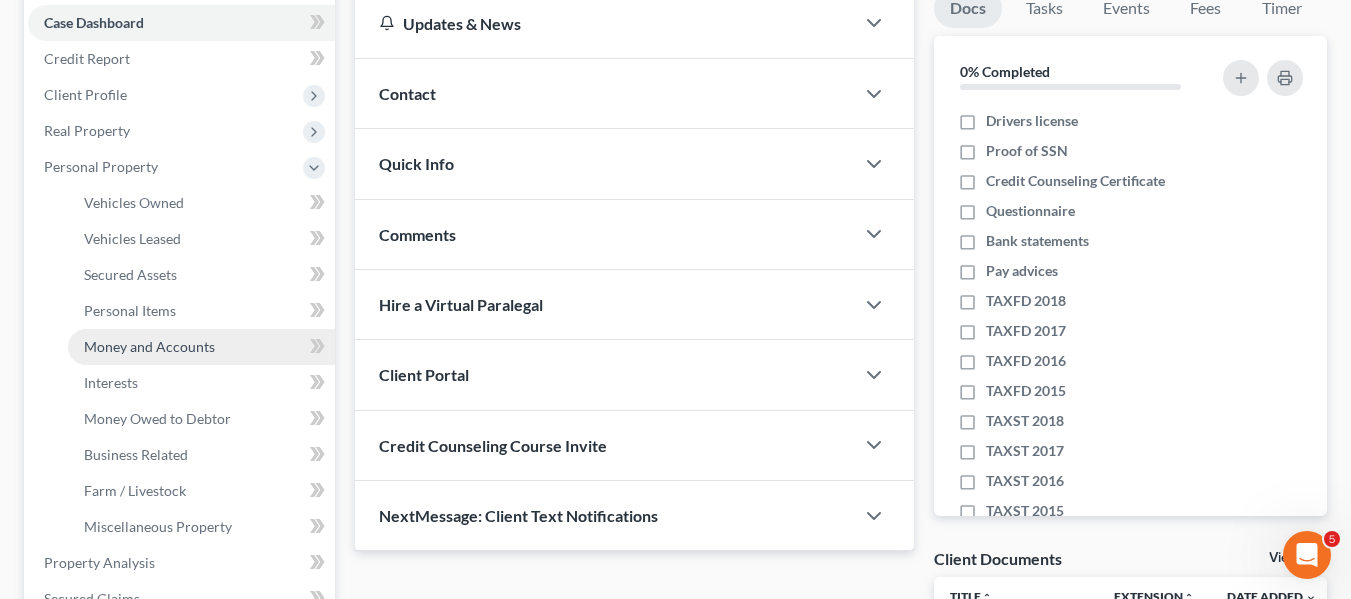 click on "Money and Accounts" at bounding box center [149, 346] 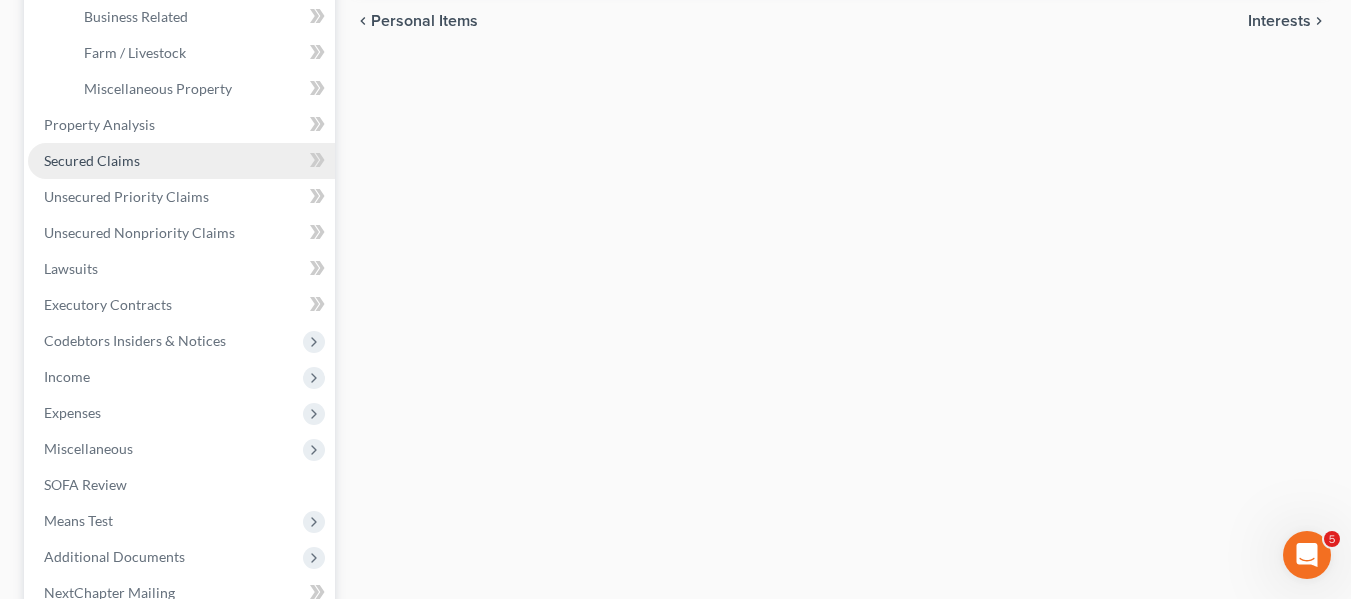scroll, scrollTop: 647, scrollLeft: 0, axis: vertical 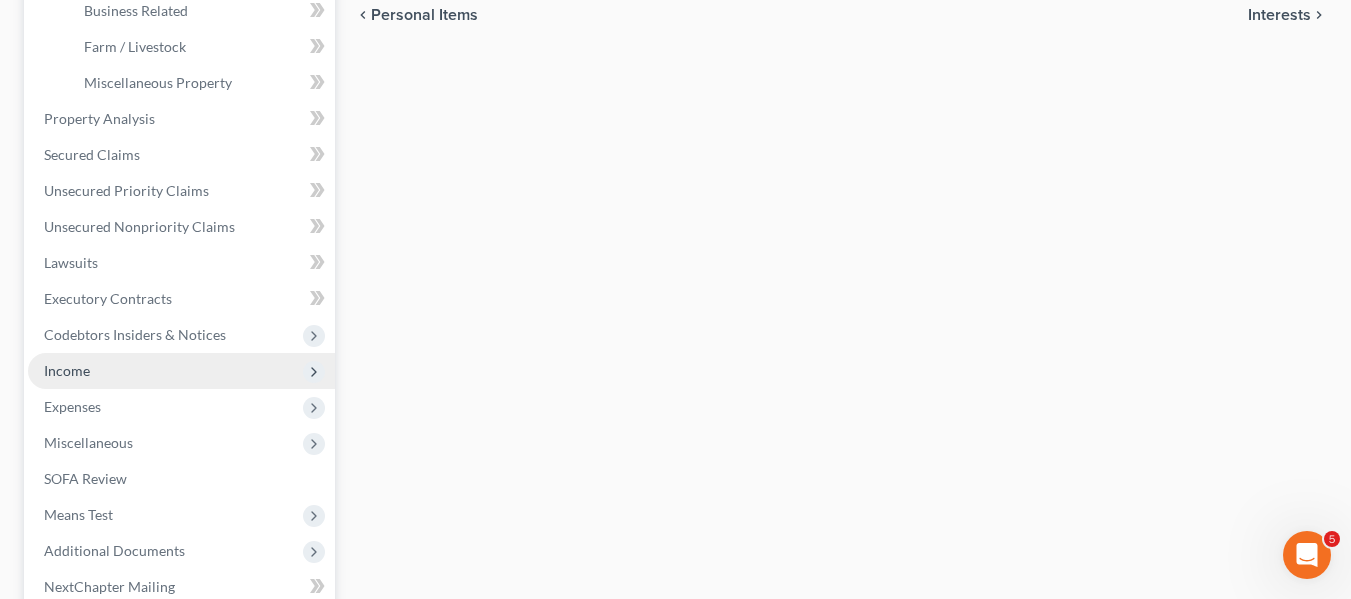 click on "Income" at bounding box center (67, 370) 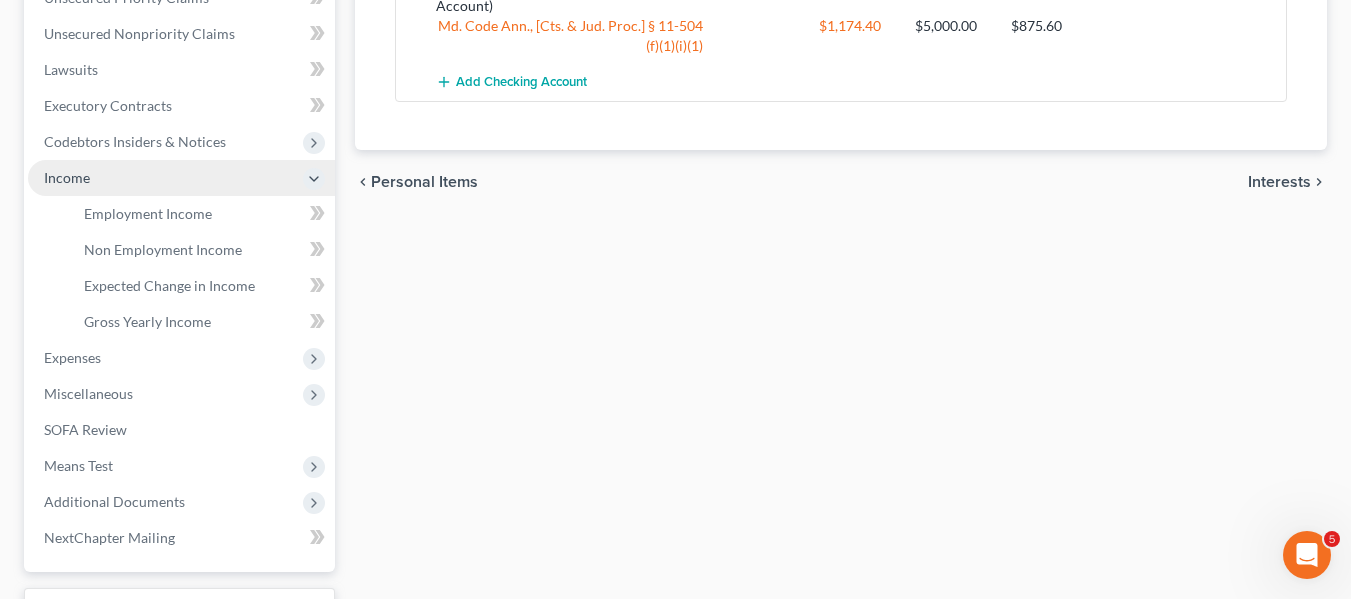 scroll, scrollTop: 477, scrollLeft: 0, axis: vertical 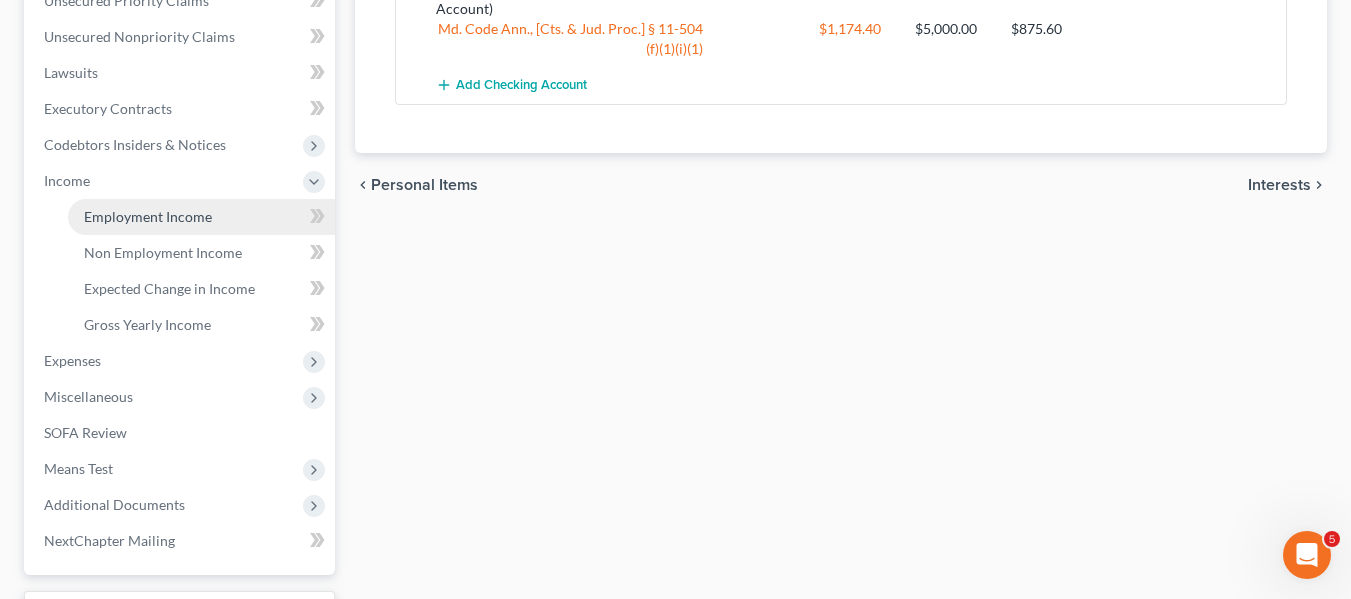click on "Employment Income" at bounding box center (148, 216) 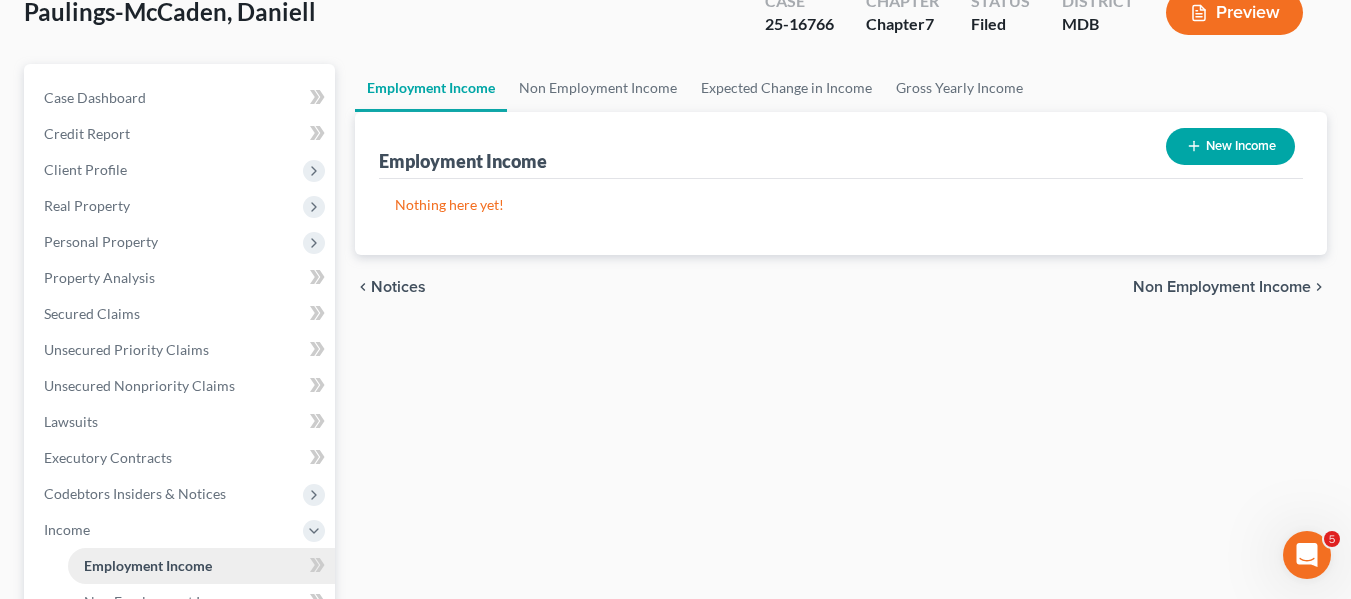 scroll, scrollTop: 0, scrollLeft: 0, axis: both 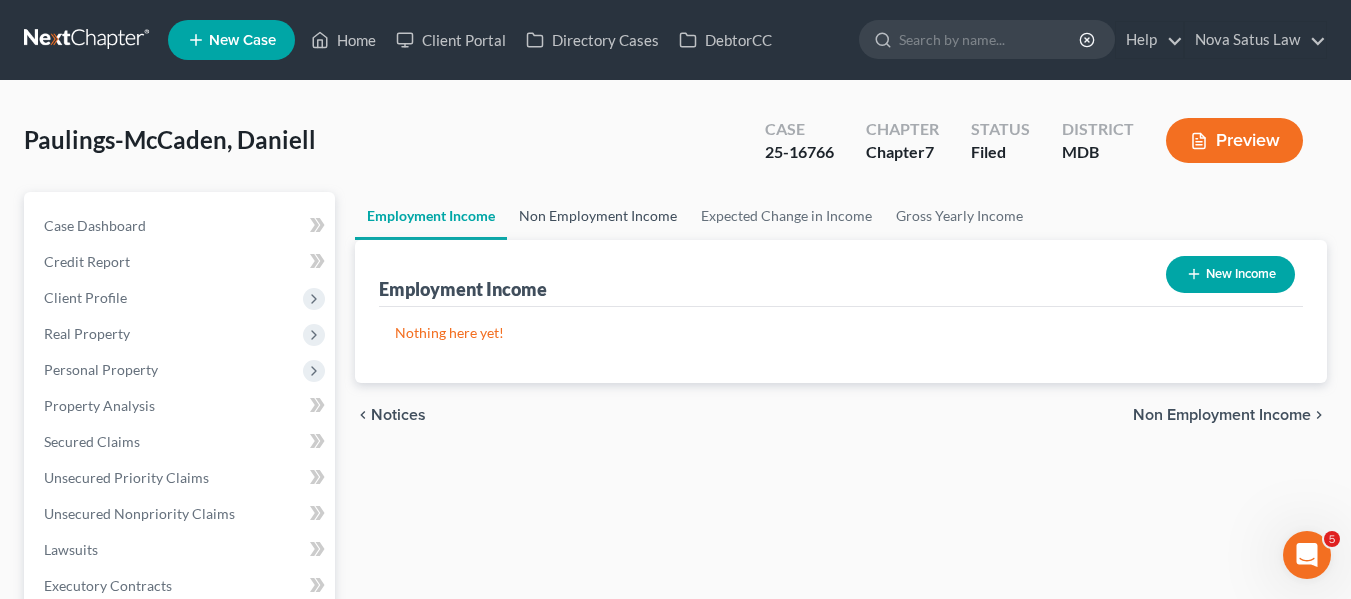 click on "Non Employment Income" at bounding box center [598, 216] 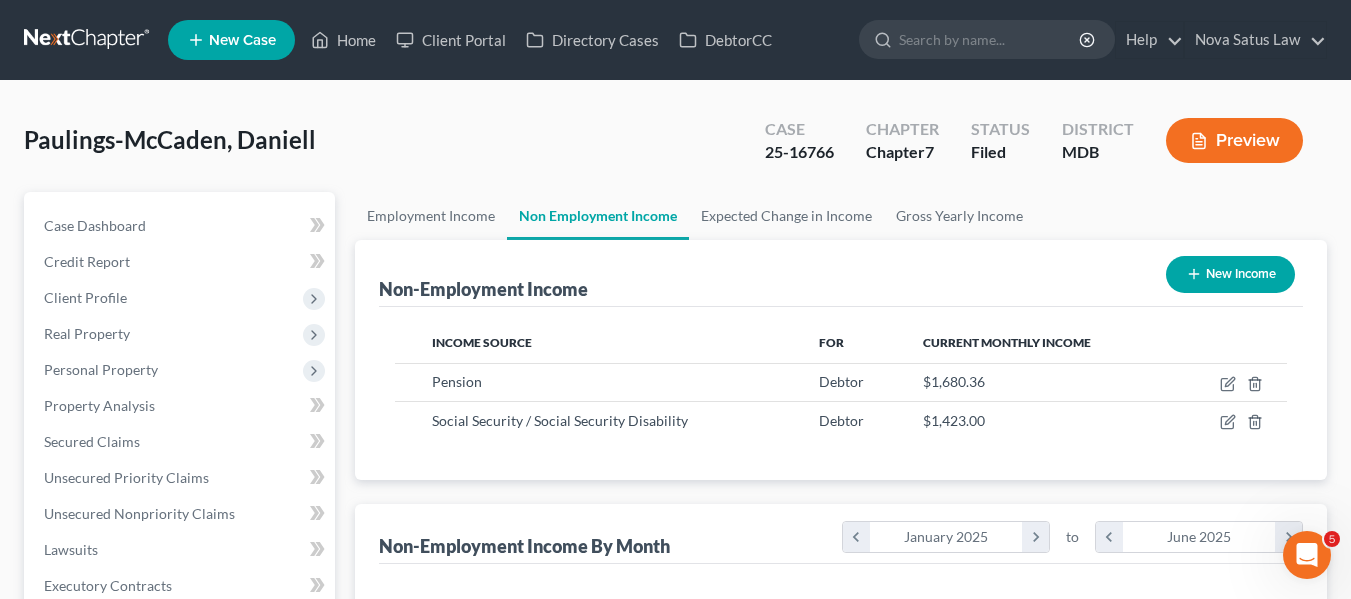scroll, scrollTop: 999642, scrollLeft: 999456, axis: both 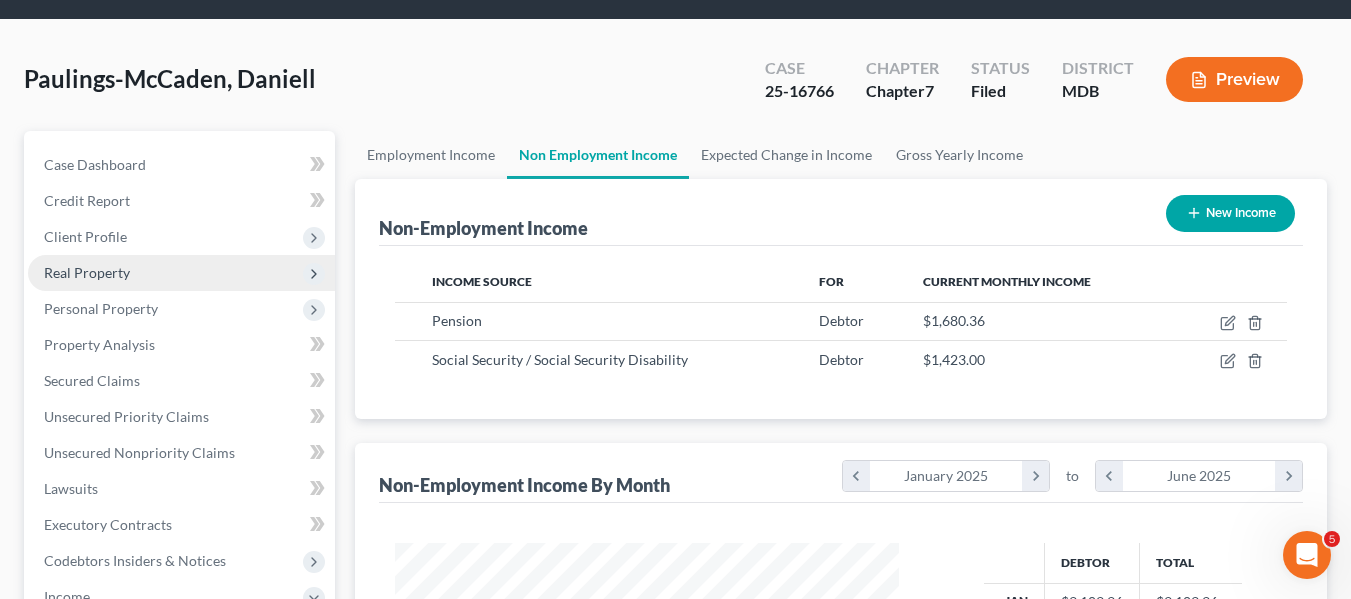 click on "Real Property" at bounding box center (87, 272) 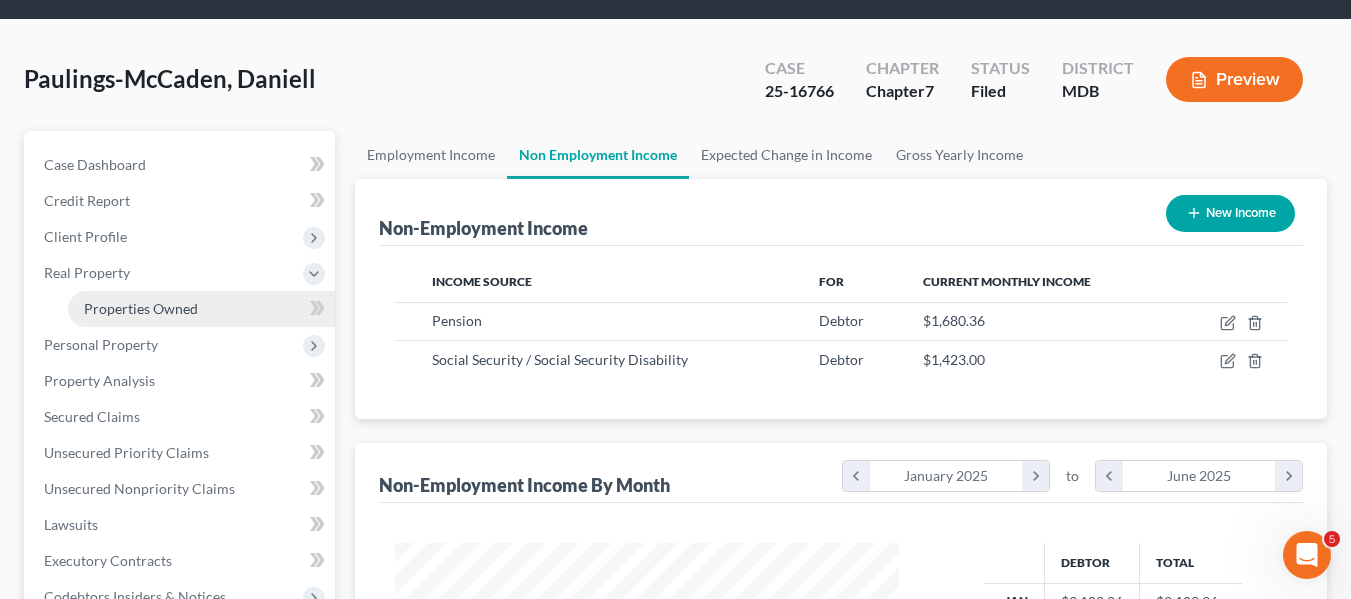 click on "Properties Owned" at bounding box center [141, 308] 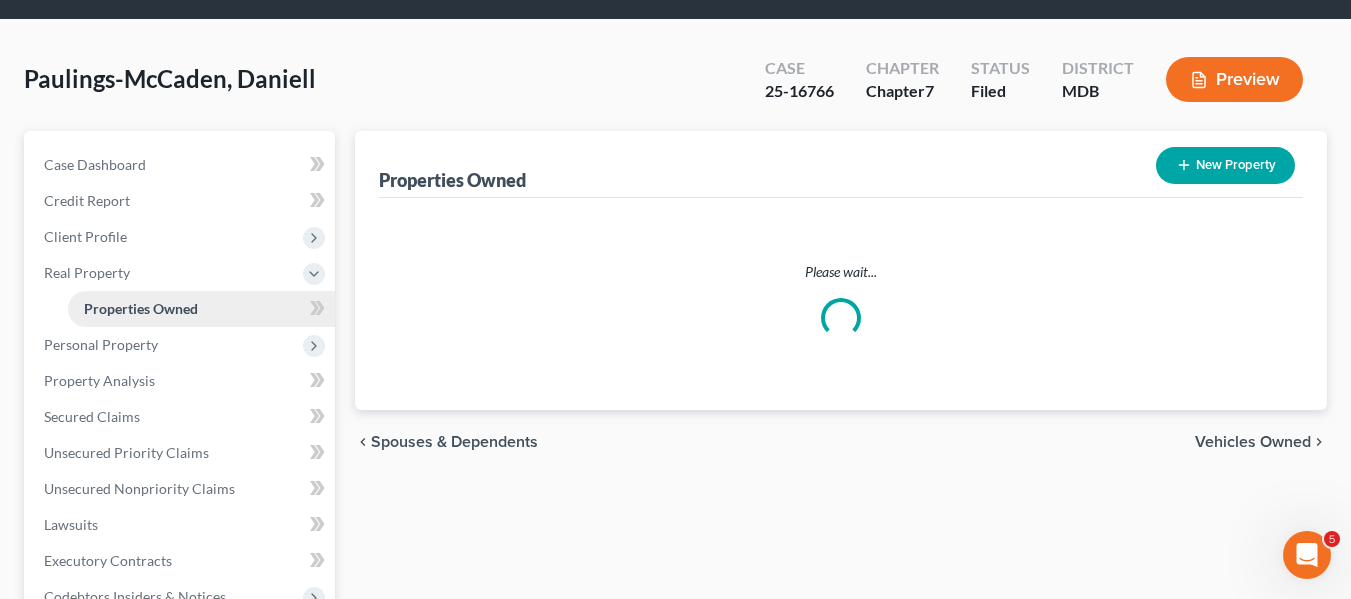scroll, scrollTop: 0, scrollLeft: 0, axis: both 